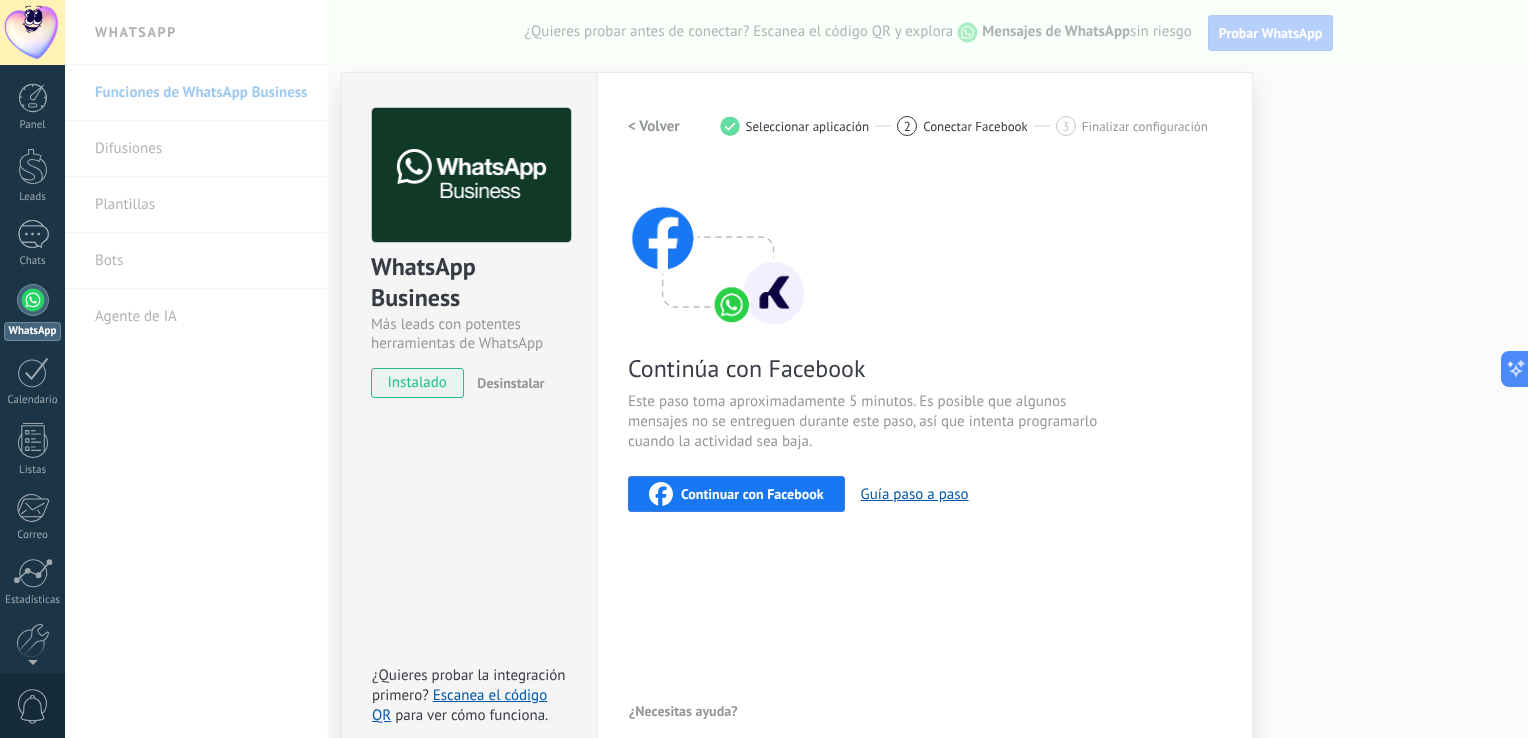 scroll, scrollTop: 0, scrollLeft: 0, axis: both 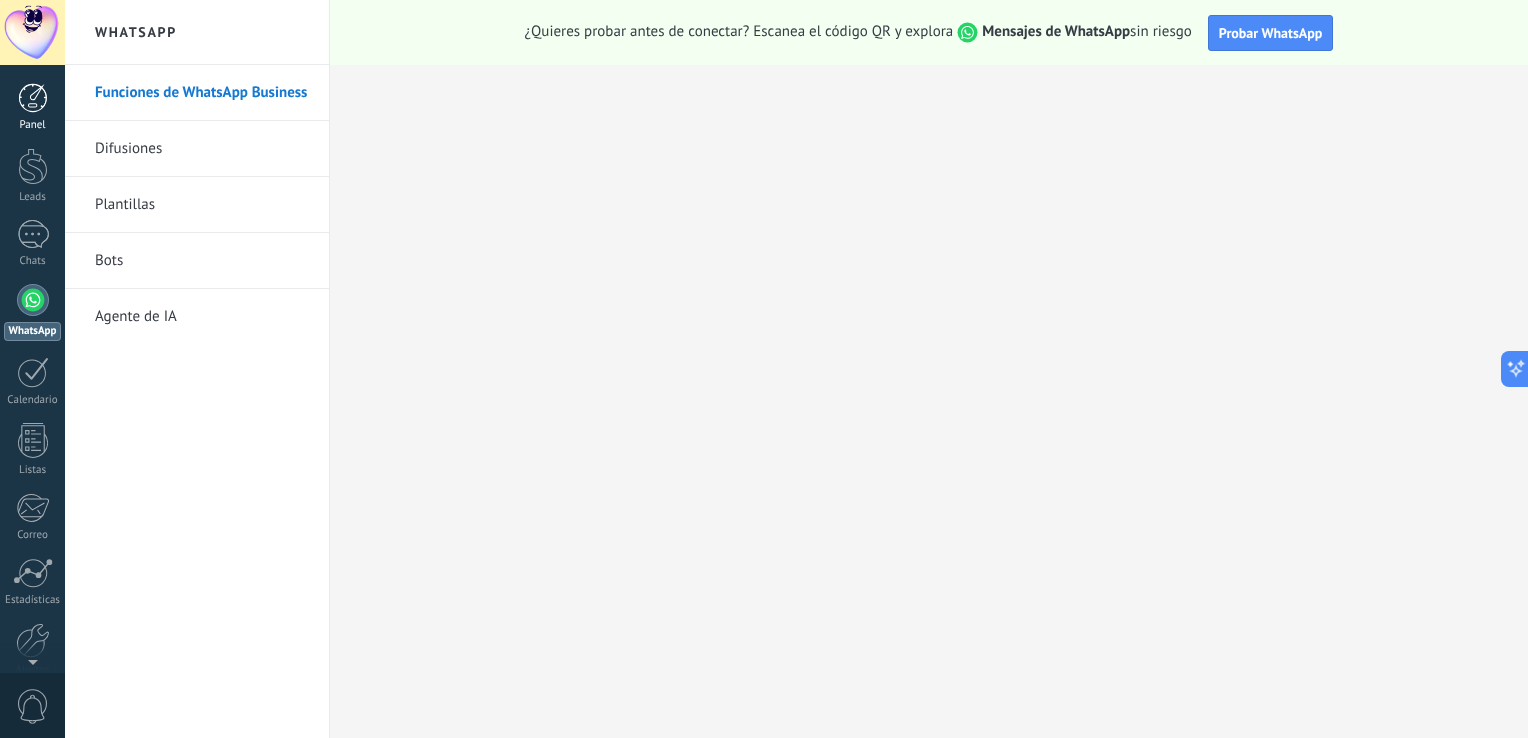 click at bounding box center (33, 98) 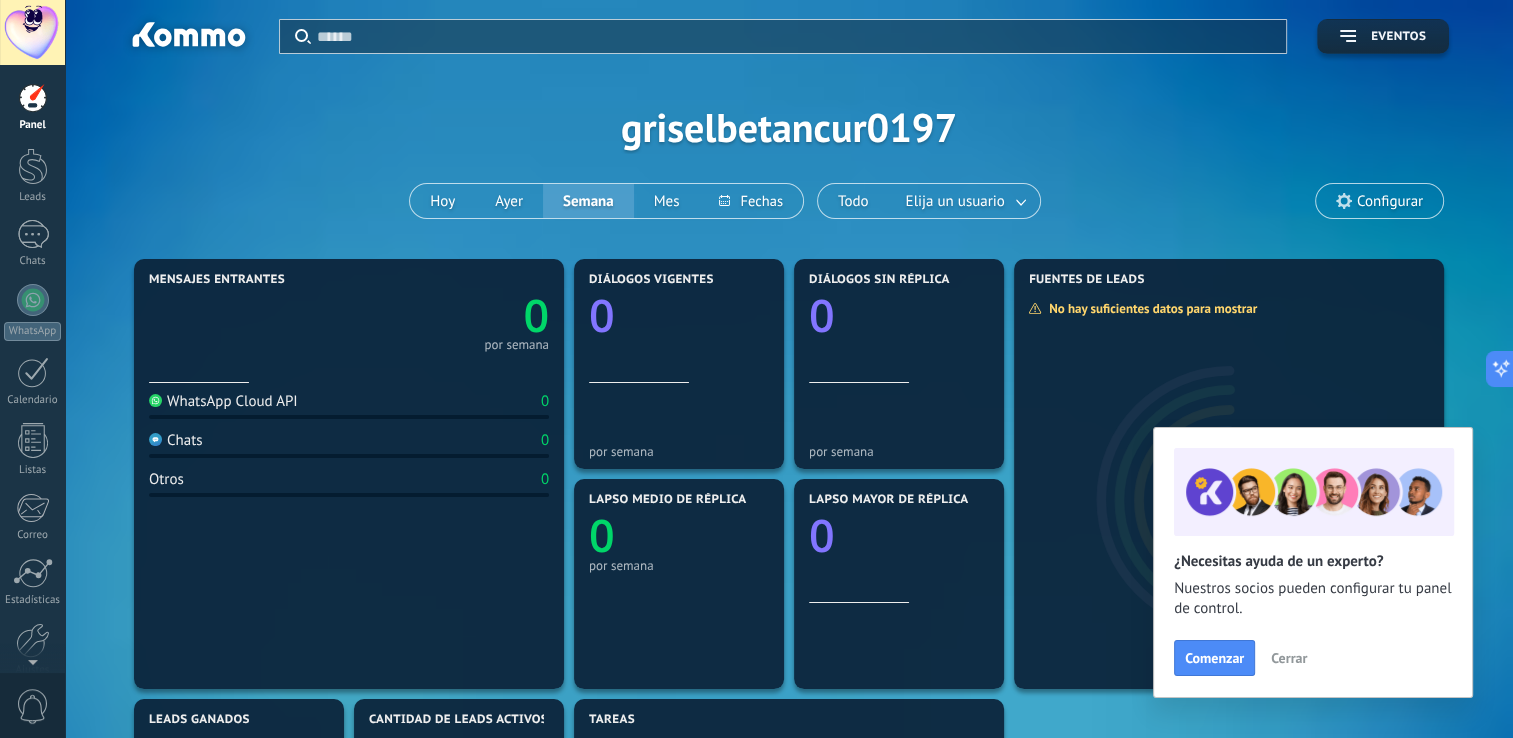 click on "Cerrar" at bounding box center (1289, 658) 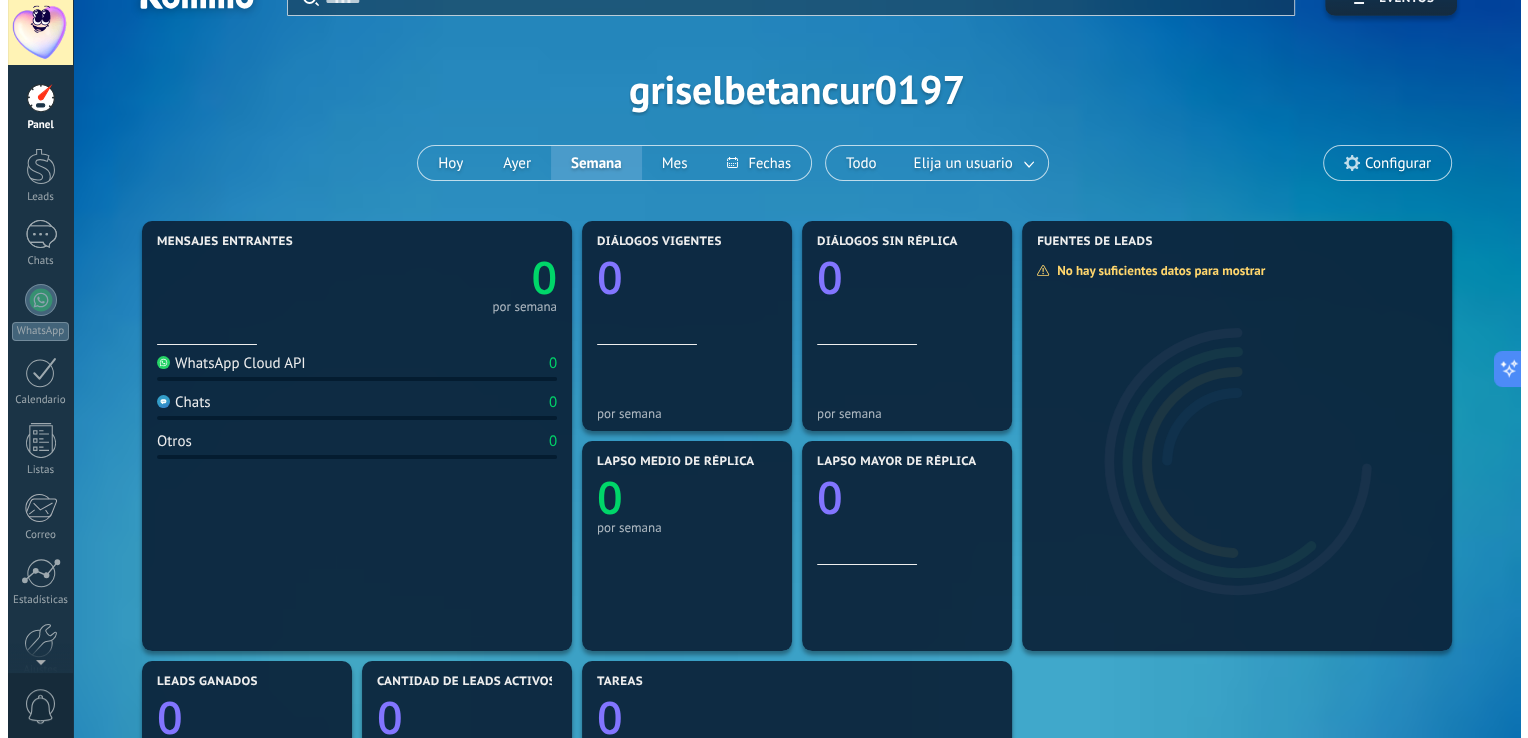 scroll, scrollTop: 0, scrollLeft: 0, axis: both 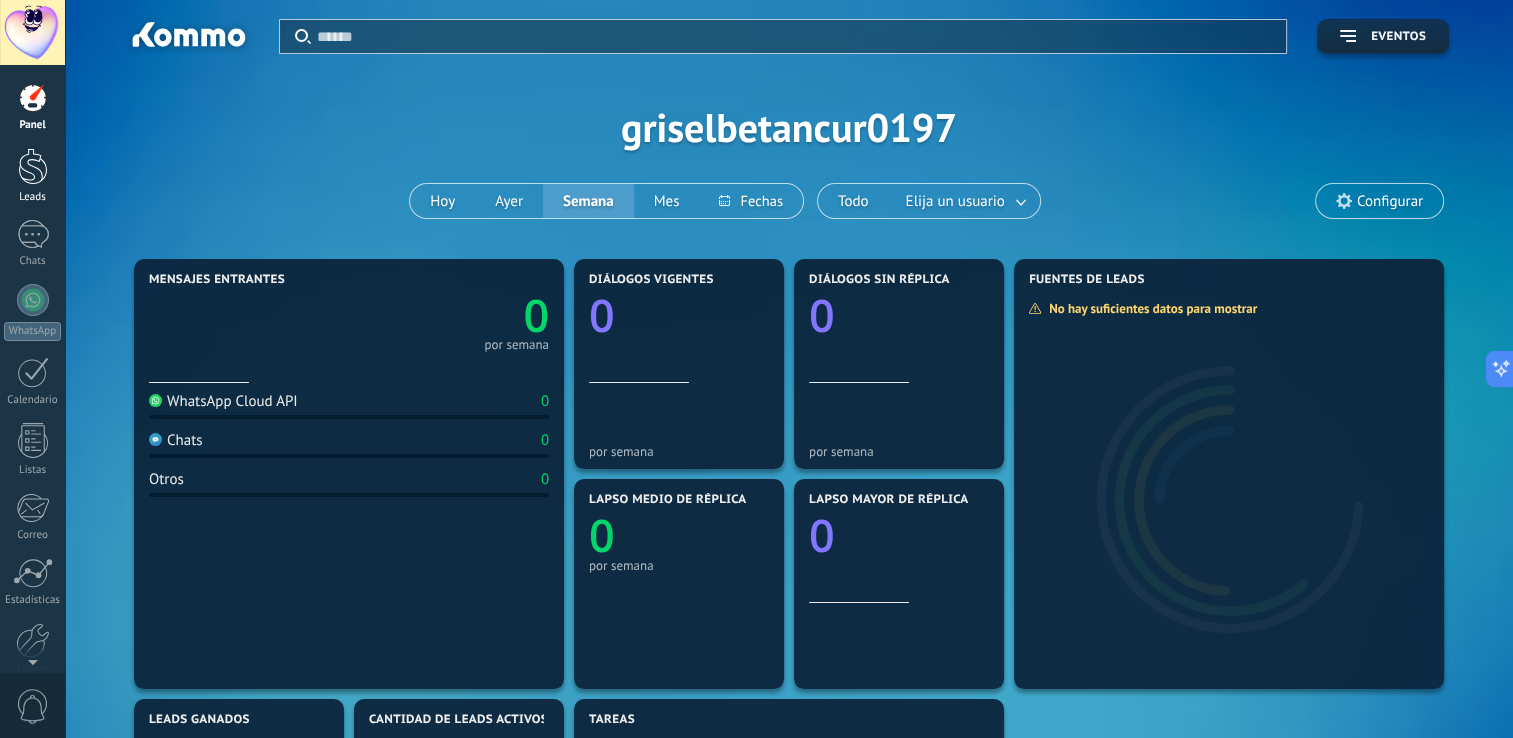 click at bounding box center (33, 166) 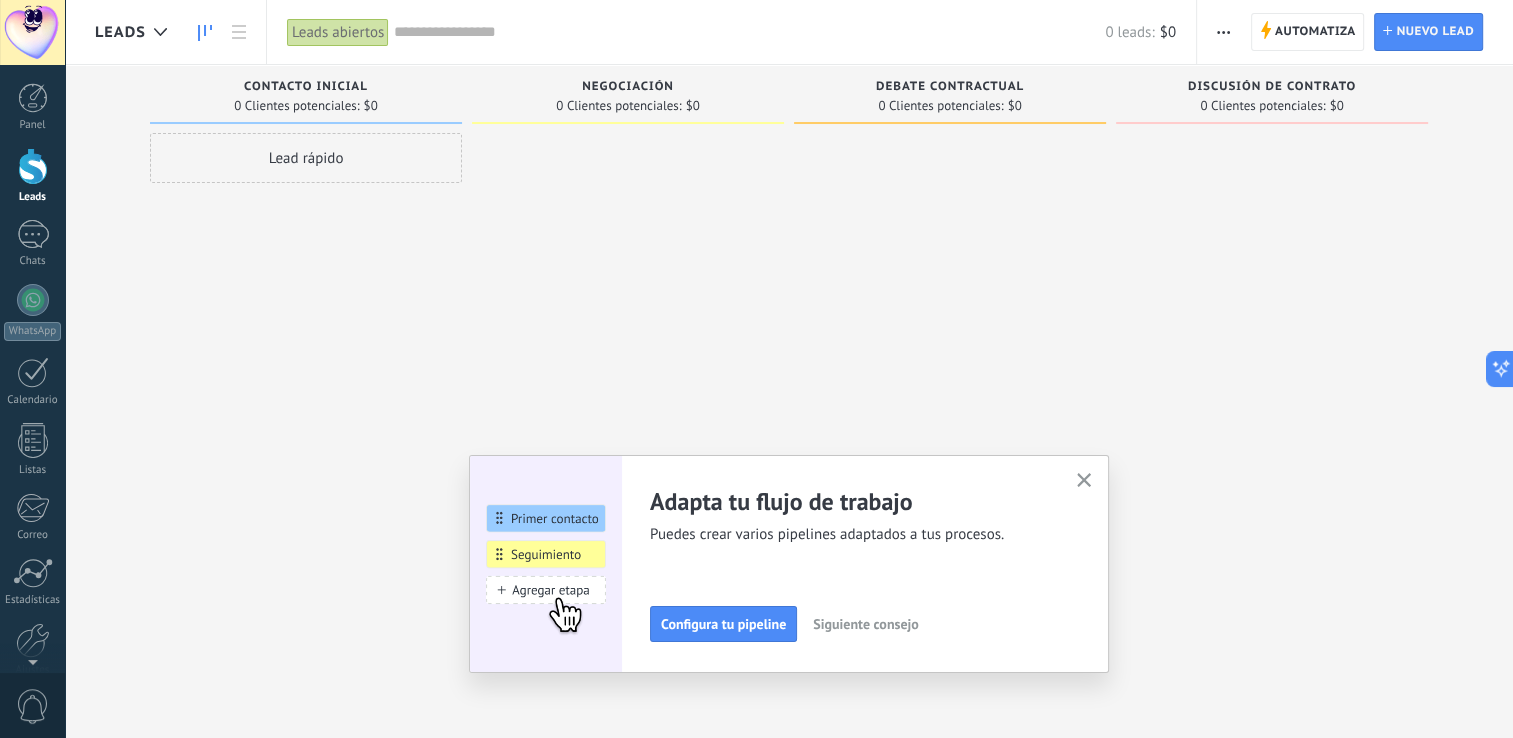 click 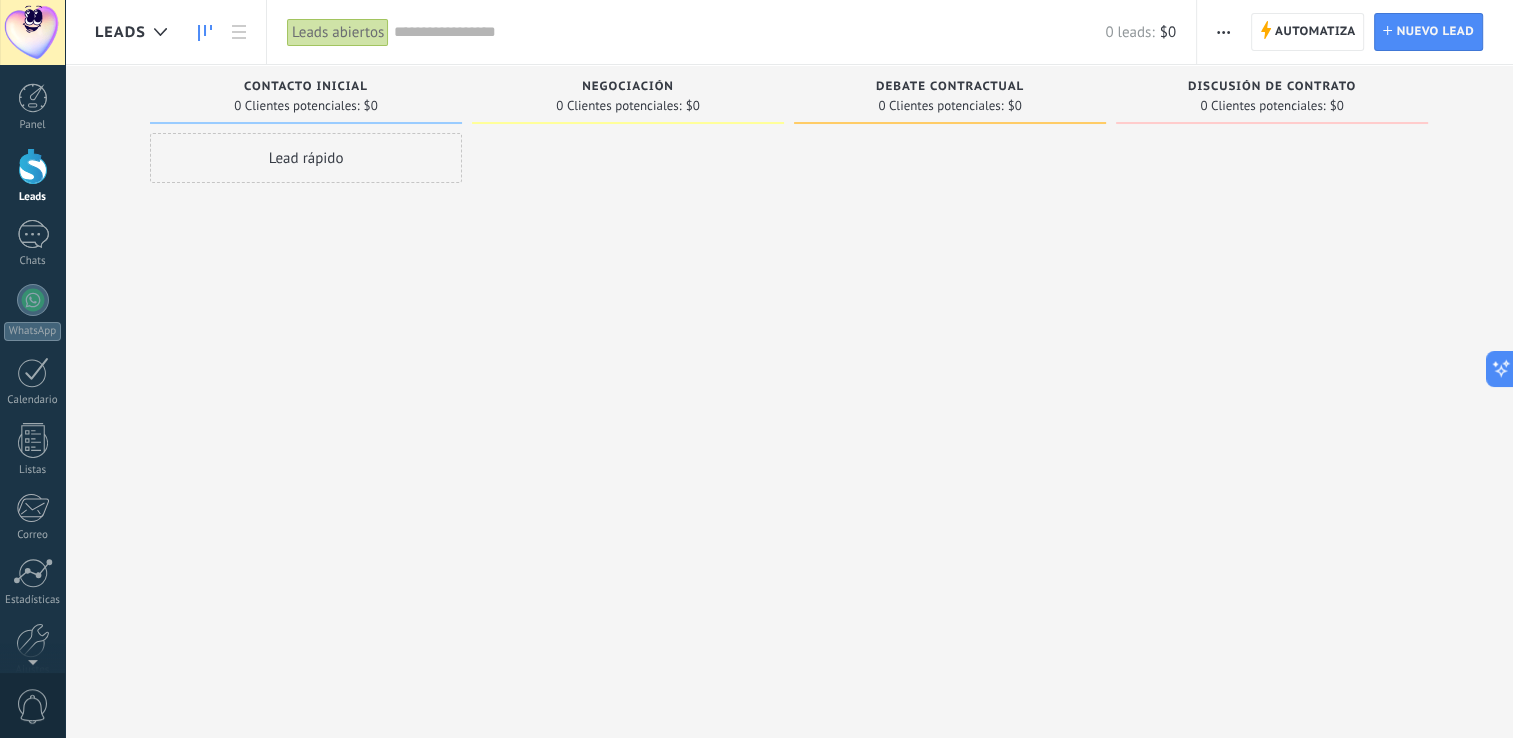 click at bounding box center [1272, 371] 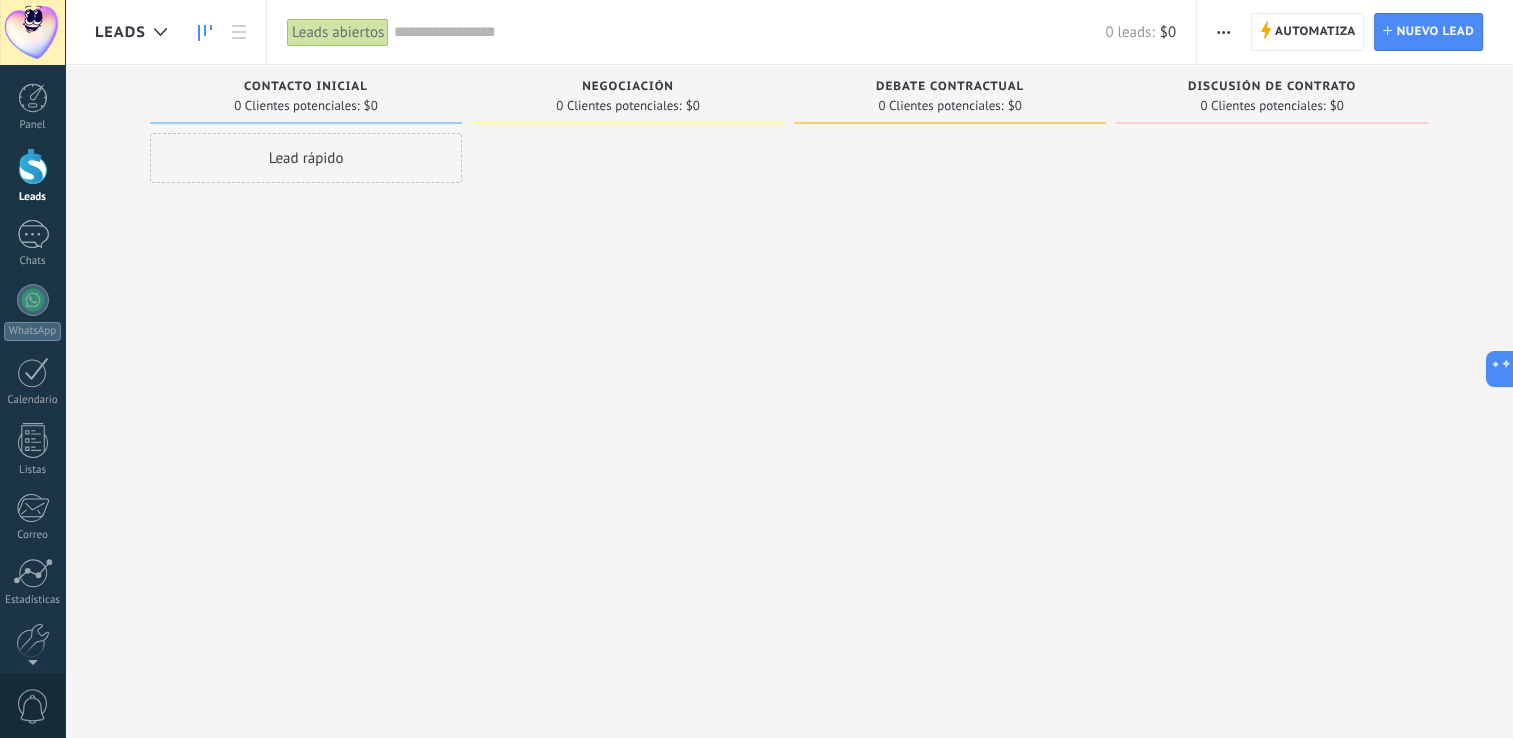 click at bounding box center (32, 32) 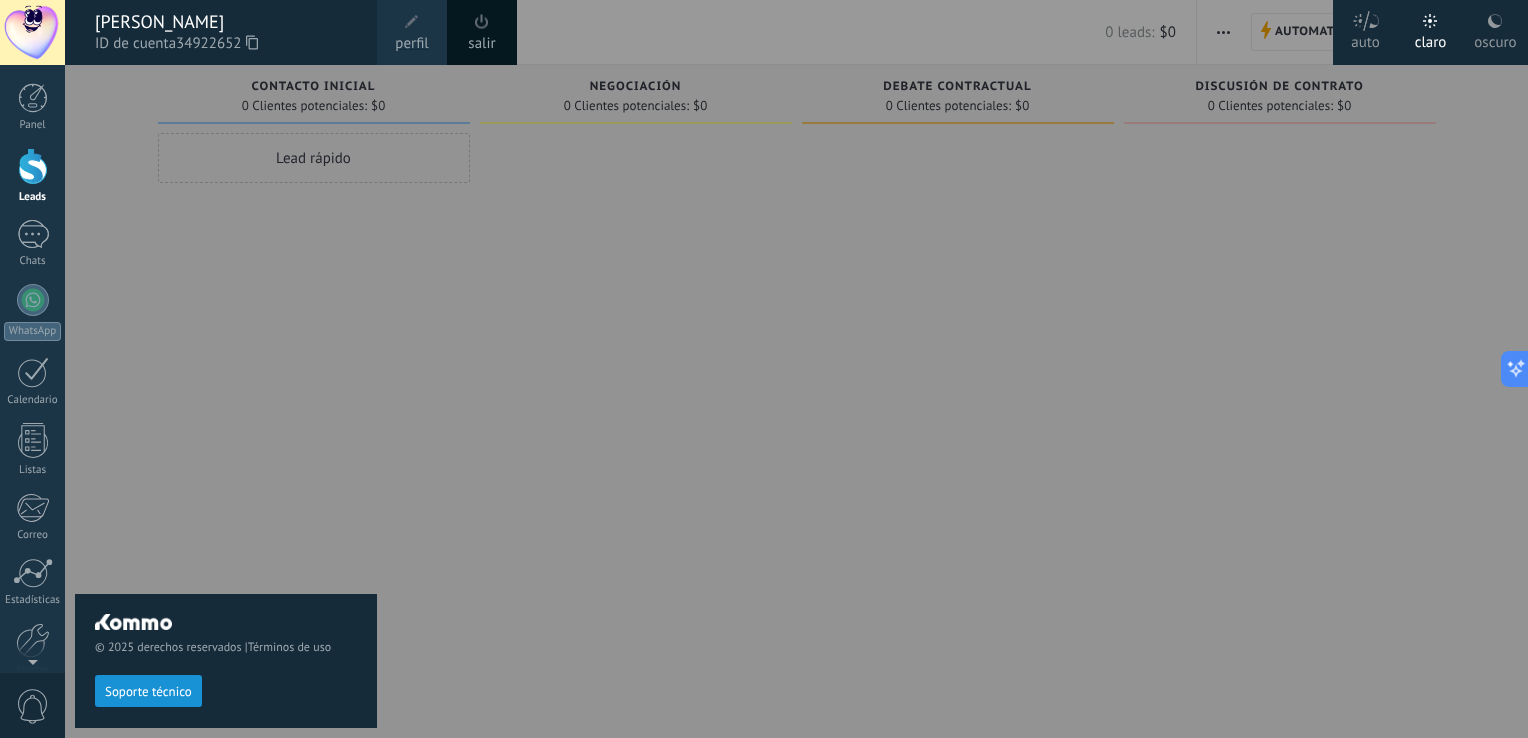 click at bounding box center (829, 369) 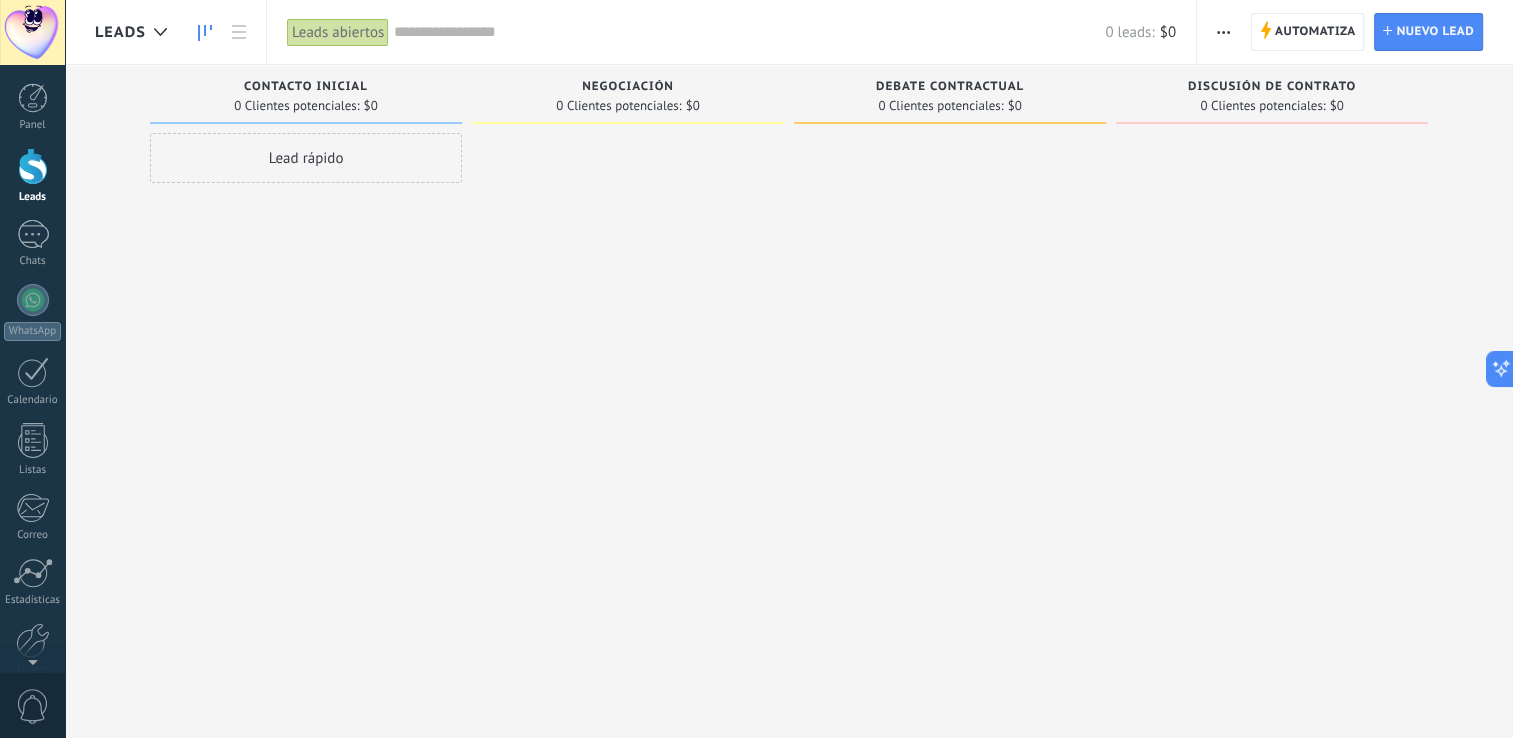 click on ".abccls-1,.abccls-2{fill-rule:evenodd}.abccls-2{fill:#fff} .abfcls-1{fill:none}.abfcls-2{fill:#fff} .abncls-1{isolation:isolate}.abncls-2{opacity:.06}.abncls-2,.abncls-3,.abncls-6{mix-blend-mode:multiply}.abncls-3{opacity:.15}.abncls-4,.abncls-8{fill:#fff}.abncls-5{fill:url(#abnlinear-gradient)}.abncls-6{opacity:.04}.abncls-7{fill:url(#abnlinear-gradient-2)}.abncls-8{fill-rule:evenodd} .abqst0{fill:#ffa200} .abwcls-1{fill:#252525} .cls-1{isolation:isolate} .acicls-1{fill:none} .aclcls-1{fill:#232323} .acnst0{display:none} .addcls-1,.addcls-2{fill:none;stroke-miterlimit:10}.addcls-1{stroke:#dfe0e5}.addcls-2{stroke:#a1a7ab} .adecls-1,.adecls-2{fill:none;stroke-miterlimit:10}.adecls-1{stroke:#dfe0e5}.adecls-2{stroke:#a1a7ab} .adqcls-1{fill:#8591a5;fill-rule:evenodd} .aeccls-1{fill:#5c9f37} .aeecls-1{fill:#f86161} .aejcls-1{fill:#8591a5;fill-rule:evenodd} .aekcls-1{fill-rule:evenodd} .aelcls-1{fill-rule:evenodd;fill:currentColor} .aemcls-1{fill-rule:evenodd;fill:currentColor} .aencls-2{fill:#f86161;opacity:.3}" at bounding box center [756, 369] 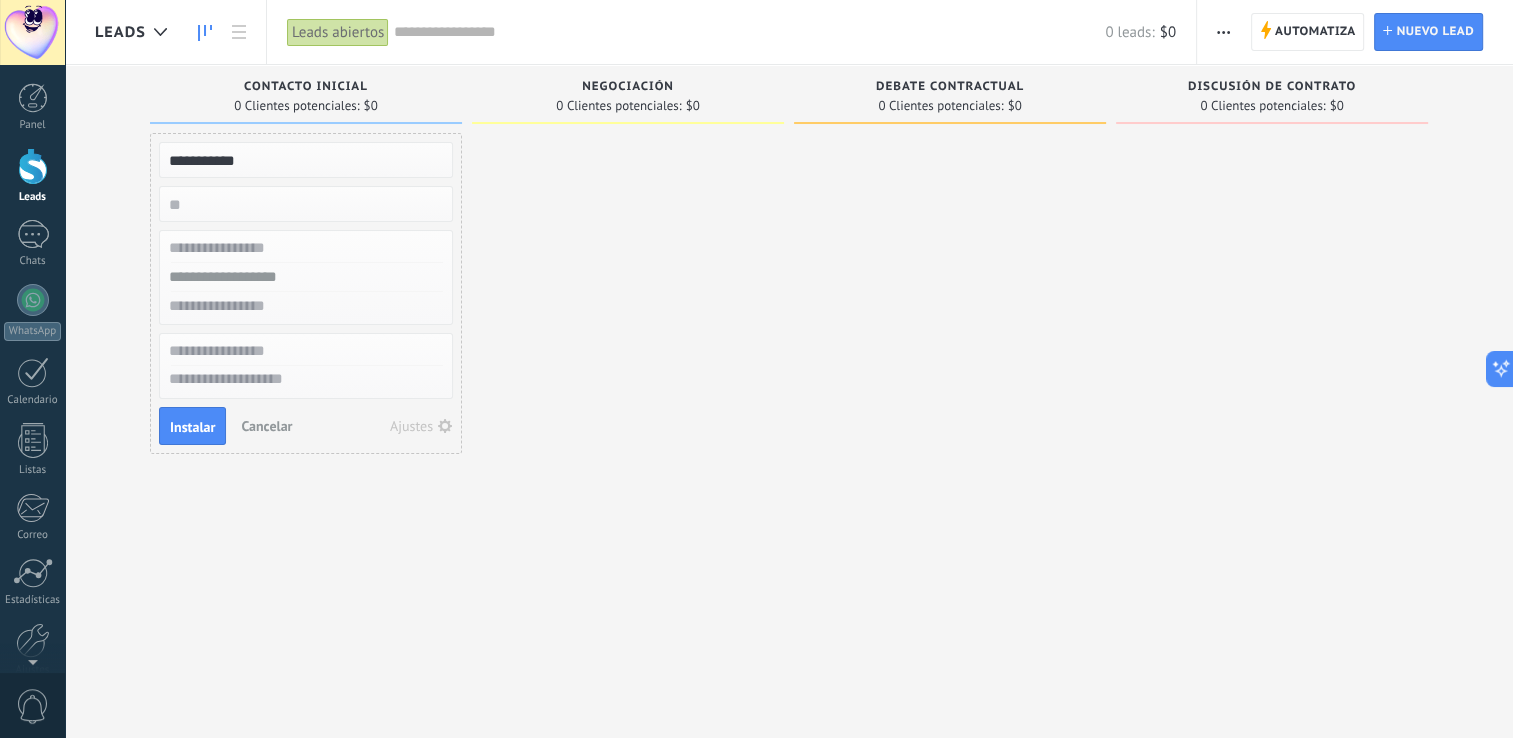 type on "**********" 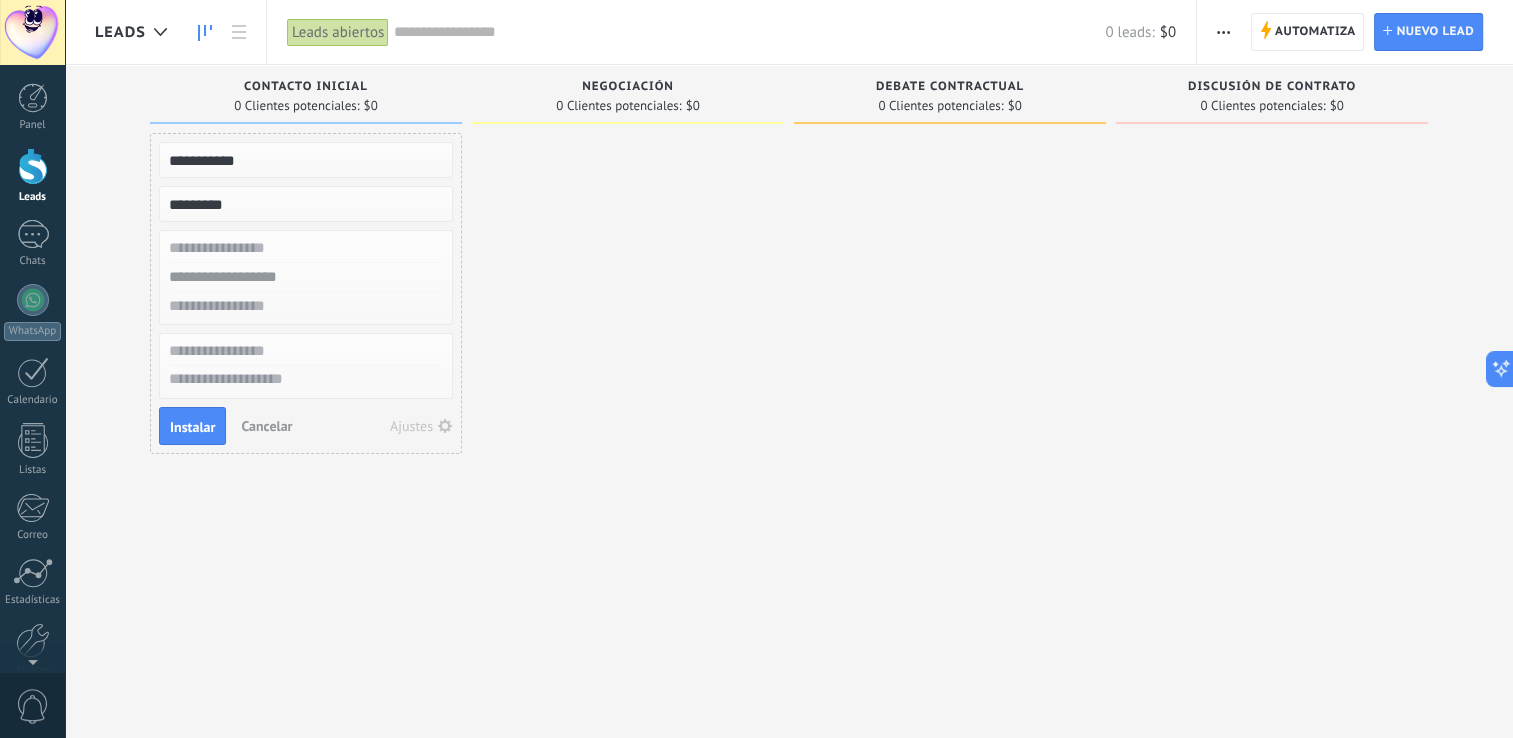 click at bounding box center [304, 204] 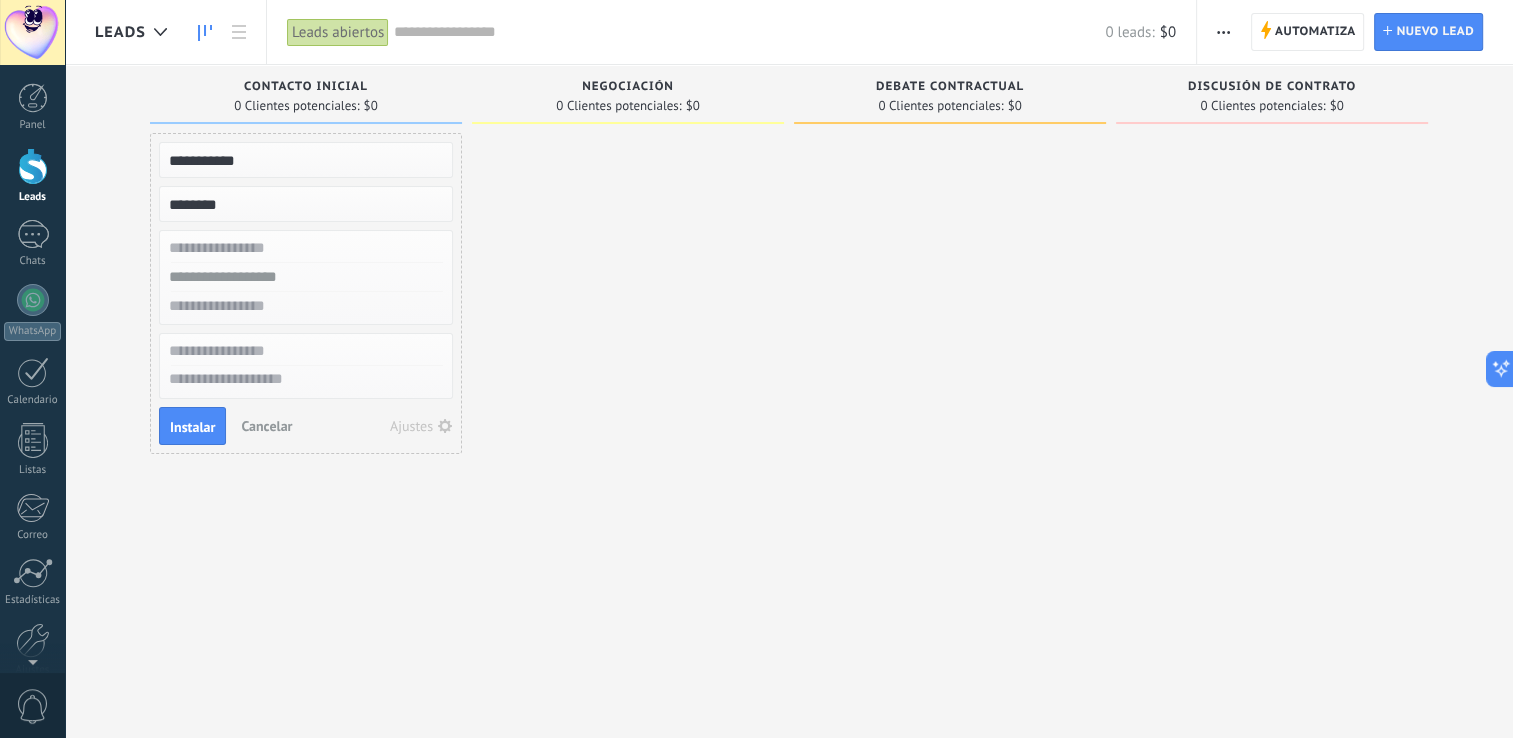 type on "********" 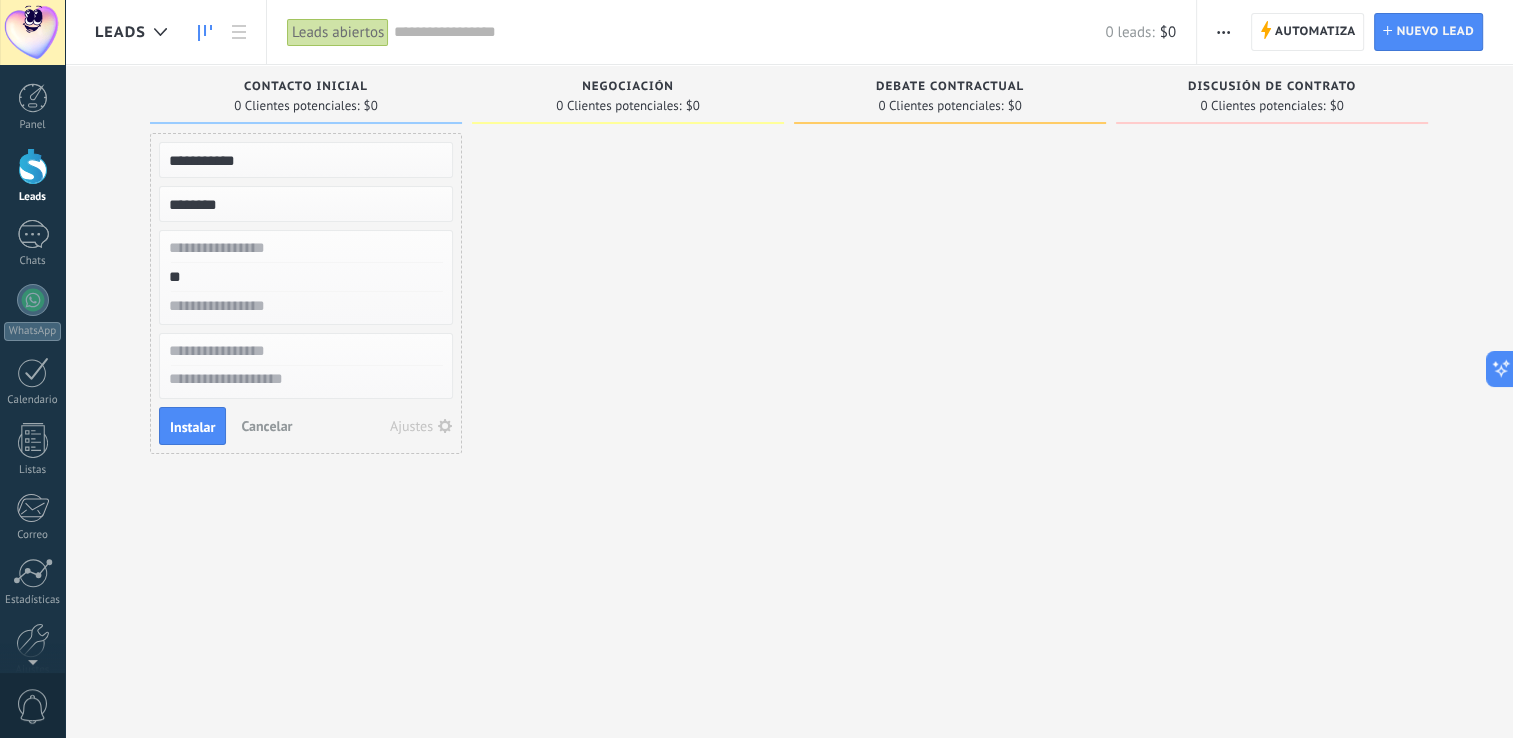 type on "*" 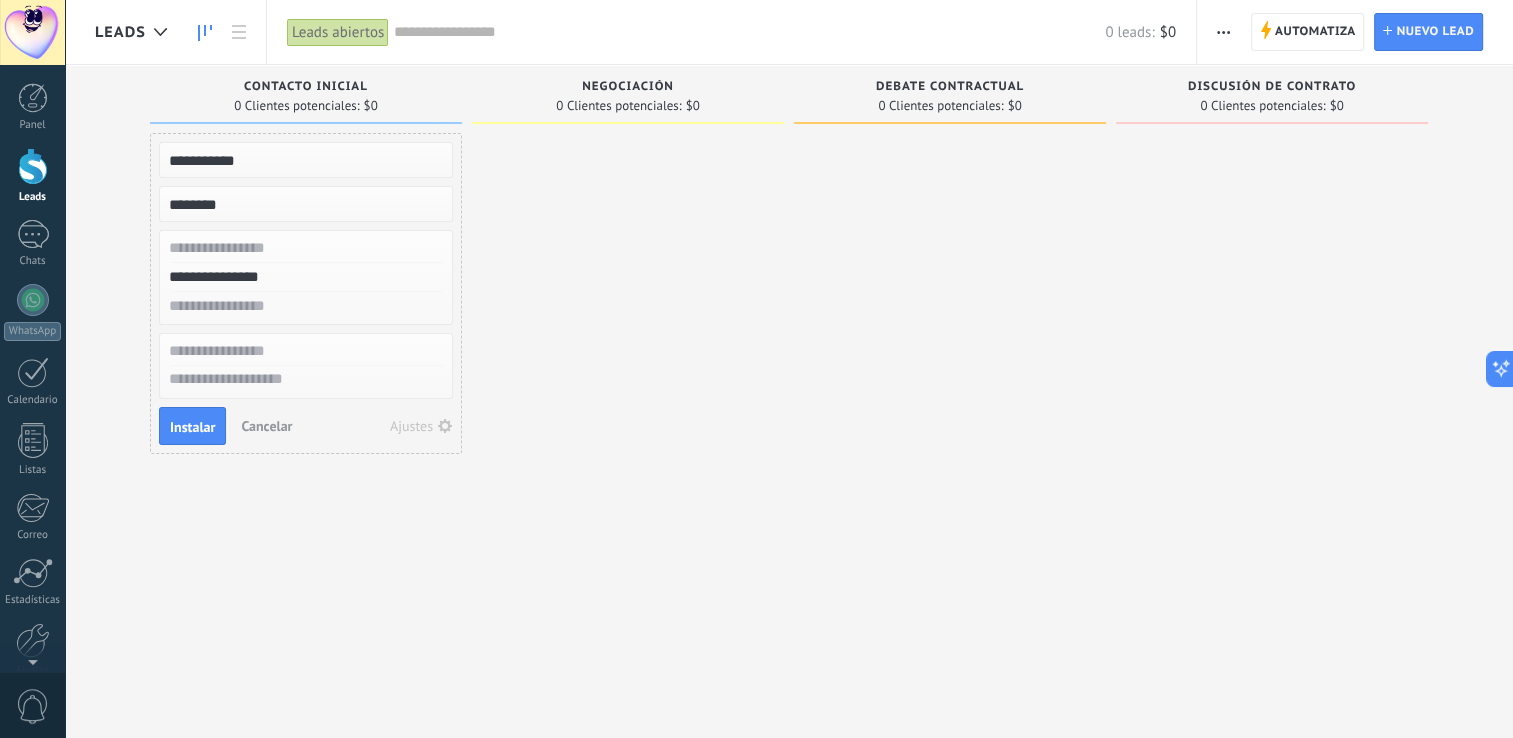 type on "**********" 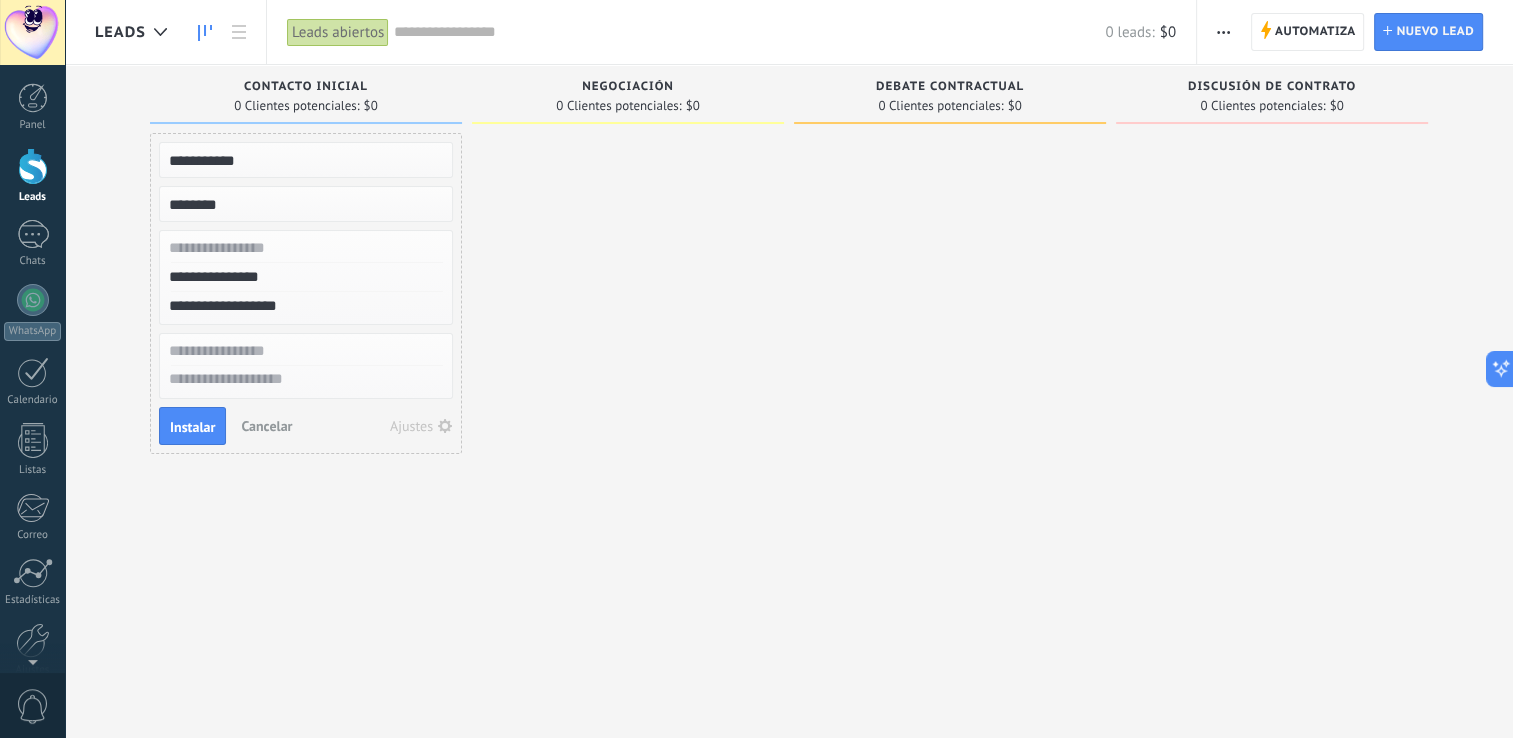 click on "**********" at bounding box center [304, 306] 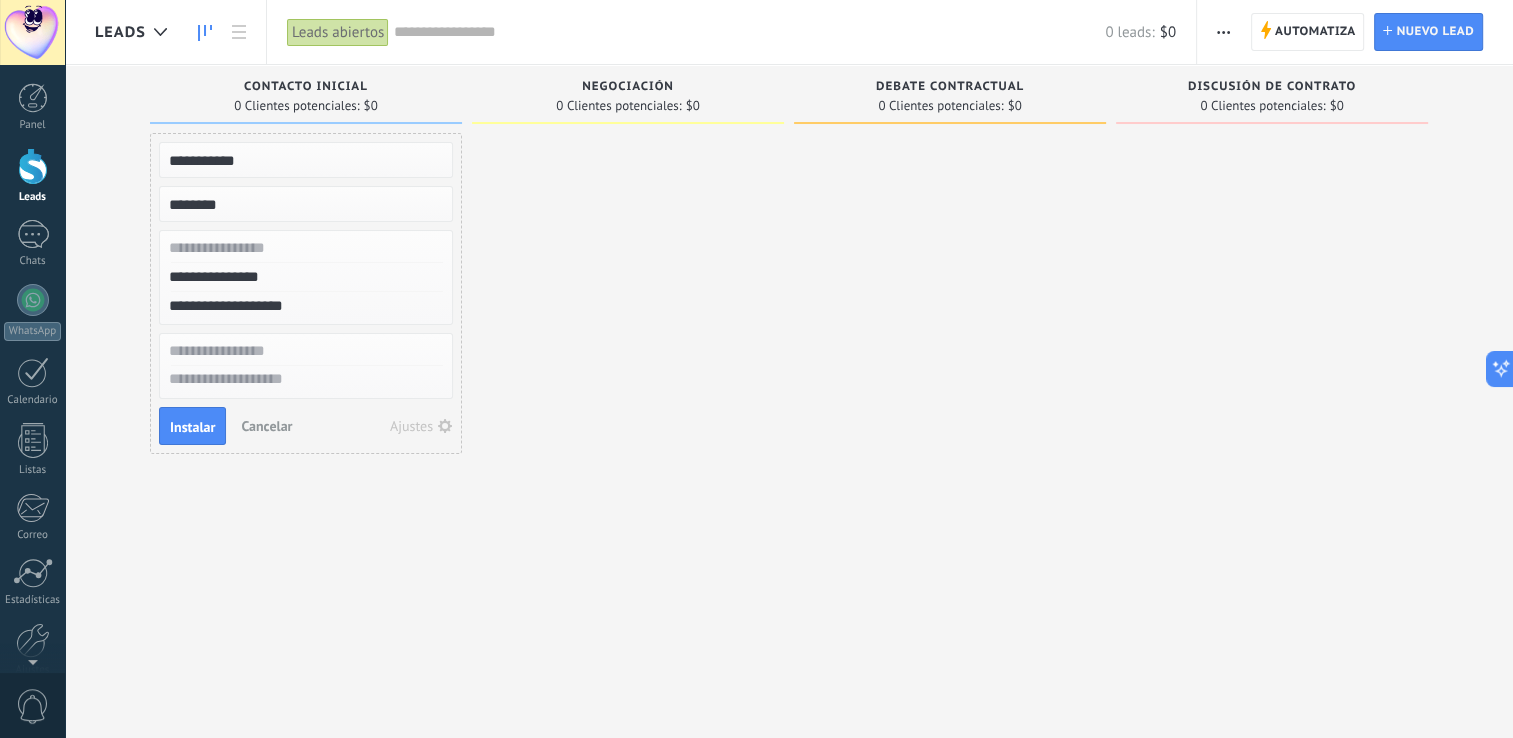 type on "**********" 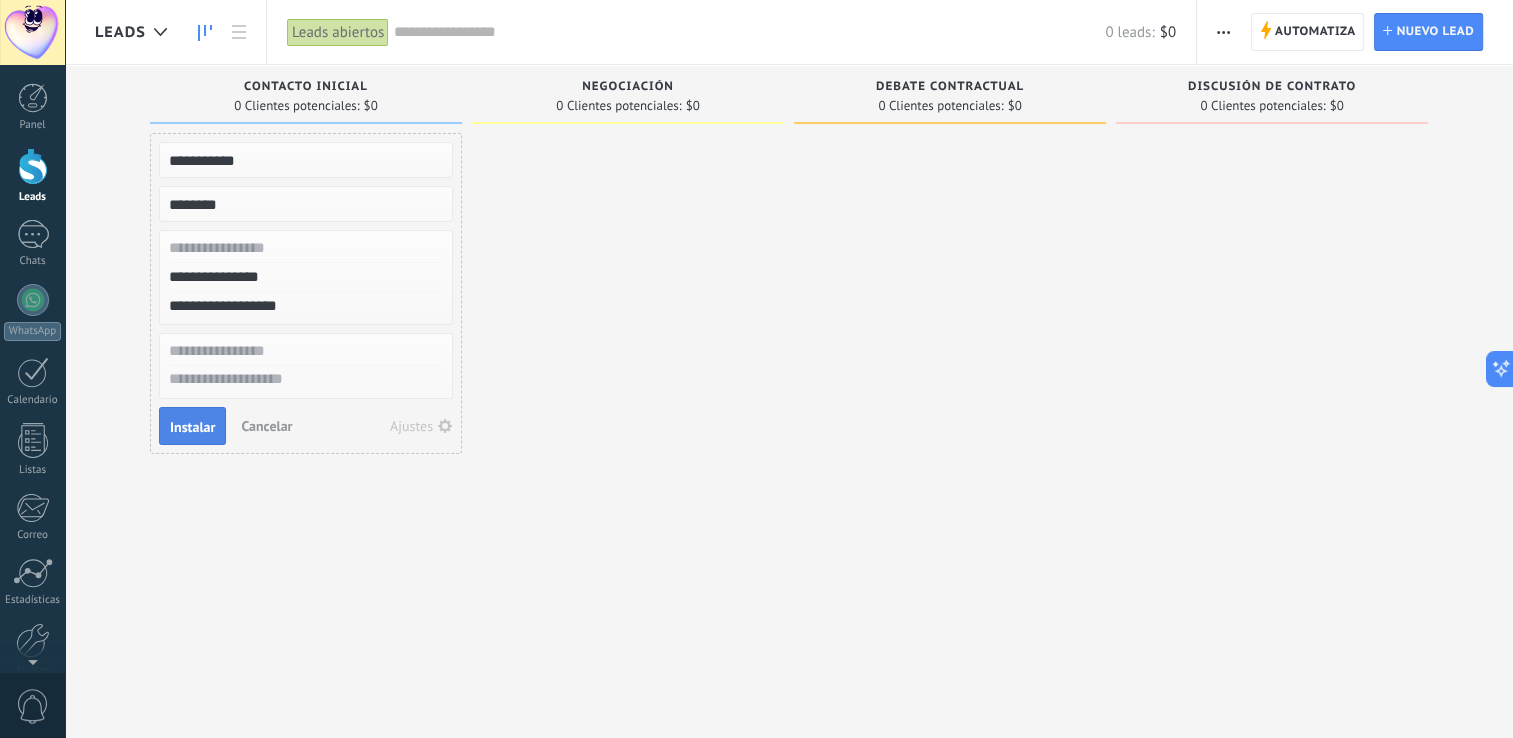click on "Instalar" at bounding box center [192, 426] 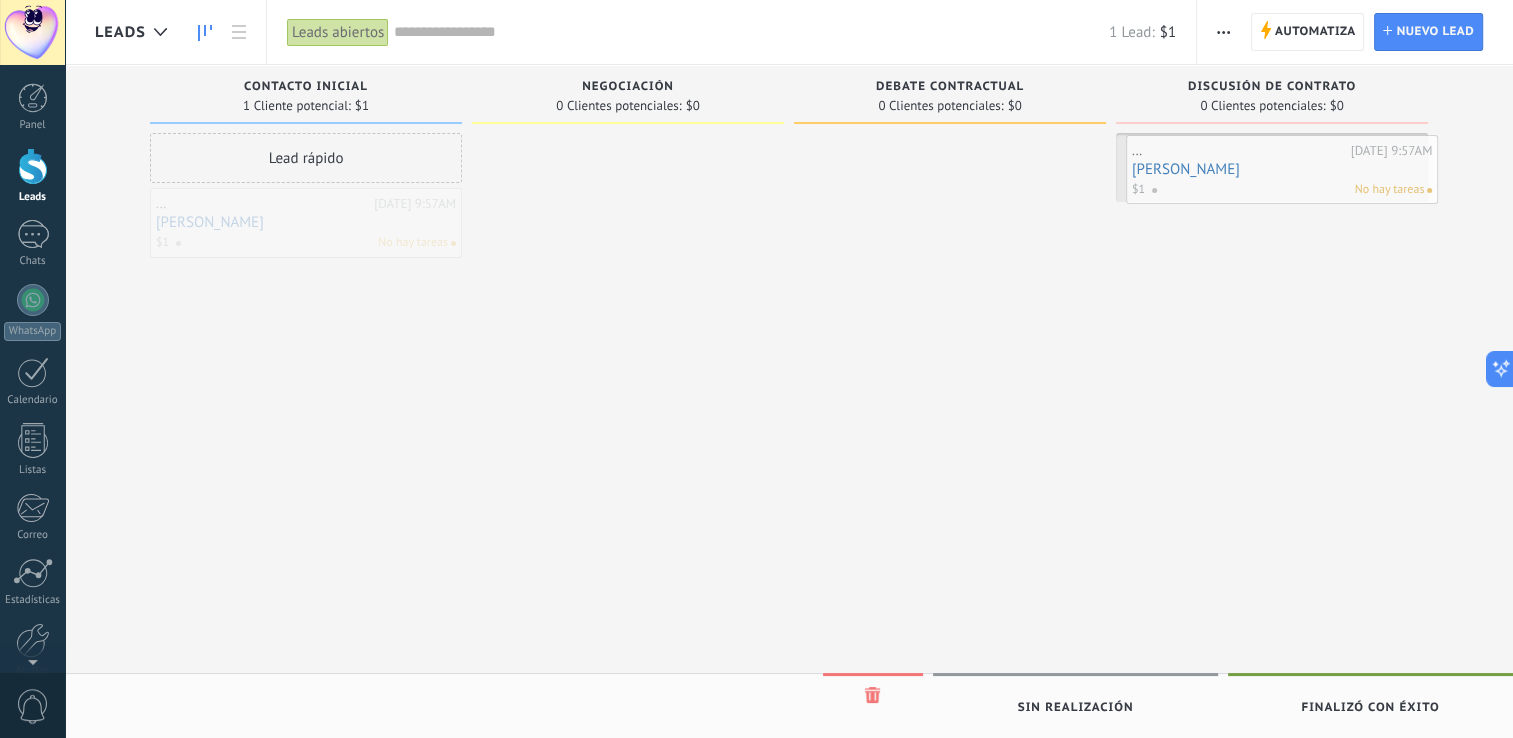 drag, startPoint x: 304, startPoint y: 214, endPoint x: 1280, endPoint y: 161, distance: 977.438 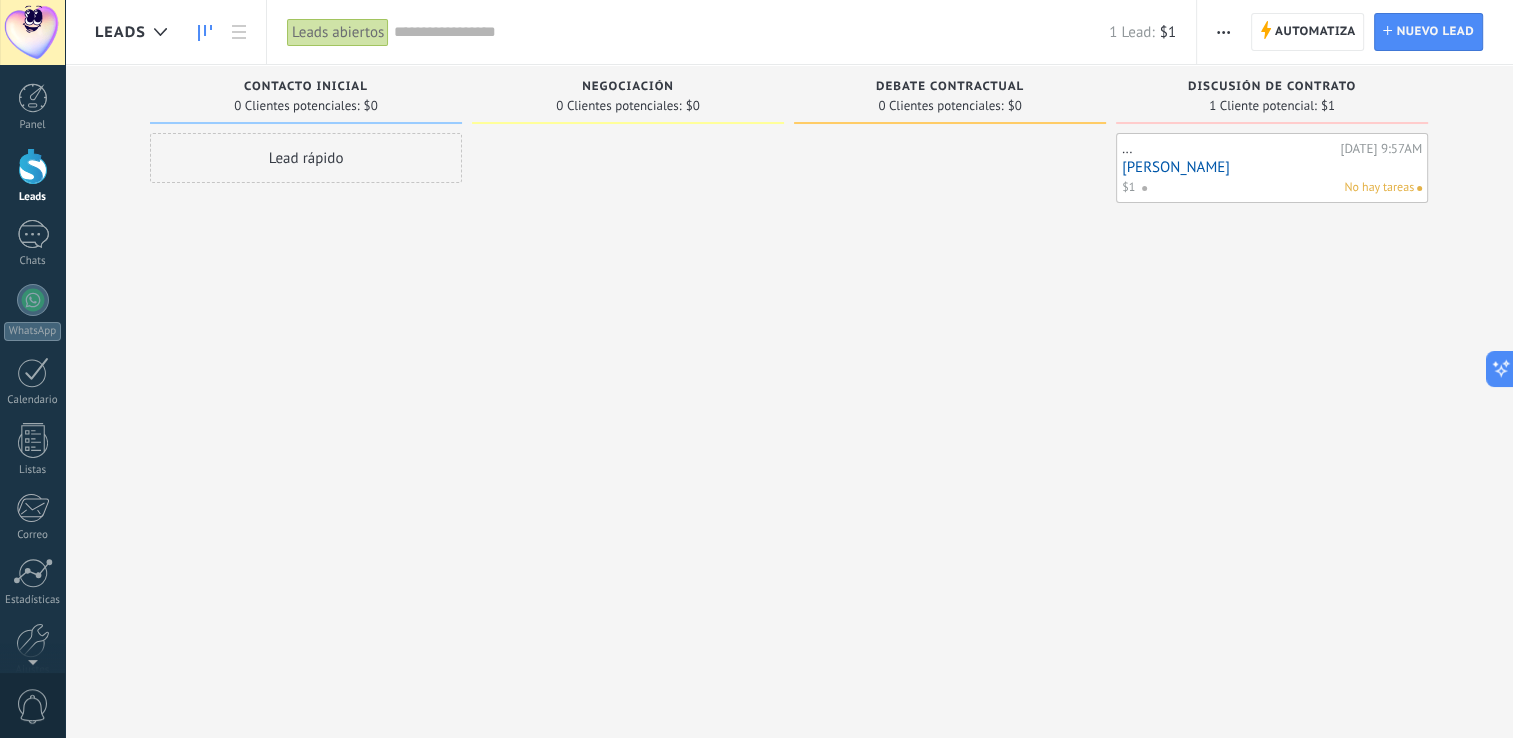 click on "[PERSON_NAME]" at bounding box center (1272, 167) 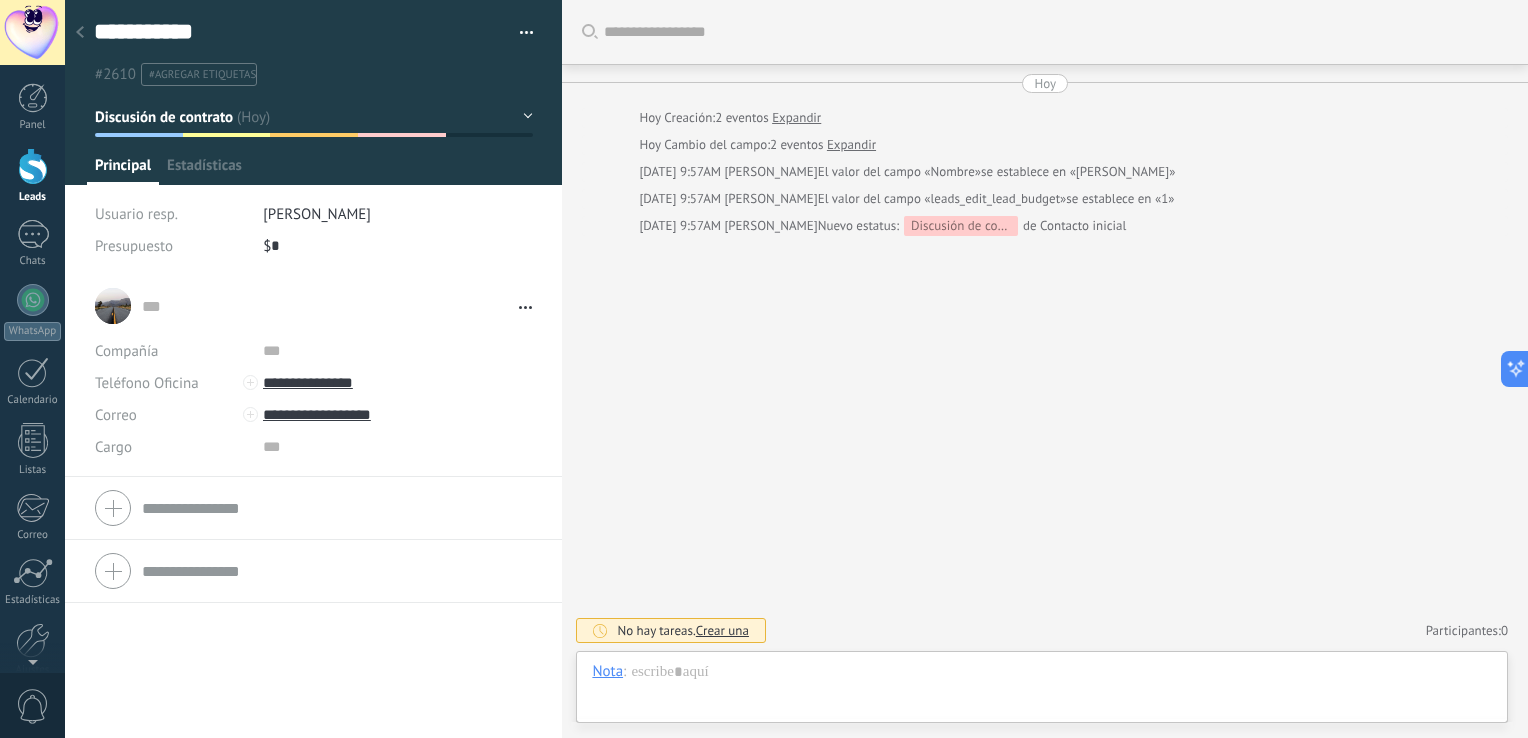 scroll, scrollTop: 29, scrollLeft: 0, axis: vertical 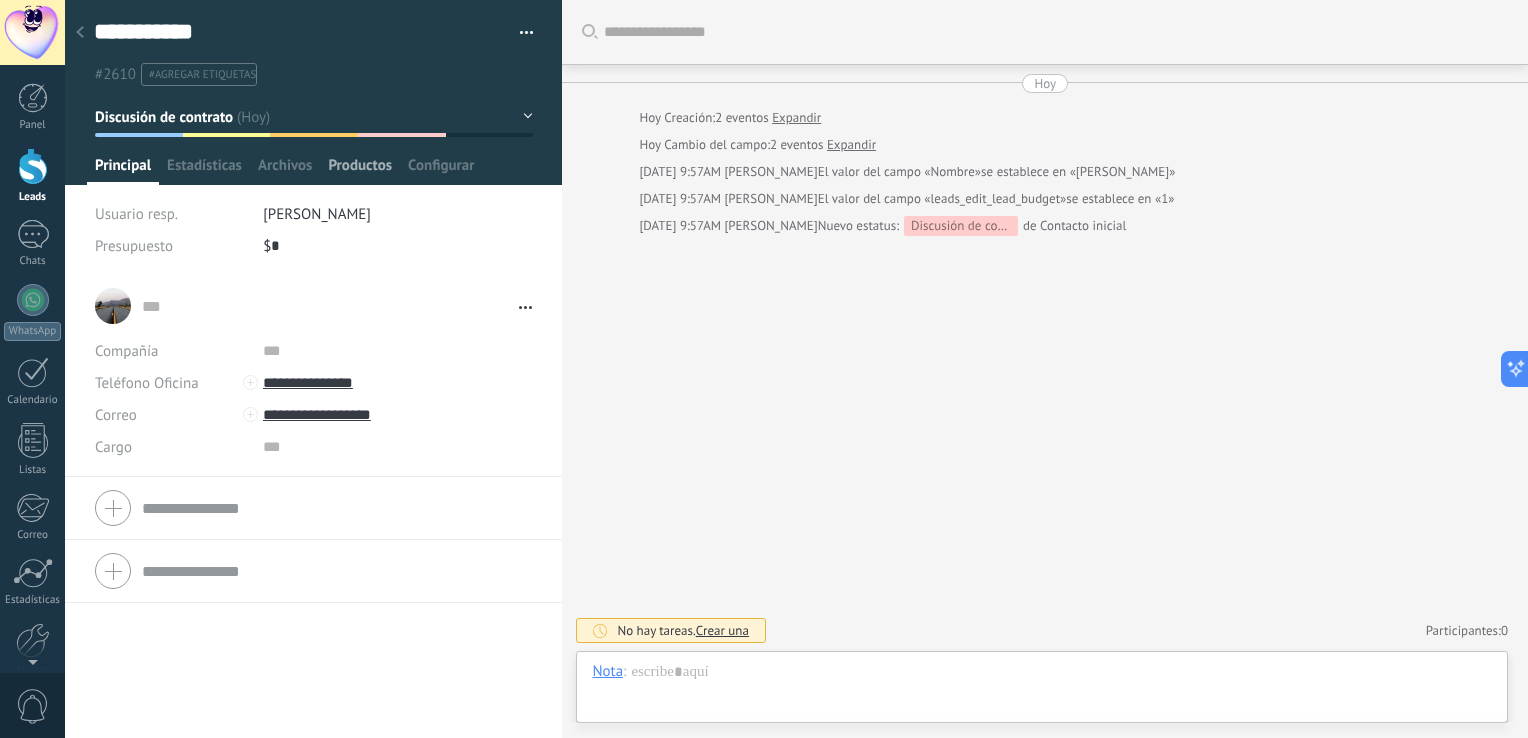 click on "Productos" at bounding box center [360, 170] 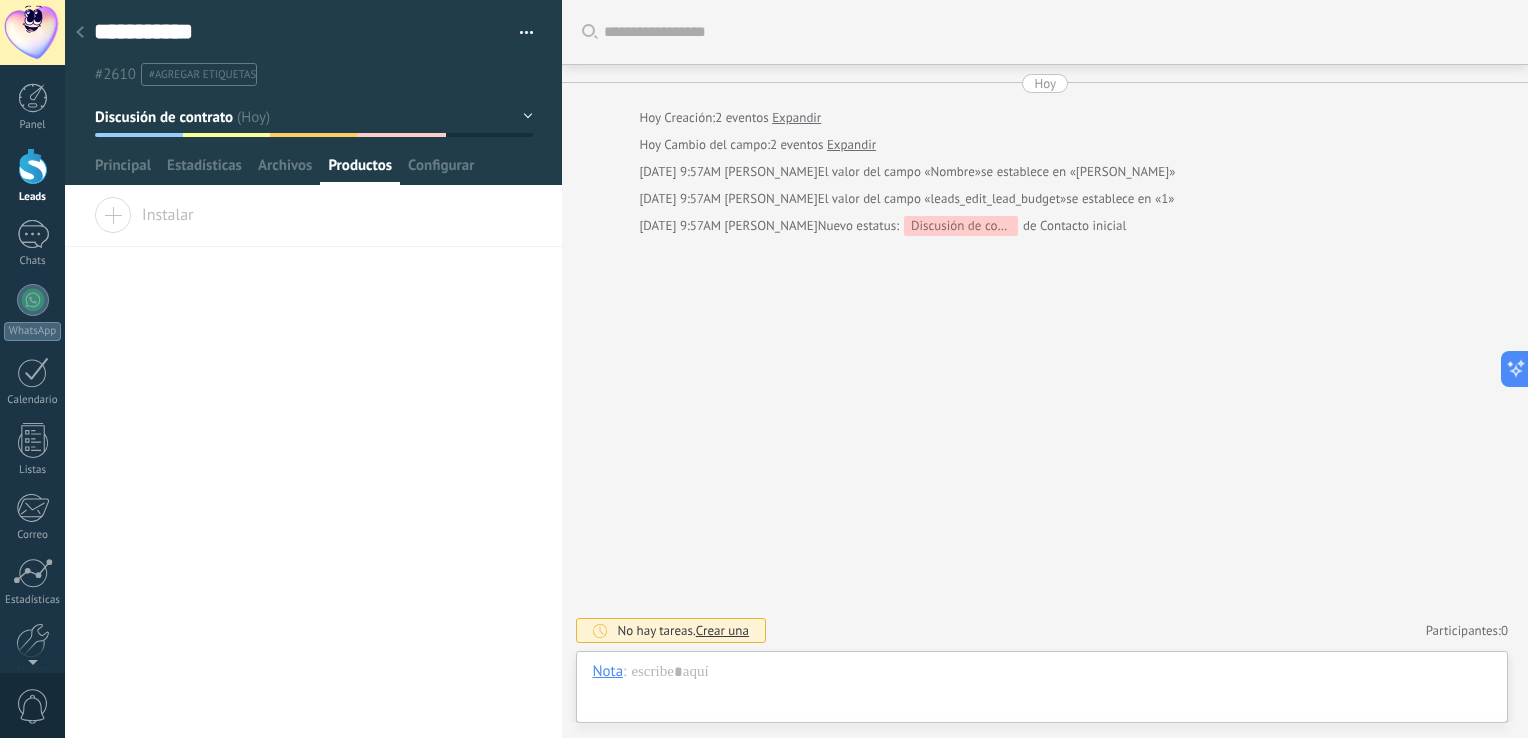 click on "Instalar" at bounding box center (144, 211) 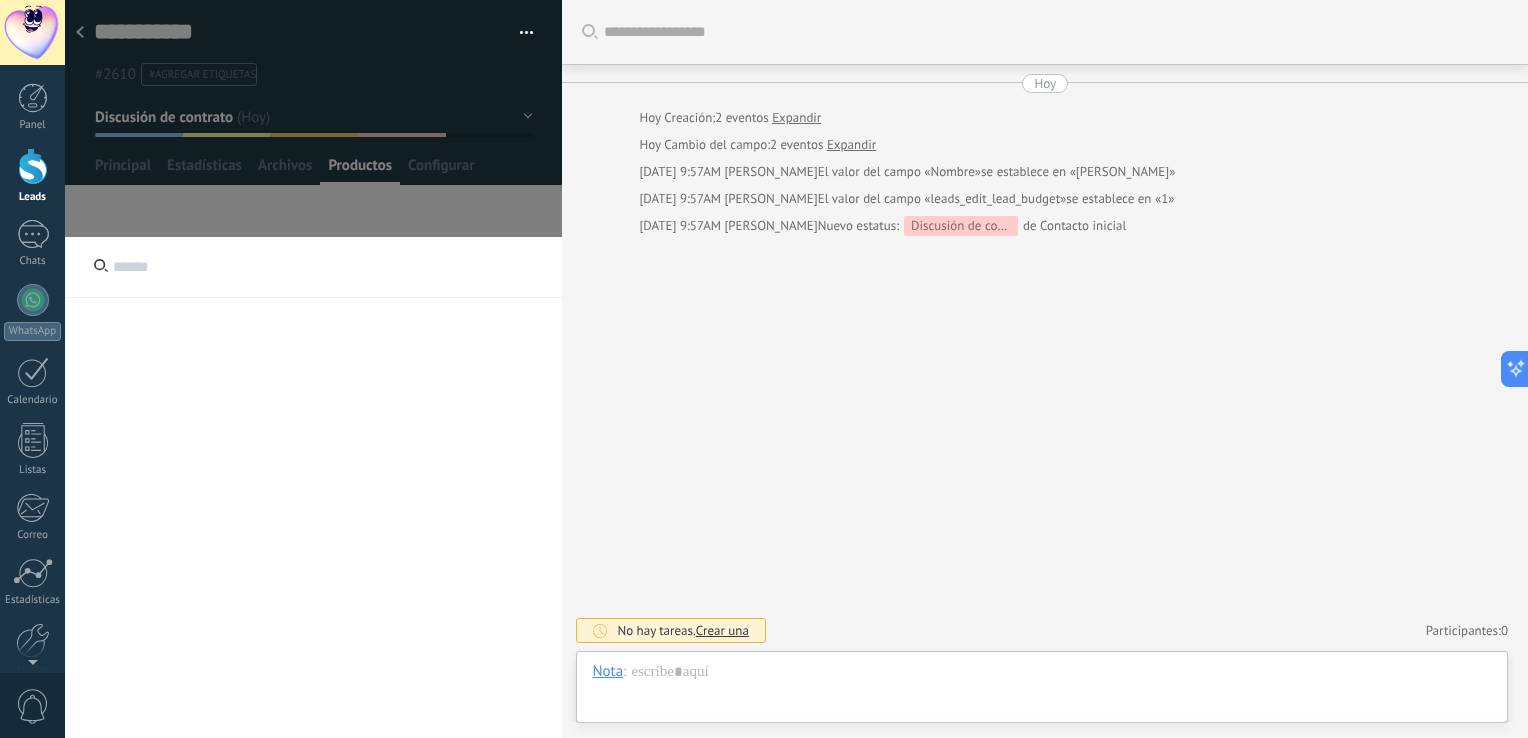 click at bounding box center [313, 267] 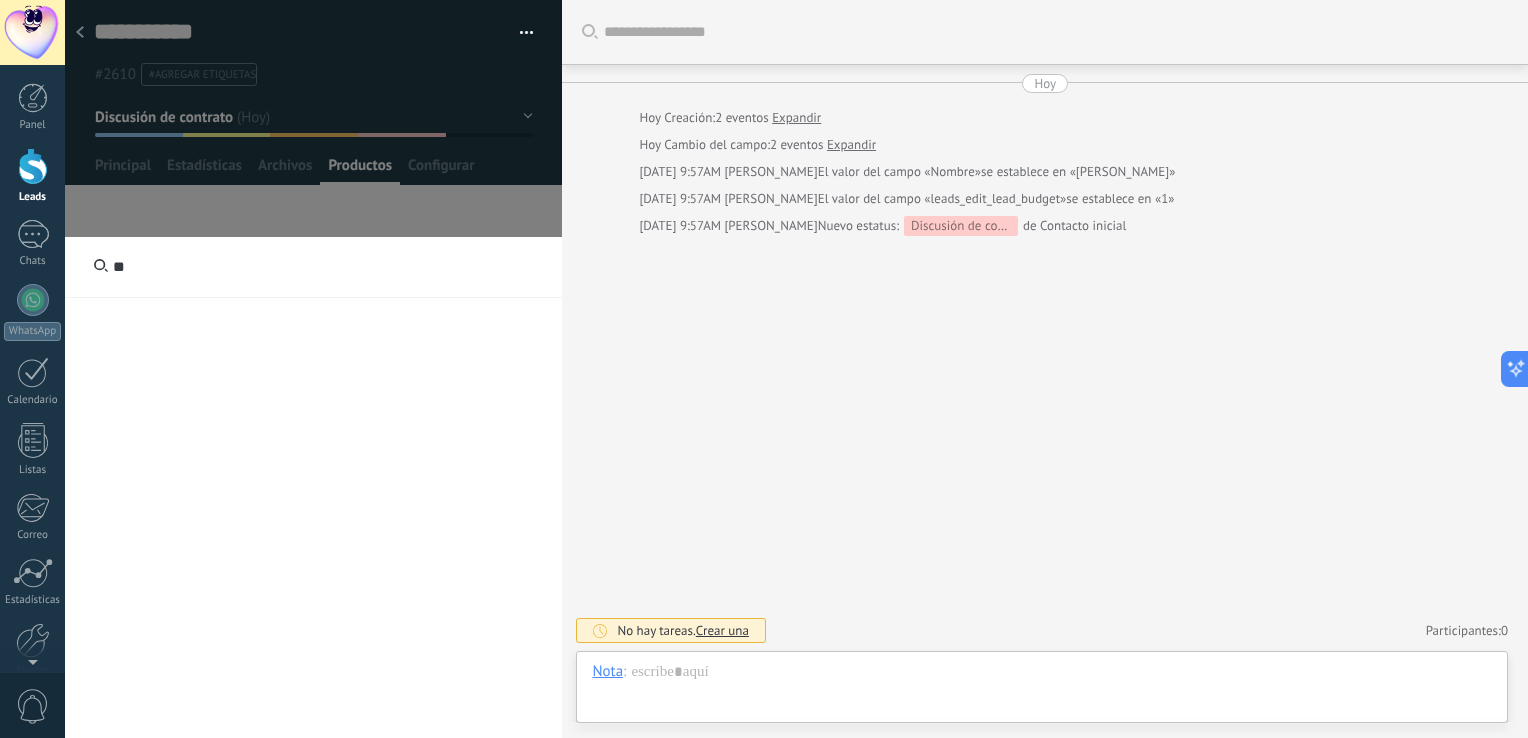 type on "**" 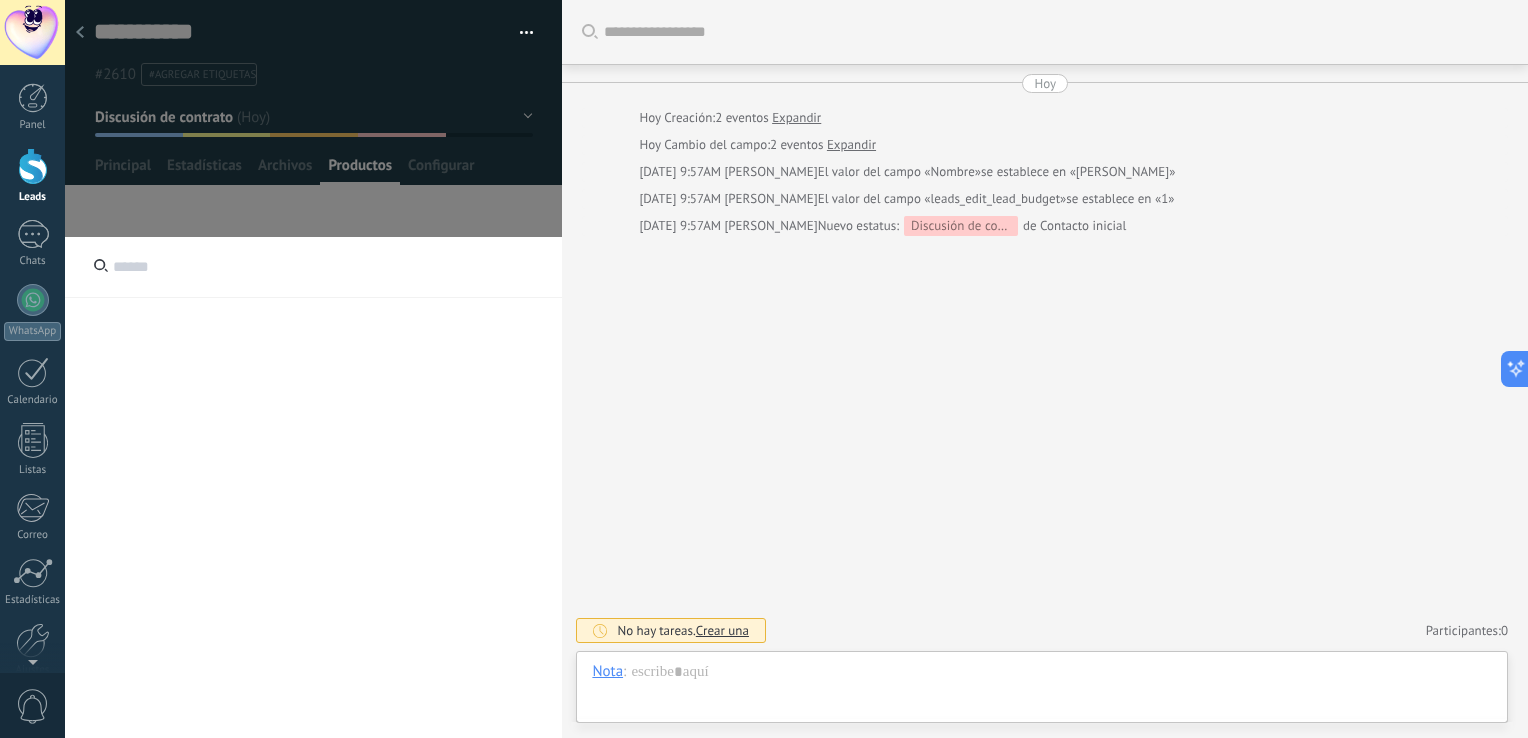 type 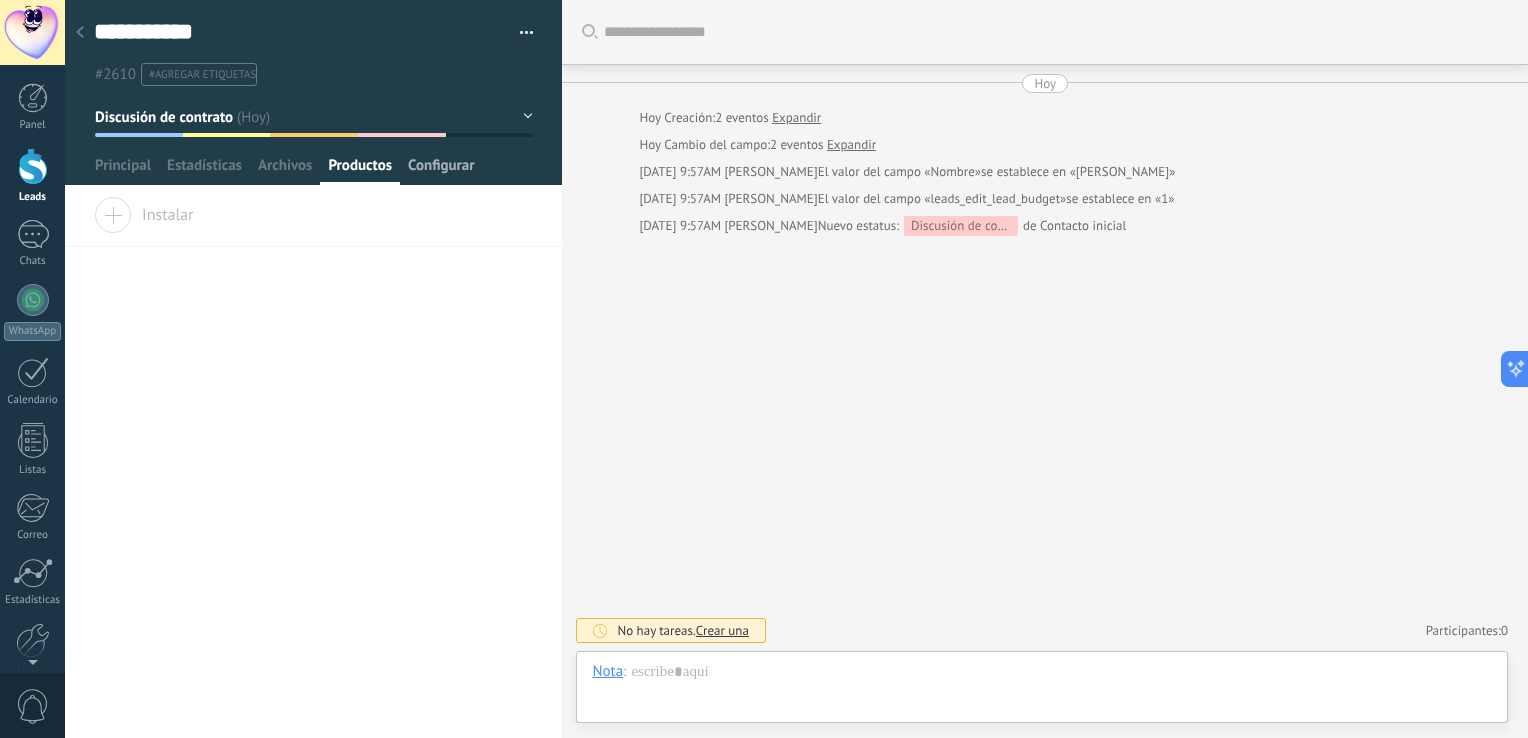 click on "Configurar" at bounding box center (441, 170) 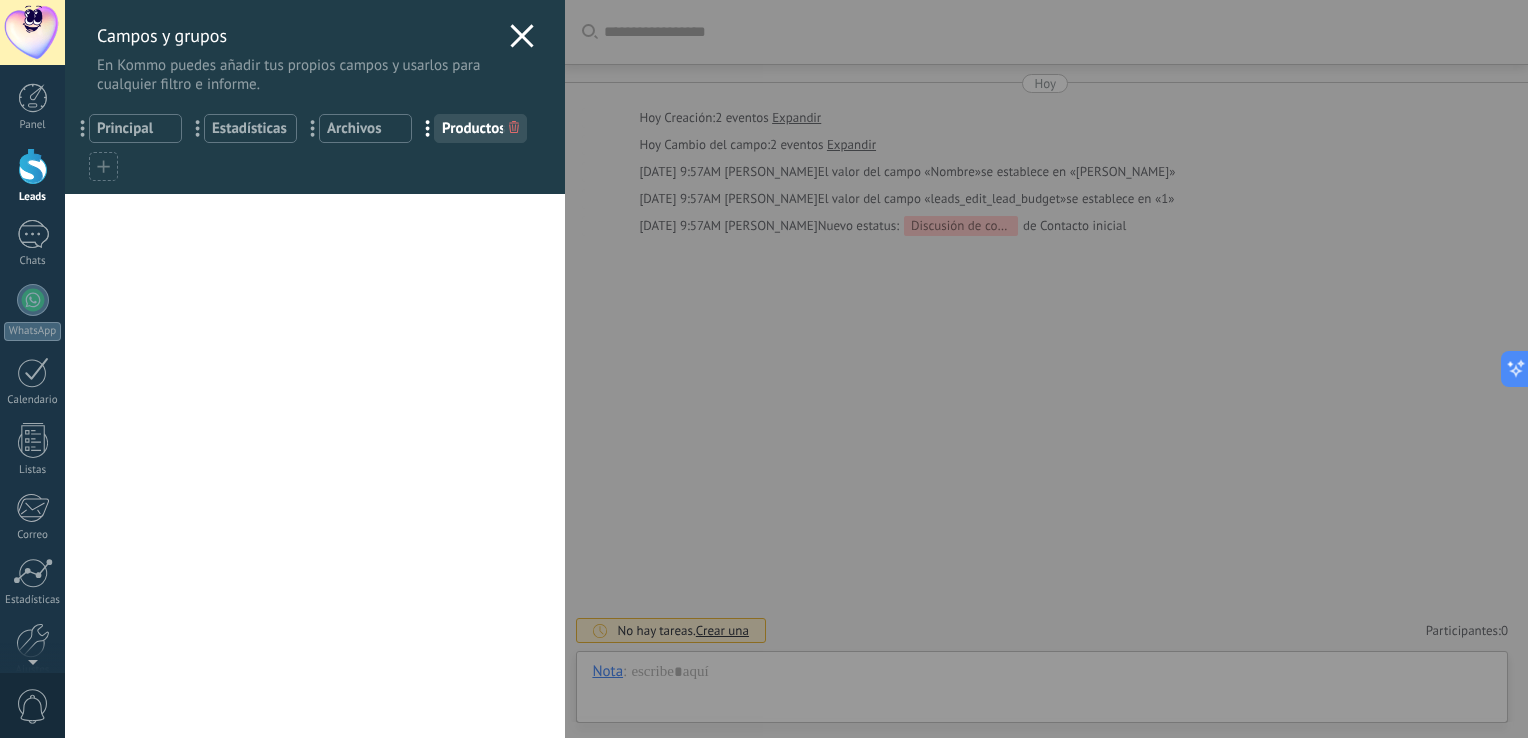drag, startPoint x: 448, startPoint y: 132, endPoint x: 375, endPoint y: 162, distance: 78.92401 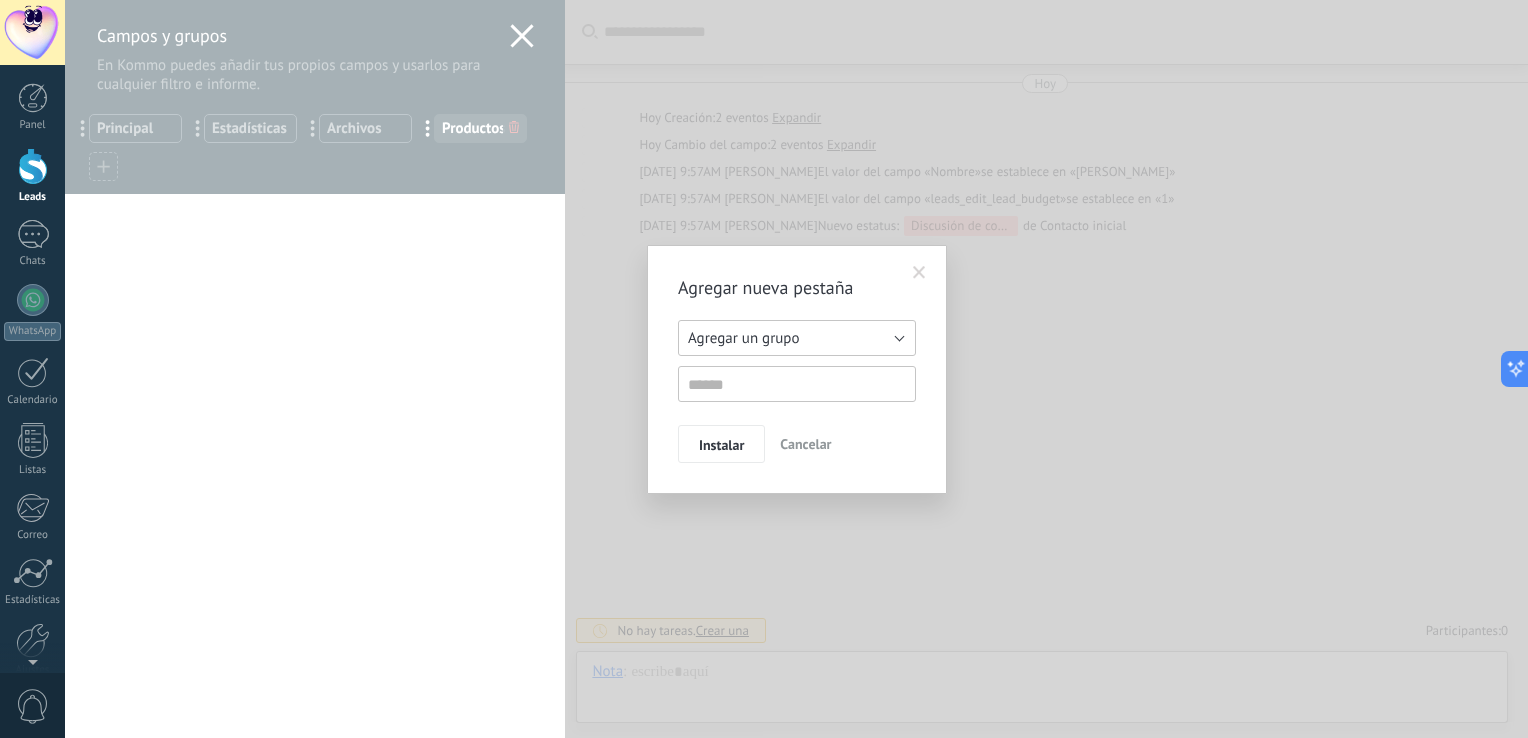 click on "Agregar un grupo" at bounding box center (797, 338) 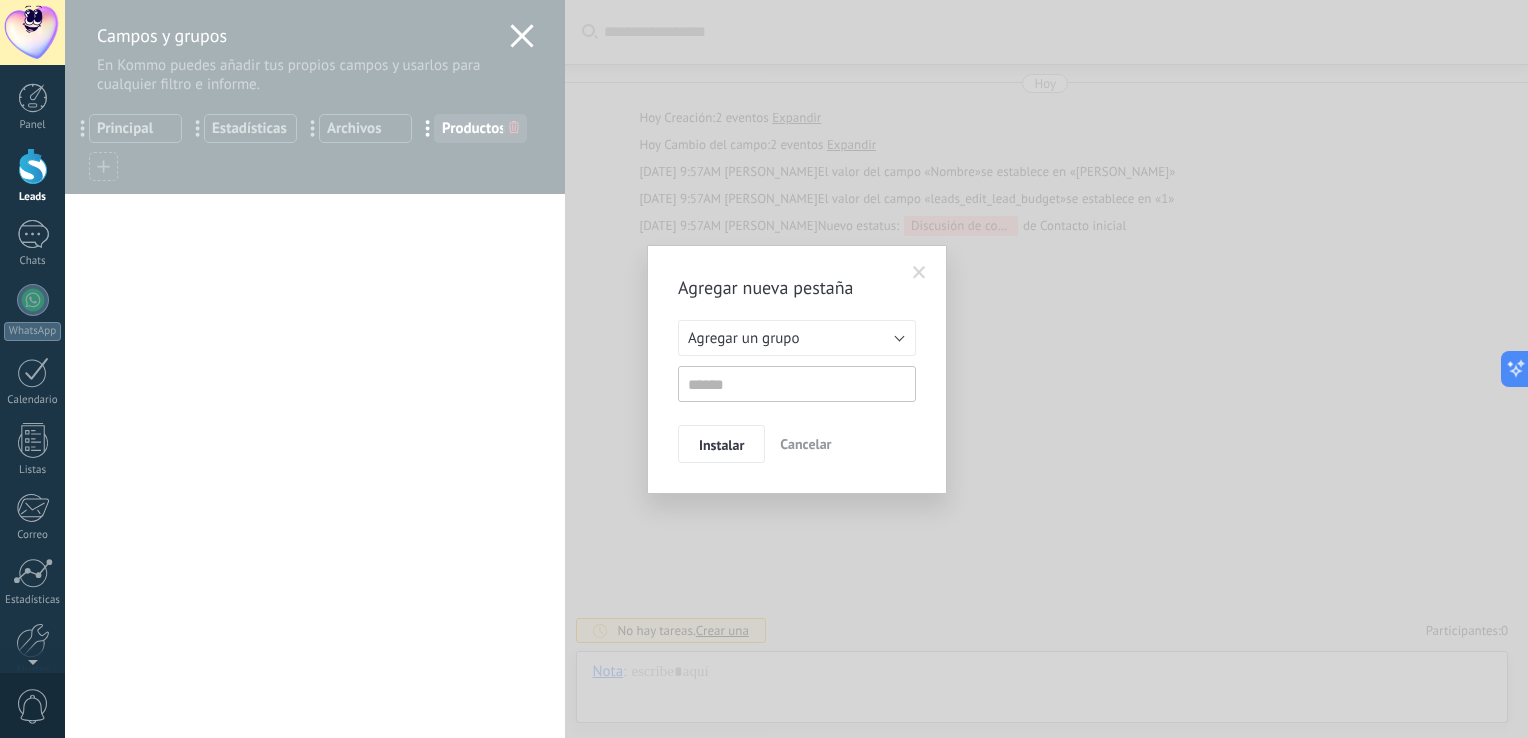 click on "Instalar Cancelar" at bounding box center [797, 444] 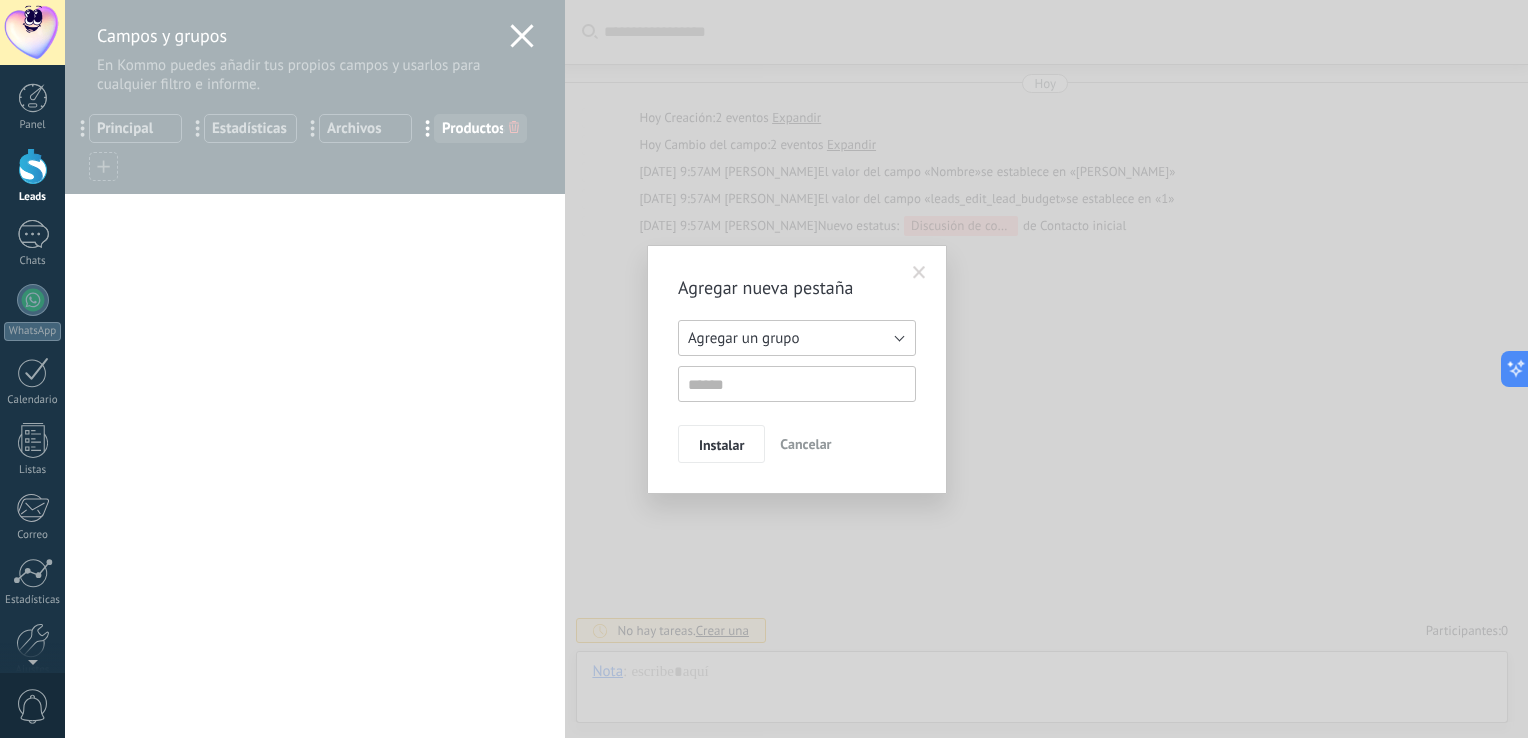 click on "Agregar un grupo" at bounding box center [797, 338] 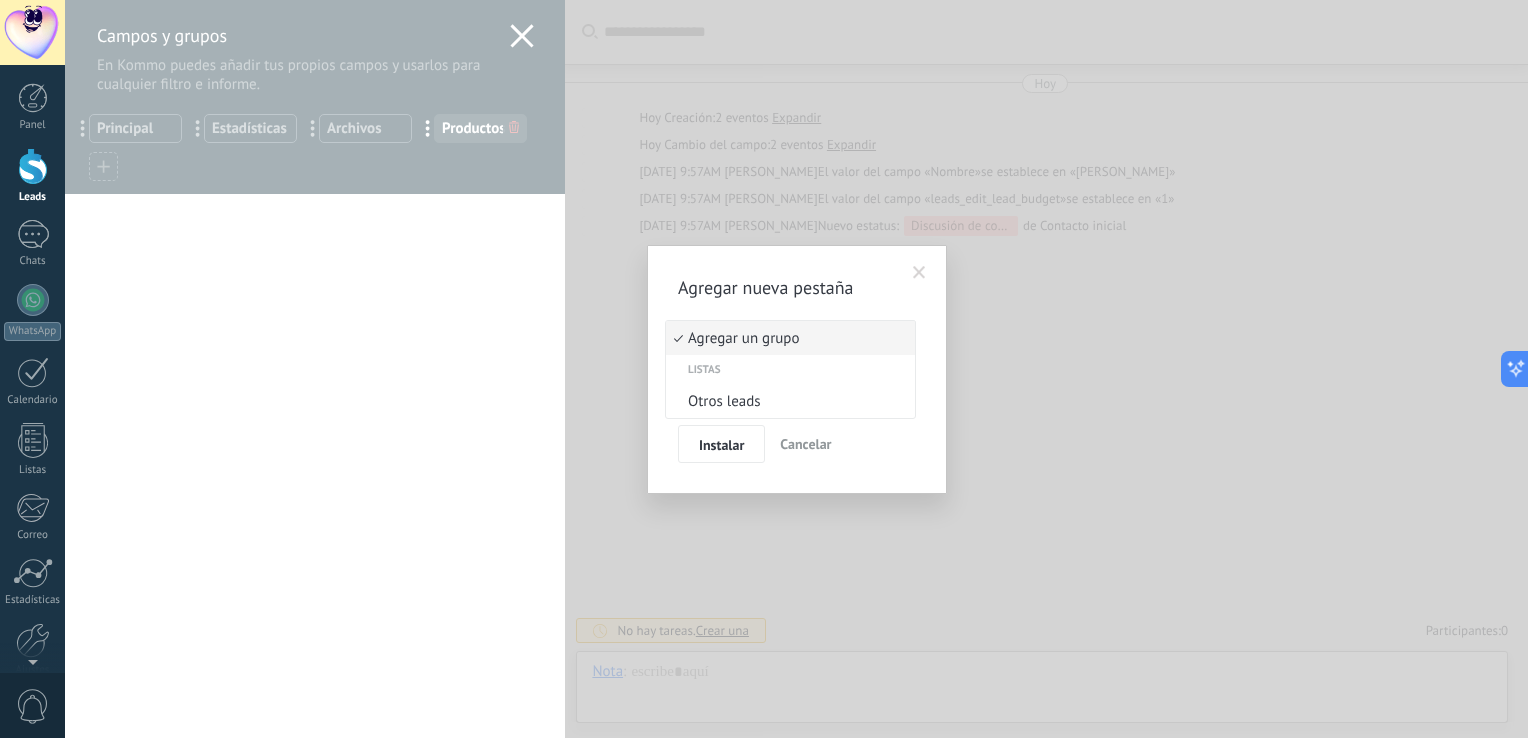 click on "Instalar Cancelar" at bounding box center [797, 444] 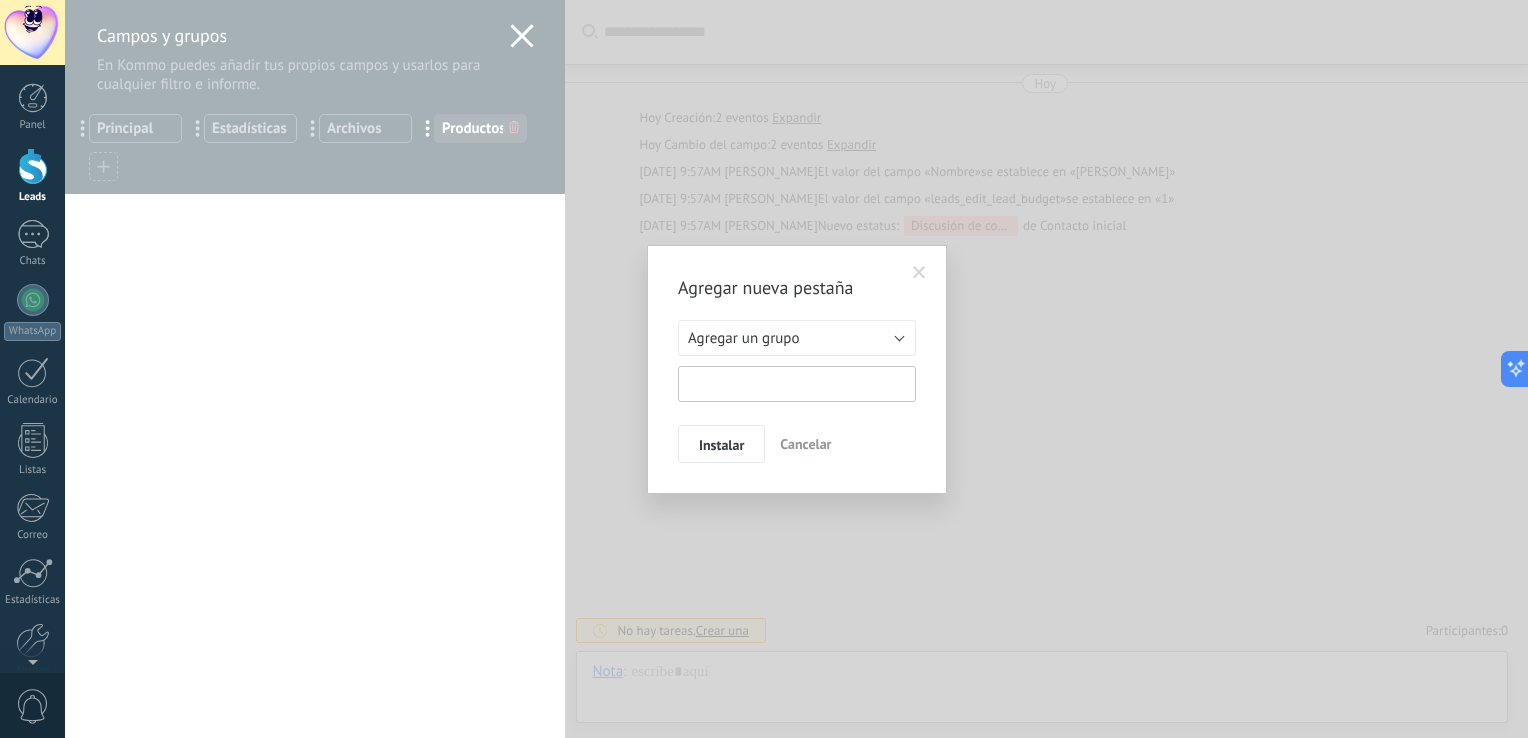 click at bounding box center (797, 384) 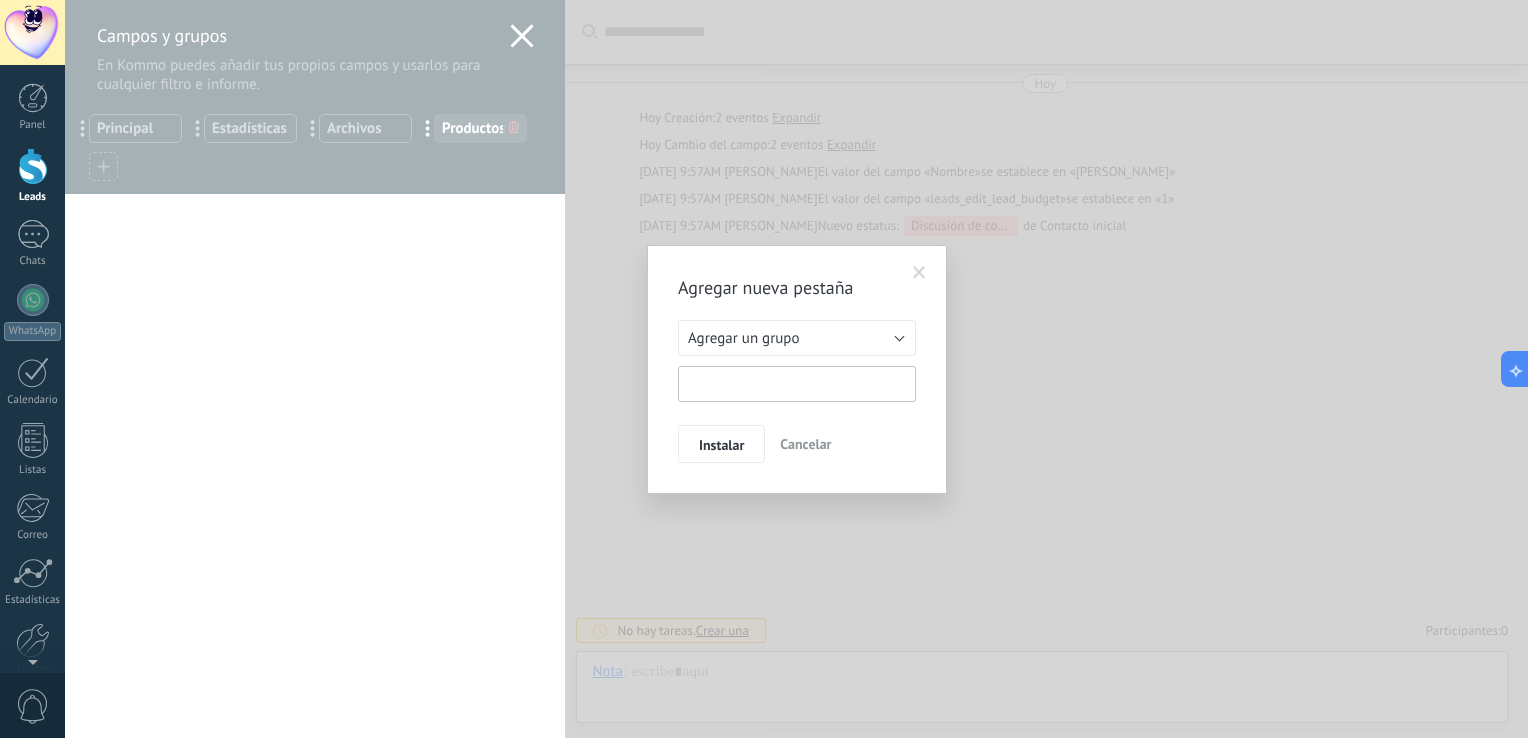 click at bounding box center [797, 384] 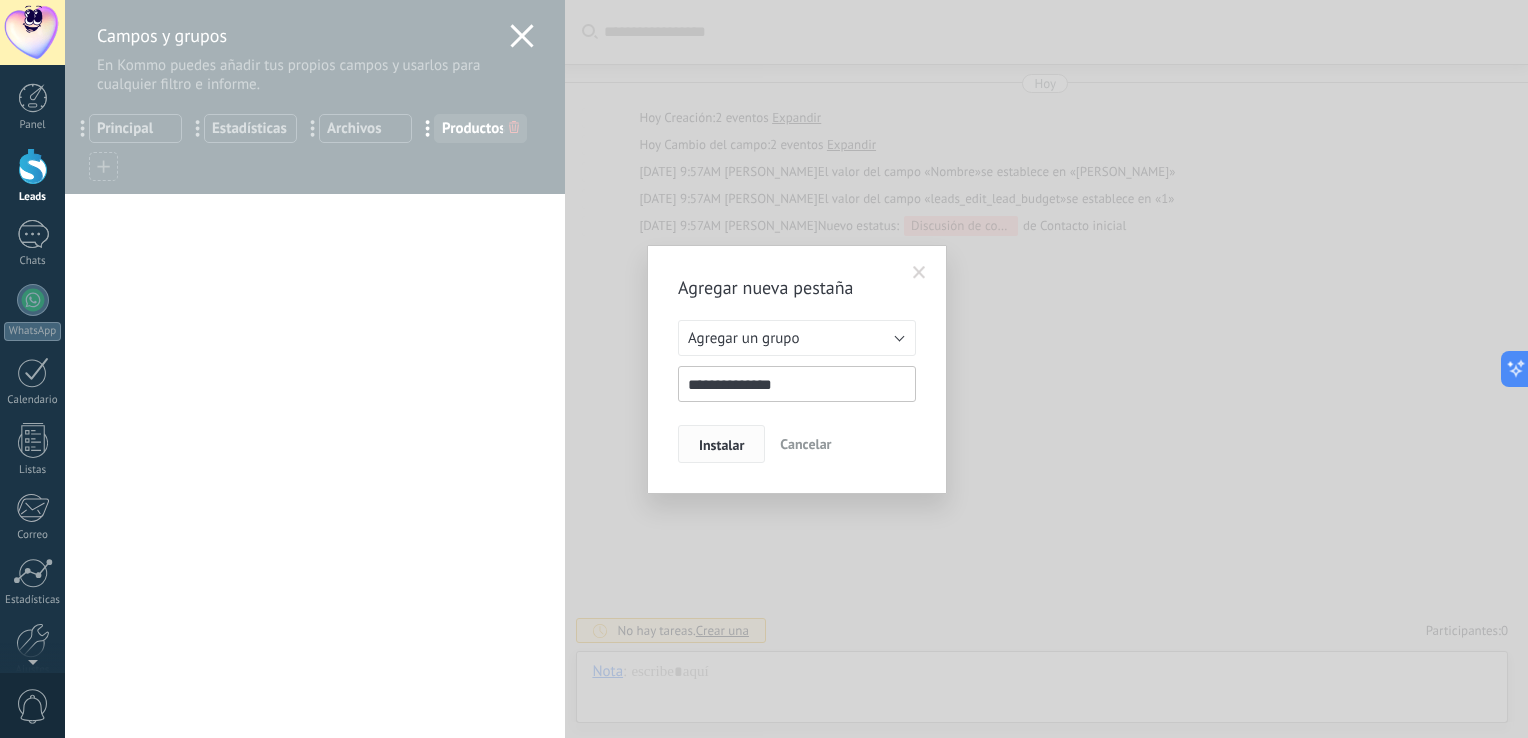 type on "**********" 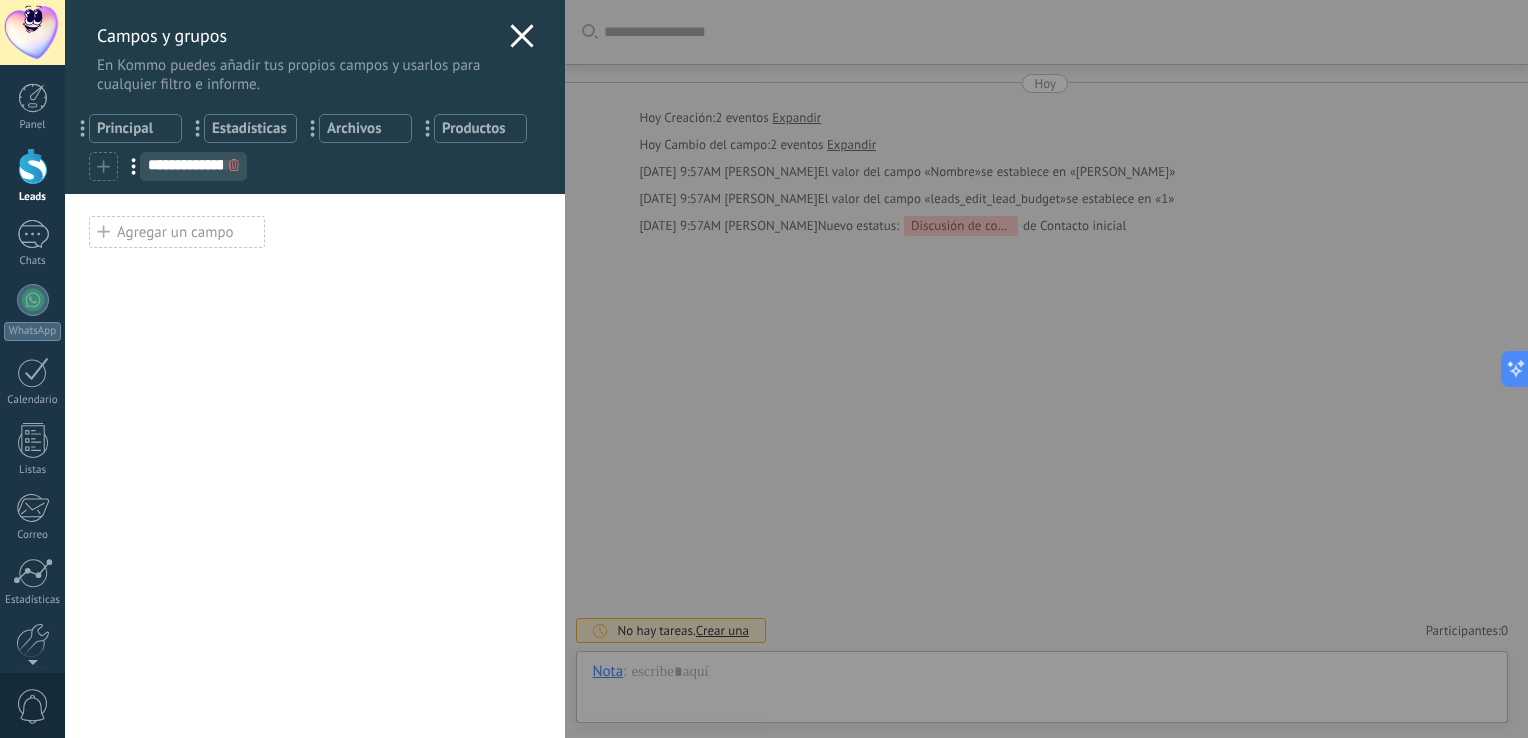 click 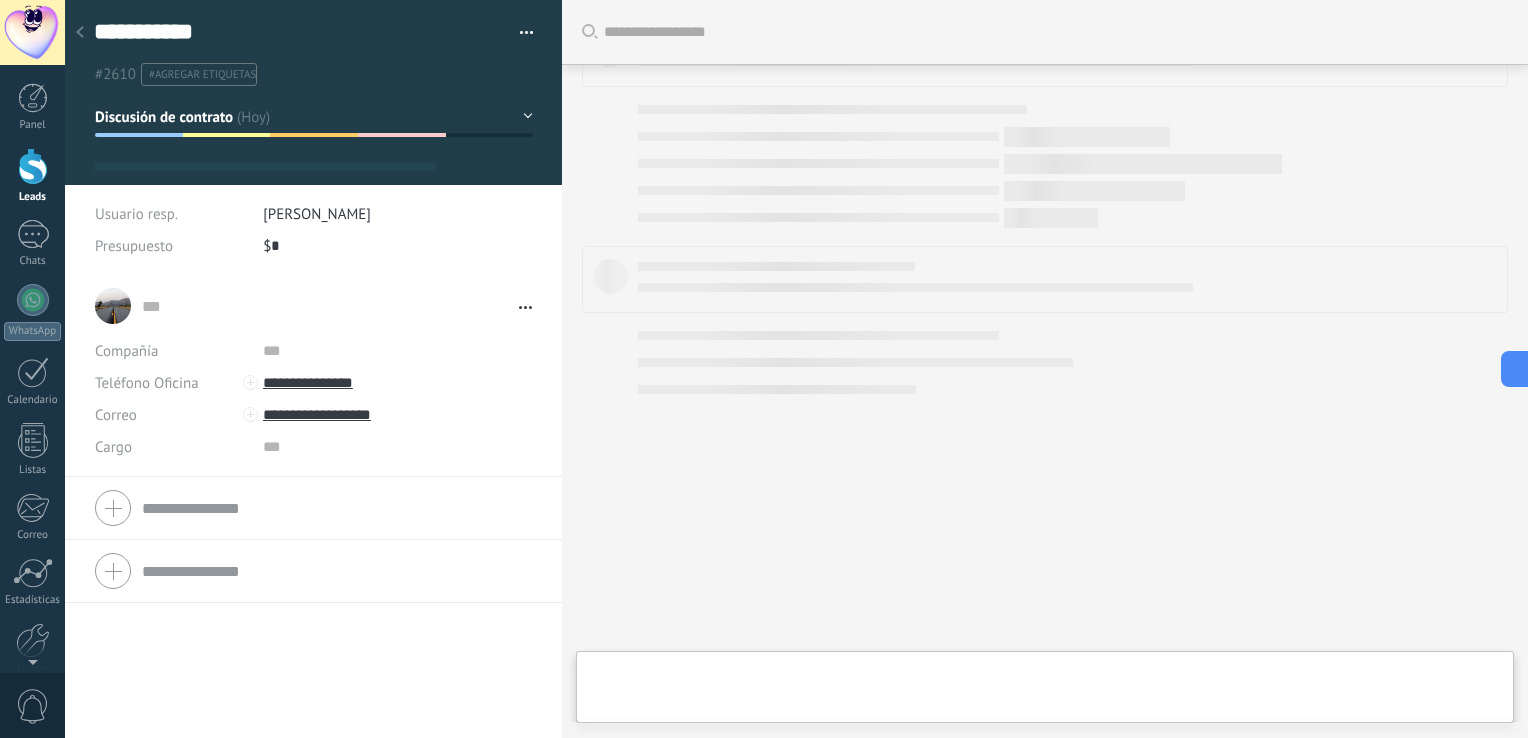 type on "**********" 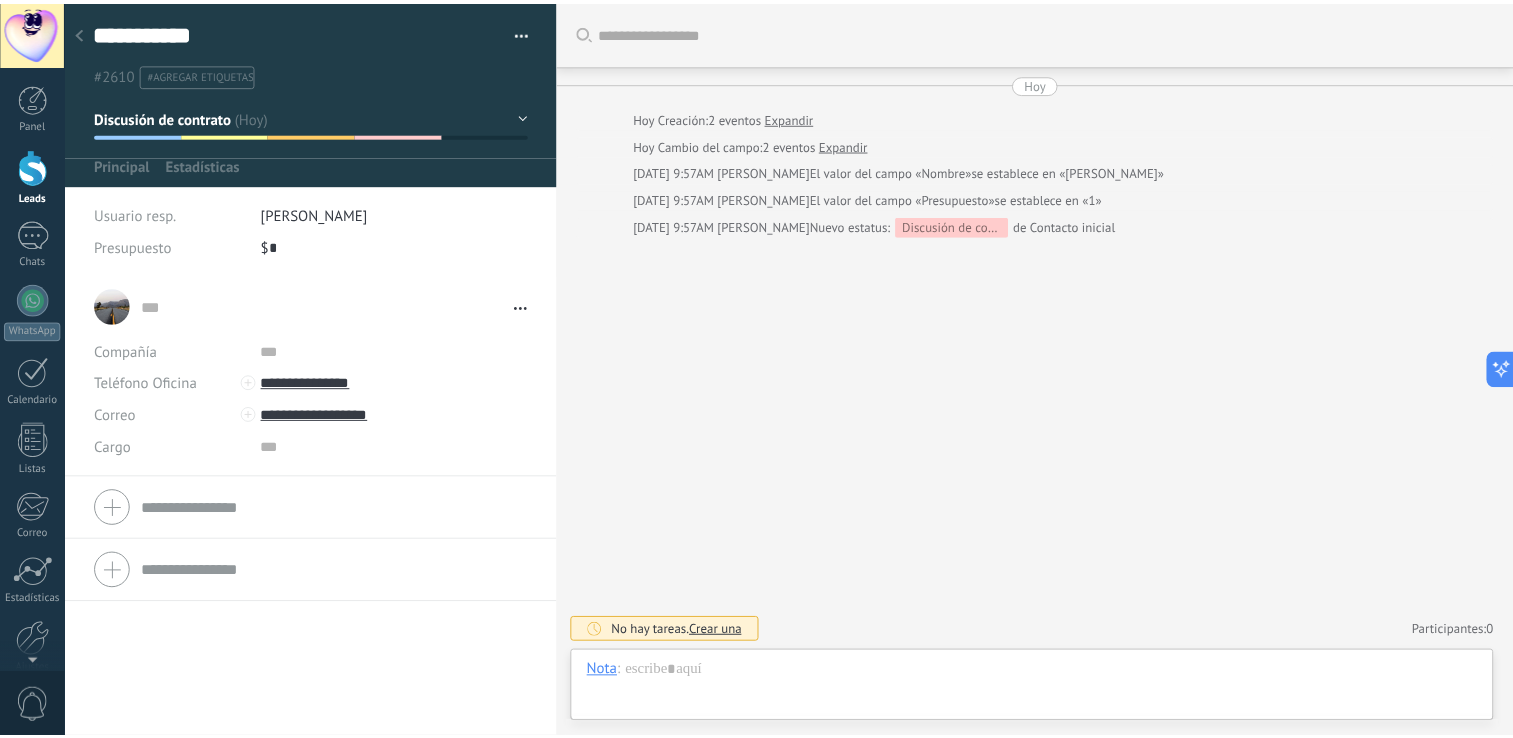 scroll, scrollTop: 29, scrollLeft: 0, axis: vertical 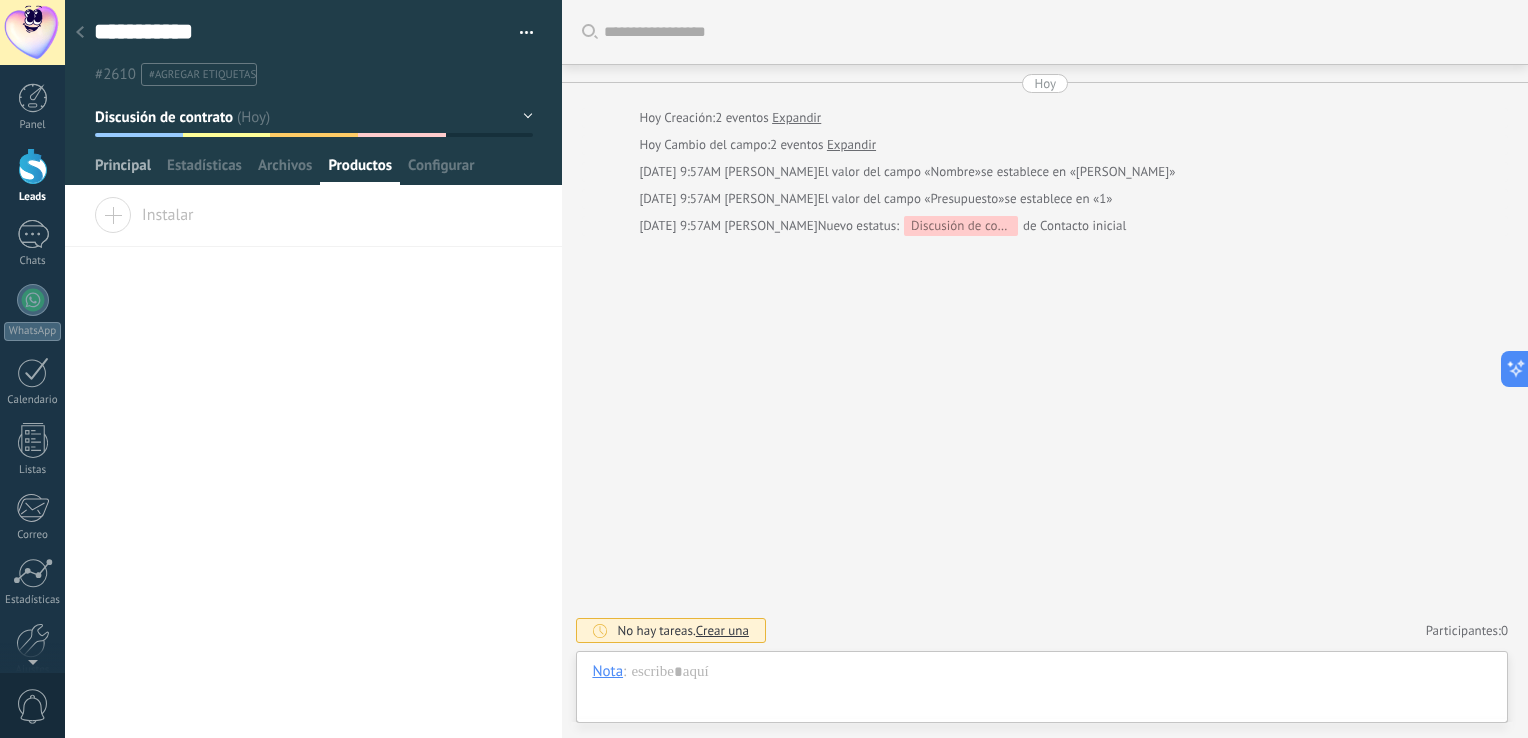 click on "Principal" at bounding box center (123, 170) 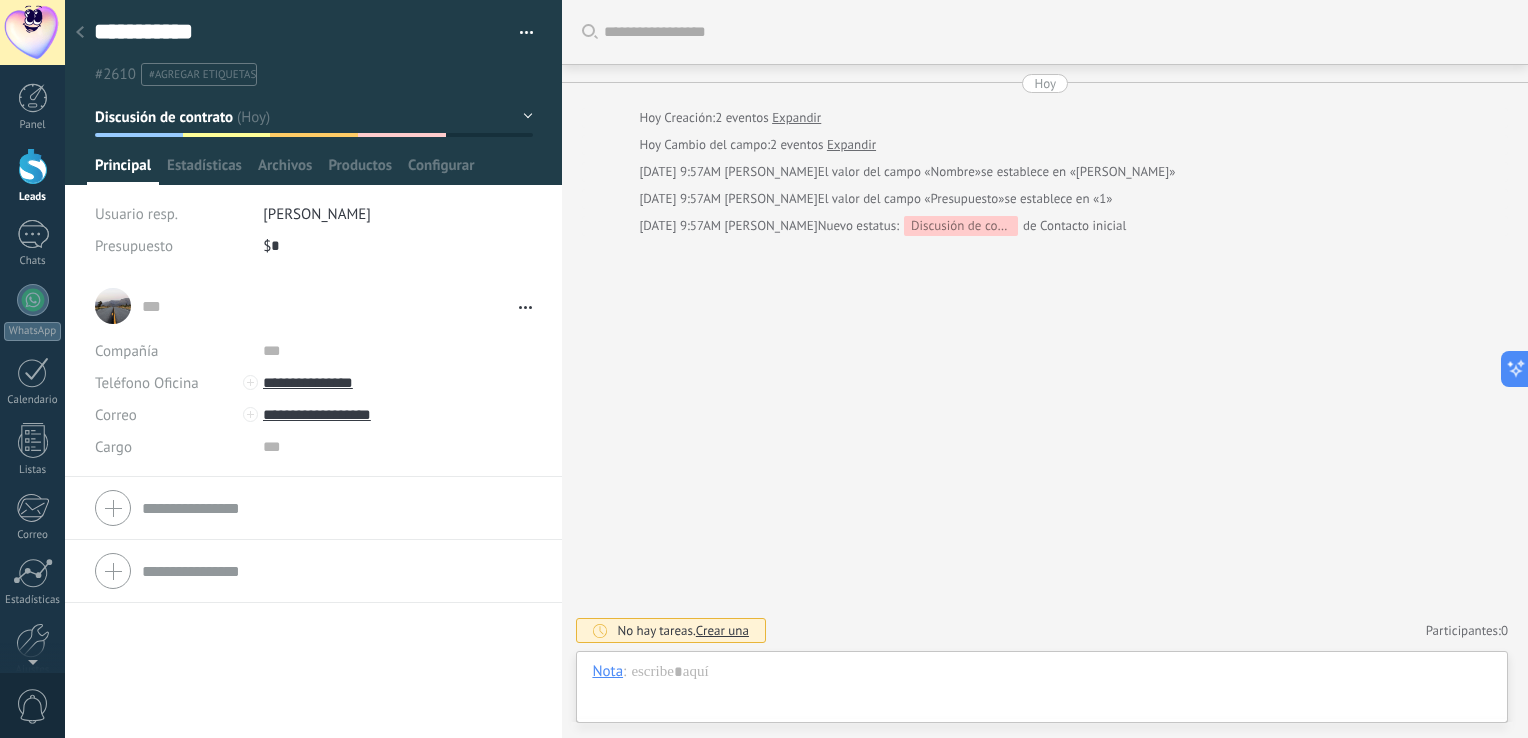 click on "#agregar etiquetas" at bounding box center [202, 75] 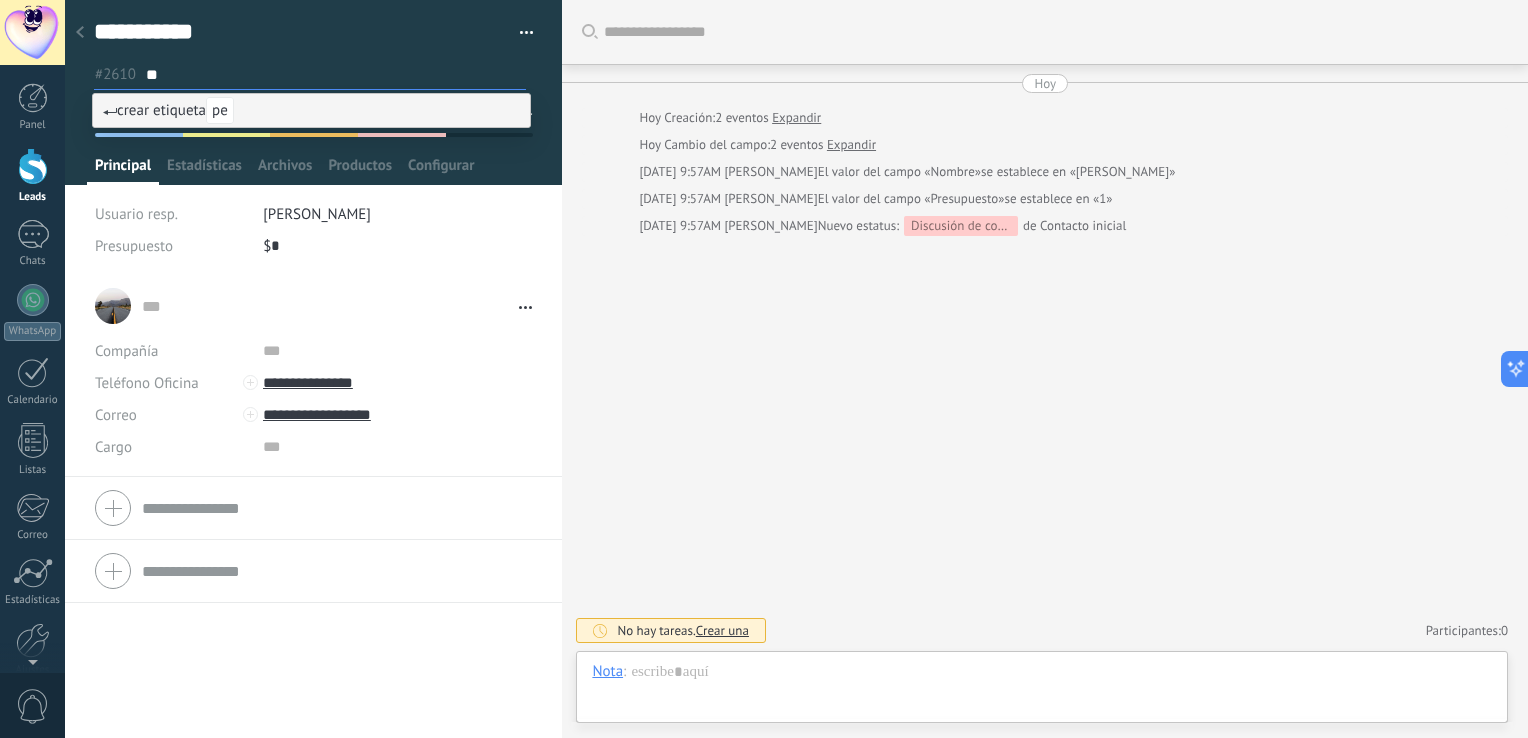 type on "*" 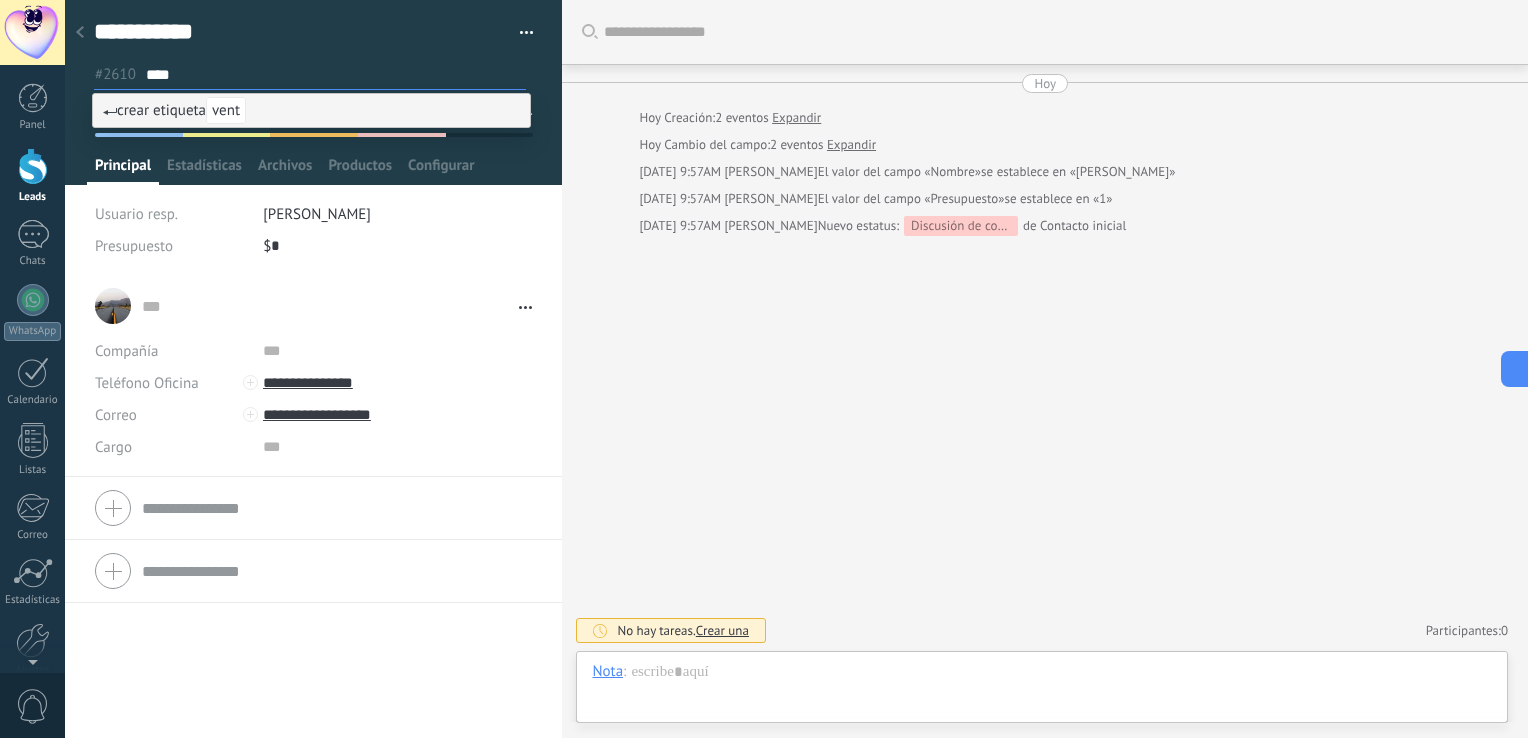 type on "*****" 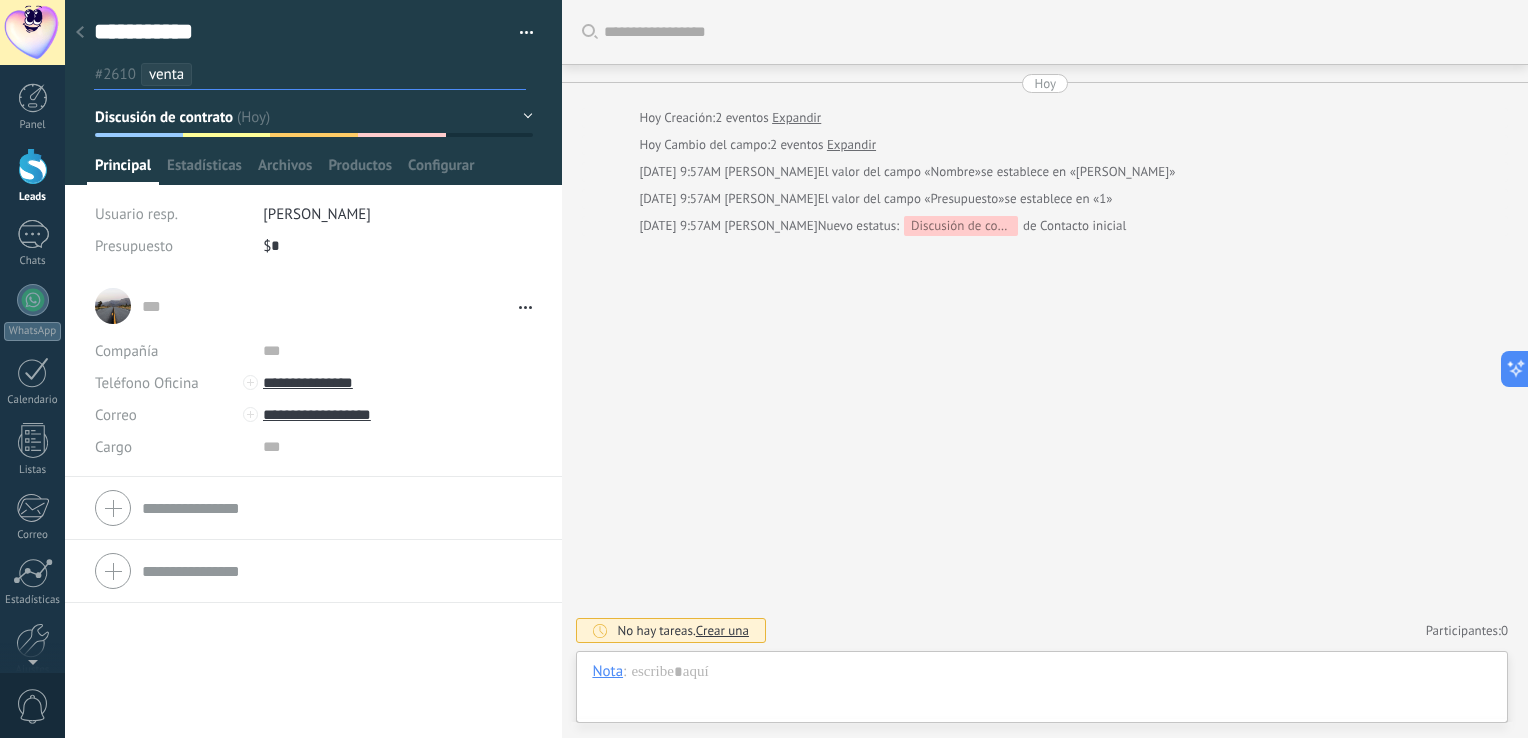 click at bounding box center (363, 74) 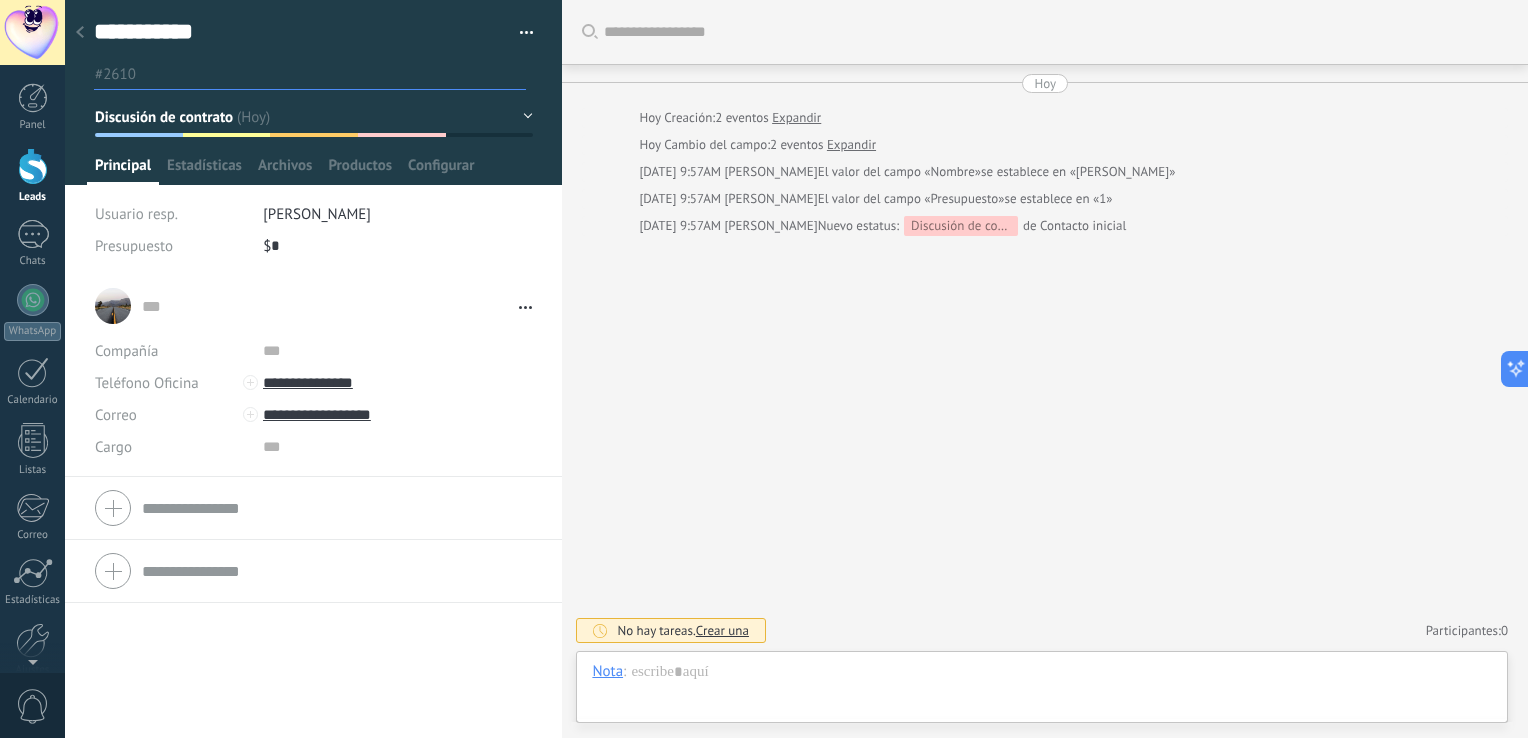click at bounding box center [336, 74] 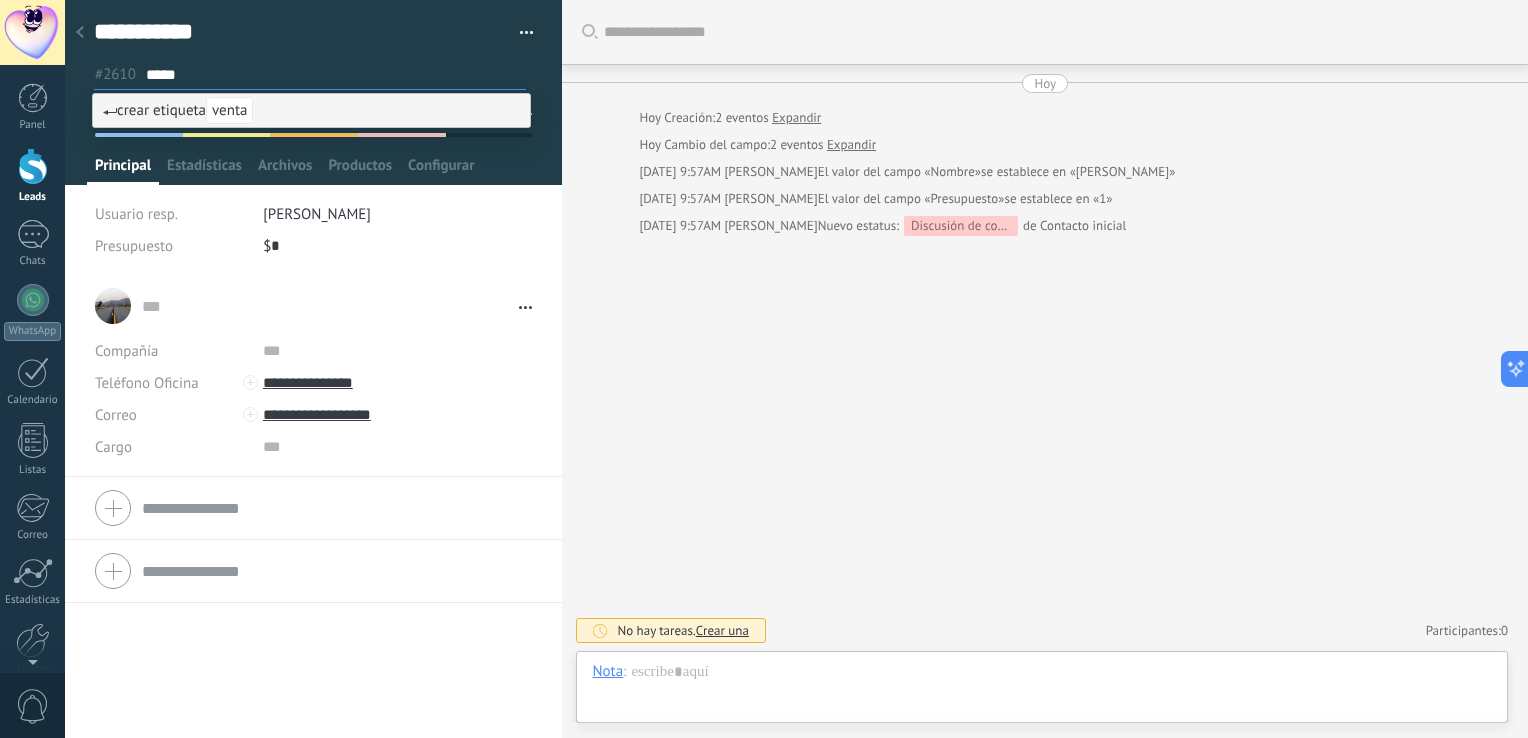 type on "*****" 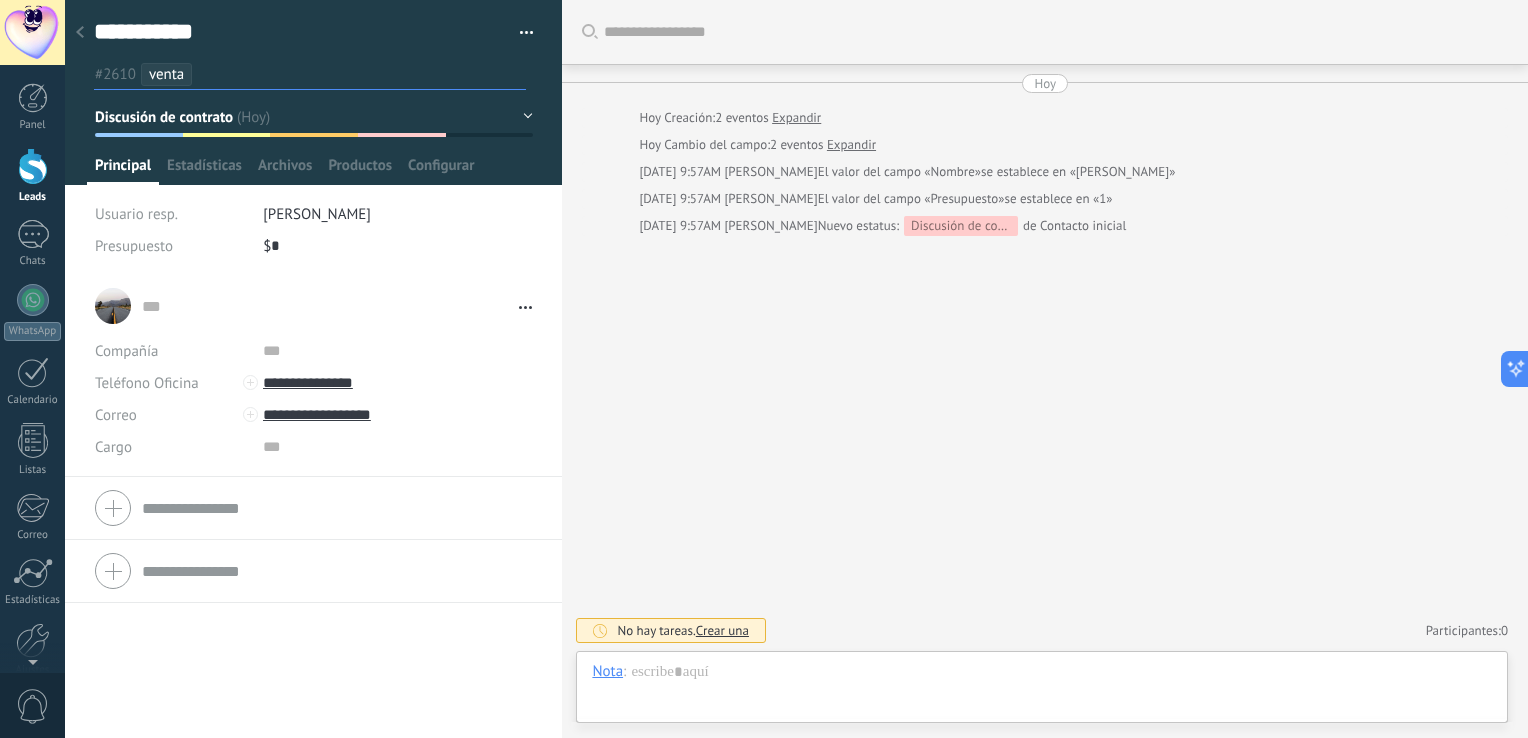 drag, startPoint x: 420, startPoint y: 136, endPoint x: 514, endPoint y: 130, distance: 94.19129 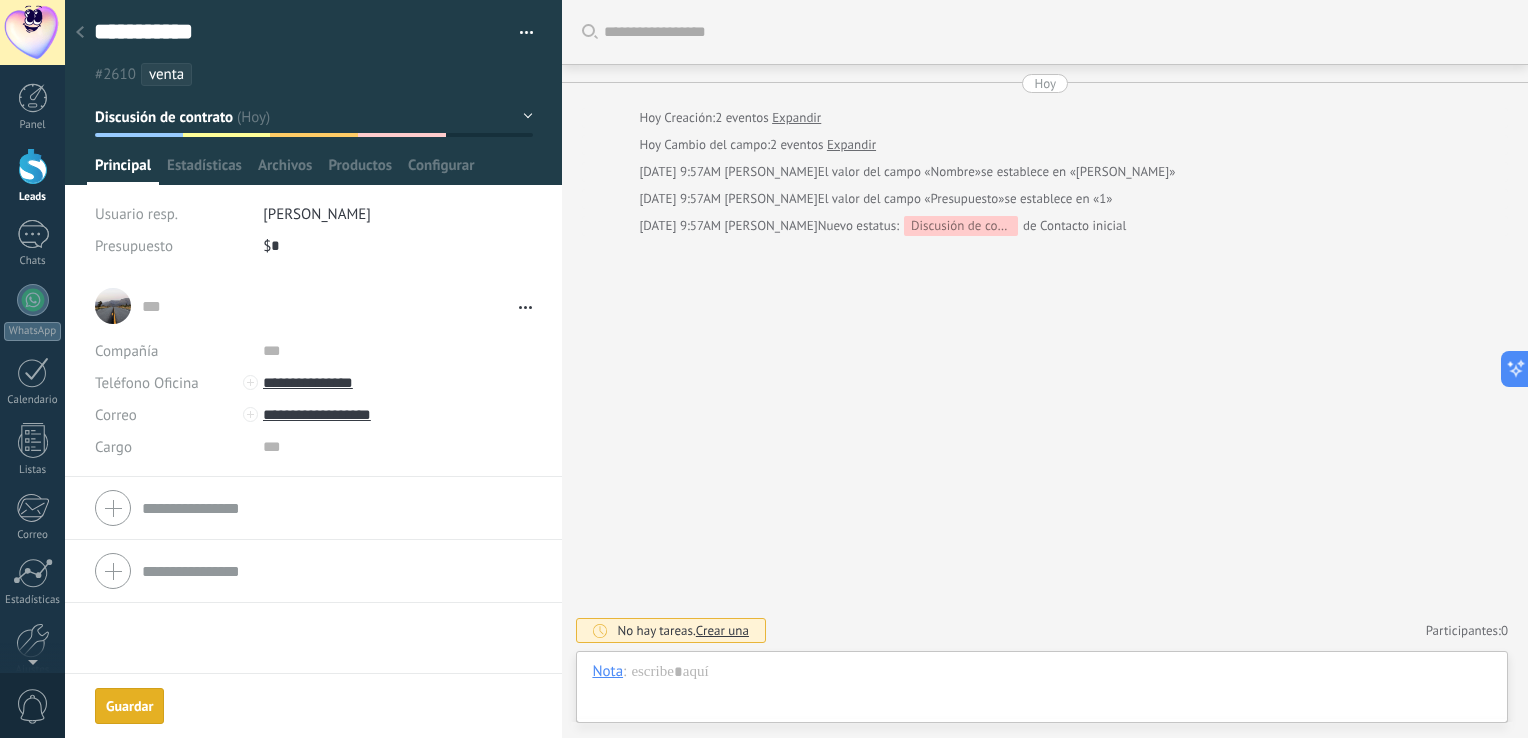 drag, startPoint x: 514, startPoint y: 130, endPoint x: 477, endPoint y: 117, distance: 39.217342 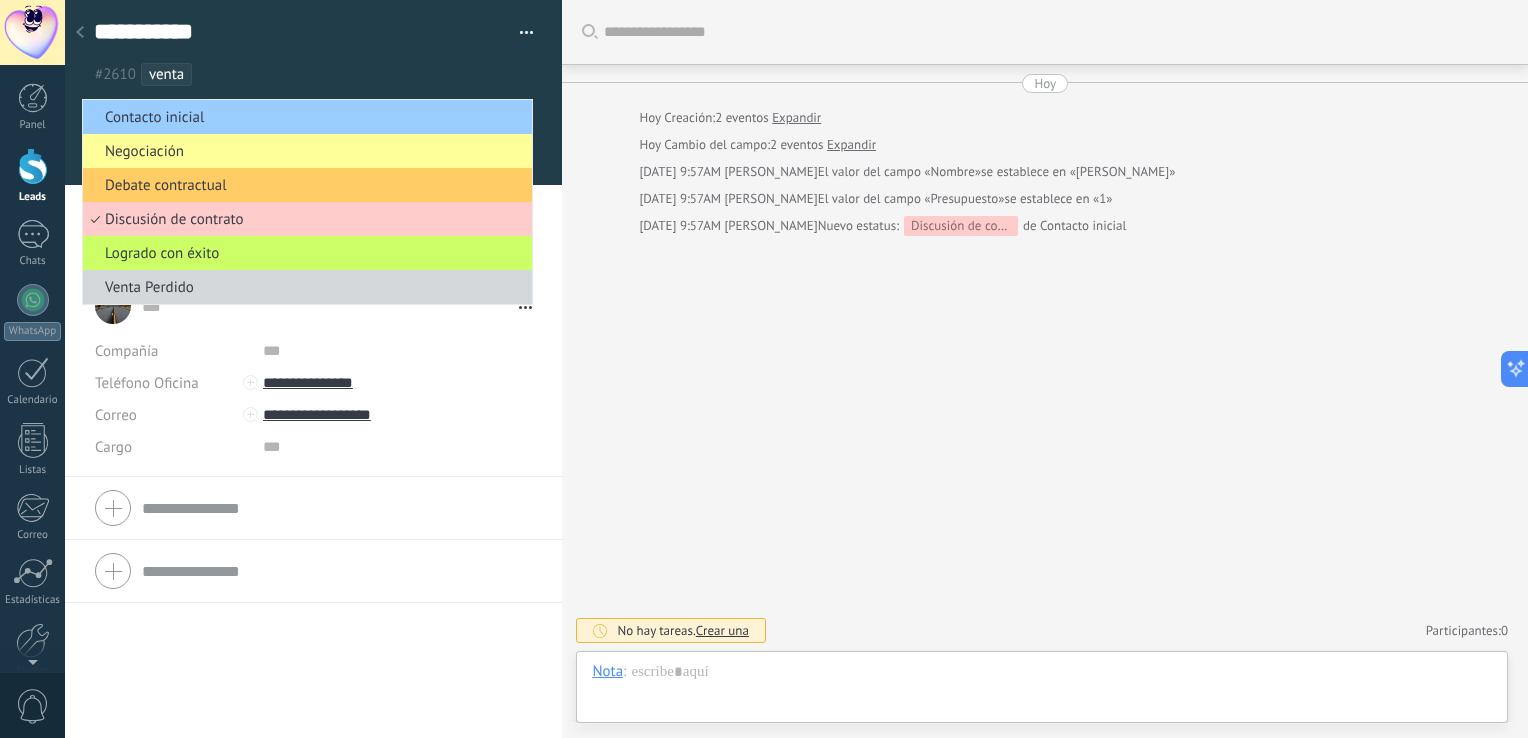 drag, startPoint x: 232, startPoint y: 73, endPoint x: 183, endPoint y: 72, distance: 49.010204 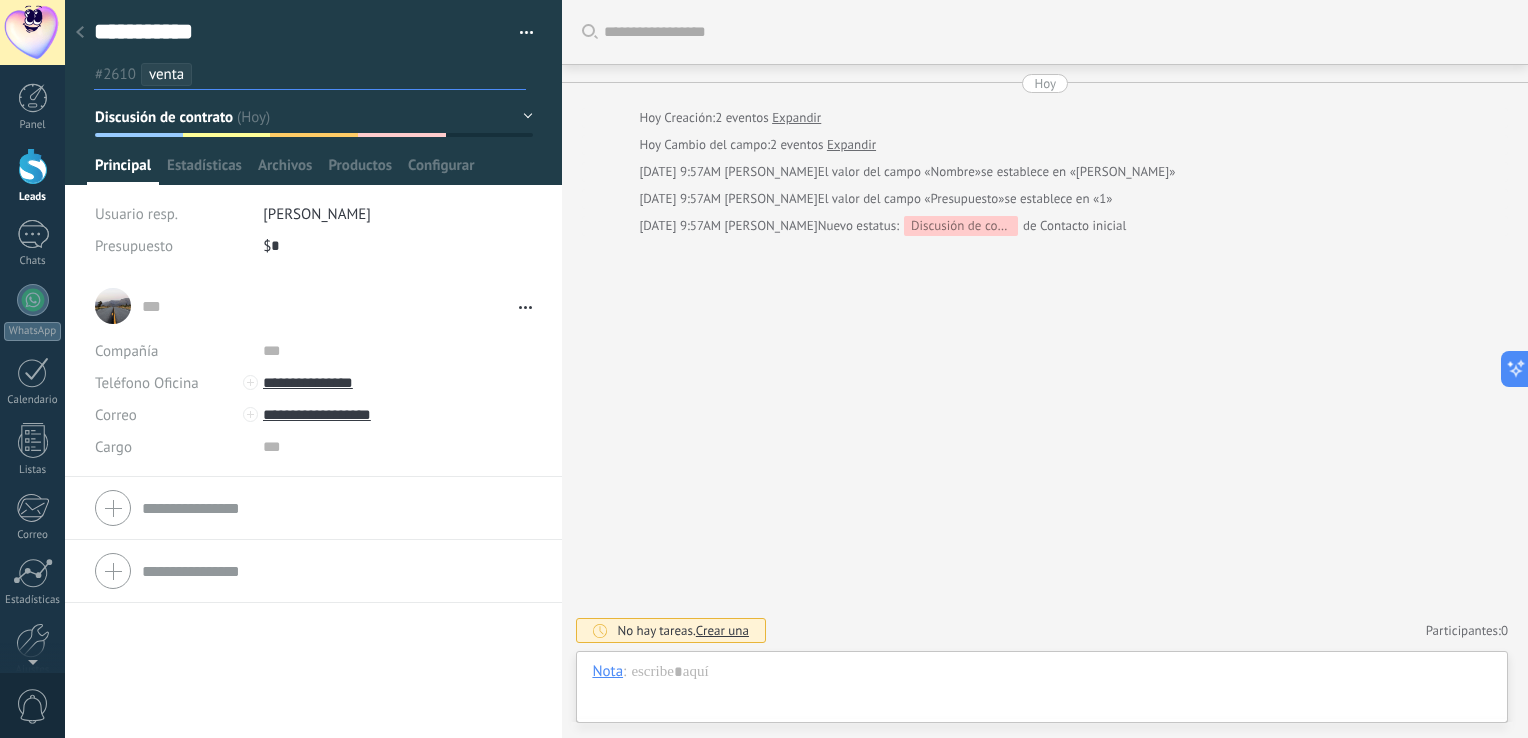 drag, startPoint x: 186, startPoint y: 61, endPoint x: 156, endPoint y: 74, distance: 32.695564 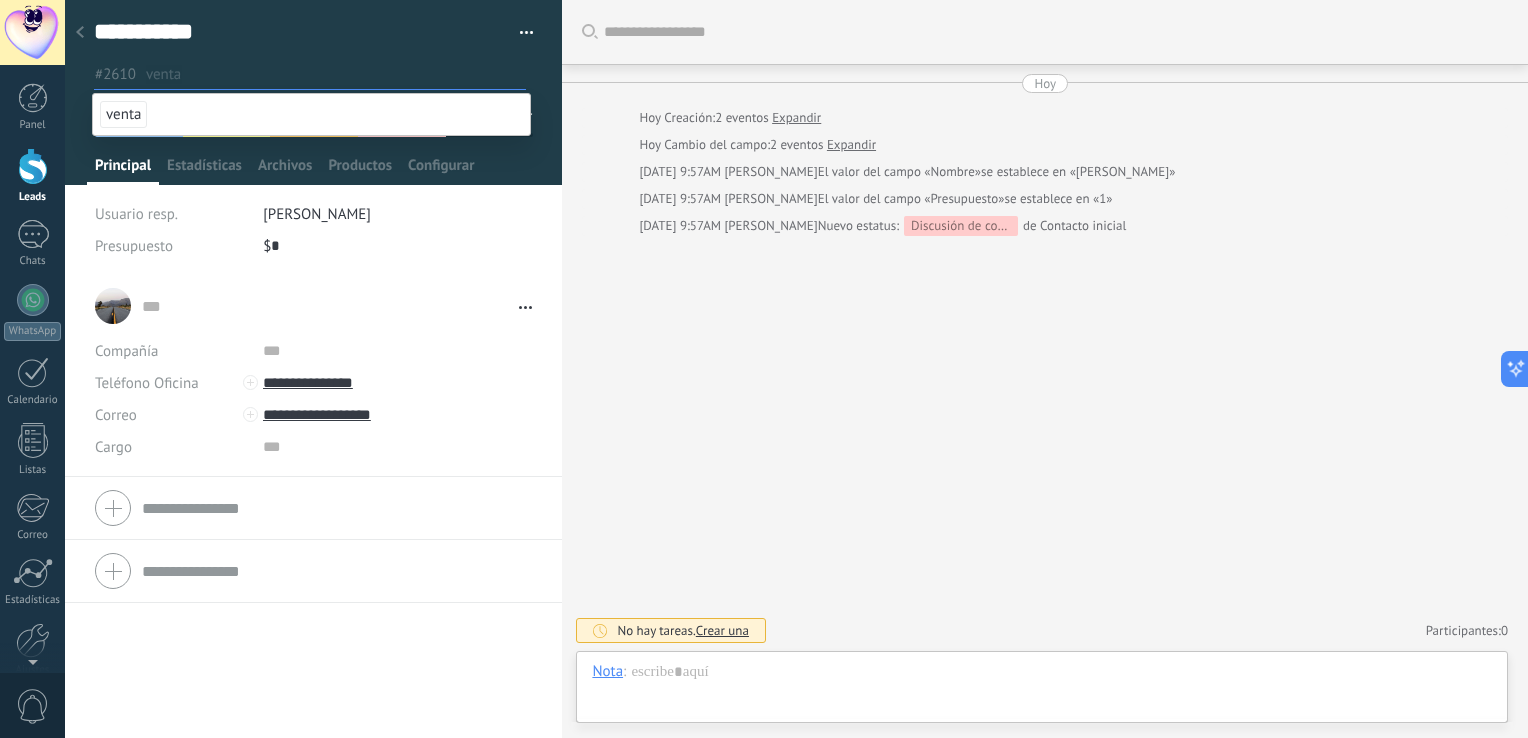 click on "venta" at bounding box center [311, 114] 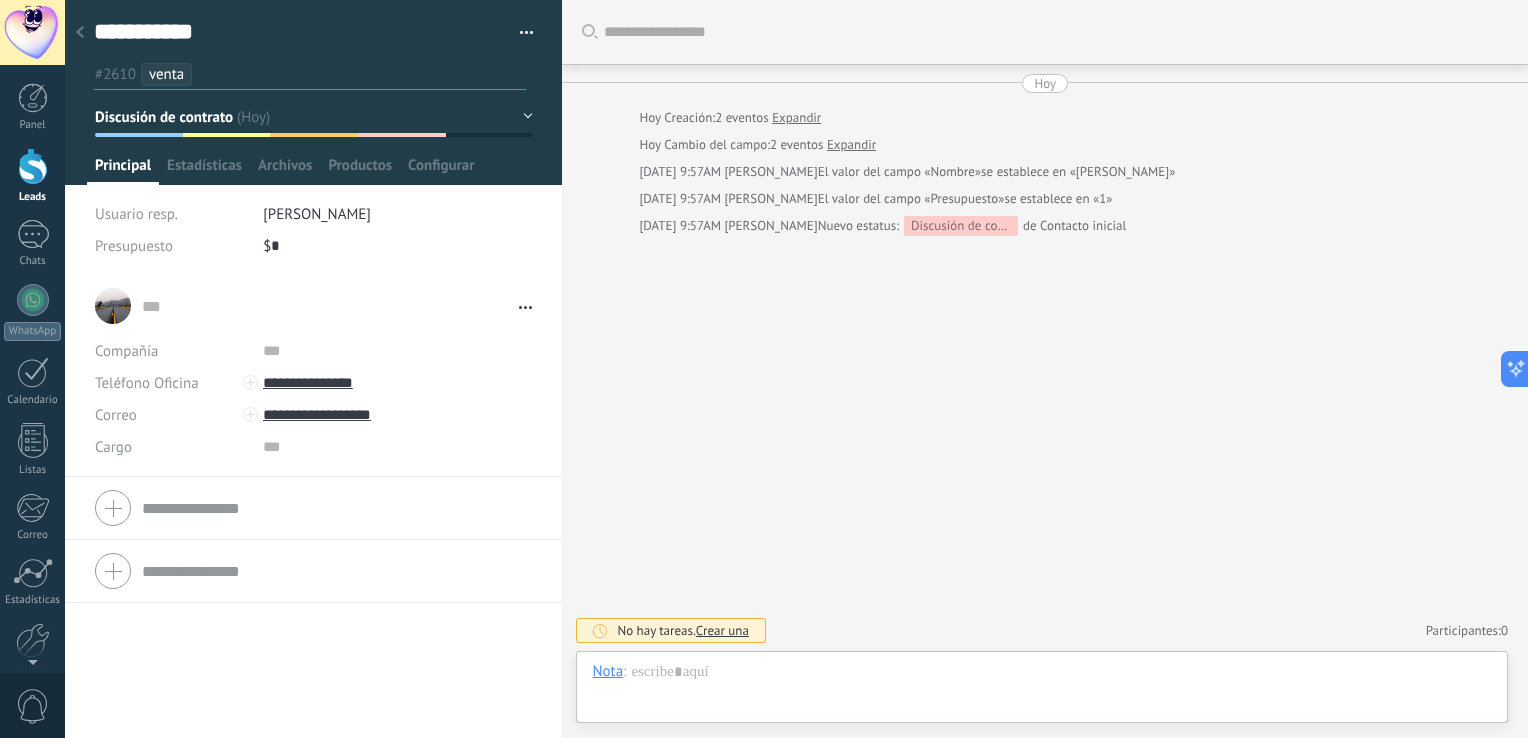 click on "#2610 venta" at bounding box center (314, 68) 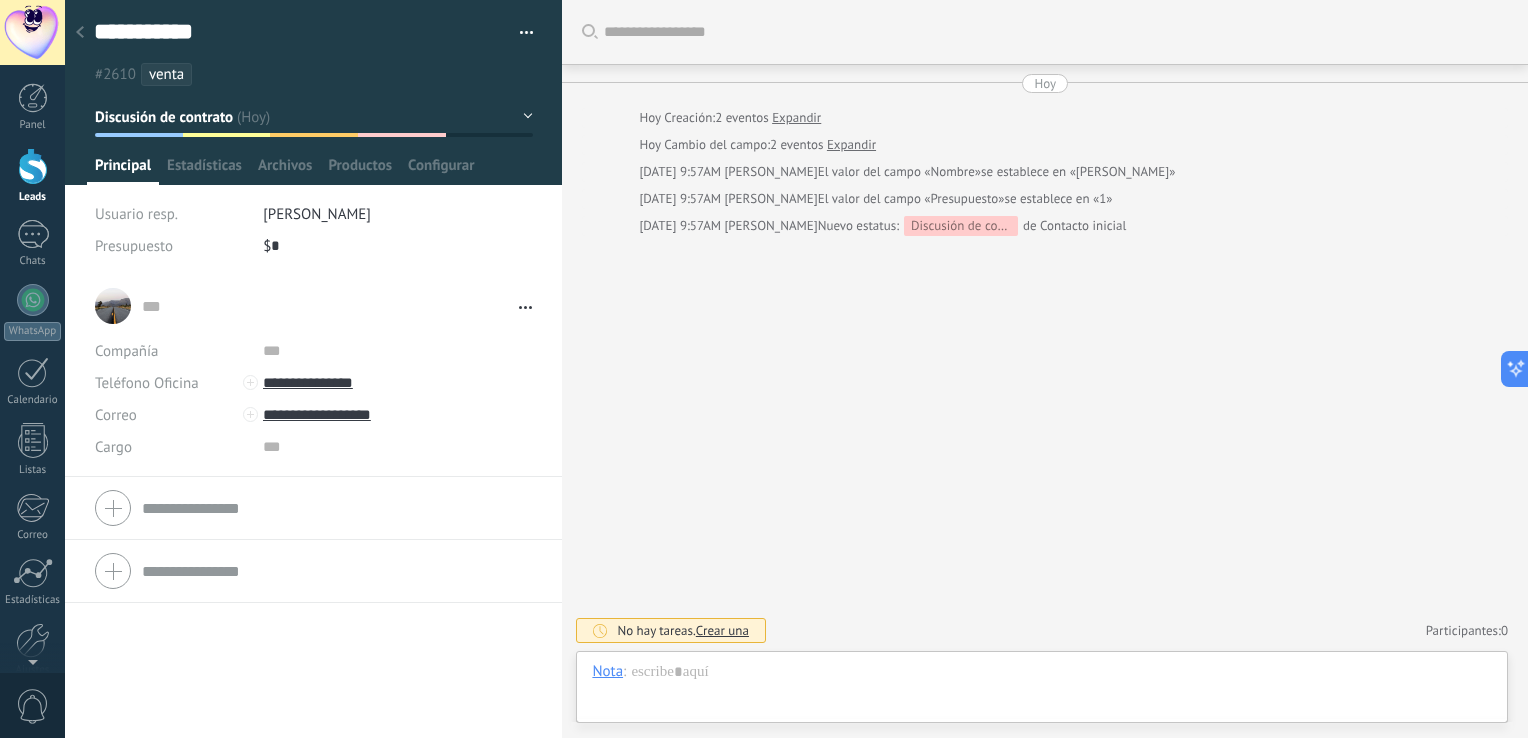 click on "#2610 venta" at bounding box center (310, 74) 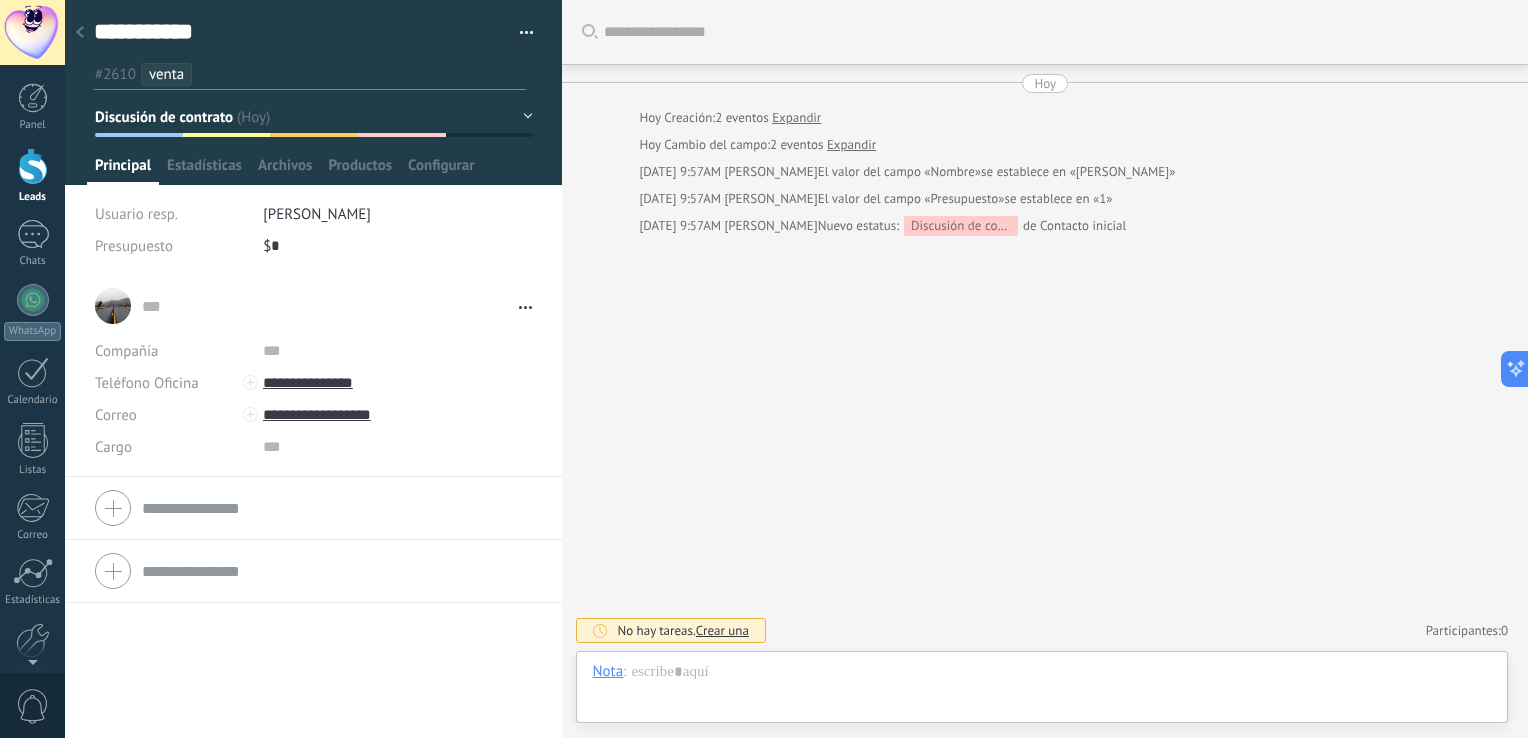 click on "Discusión de contrato" at bounding box center (314, 117) 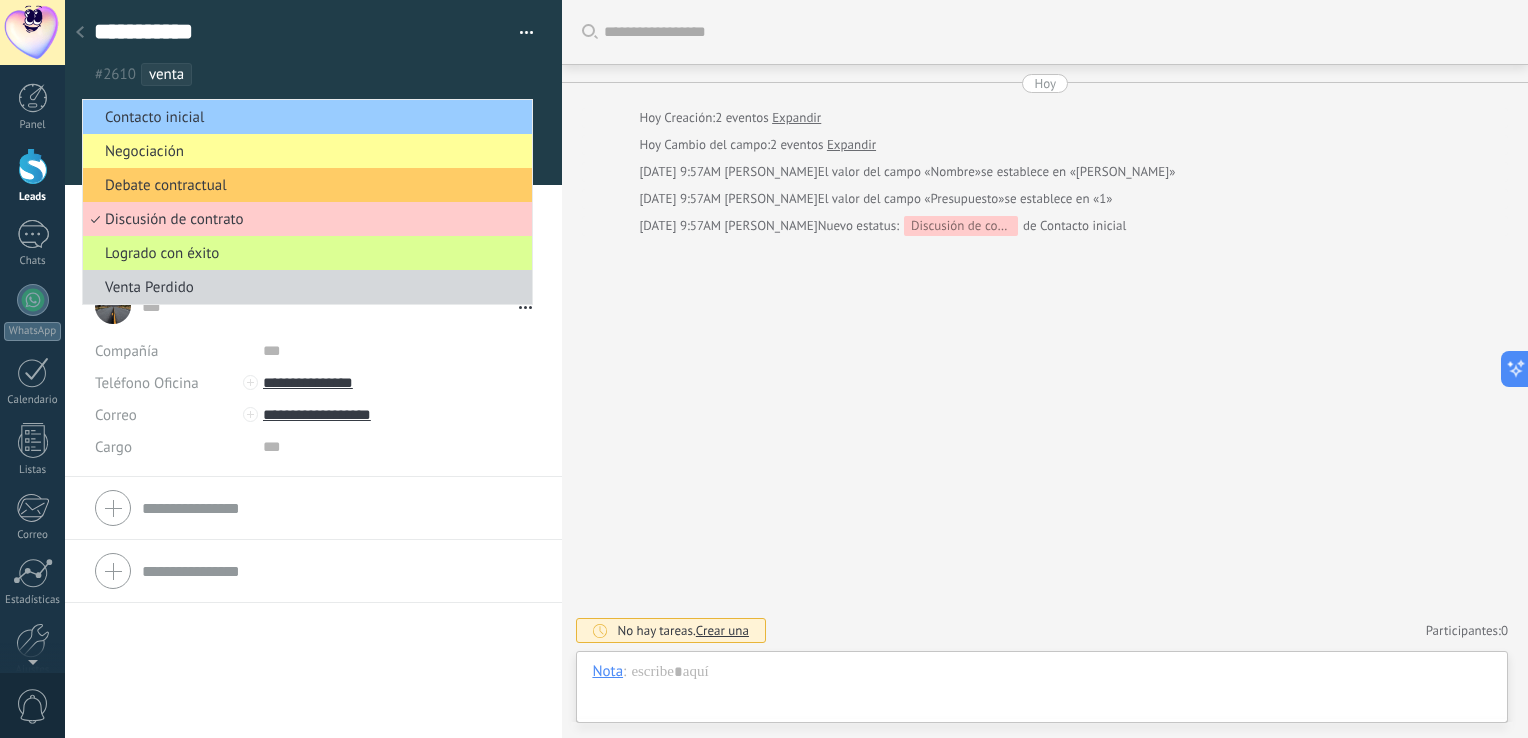 click on "Logrado con éxito" at bounding box center [304, 253] 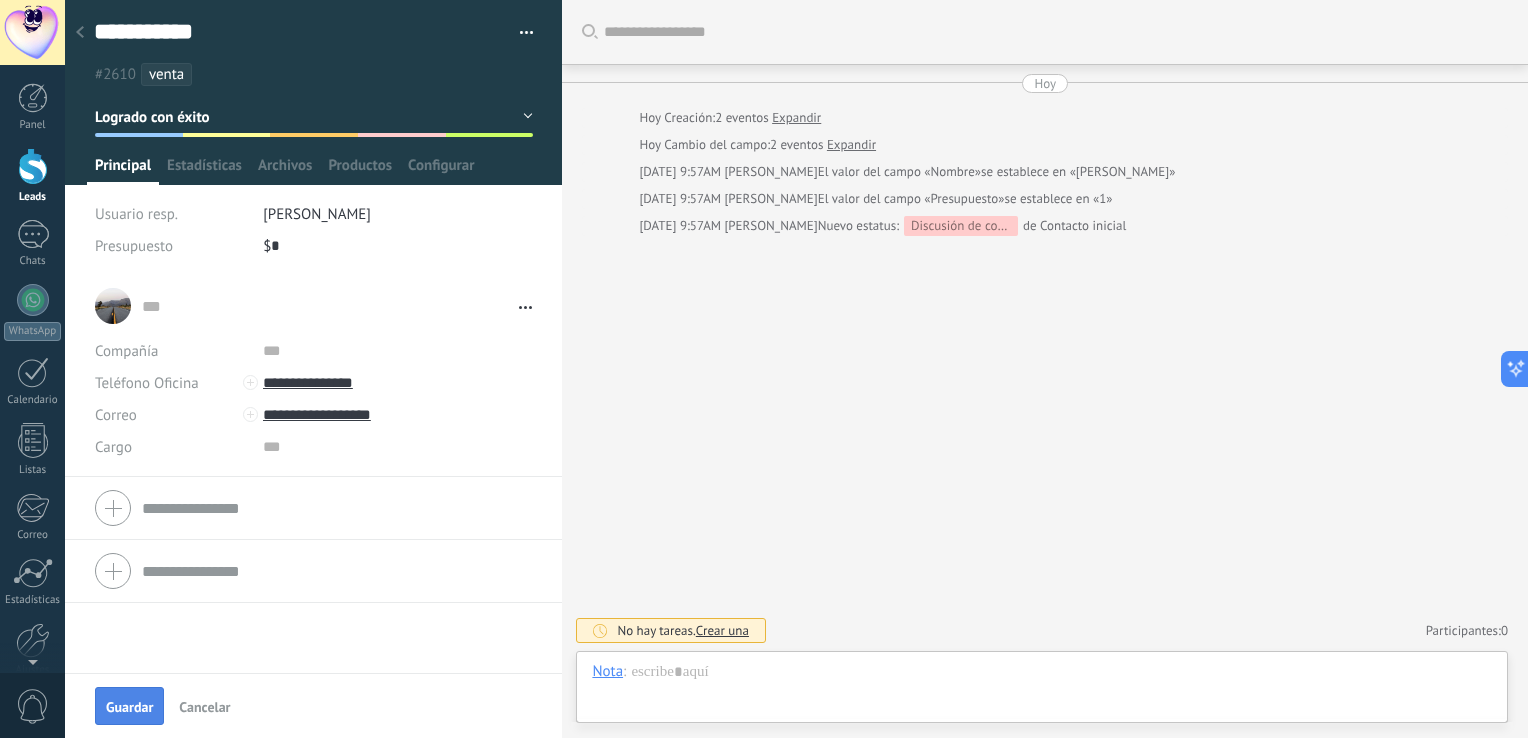 click on "Guardar" at bounding box center [129, 707] 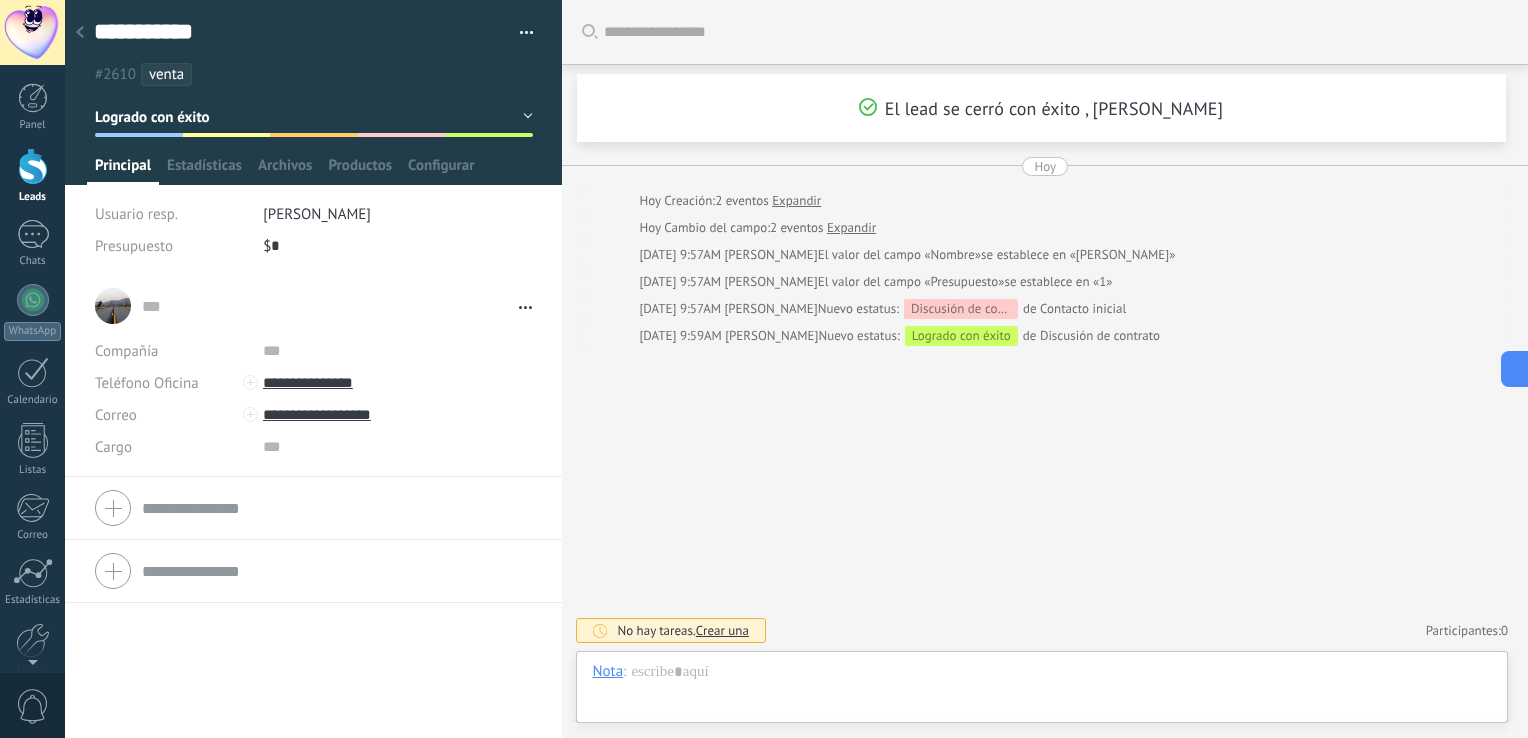 click at bounding box center [33, 166] 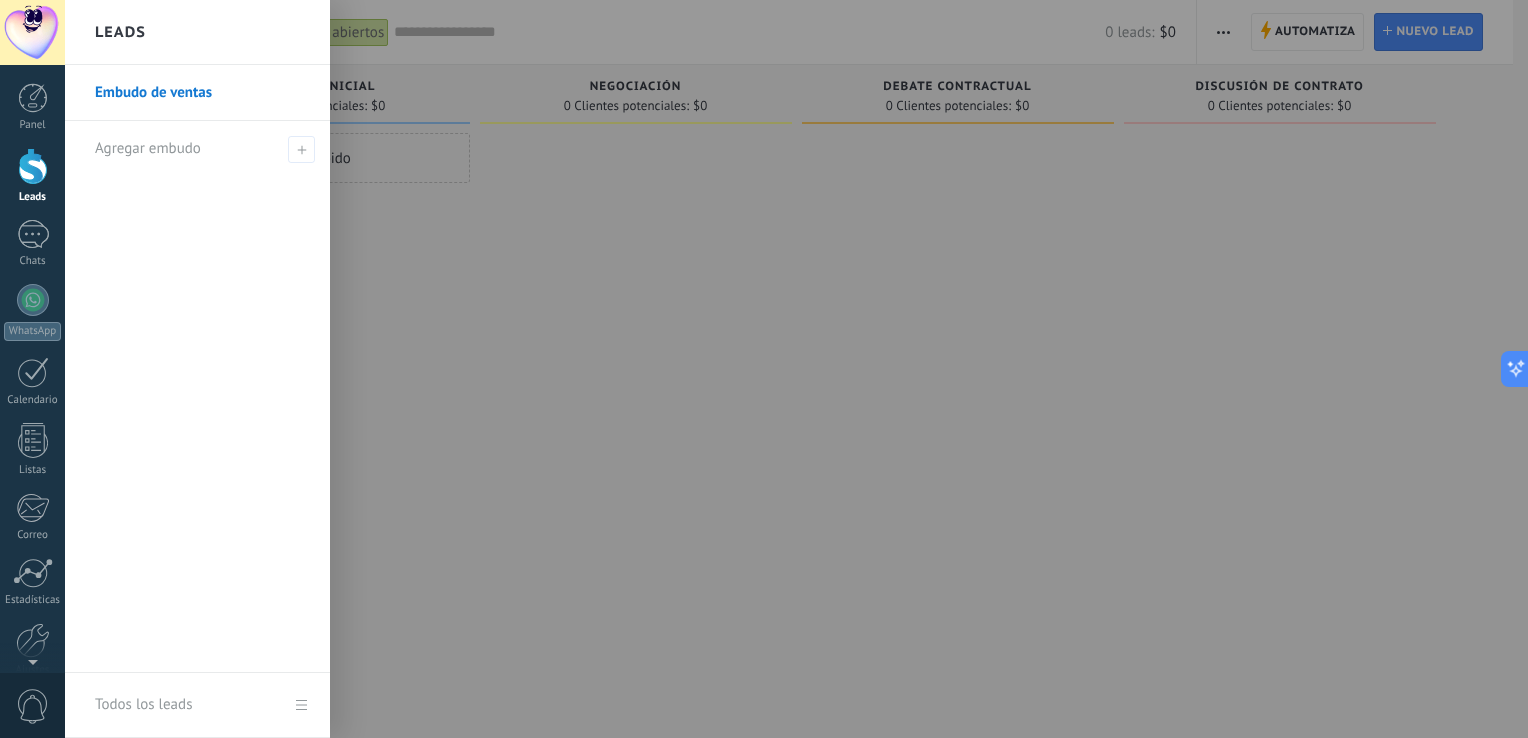 click on "Embudo de ventas" at bounding box center [202, 93] 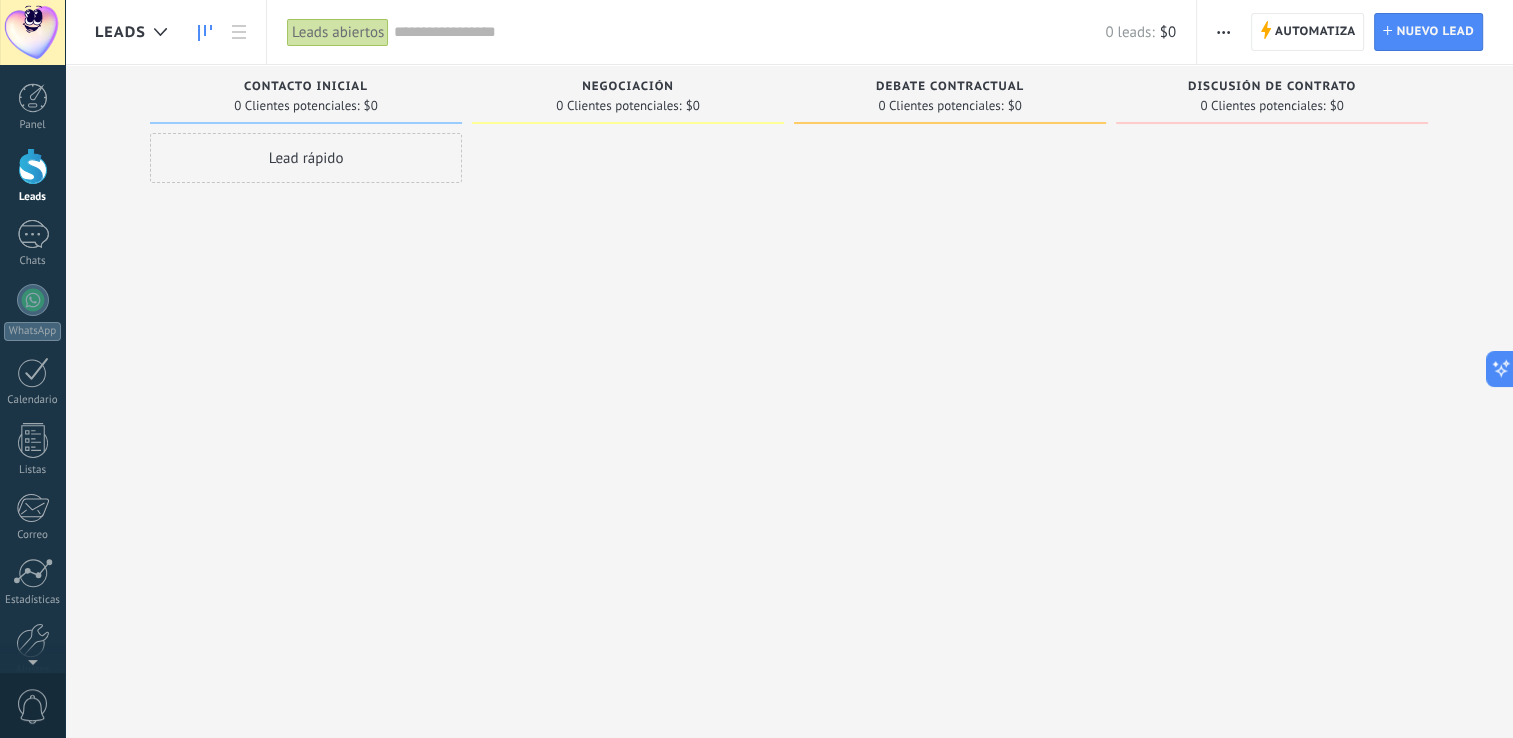 click at bounding box center (33, 166) 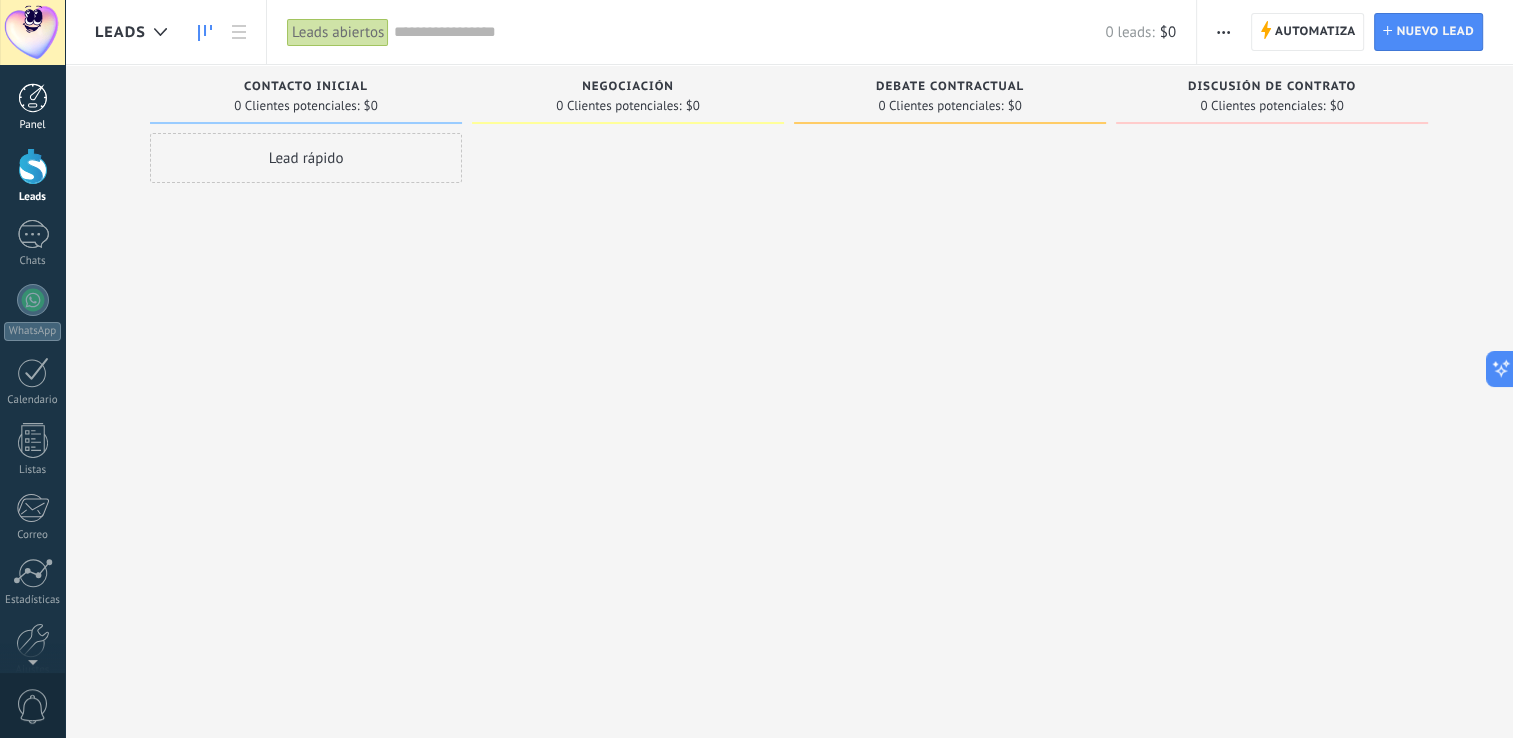 click at bounding box center (33, 98) 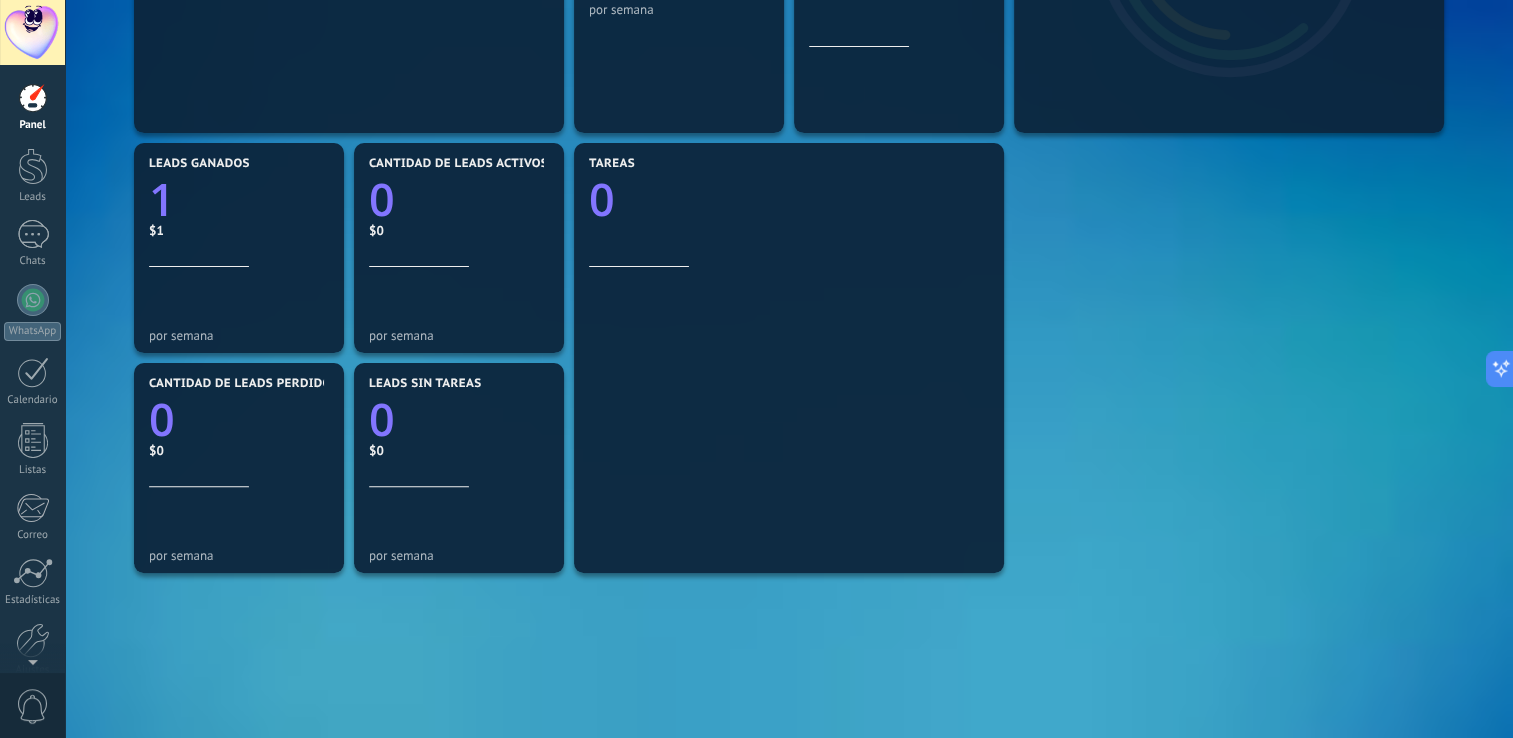 scroll, scrollTop: 663, scrollLeft: 0, axis: vertical 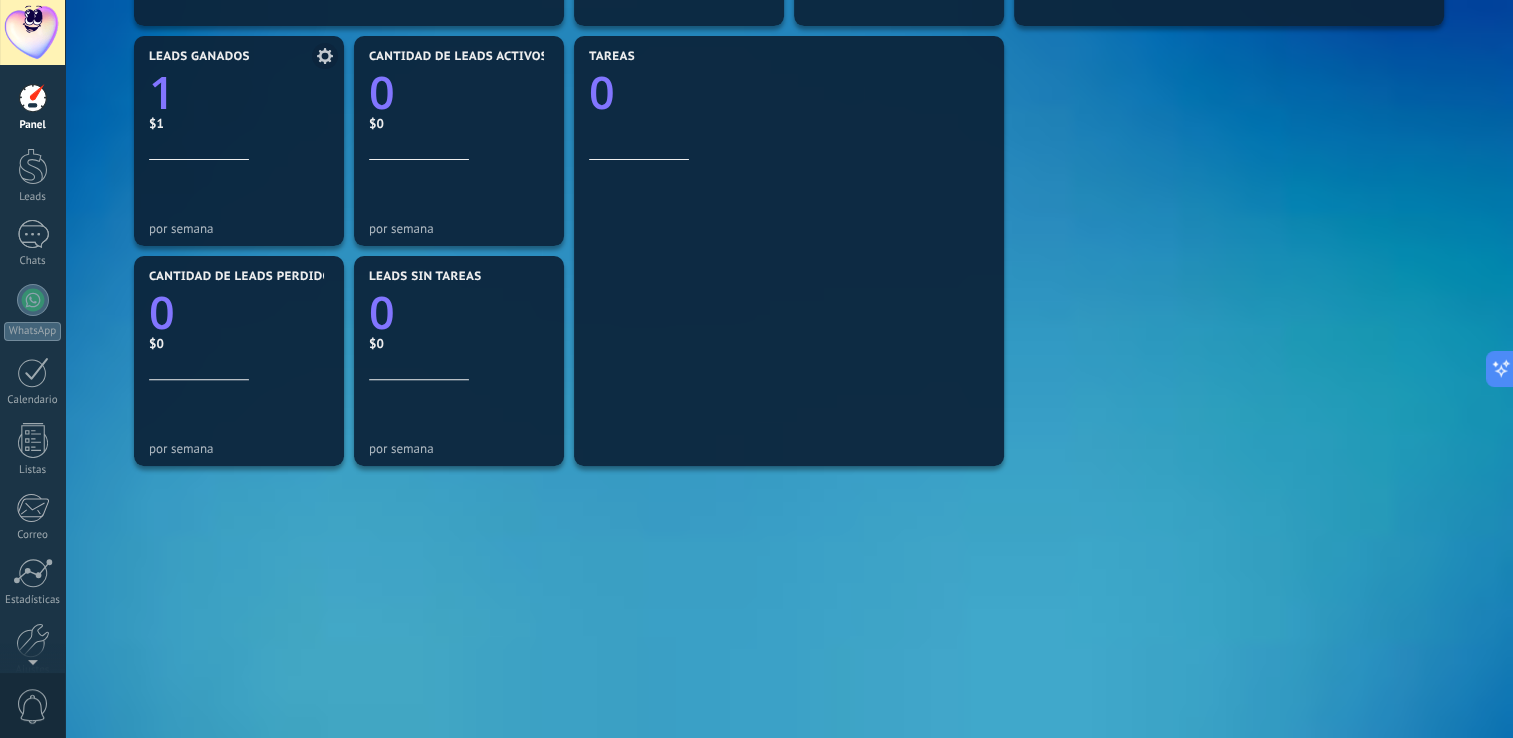 click on "1" 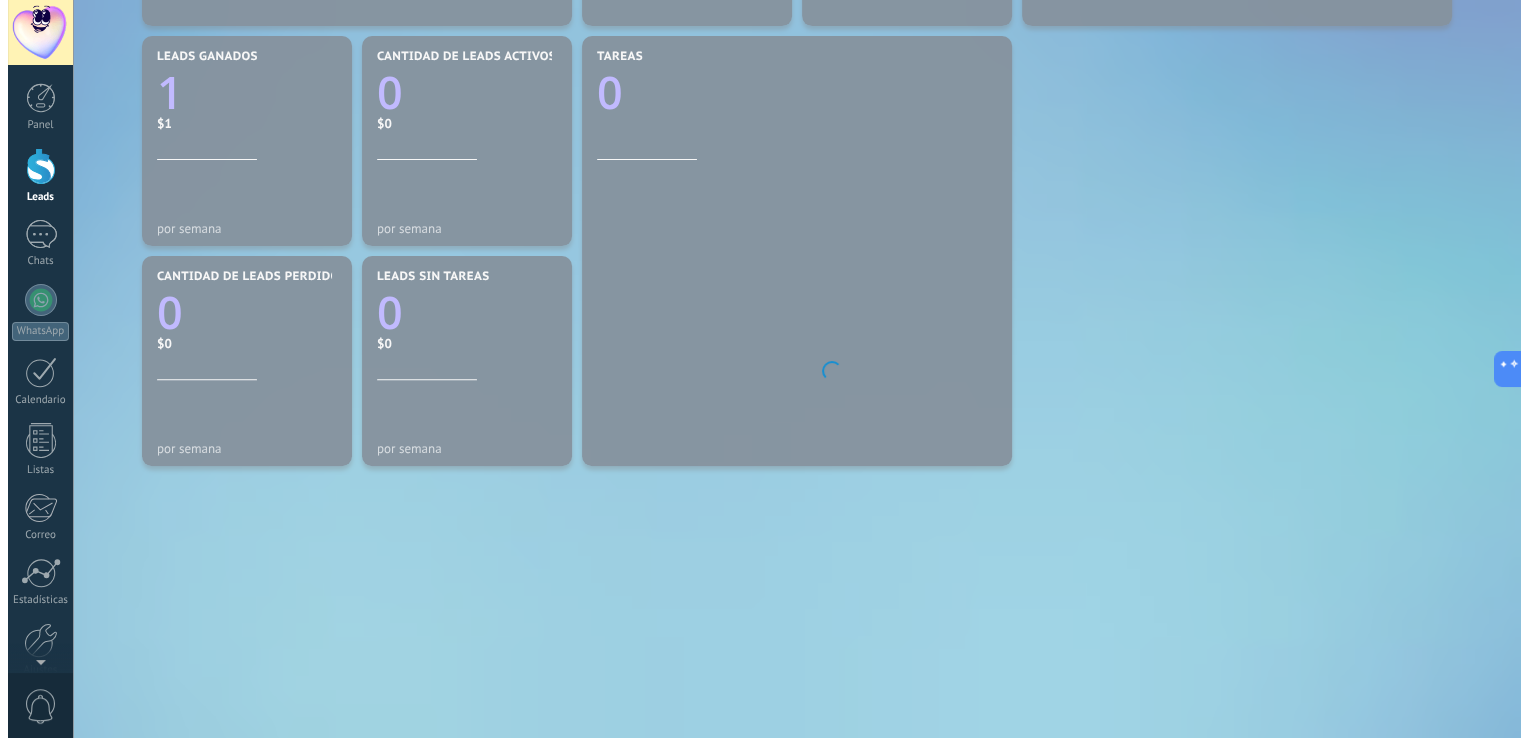 scroll, scrollTop: 0, scrollLeft: 0, axis: both 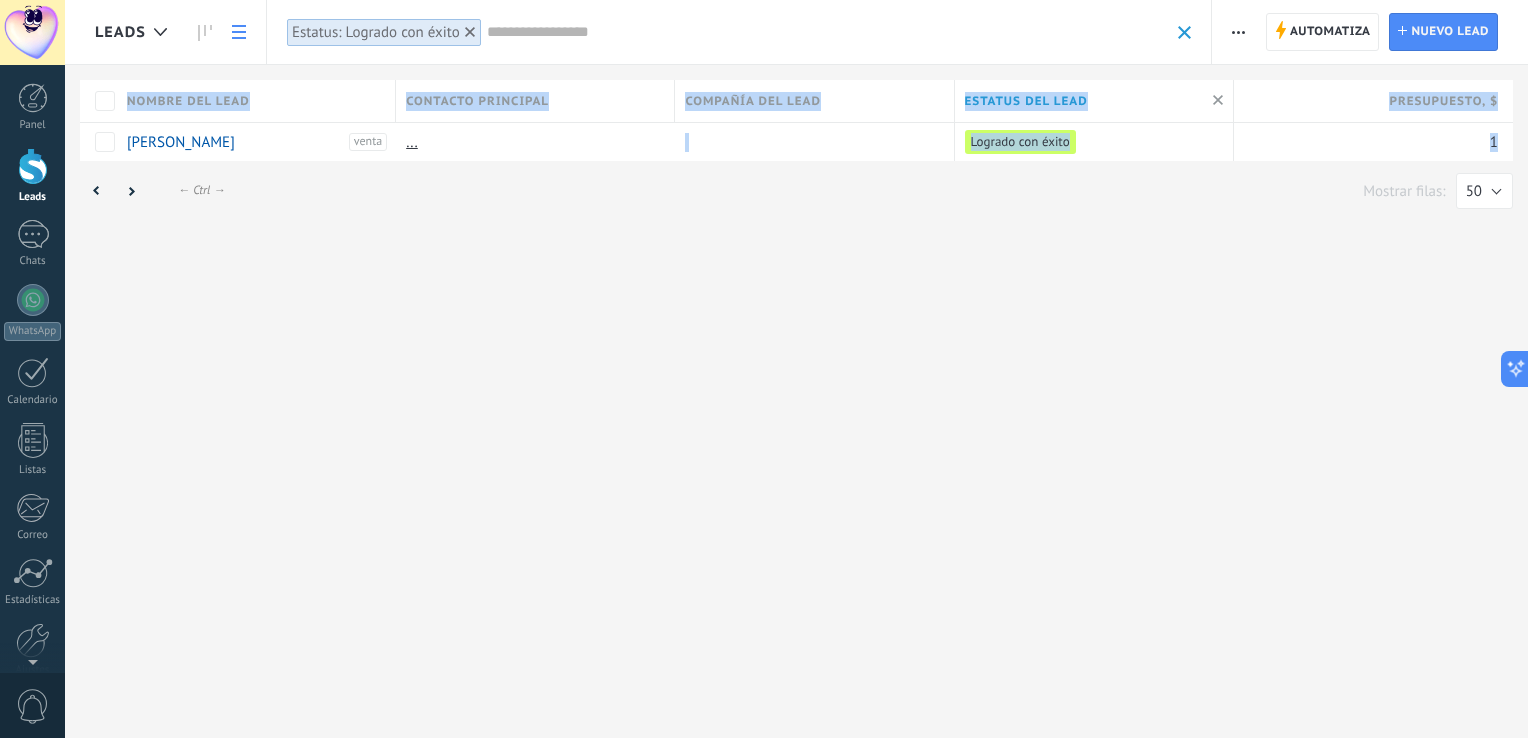 click on ".abccls-1,.abccls-2{fill-rule:evenodd}.abccls-2{fill:#fff} .abfcls-1{fill:none}.abfcls-2{fill:#fff} .abncls-1{isolation:isolate}.abncls-2{opacity:.06}.abncls-2,.abncls-3,.abncls-6{mix-blend-mode:multiply}.abncls-3{opacity:.15}.abncls-4,.abncls-8{fill:#fff}.abncls-5{fill:url(#abnlinear-gradient)}.abncls-6{opacity:.04}.abncls-7{fill:url(#abnlinear-gradient-2)}.abncls-8{fill-rule:evenodd} .abqst0{fill:#ffa200} .abwcls-1{fill:#252525} .cls-1{isolation:isolate} .acicls-1{fill:none} .aclcls-1{fill:#232323} .acnst0{display:none} .addcls-1,.addcls-2{fill:none;stroke-miterlimit:10}.addcls-1{stroke:#dfe0e5}.addcls-2{stroke:#a1a7ab} .adecls-1,.adecls-2{fill:none;stroke-miterlimit:10}.adecls-1{stroke:#dfe0e5}.adecls-2{stroke:#a1a7ab} .adqcls-1{fill:#8591a5;fill-rule:evenodd} .aeccls-1{fill:#5c9f37} .aeecls-1{fill:#f86161} .aejcls-1{fill:#8591a5;fill-rule:evenodd} .aekcls-1{fill-rule:evenodd} .aelcls-1{fill-rule:evenodd;fill:currentColor} .aemcls-1{fill-rule:evenodd;fill:currentColor} .aercls-2{fill:#24bc8c}" at bounding box center [764, 369] 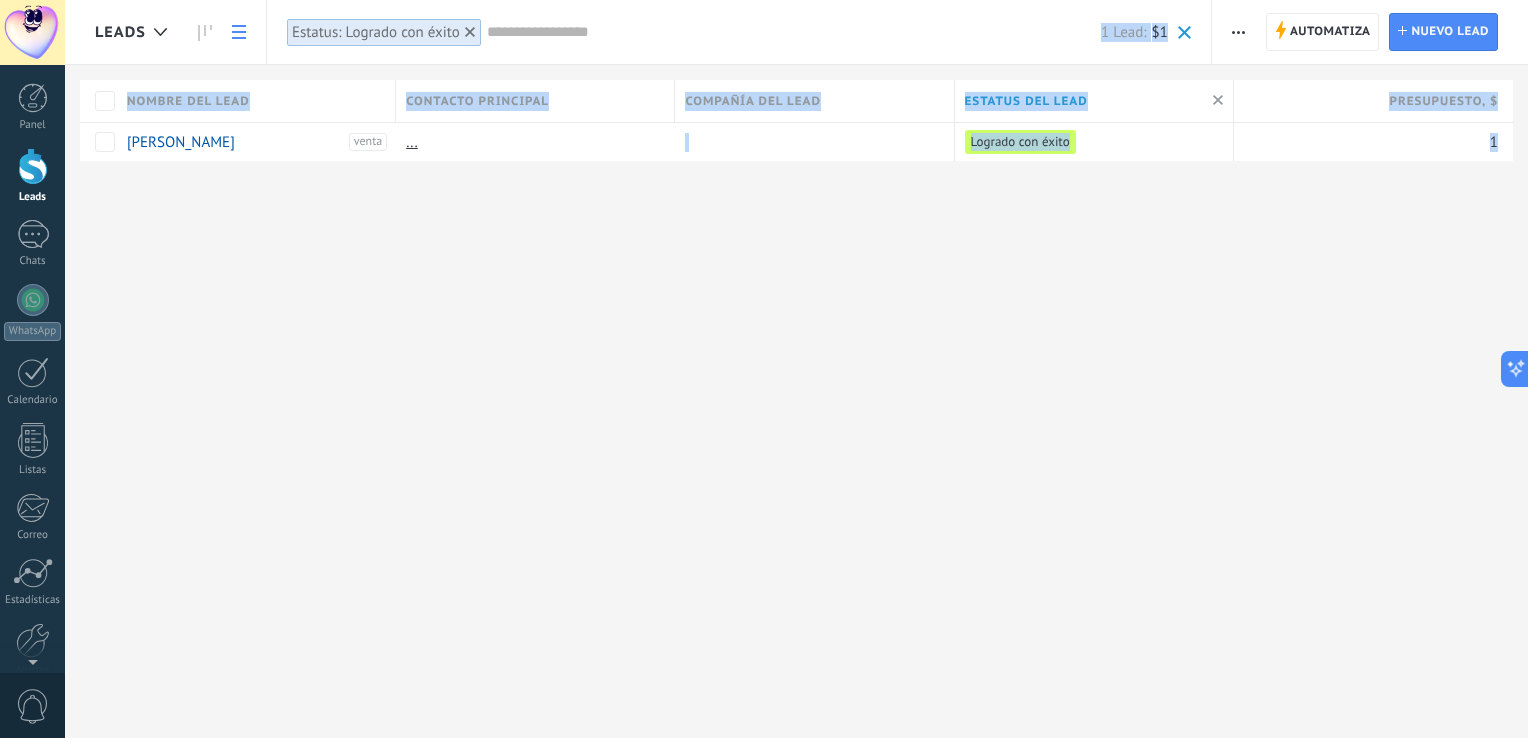 click on "Leads Automatiza Nueva difusión Editar embudo [PERSON_NAME] de la lista Importar Exportar Buscar duplicados Automatiza Automatiza Lead Nuevo lead Estatus: Logrado con éxito Aplicar 1 Lead:  $1 Leads abiertos Mis leads Leads ganados Leads perdidos Leads sin tareas Leads atrasados Eliminados Guardar Propiedades de leads Todo el tiempo Todo el tiempo [DATE] [DATE] Últimos  ** 30  dias Esta semana La última semana Este mes El mes pasado Este trimestre Este año   Ninguno Incoming leads Contacto inicial Negociación Debate contractual Discusión de contrato Logrado con éxito Venta Perdido Logrado con éxito Seleccionar todo Presupuesto insuficiente No hay necesidad para el producto No satisfecho con las condiciones Comprado del competidor Razón no definida Razones de pérdidas Seleccionar todo Tel. Correo Formulario Chat Todo valores Seleccionar todo Kommo Demo Todo valores Seleccionar todo [DATE] [DATE] Esta semana Este mes Este trimestre No hay tareas atrasadas Todo valores - Estadísticas Seleccionar campo **" at bounding box center [796, 369] 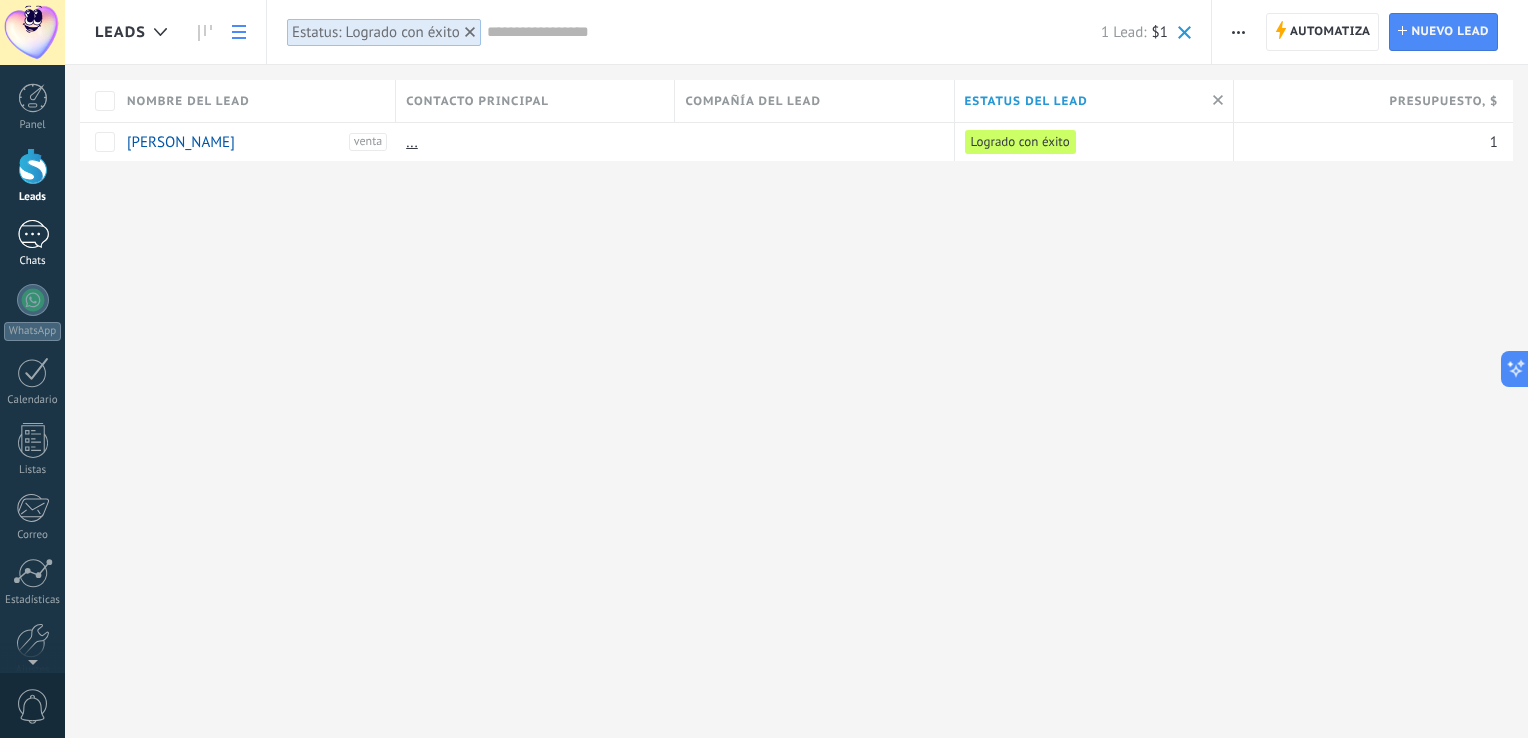 click at bounding box center [33, 234] 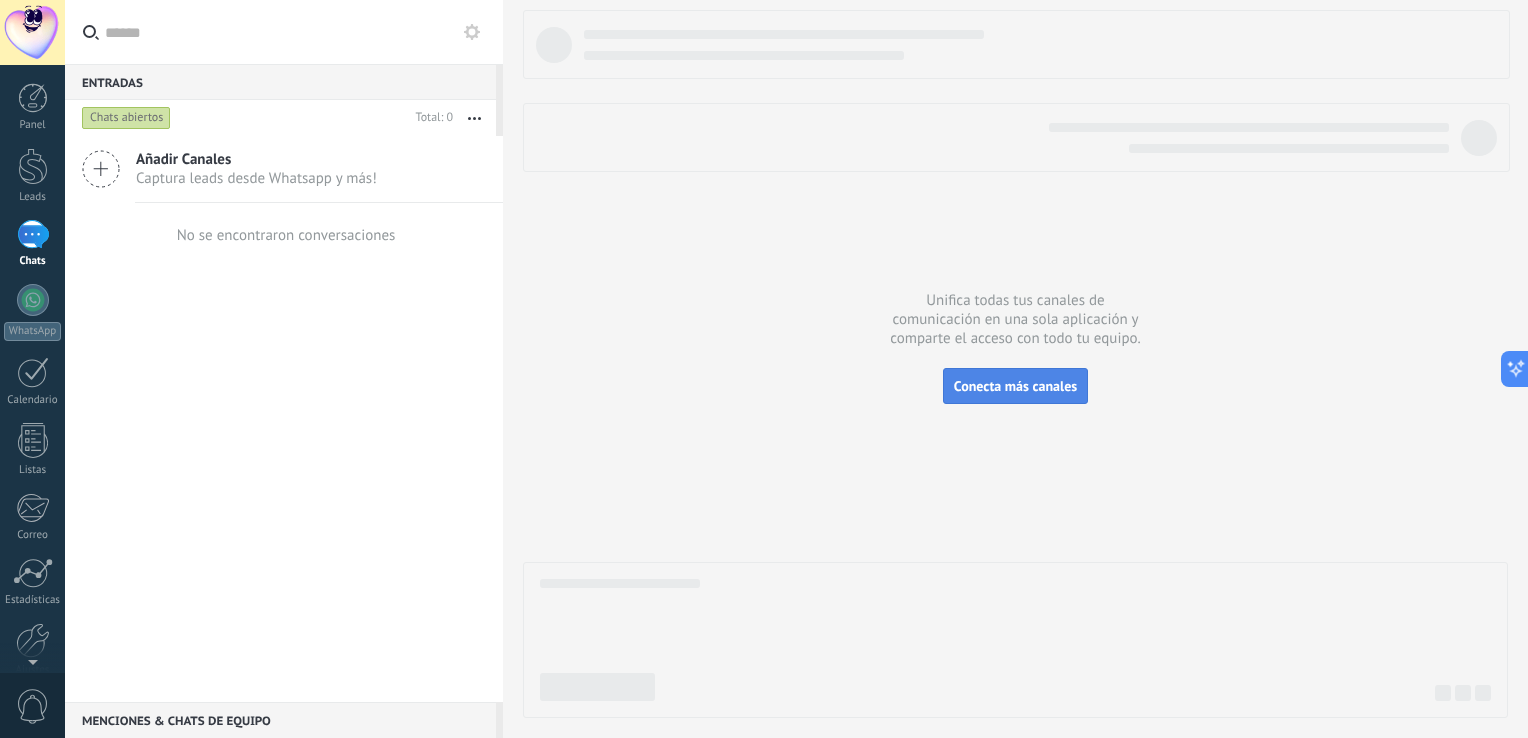 click on "Conecta más canales" at bounding box center [1015, 386] 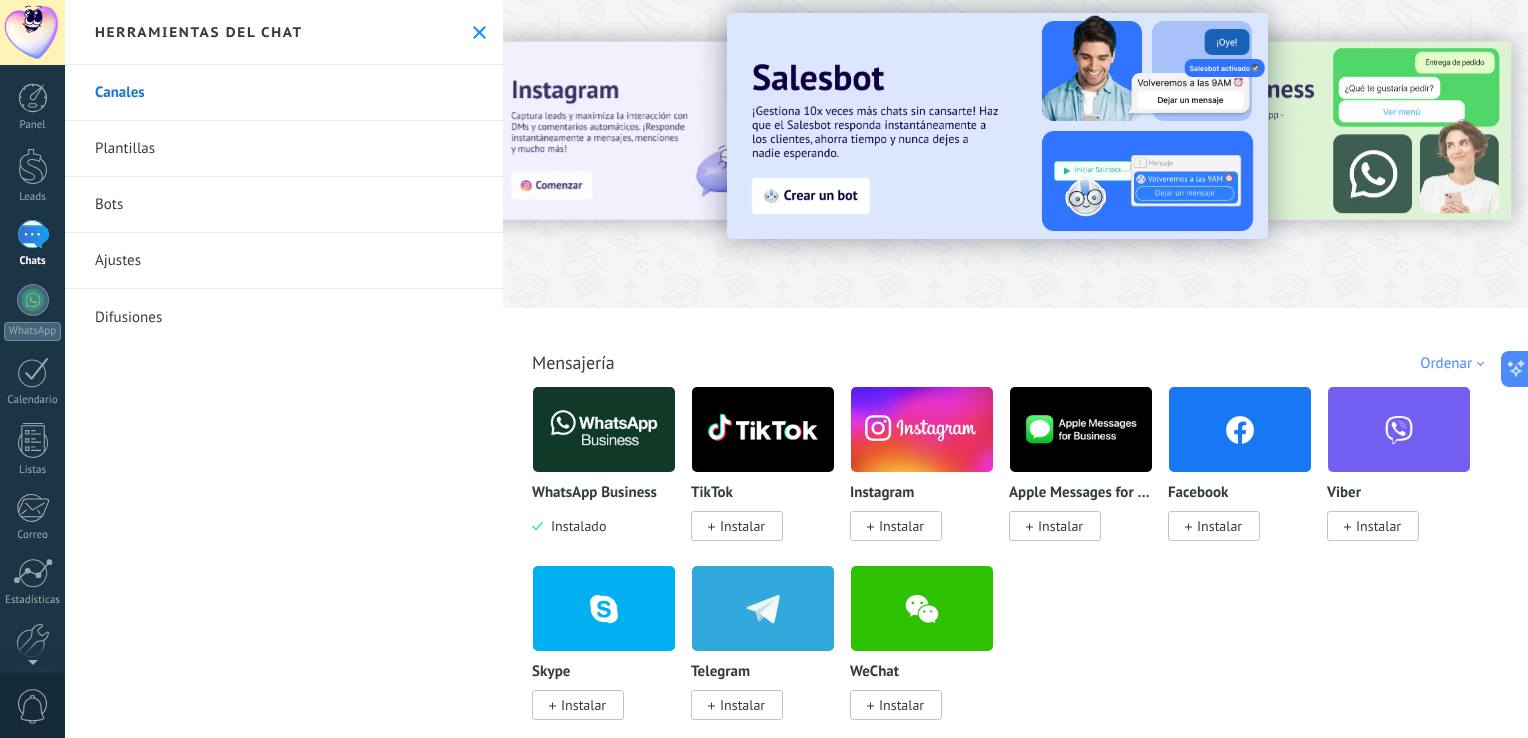 scroll, scrollTop: 0, scrollLeft: 0, axis: both 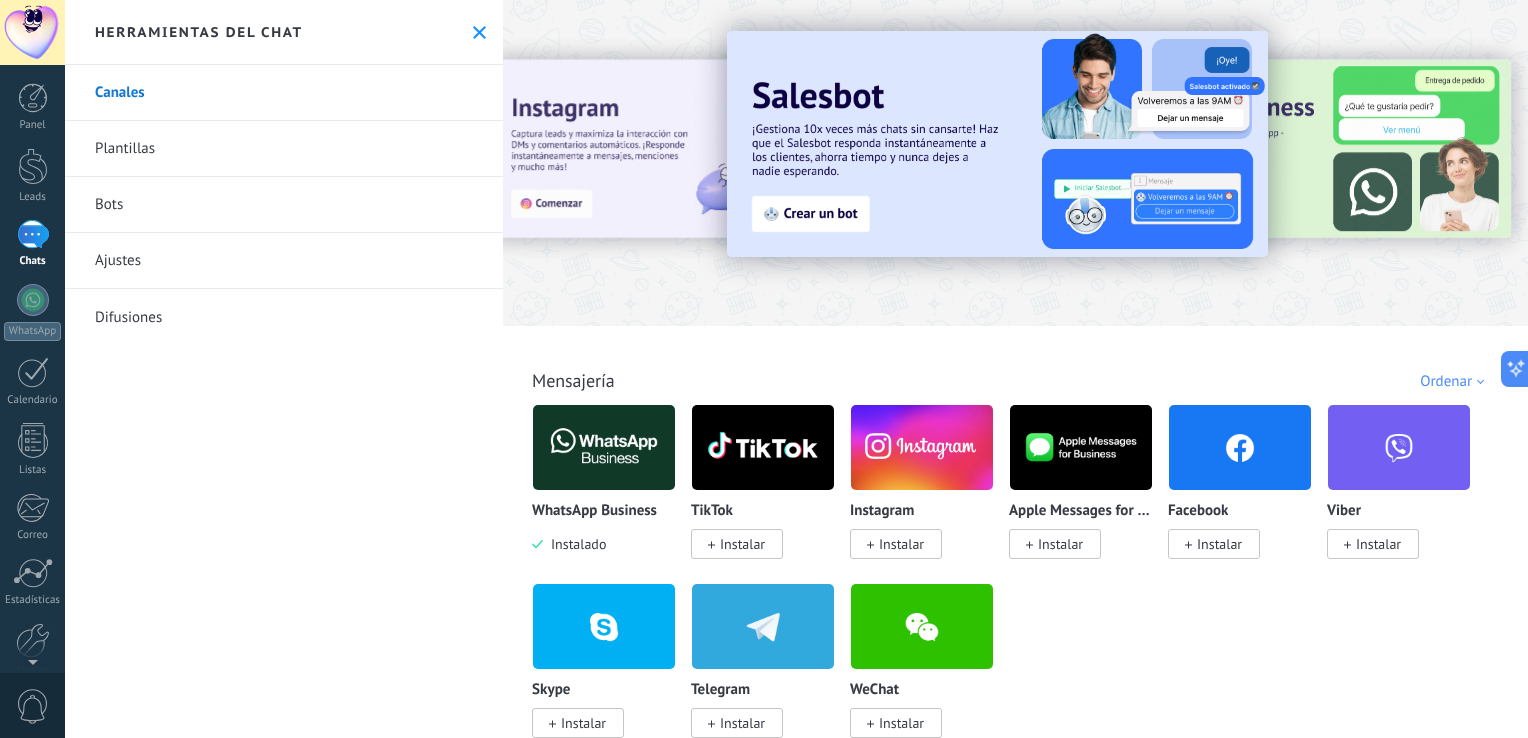 click at bounding box center [1240, 447] 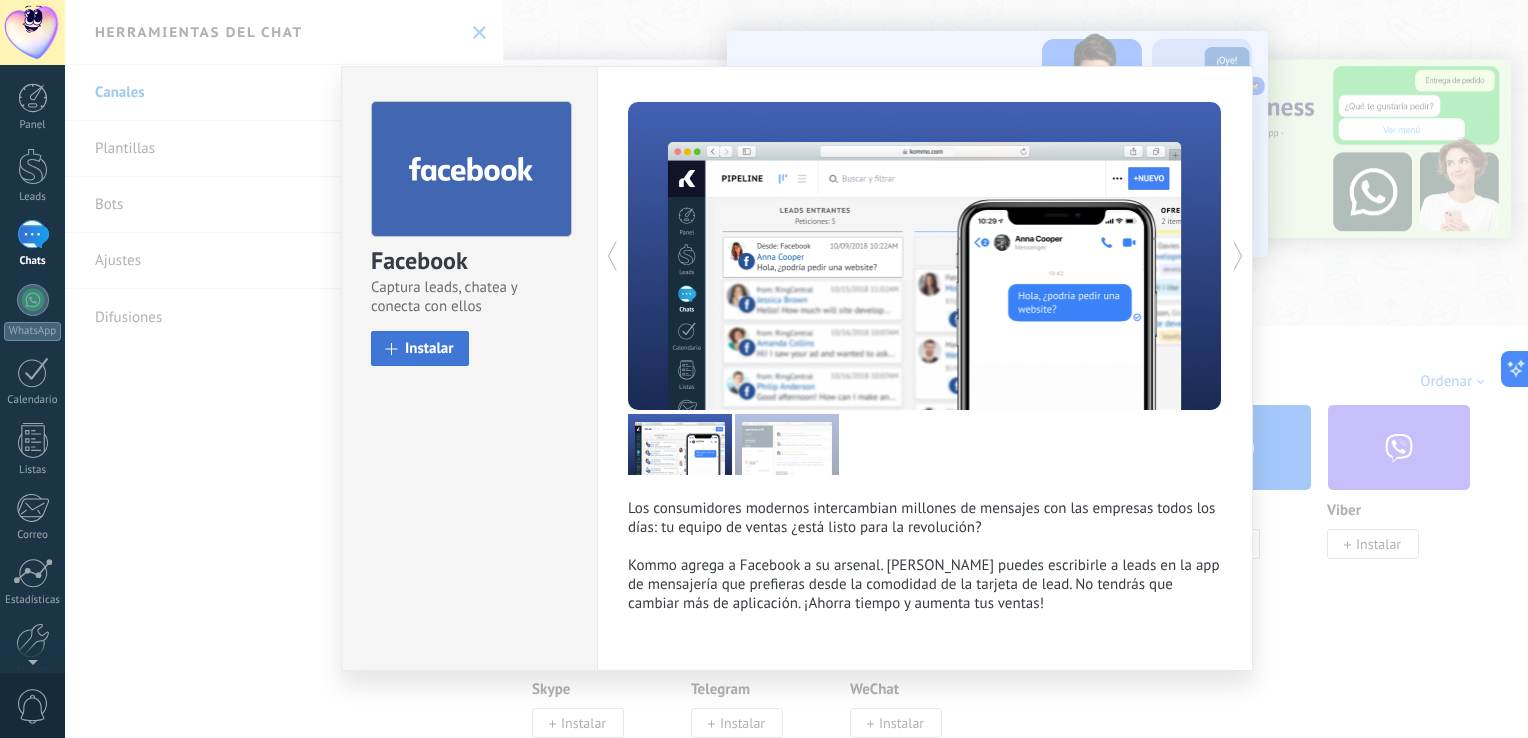 click on "Instalar" at bounding box center [420, 348] 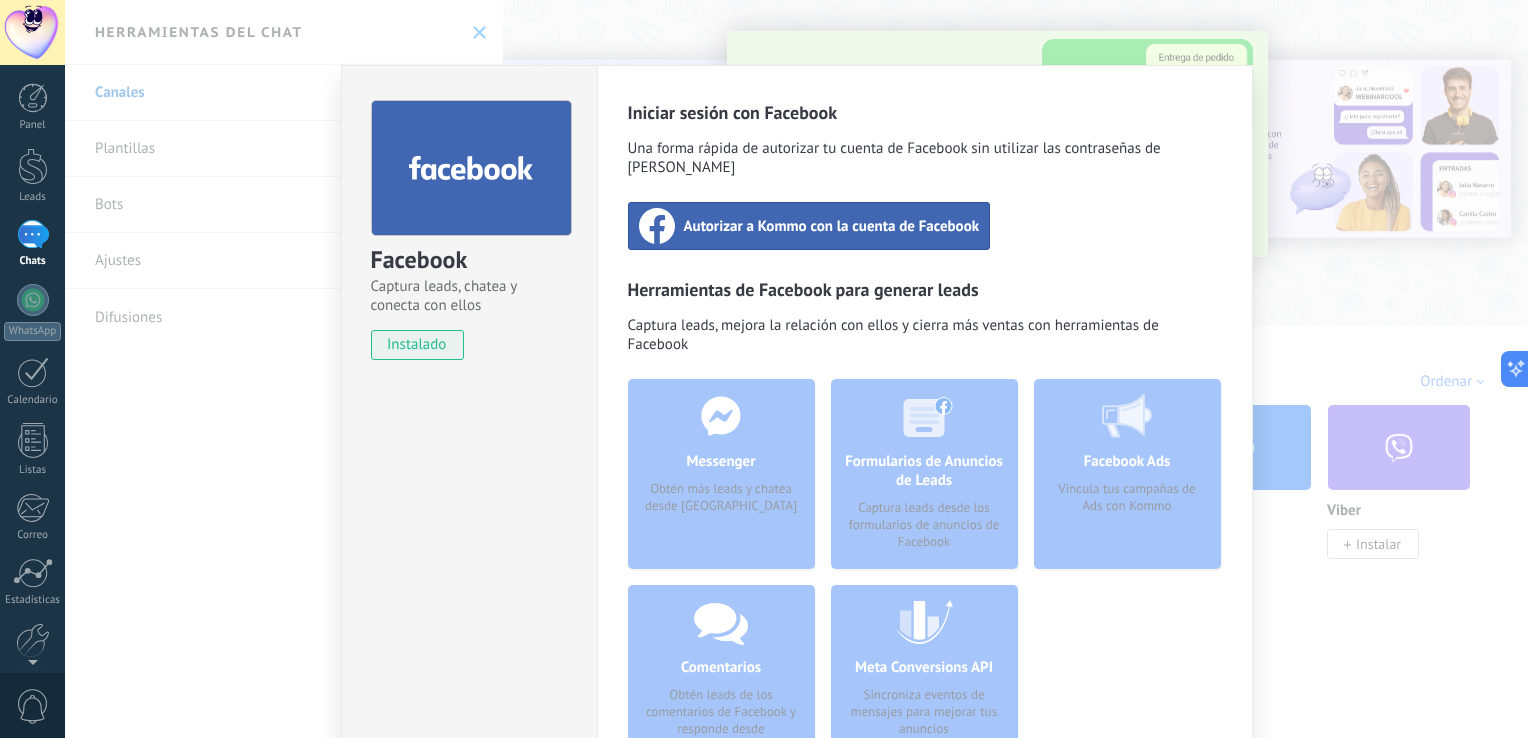 click on "Autorizar a Kommo con la cuenta de Facebook" at bounding box center (832, 226) 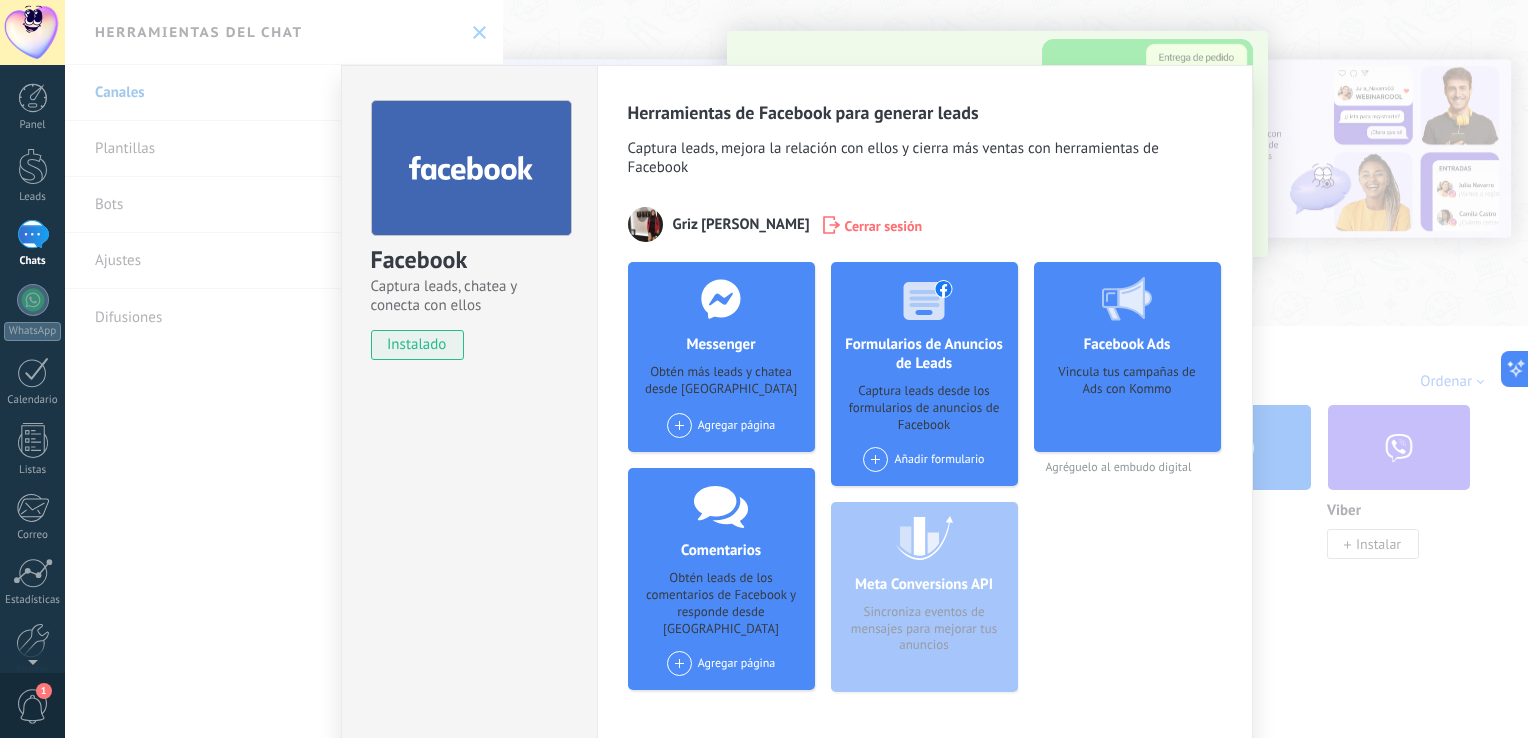 click on "Obtén más leads y chatea desde [GEOGRAPHIC_DATA]" at bounding box center (721, 382) 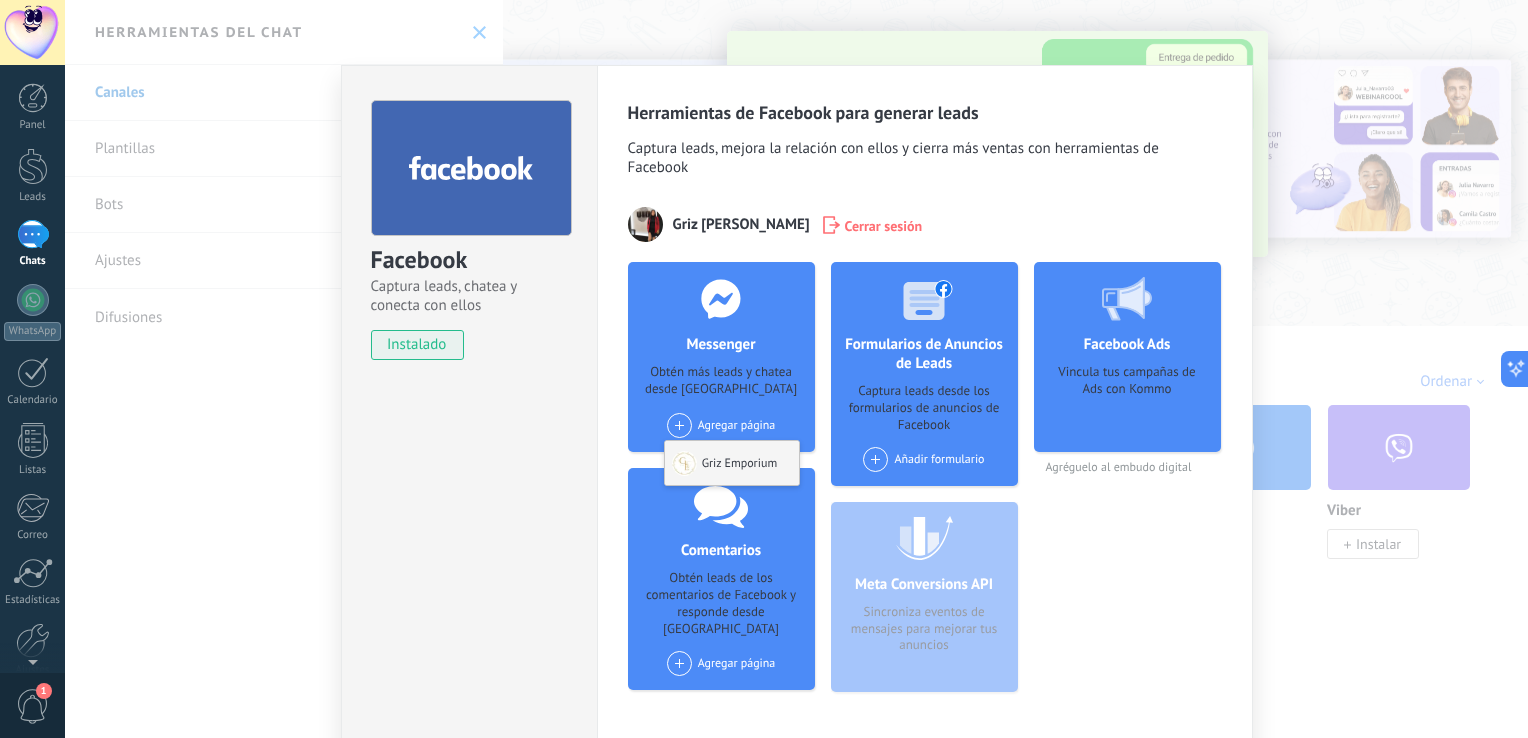 click on "Griz Emporium" at bounding box center [732, 463] 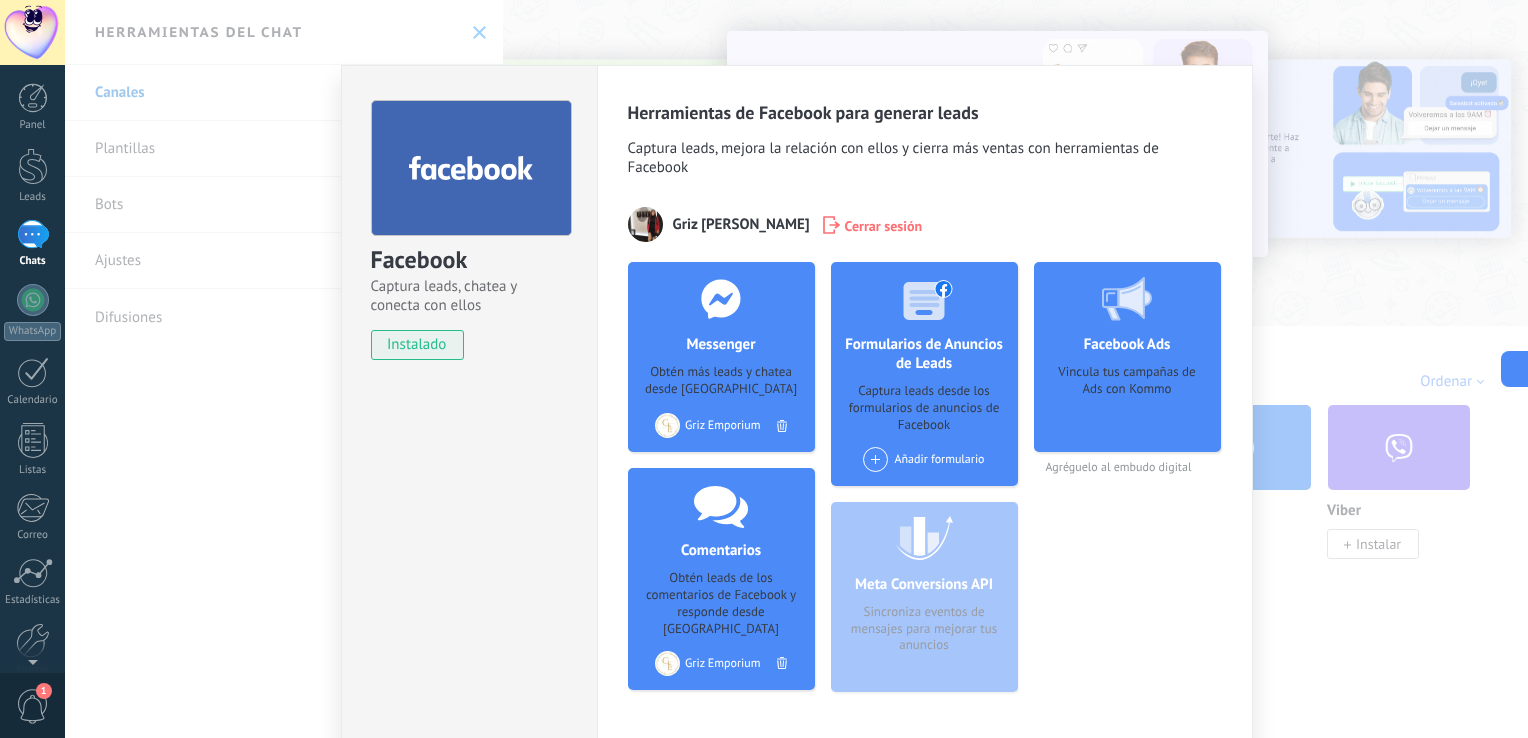 click on "Facebook Captura leads, chatea y conecta con ellos instalado Desinstalar Herramientas de Facebook para generar leads Captura leads, mejora la relación con ellos y cierra más ventas con herramientas de Facebook Griz [PERSON_NAME] Cerrar sesión Messenger Obtén más leads y chatea desde Kommo Agregar página Griz Emporium Comentarios Obtén leads de los comentarios de Facebook y responde desde Kommo Agregar página Griz Emporium Formularios de Anuncios de Leads Captura leads desde los formularios de anuncios de Facebook Añadir formulario Meta Conversions API Sincroniza eventos de mensajes para mejorar tus anuncios Facebook Ads Vincula tus campañas de Ads con Kommo Agréguelo al embudo digital más" at bounding box center (796, 369) 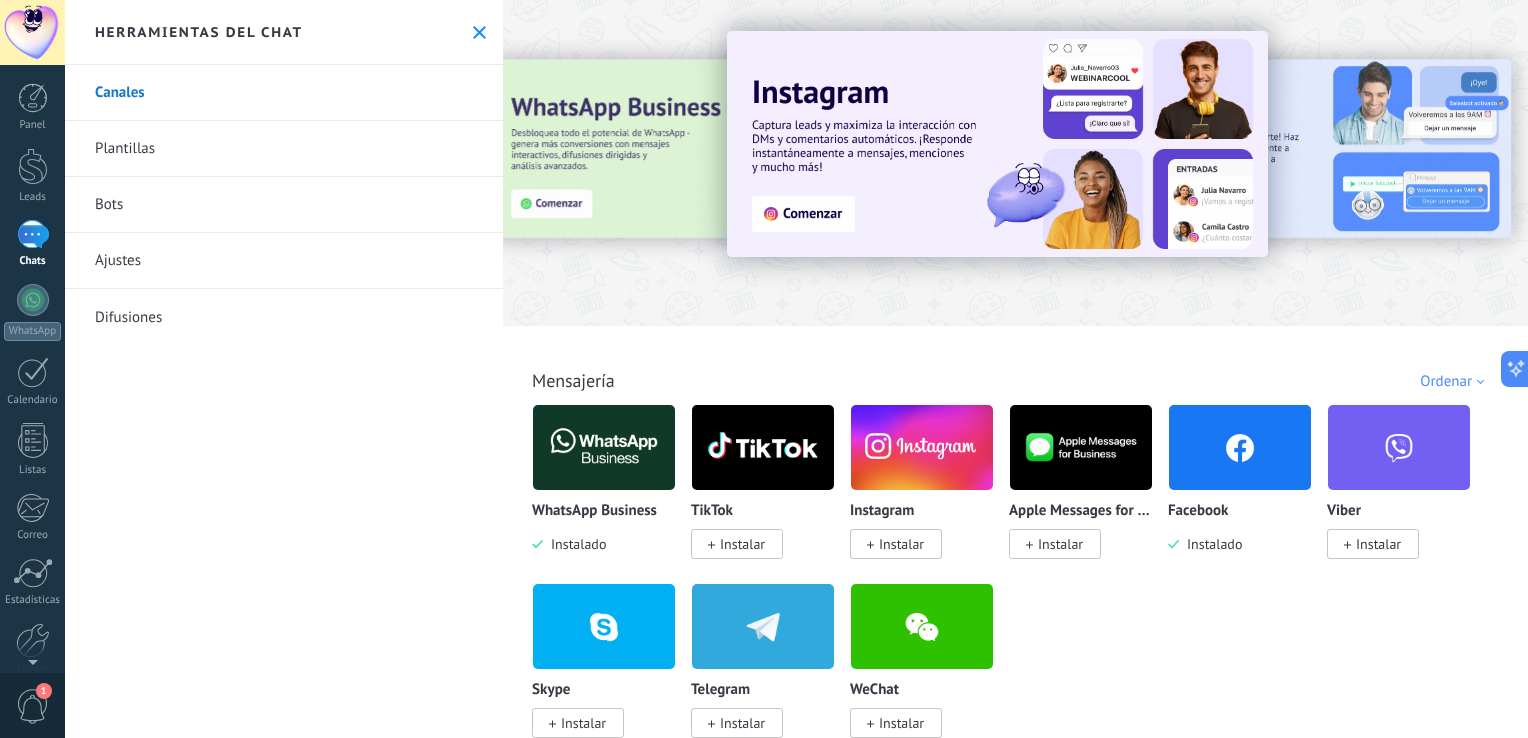 click on "Canales" at bounding box center (284, 93) 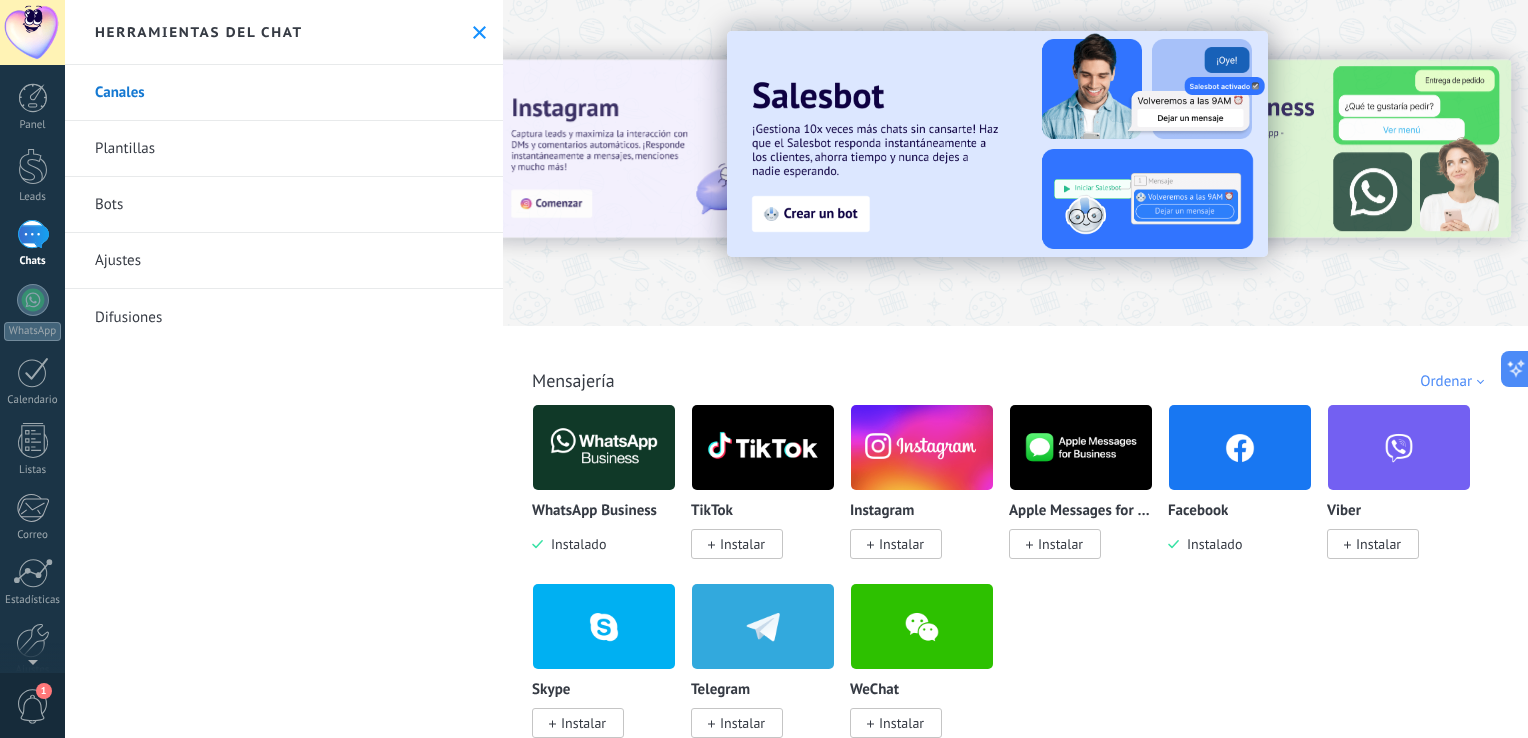click on "Plantillas" at bounding box center (284, 149) 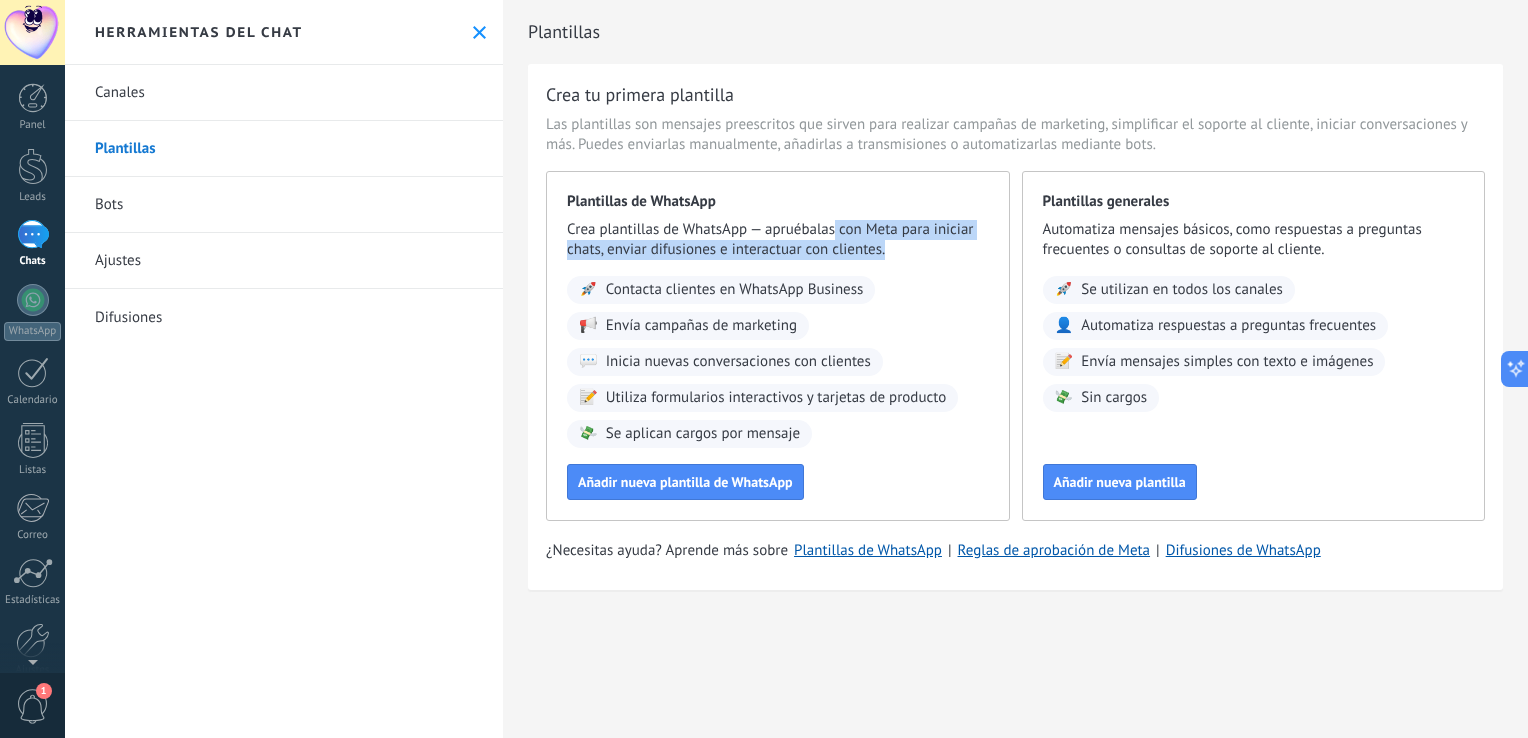 drag, startPoint x: 832, startPoint y: 230, endPoint x: 933, endPoint y: 257, distance: 104.54664 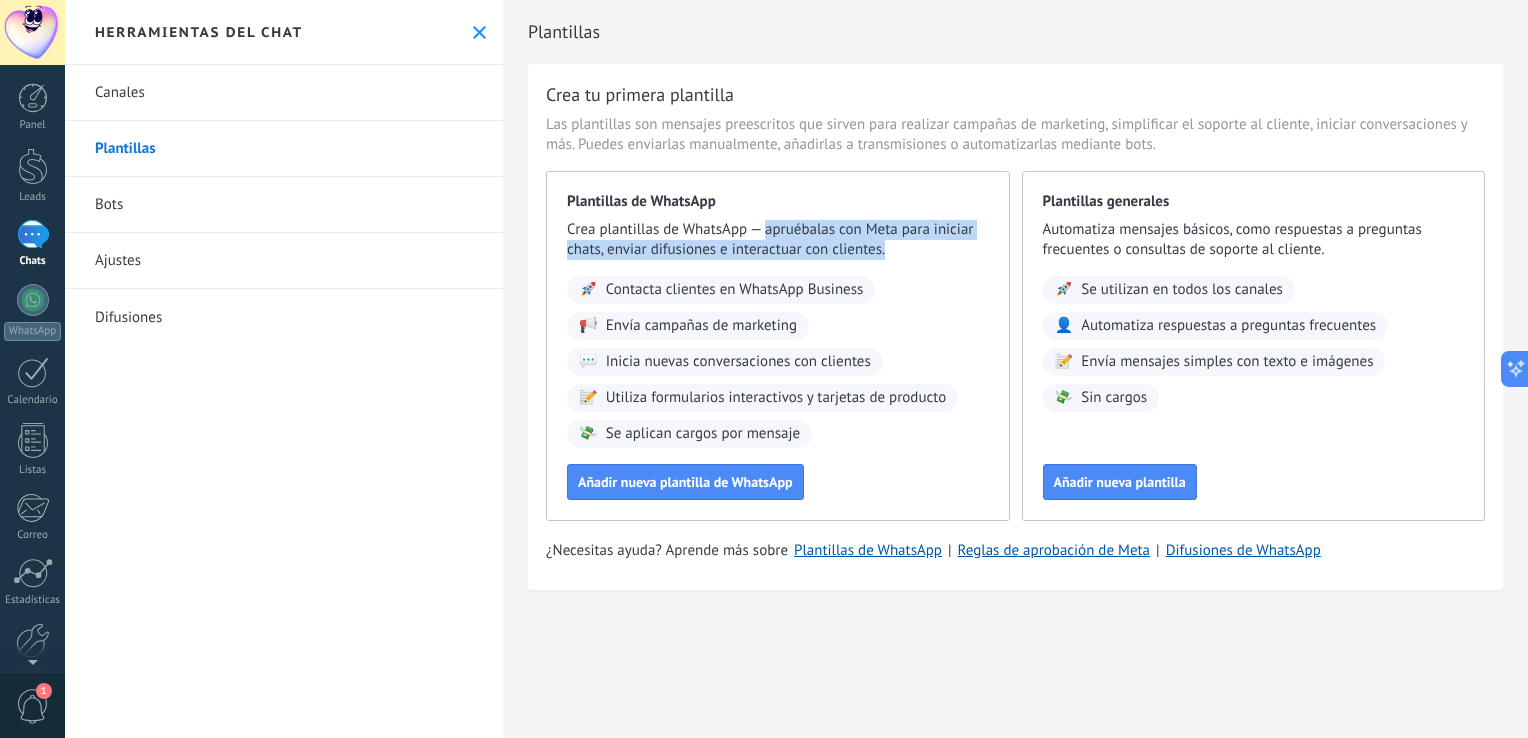 drag, startPoint x: 763, startPoint y: 234, endPoint x: 907, endPoint y: 262, distance: 146.69696 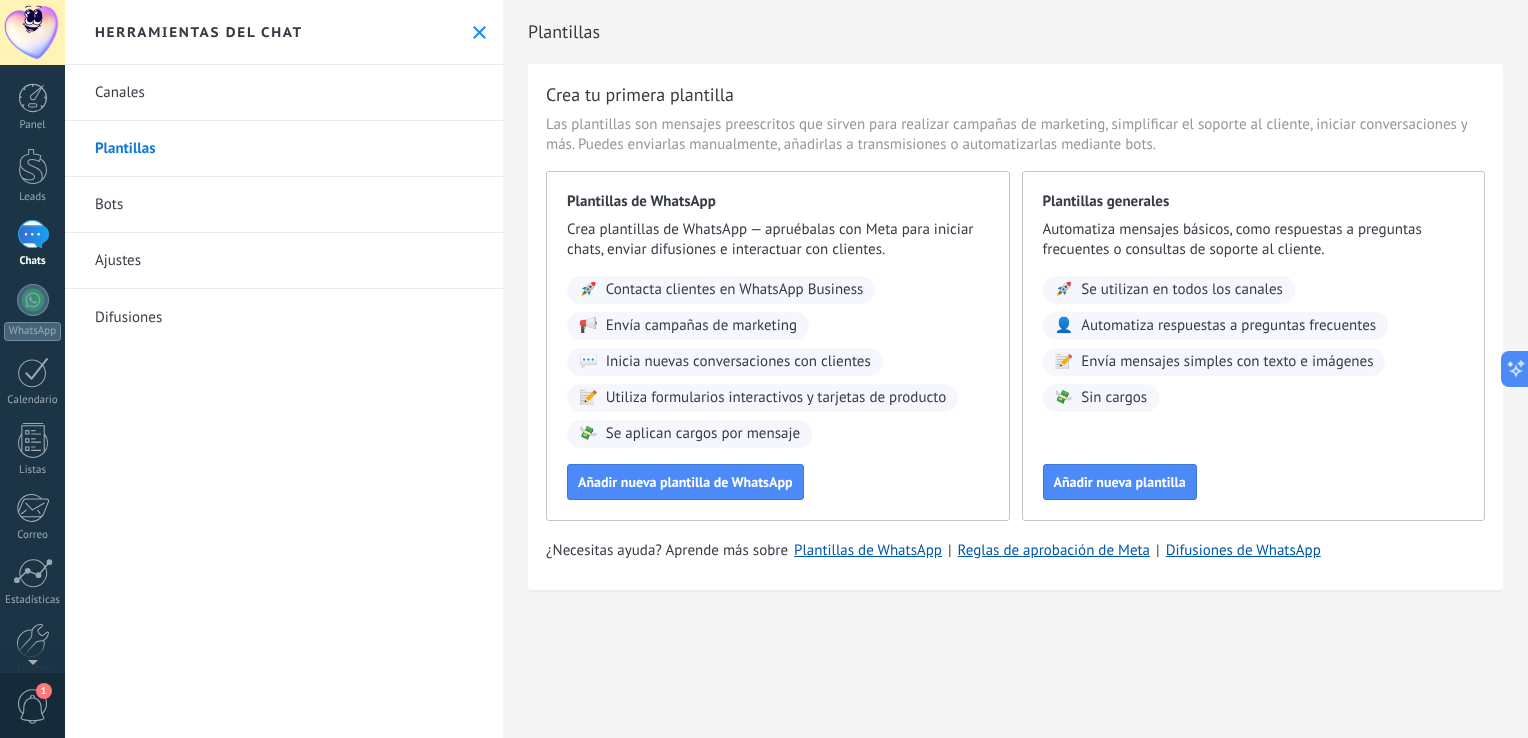 click on "Plantillas de WhatsApp Crea plantillas de WhatsApp — apruébalas con Meta para iniciar chats, enviar difusiones e interactuar con clientes. 🚀 Contacta clientes en WhatsApp Business 📢 Envía campañas de marketing 💬 Inicia nuevas conversaciones con clientes 📝 Utiliza formularios interactivos y tarjetas de producto 💸 Se aplican cargos por mensaje Añadir nueva plantilla de WhatsApp" at bounding box center [778, 346] 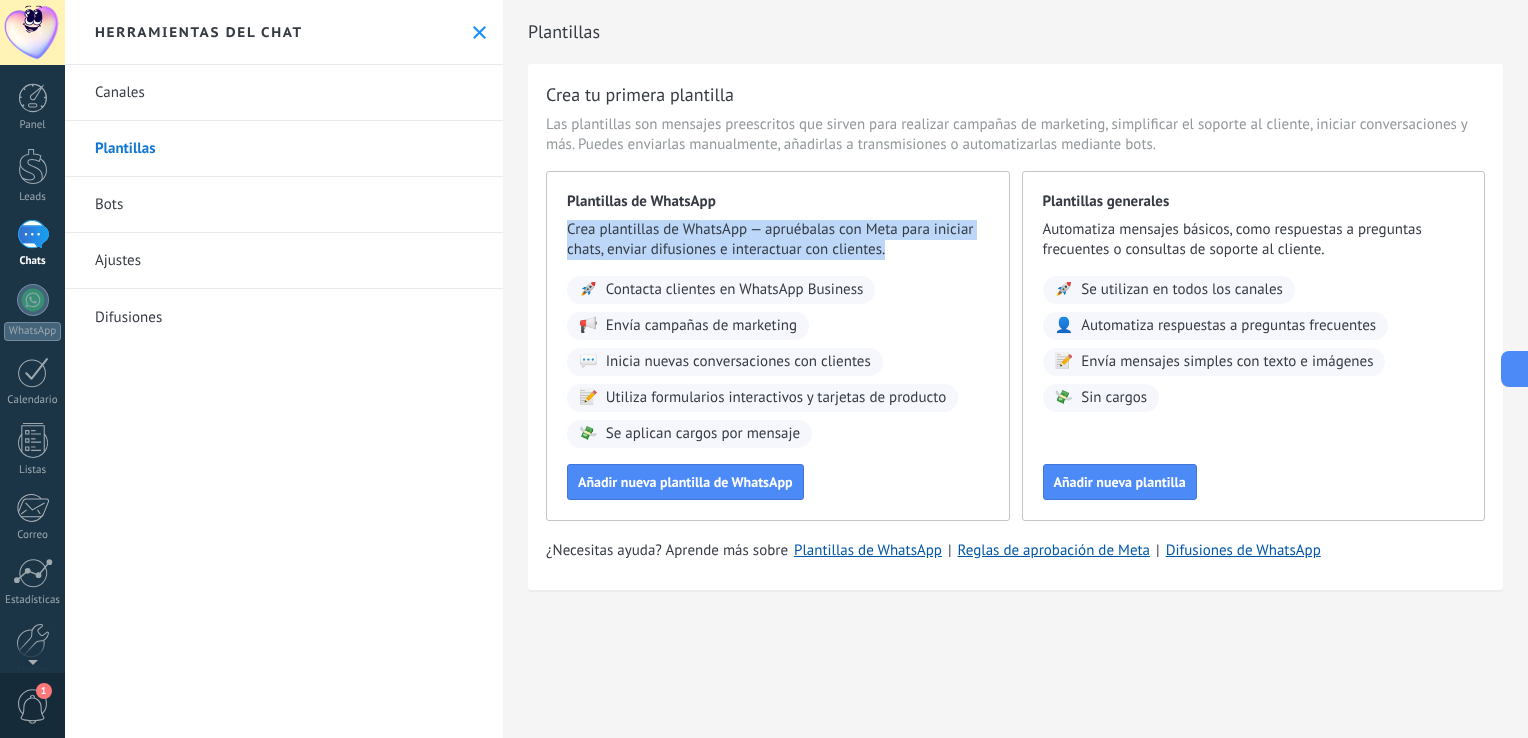 drag, startPoint x: 564, startPoint y: 230, endPoint x: 893, endPoint y: 254, distance: 329.8742 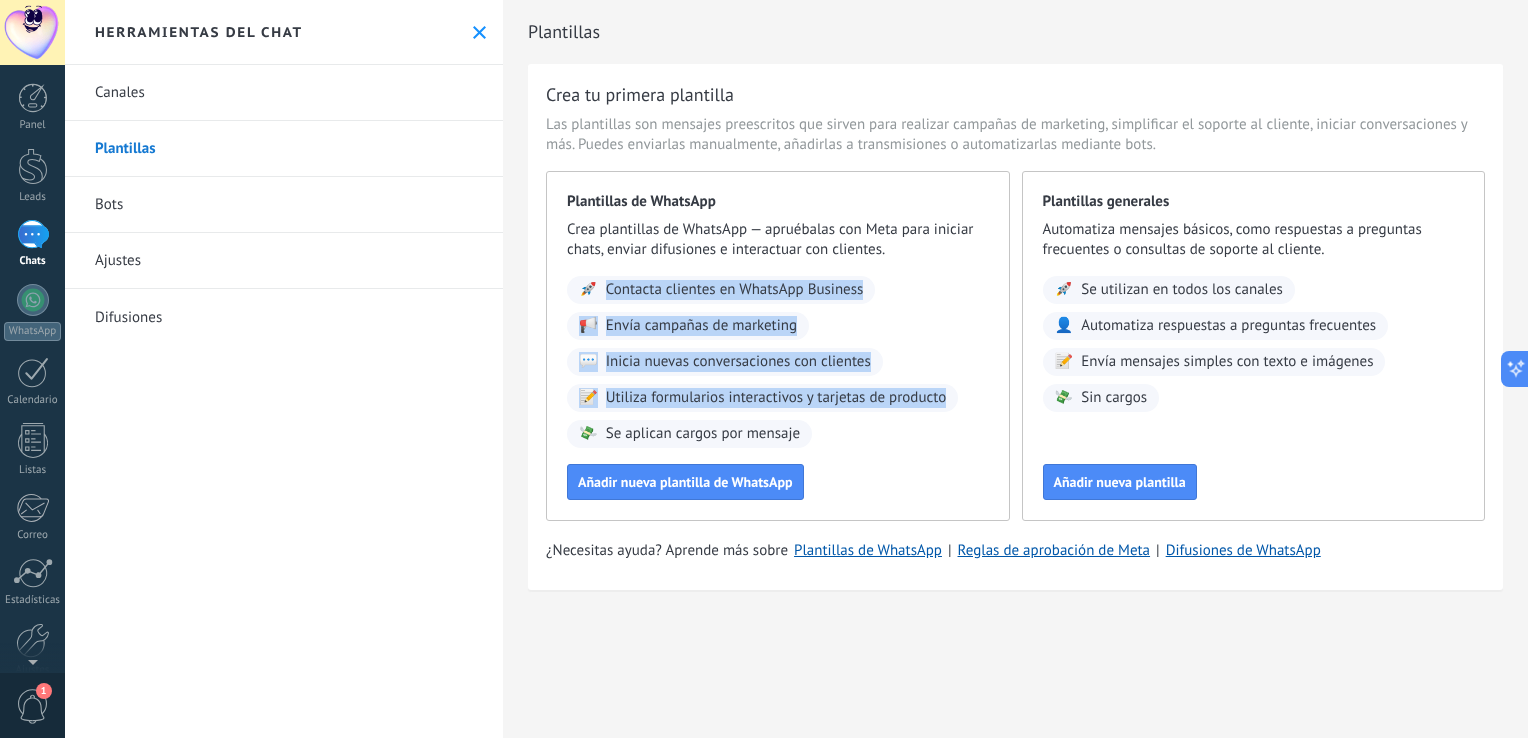 drag, startPoint x: 608, startPoint y: 290, endPoint x: 877, endPoint y: 451, distance: 313.4996 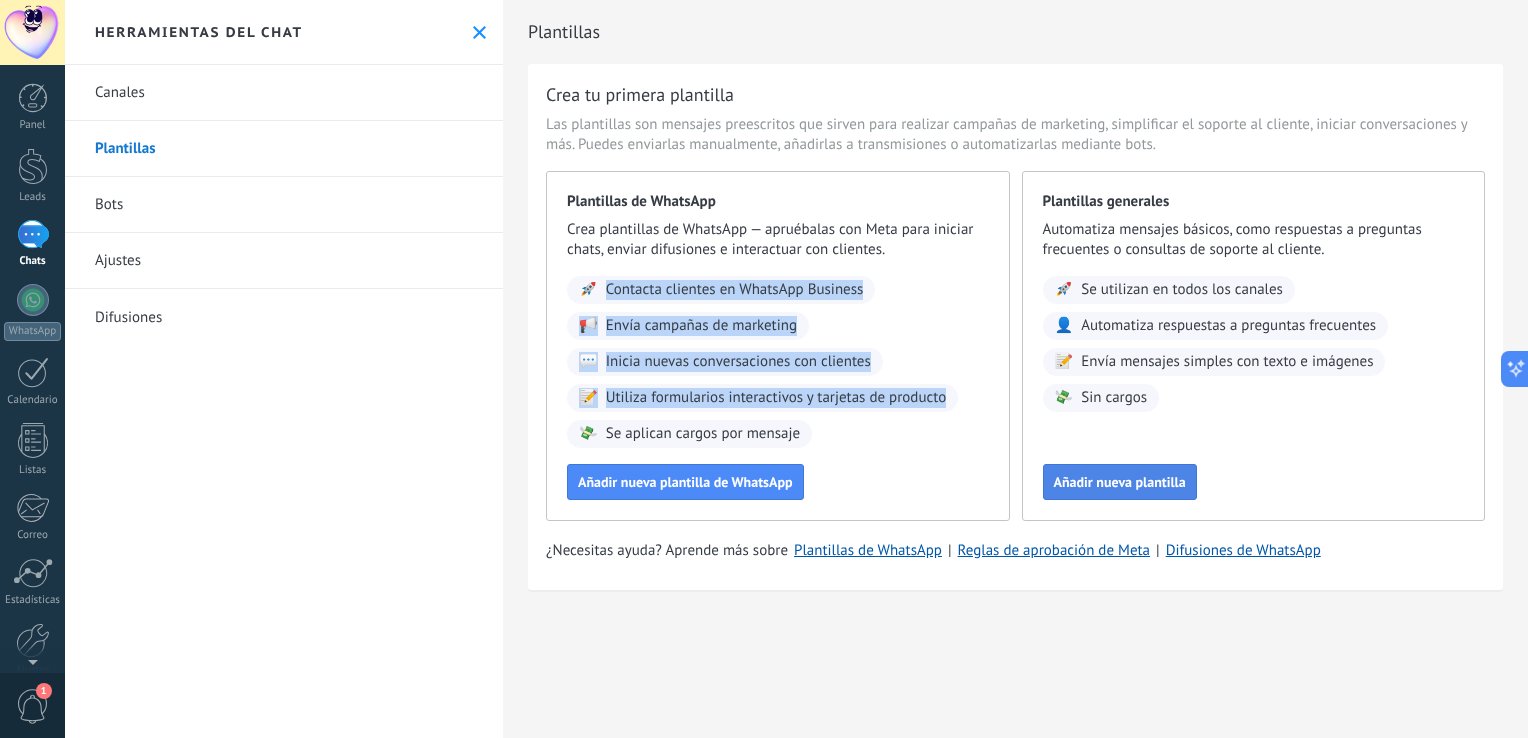 click on "Añadir nueva plantilla" at bounding box center (1120, 482) 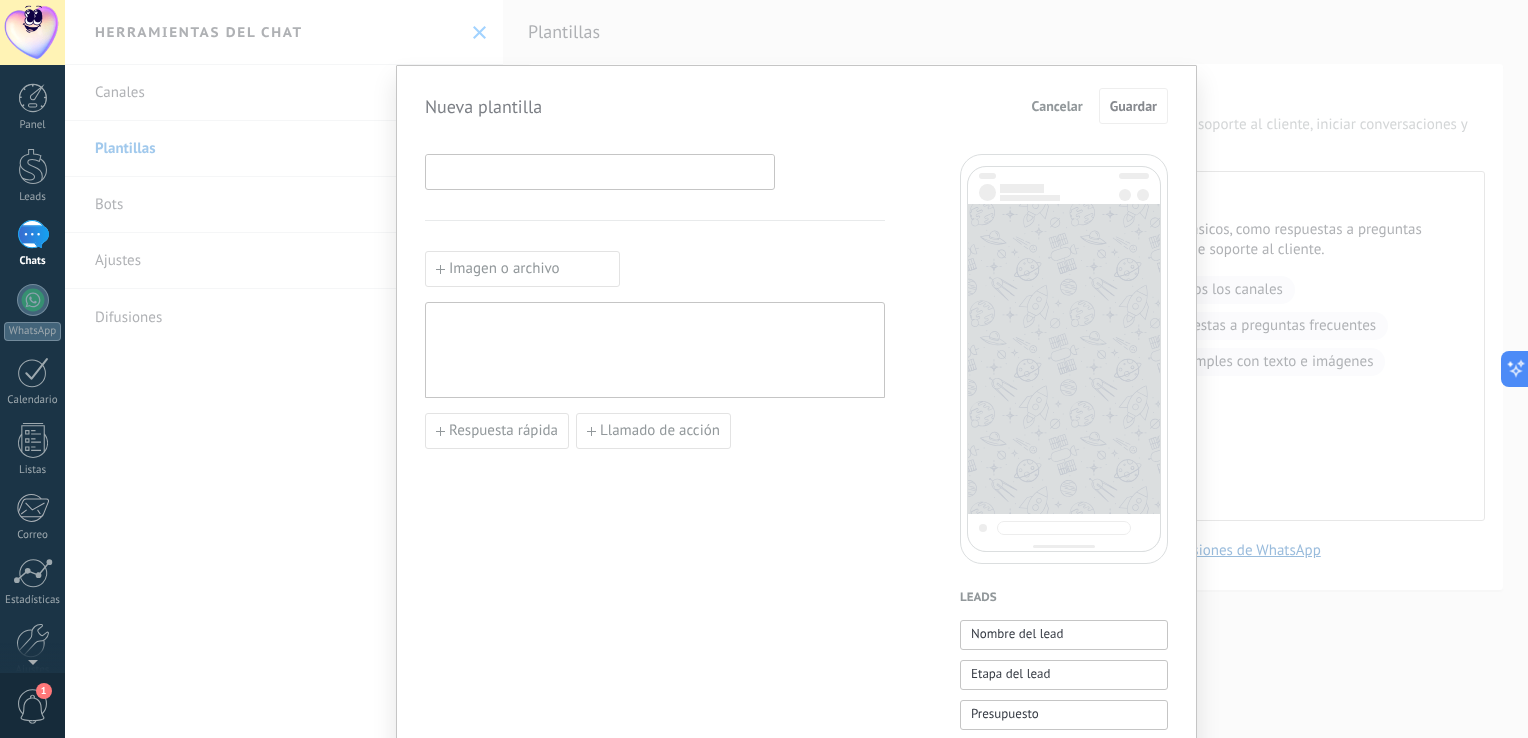 click at bounding box center [600, 171] 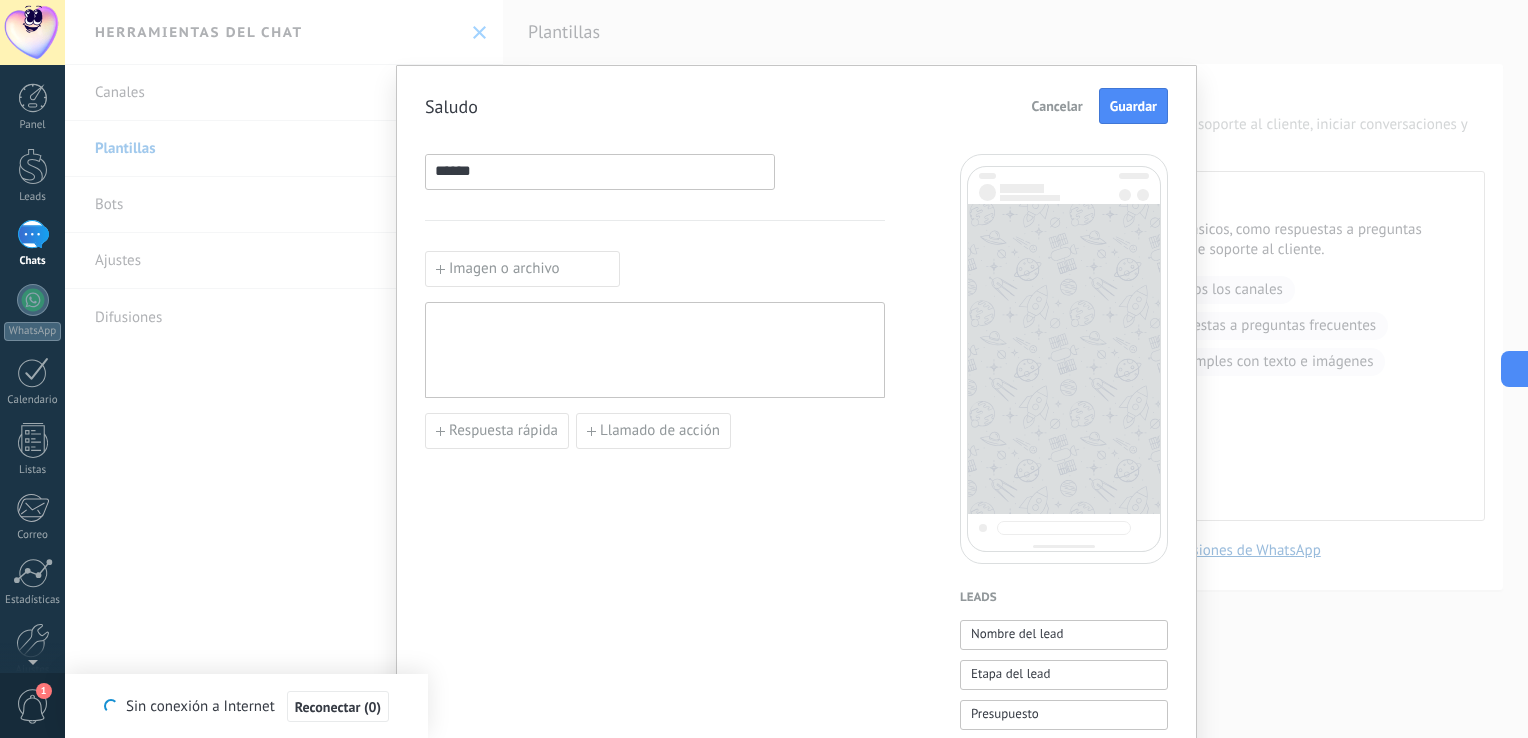 type on "******" 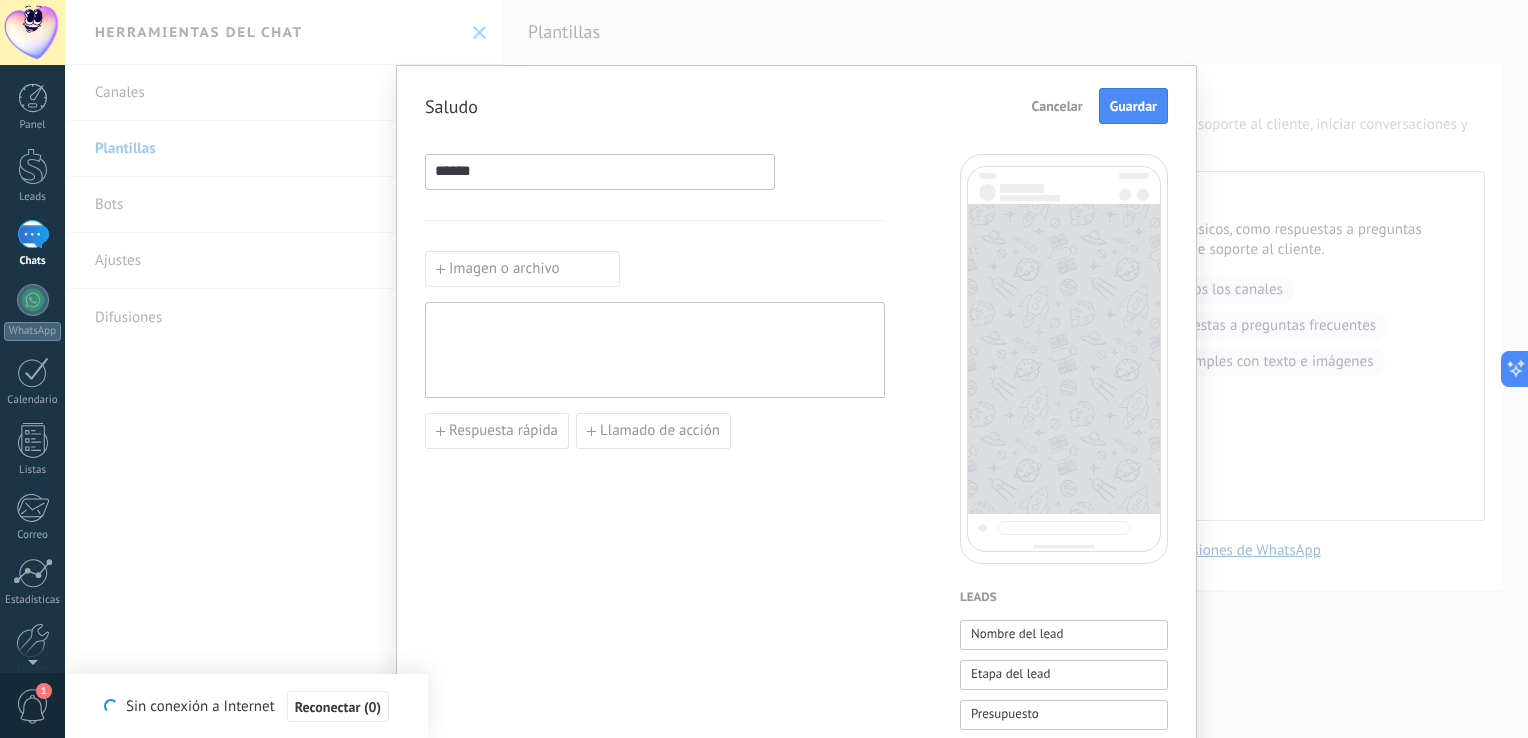 type 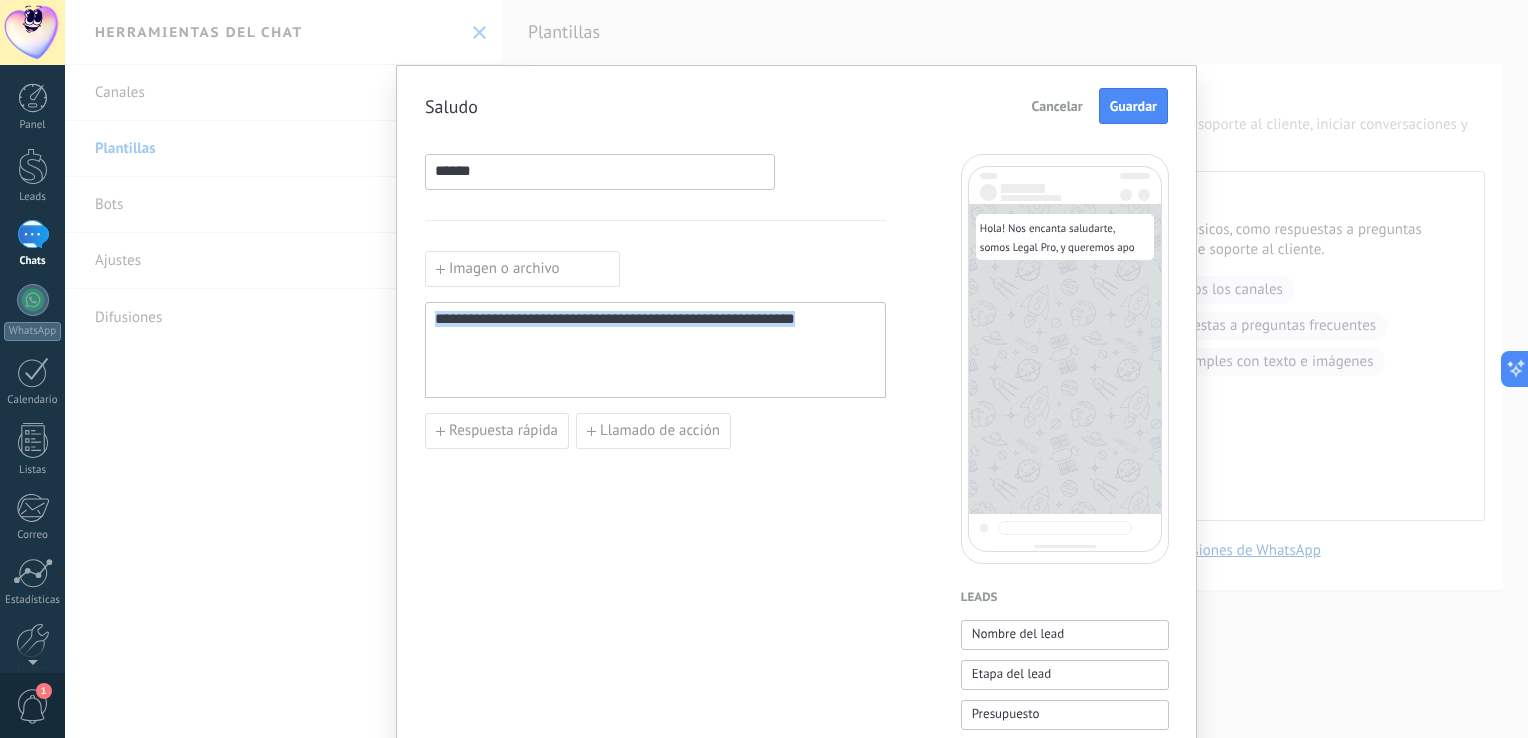 drag, startPoint x: 850, startPoint y: 321, endPoint x: 364, endPoint y: 326, distance: 486.02573 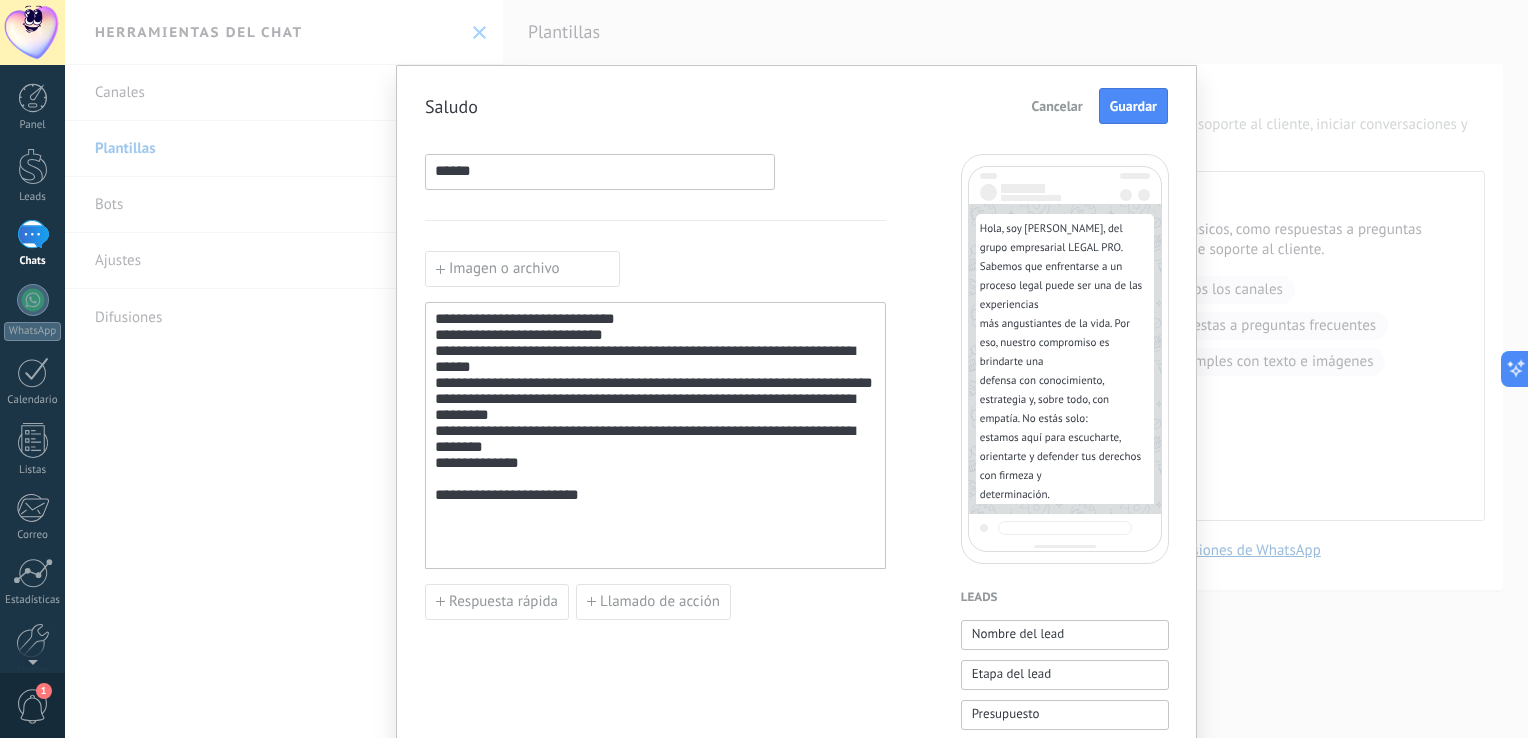 click on "**********" at bounding box center (655, 435) 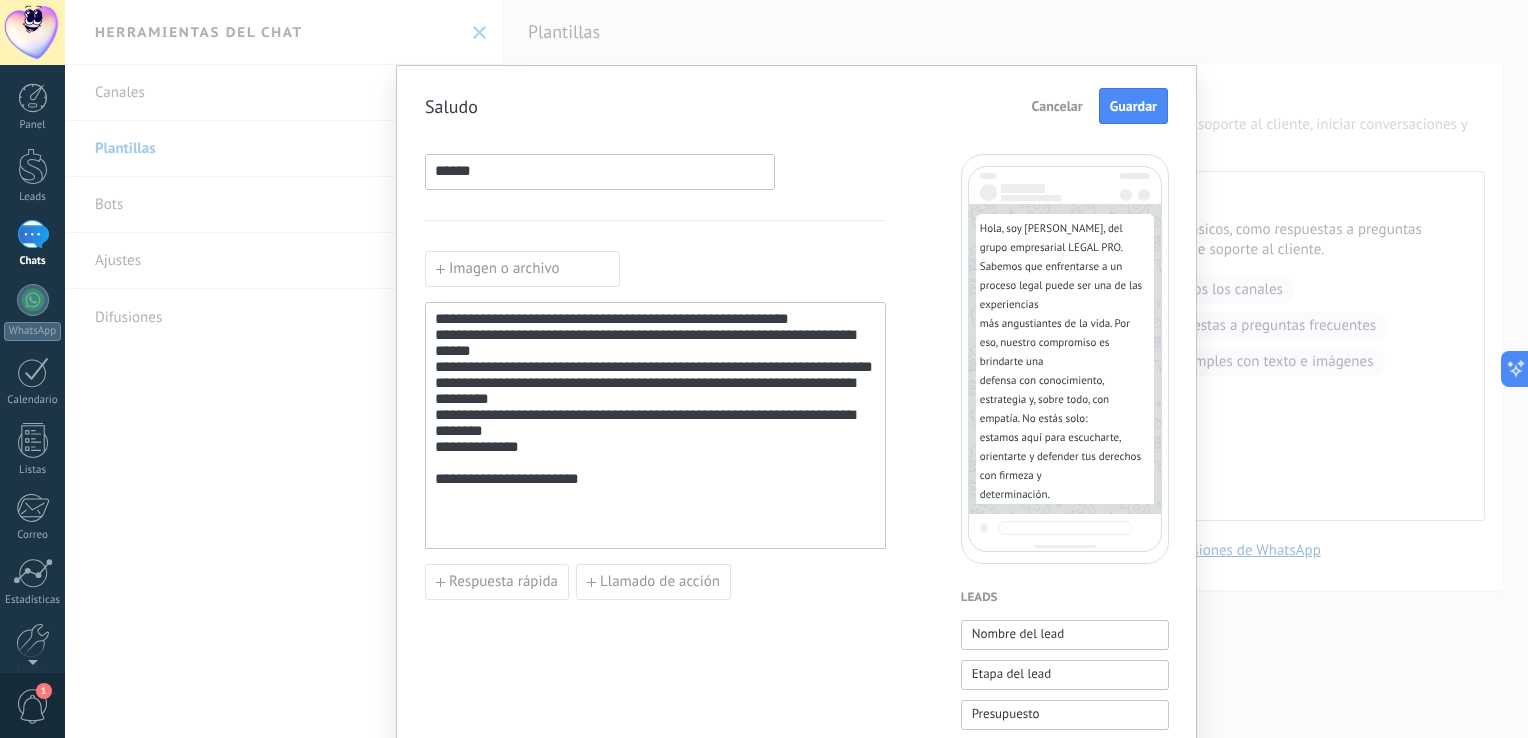 click on "**********" at bounding box center [655, 426] 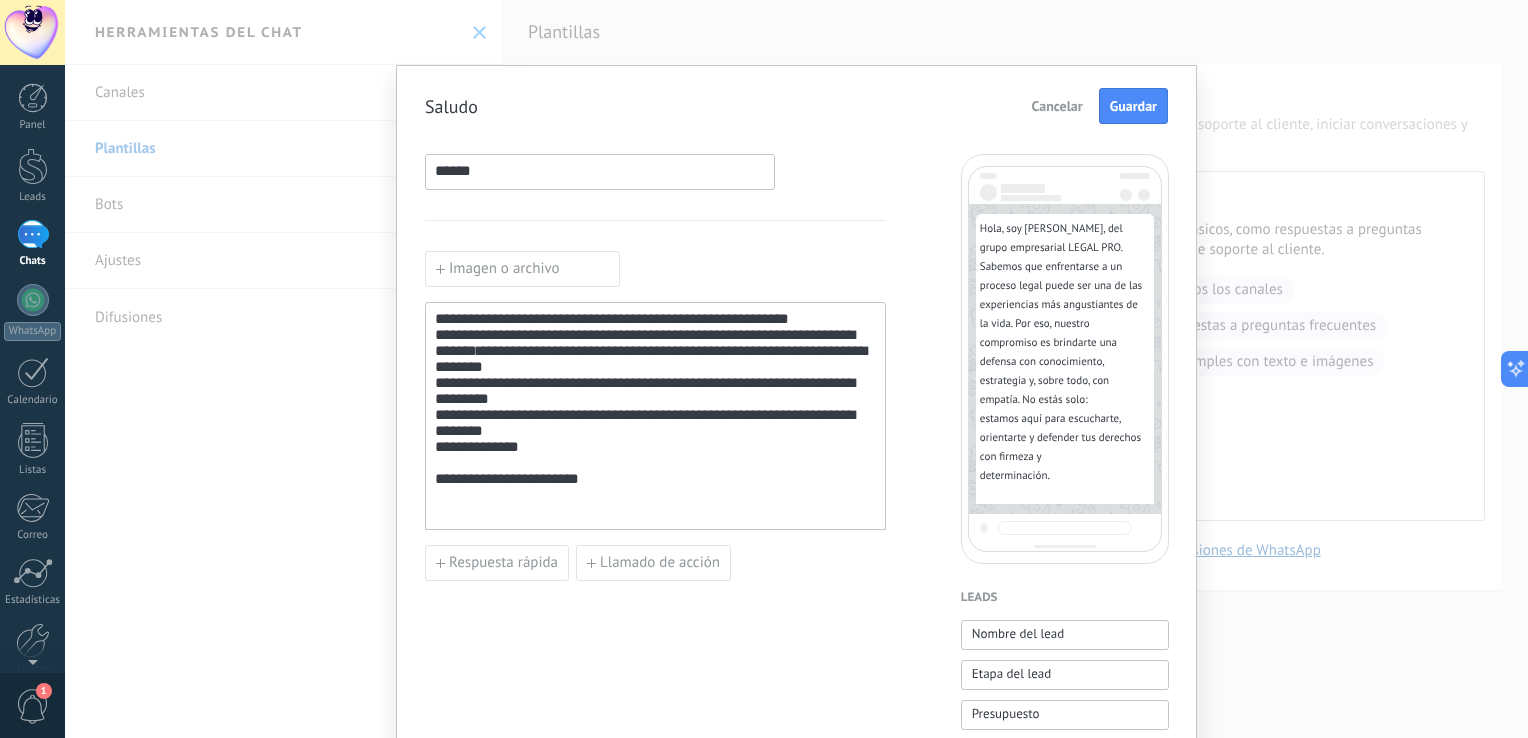 click on "**********" at bounding box center (655, 416) 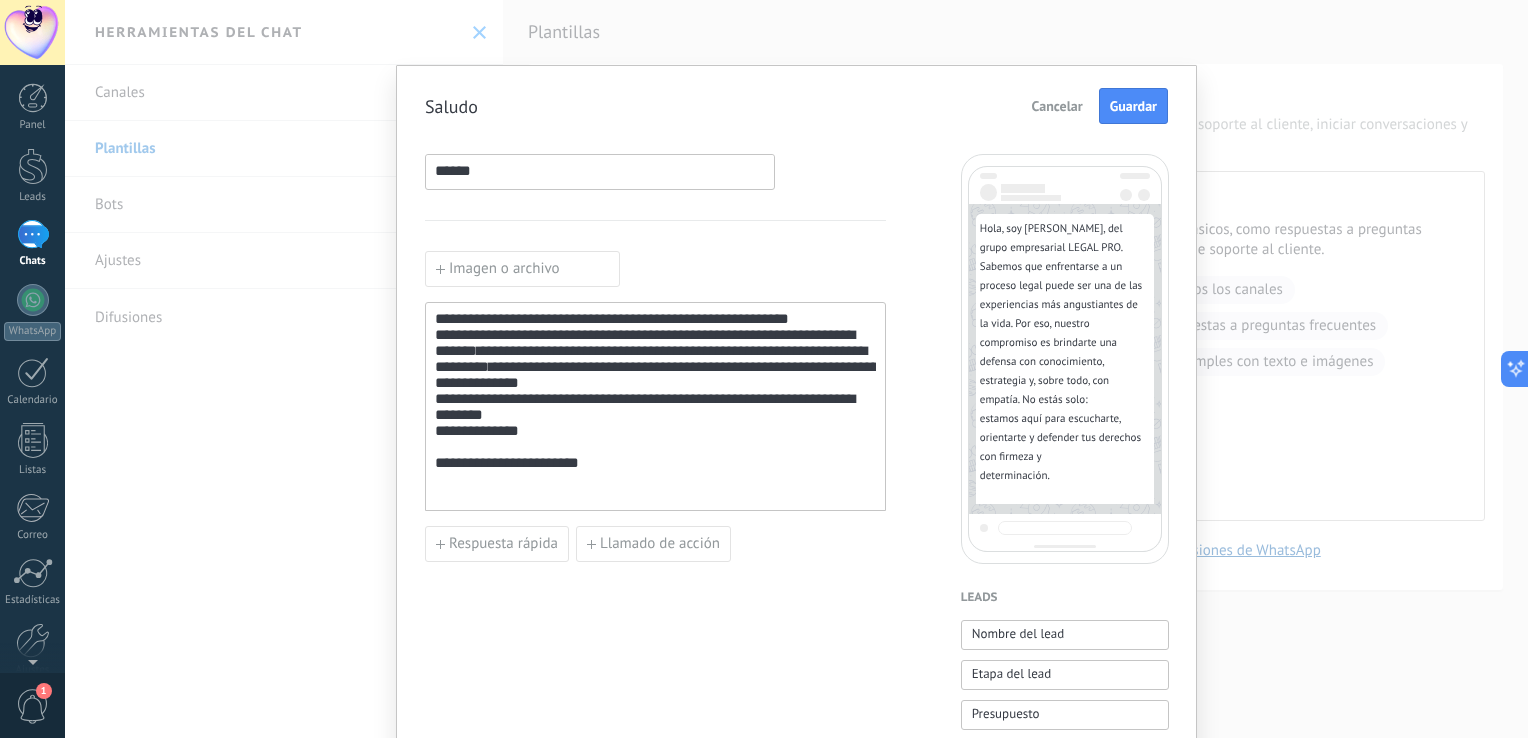 click on "**********" at bounding box center (655, 407) 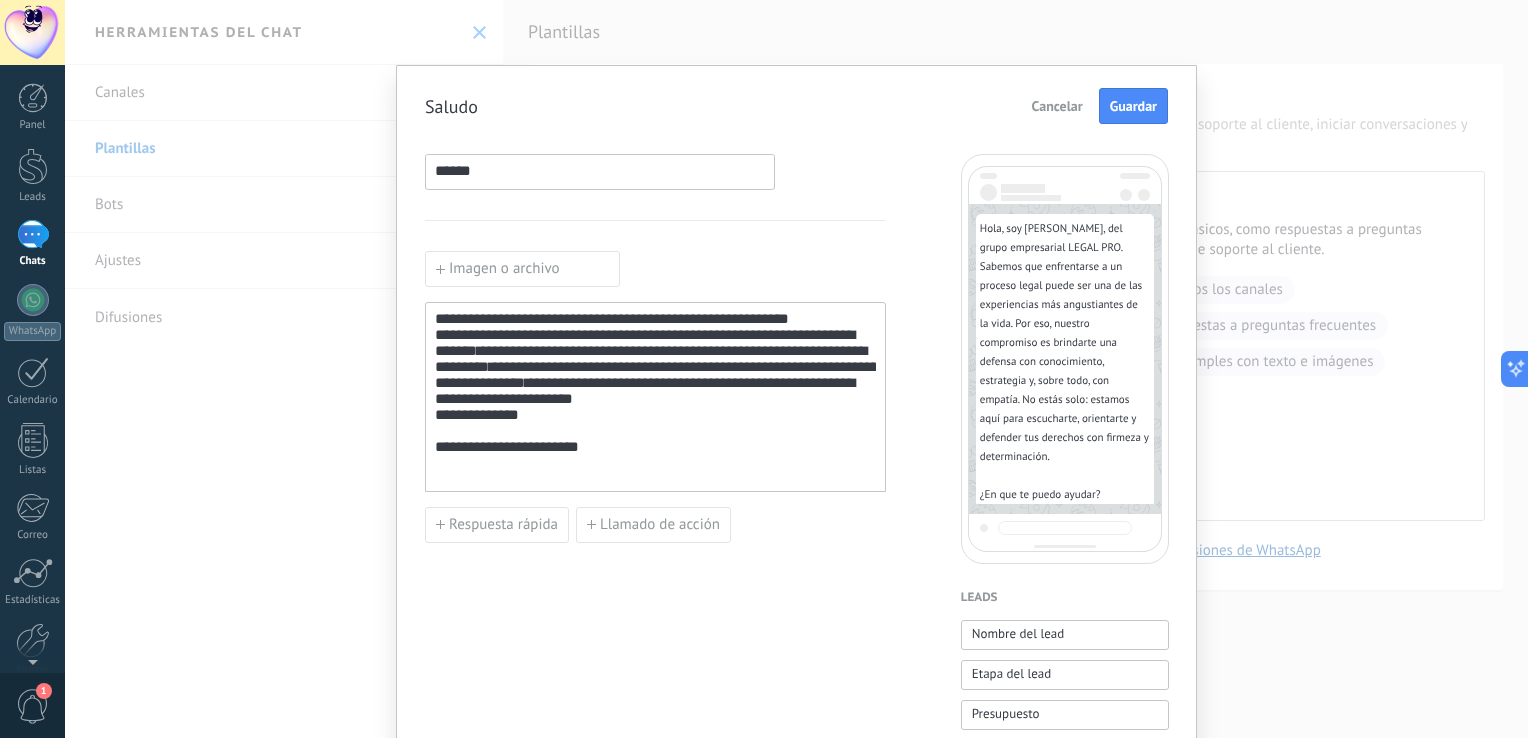 click on "**********" at bounding box center [655, 397] 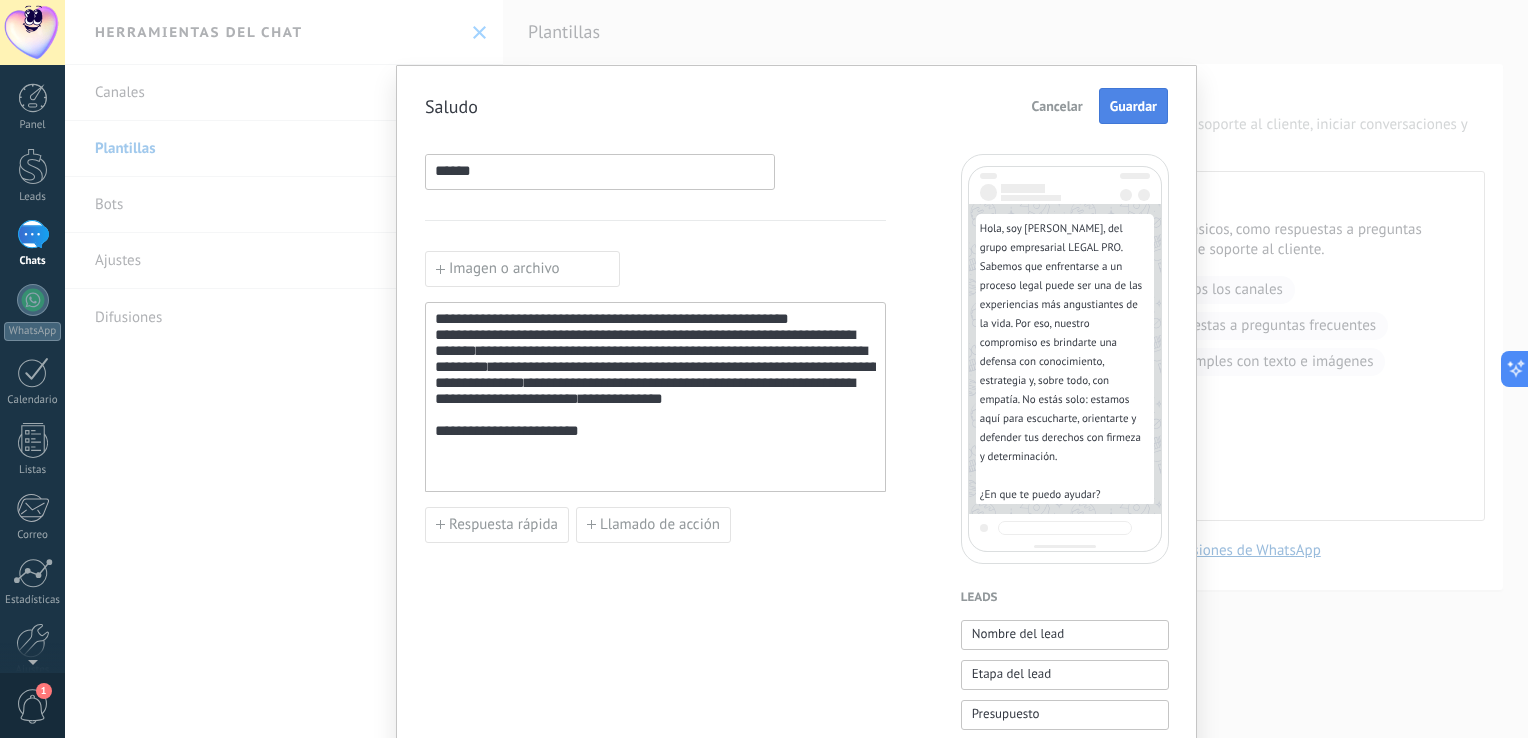 click on "Guardar" at bounding box center (1133, 106) 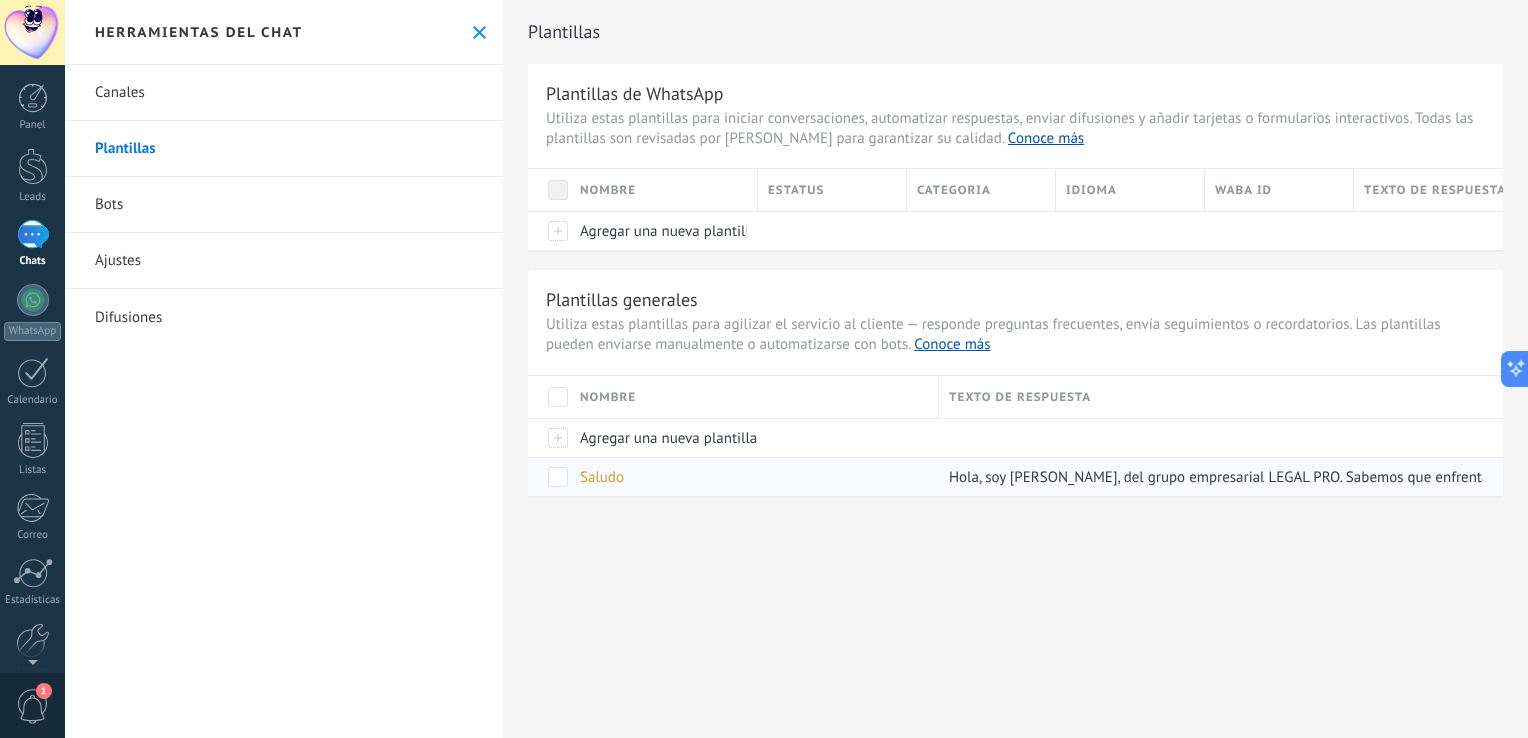 click at bounding box center (558, 477) 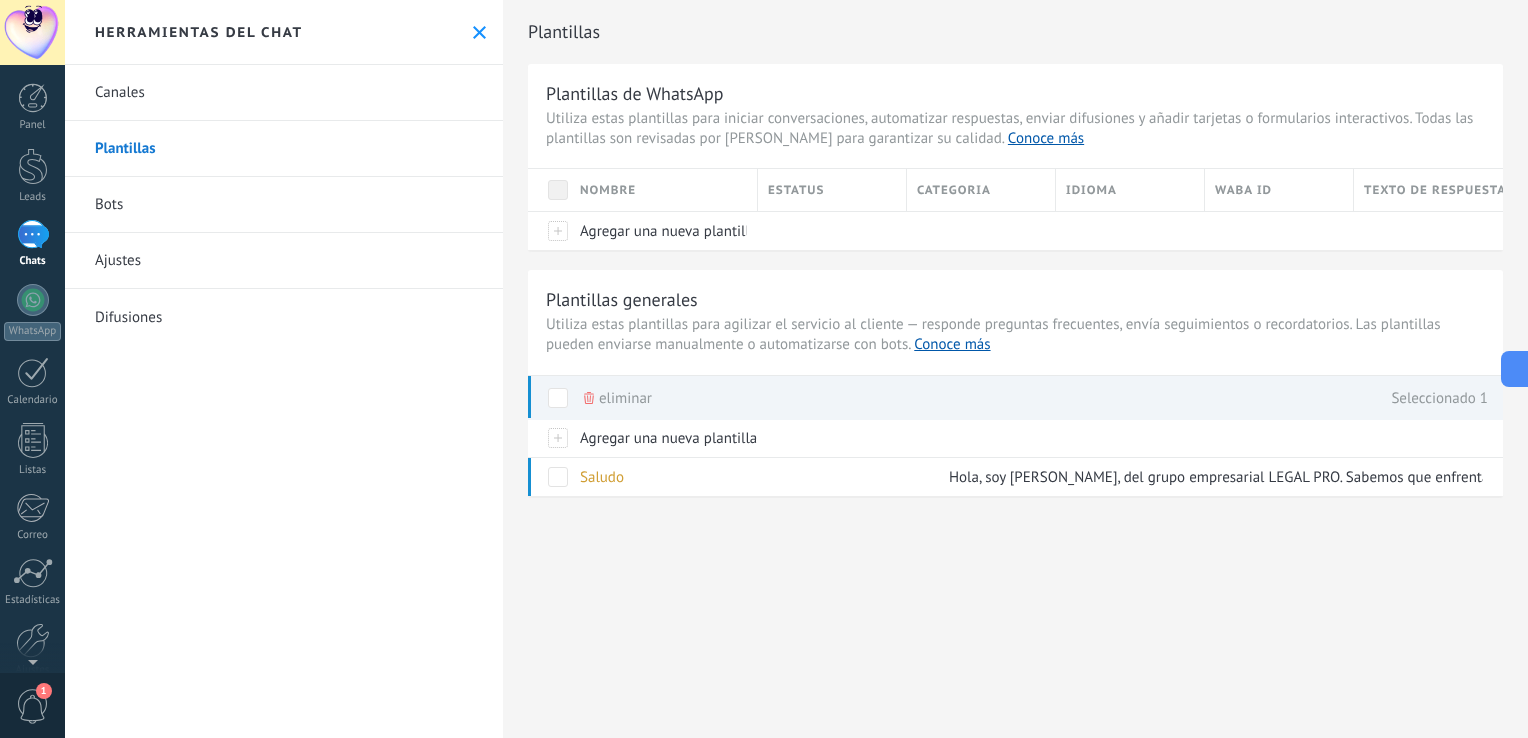click at bounding box center [558, 398] 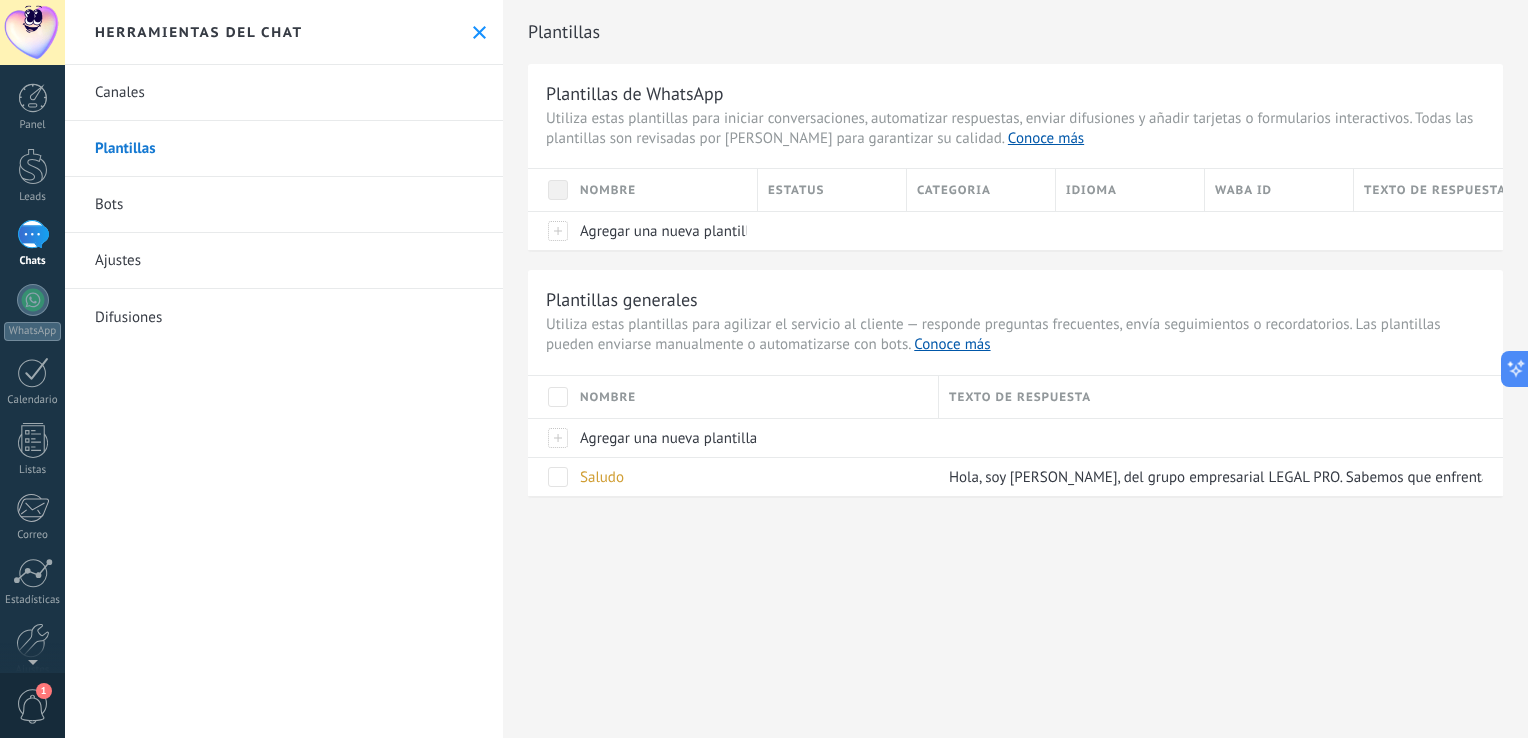 click on "Plantillas Plantillas de WhatsApp Utiliza estas plantillas para iniciar conversaciones, automatizar respuestas, enviar difusiones y añadir tarjetas o formularios interactivos. Todas las plantillas son revisadas por [PERSON_NAME] para garantizar su calidad.   Conoce más Nombre Estatus Categoria Idioma WABA ID Texto de respuesta Agregar una nueva plantilla Plantillas generales Utiliza estas plantillas para agilizar el servicio al cliente — responde preguntas frecuentes, envía seguimientos o recordatorios. Las plantillas pueden enviarse manualmente o automatizarse con bots.   Conoce más Nombre Texto de respuesta Agregar una nueva plantilla Saludo" at bounding box center [1015, 369] 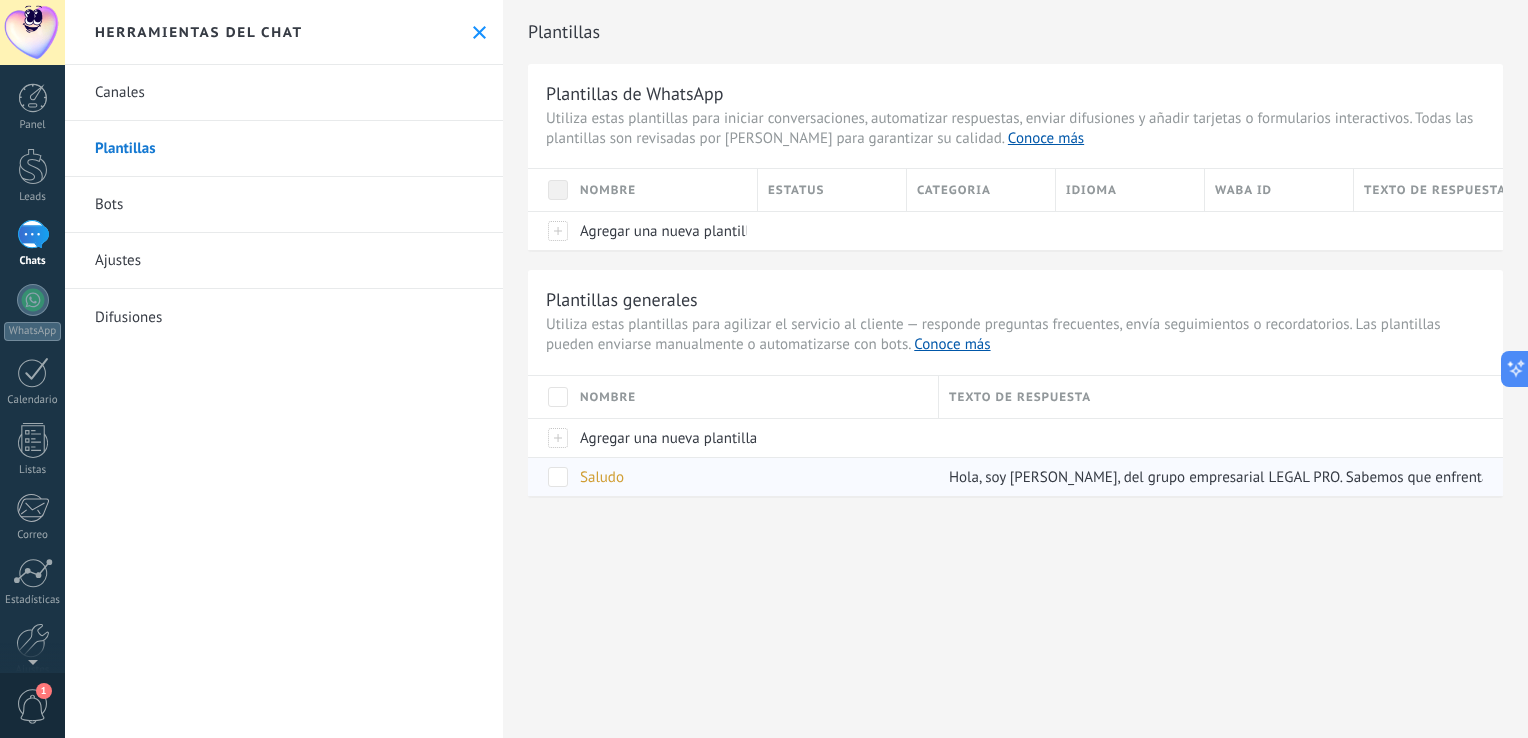click on "Hola, soy [PERSON_NAME], del grupo empresarial LEGAL PRO.
Sabemos que enfrentarse a un proceso legal puede ser una de las experiencias más angustiantes de la vida. Por eso, nuestro compromiso es brindarte una defensa con conocimiento, estrategia y, sobre todo, con empatía. No estás solo: estamos aquí para escucharte, orientarte y defender tus derechos con firmeza y determinación.
¿En que te puedo ayudar?" at bounding box center [2279, 477] 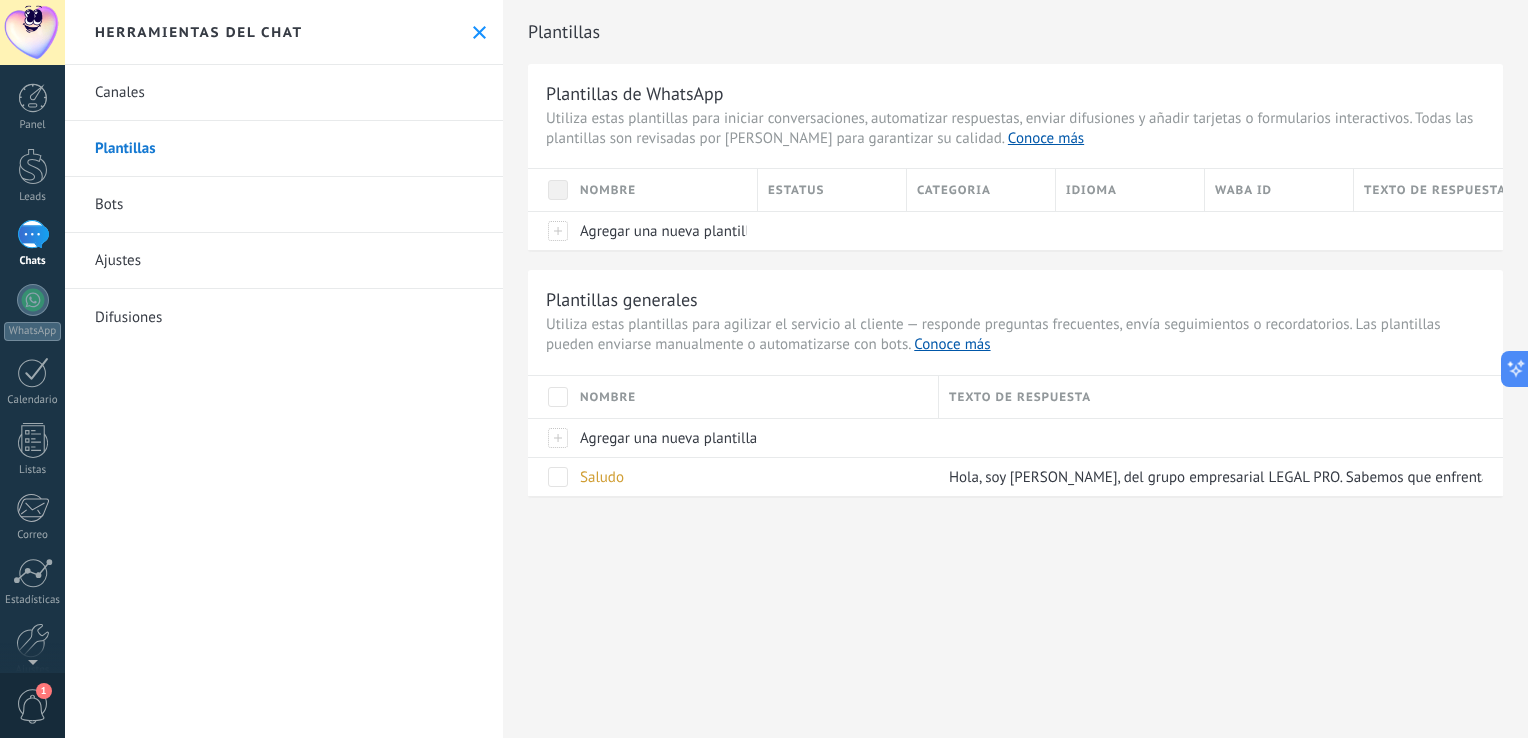 click on "Plantillas Plantillas de WhatsApp Utiliza estas plantillas para iniciar conversaciones, automatizar respuestas, enviar difusiones y añadir tarjetas o formularios interactivos. Todas las plantillas son revisadas por [PERSON_NAME] para garantizar su calidad.   Conoce más Nombre Estatus Categoria Idioma WABA ID Texto de respuesta Agregar una nueva plantilla Plantillas generales Utiliza estas plantillas para agilizar el servicio al cliente — responde preguntas frecuentes, envía seguimientos o recordatorios. Las plantillas pueden enviarse manualmente o automatizarse con bots.   Conoce más Nombre Texto de respuesta Agregar una nueva plantilla Saludo" at bounding box center [1015, 269] 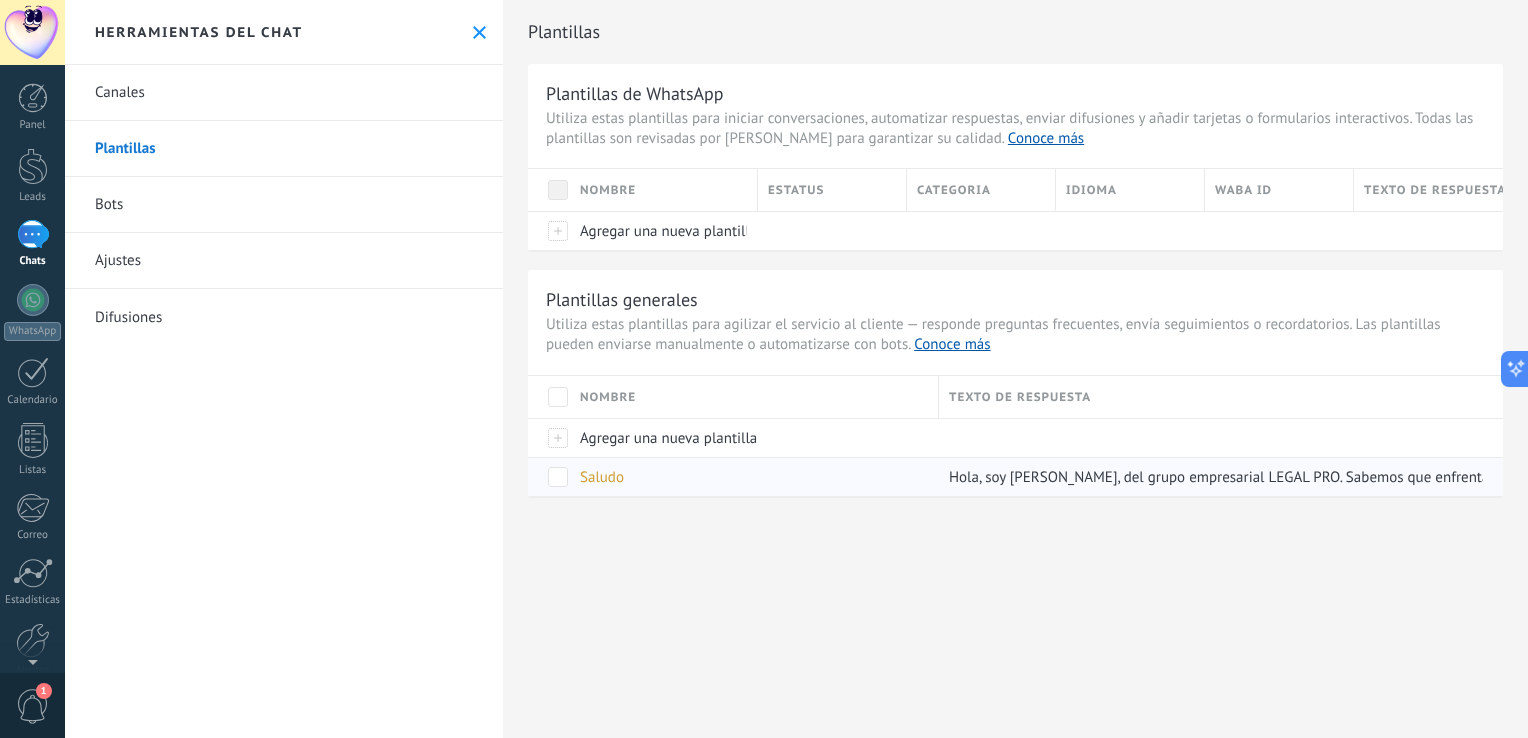 click at bounding box center (558, 477) 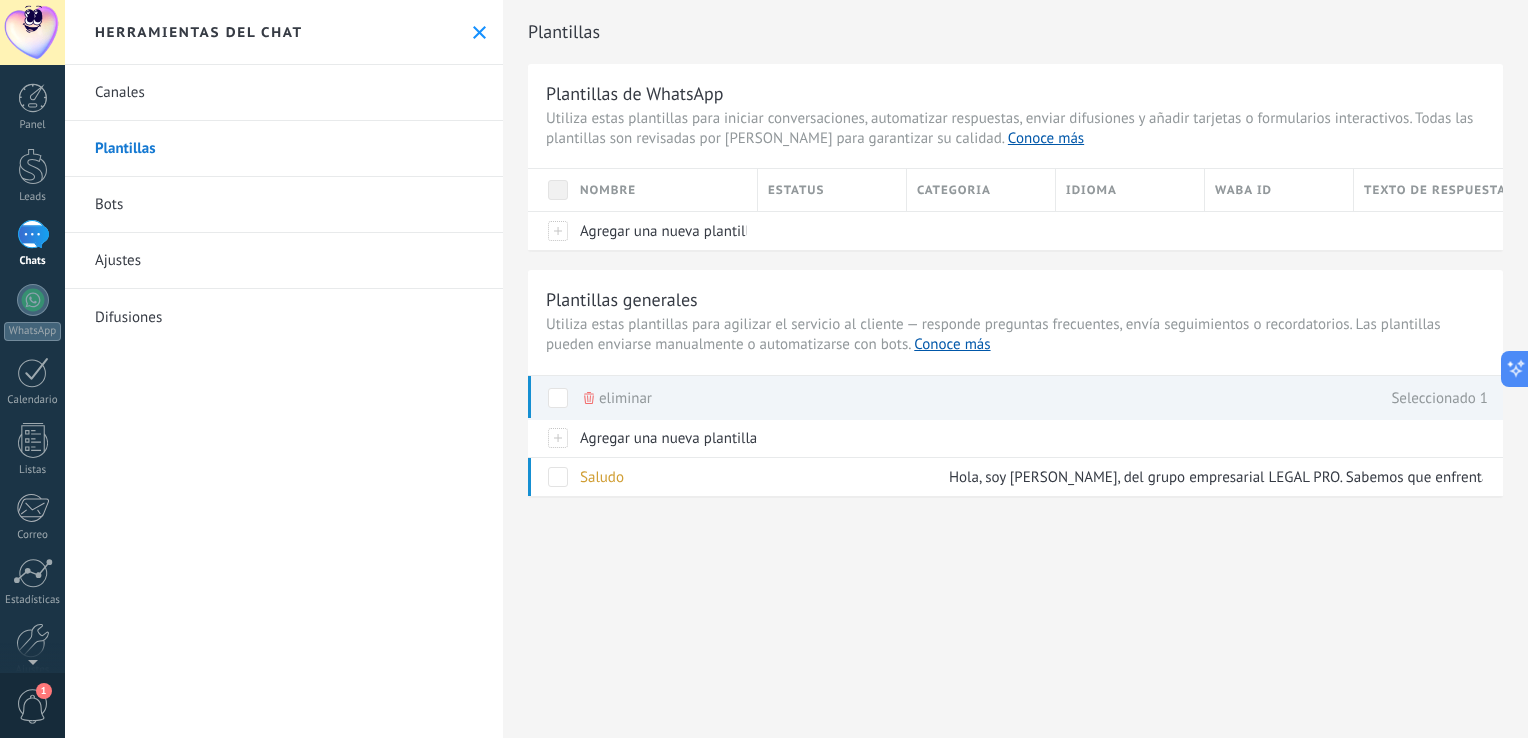 click at bounding box center (558, 398) 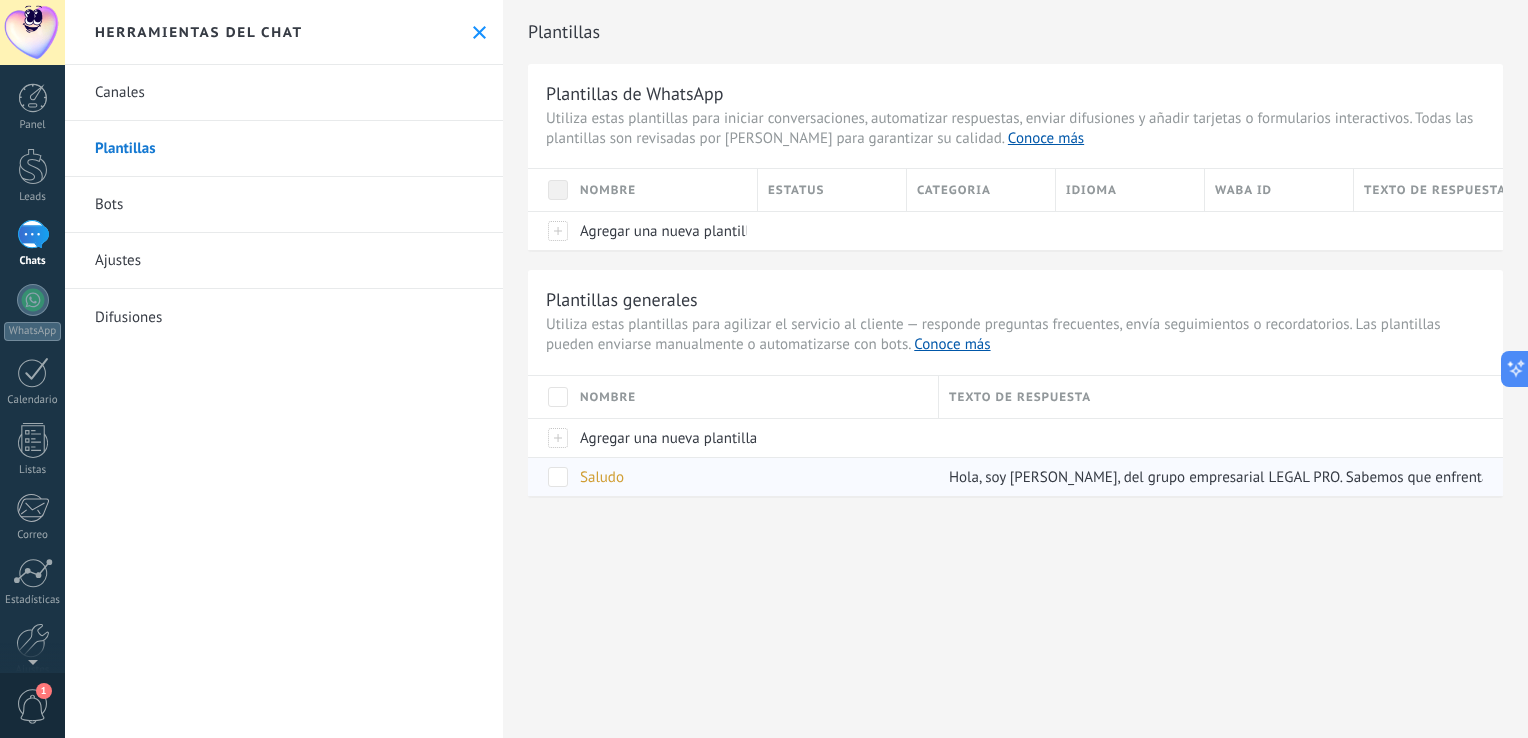 click on "Saludo" at bounding box center [602, 477] 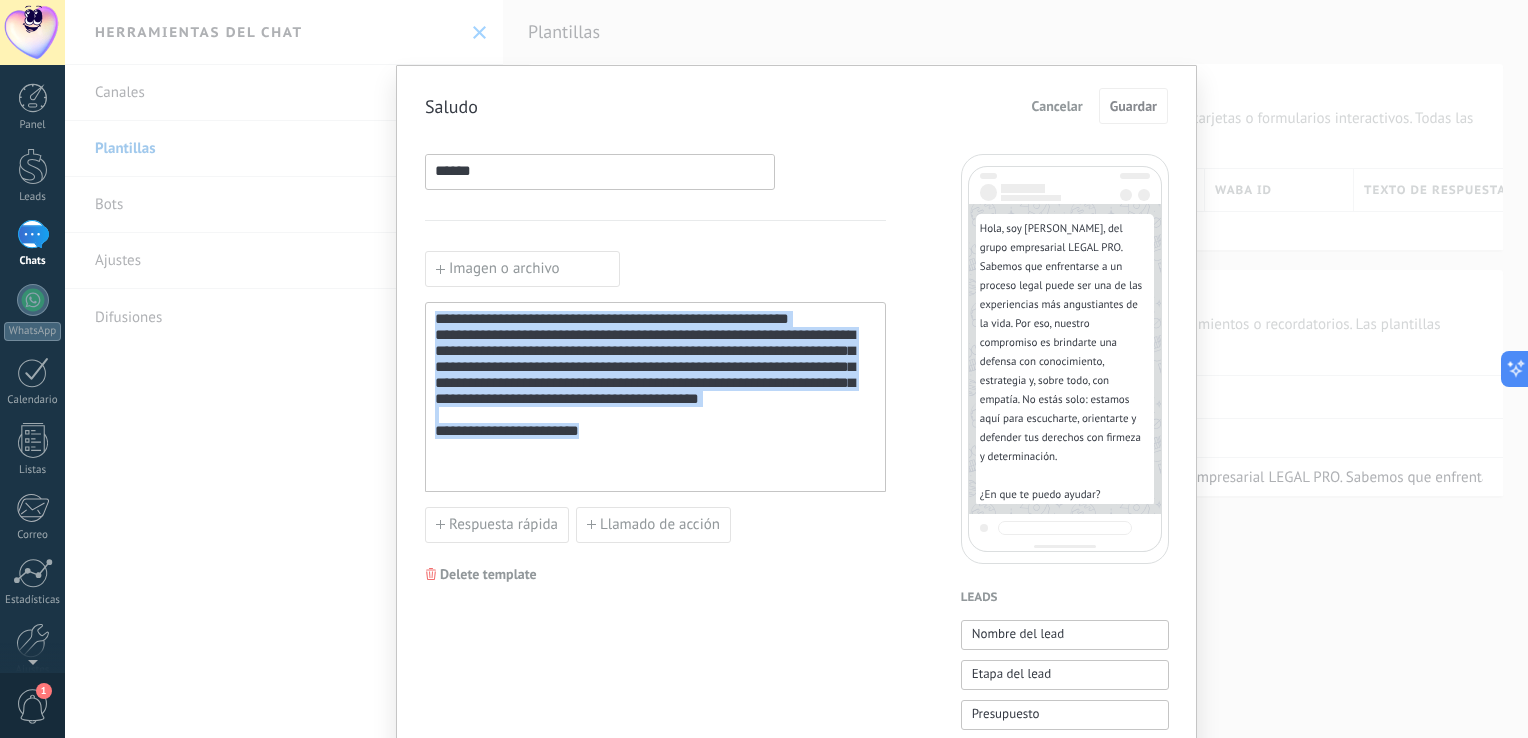 drag, startPoint x: 609, startPoint y: 474, endPoint x: 407, endPoint y: 300, distance: 266.60834 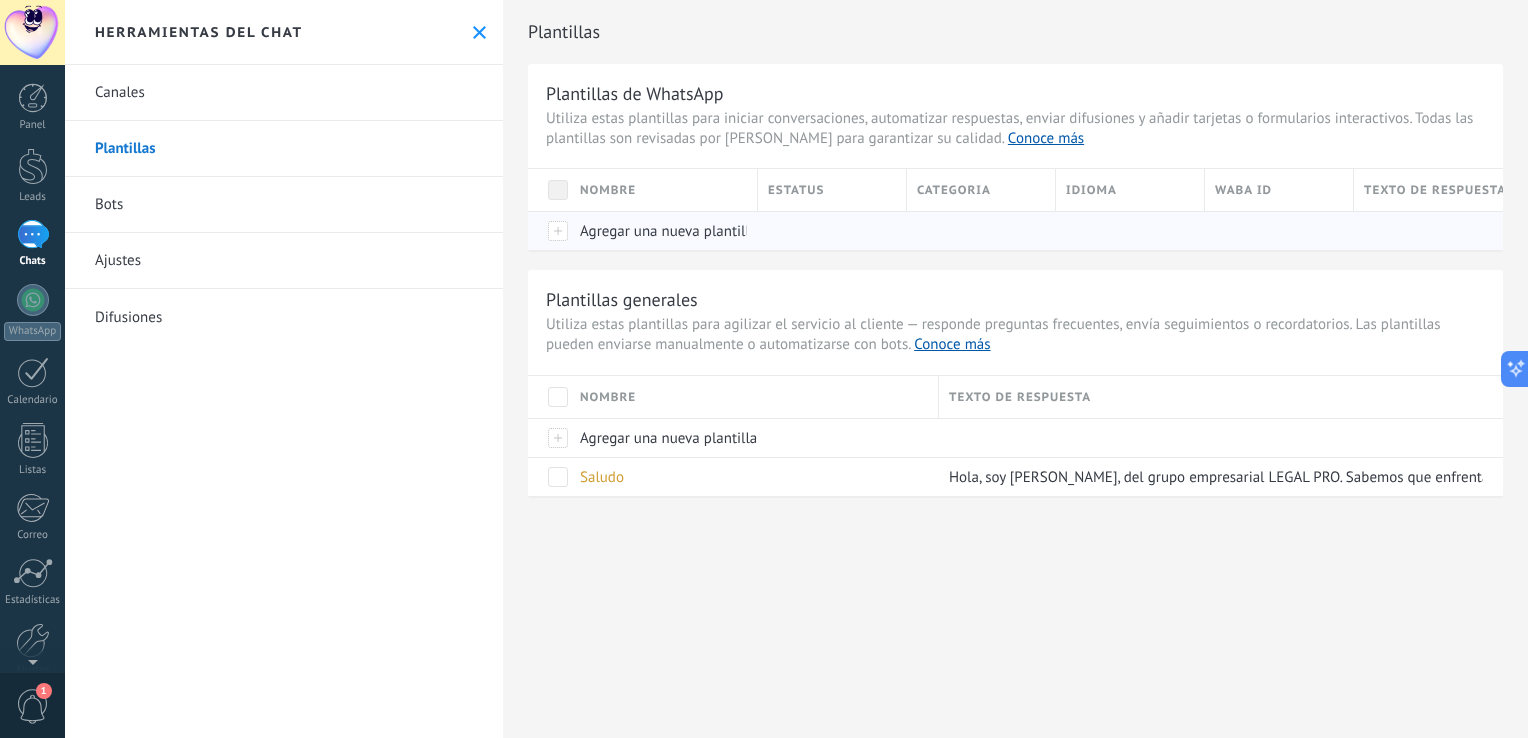 click on "Agregar una nueva plantilla" at bounding box center (668, 231) 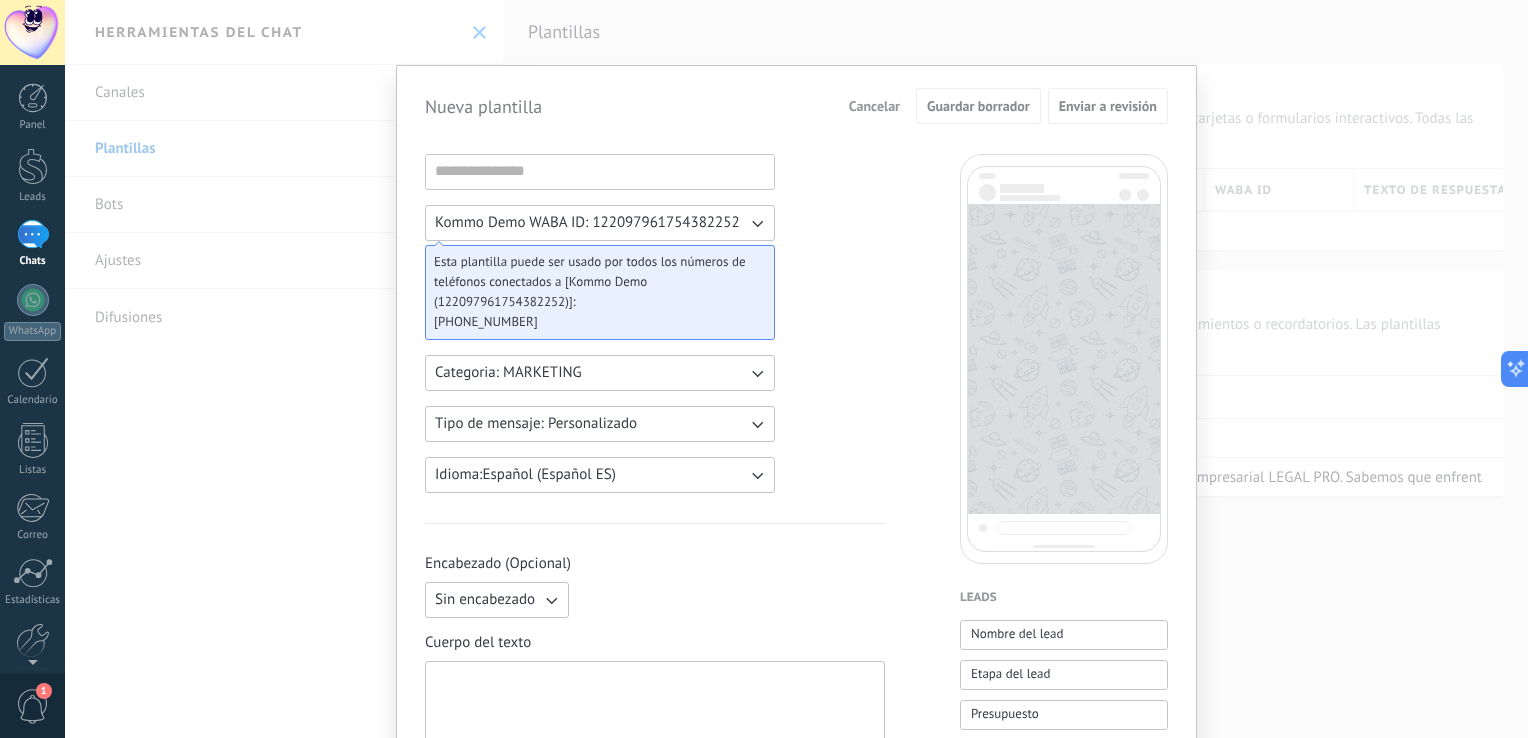 click 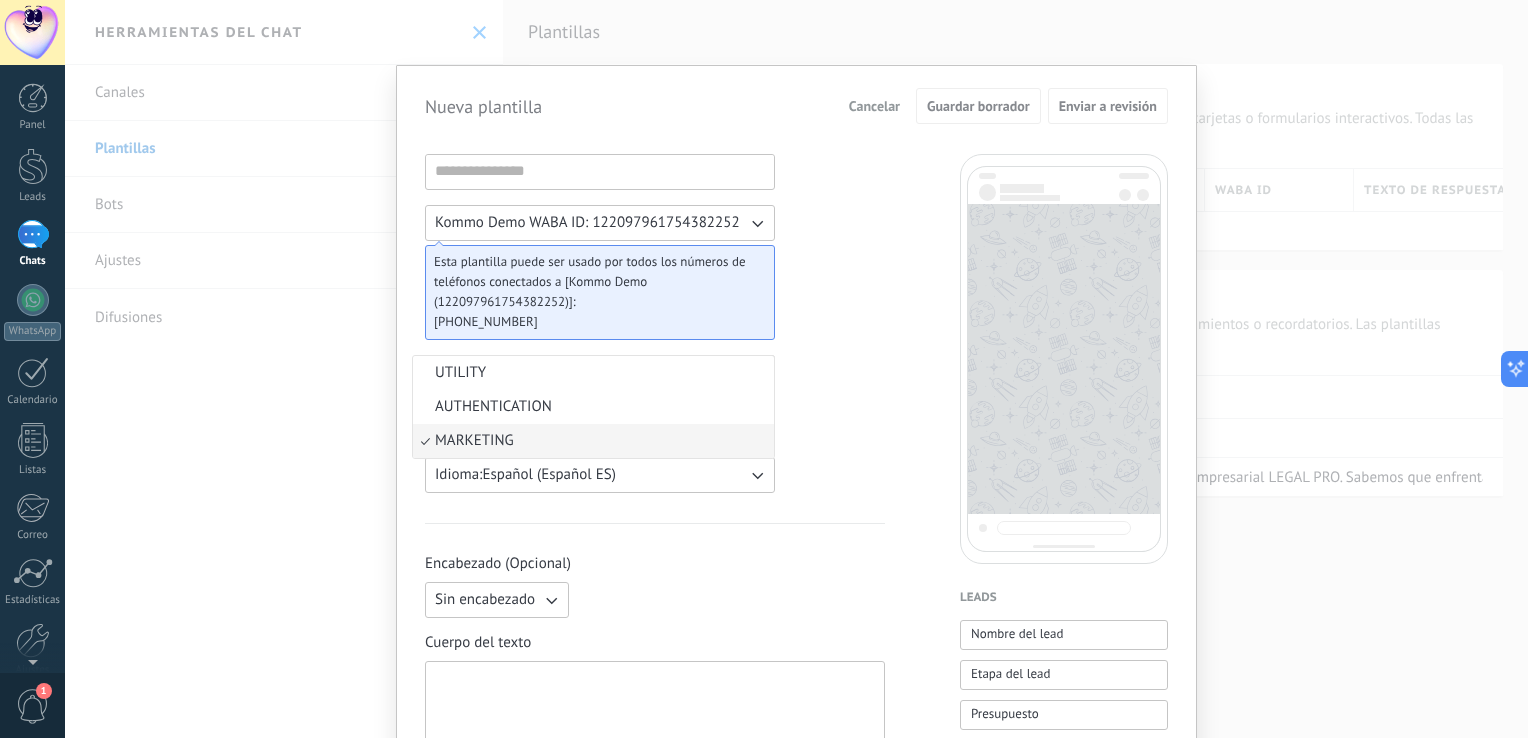 click on "Kommo Demo WABA ID: 122097961754382252 Esta plantilla puede ser usado por todos los números de teléfonos conectados a [Kommo Demo (122097961754382252)]: [PHONE_NUMBER] Categoria: MARKETING UTILITY AUTHENTICATION MARKETING Tipo de mensaje: Personalizado Idioma:  Español (Español ES) Encabezado (Opcional) Sin encabezado Cuerpo del texto Pie de página (Opcional) Botones (Opcional) Respuesta rápida Llamado de acción" at bounding box center (655, 829) 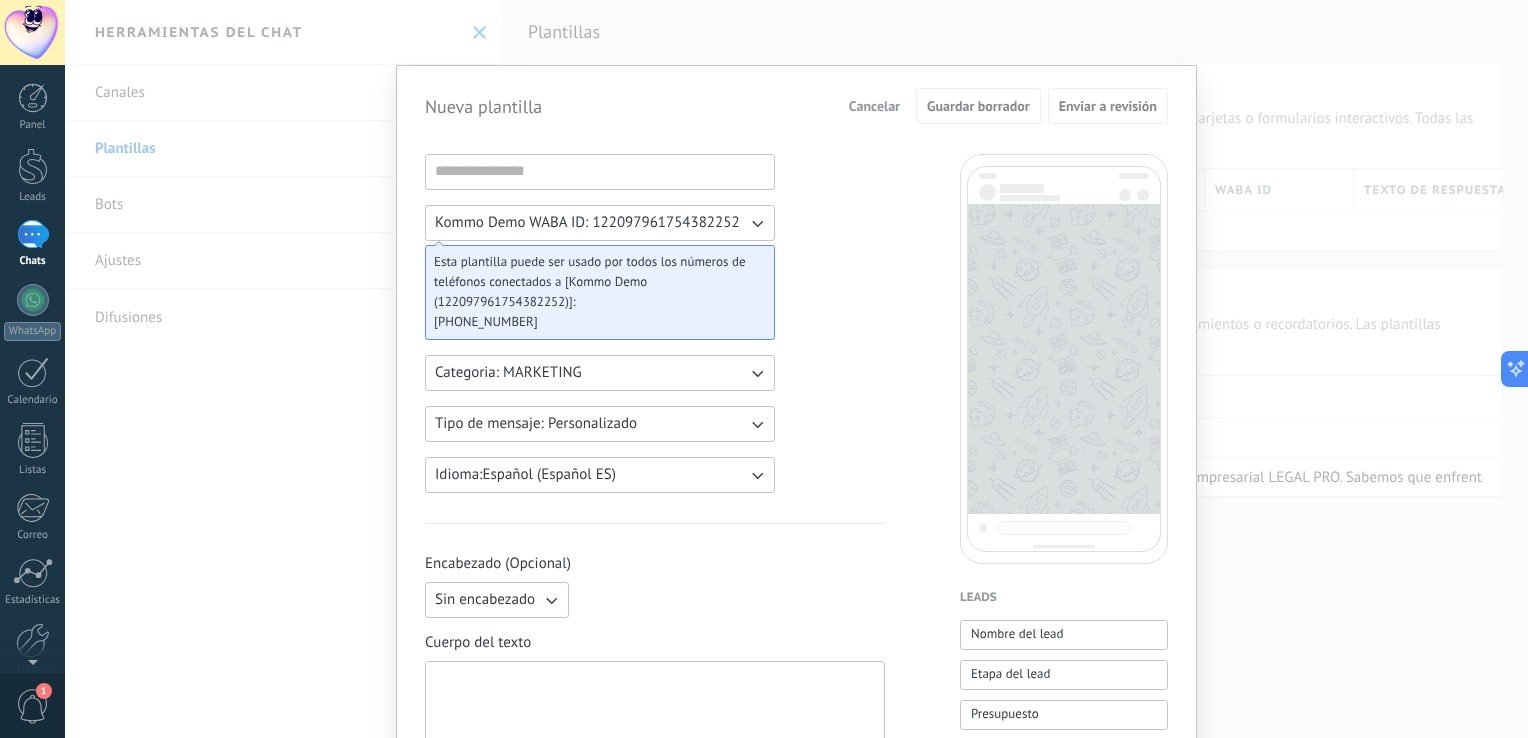 click on "Tipo de mensaje: Personalizado" at bounding box center [600, 424] 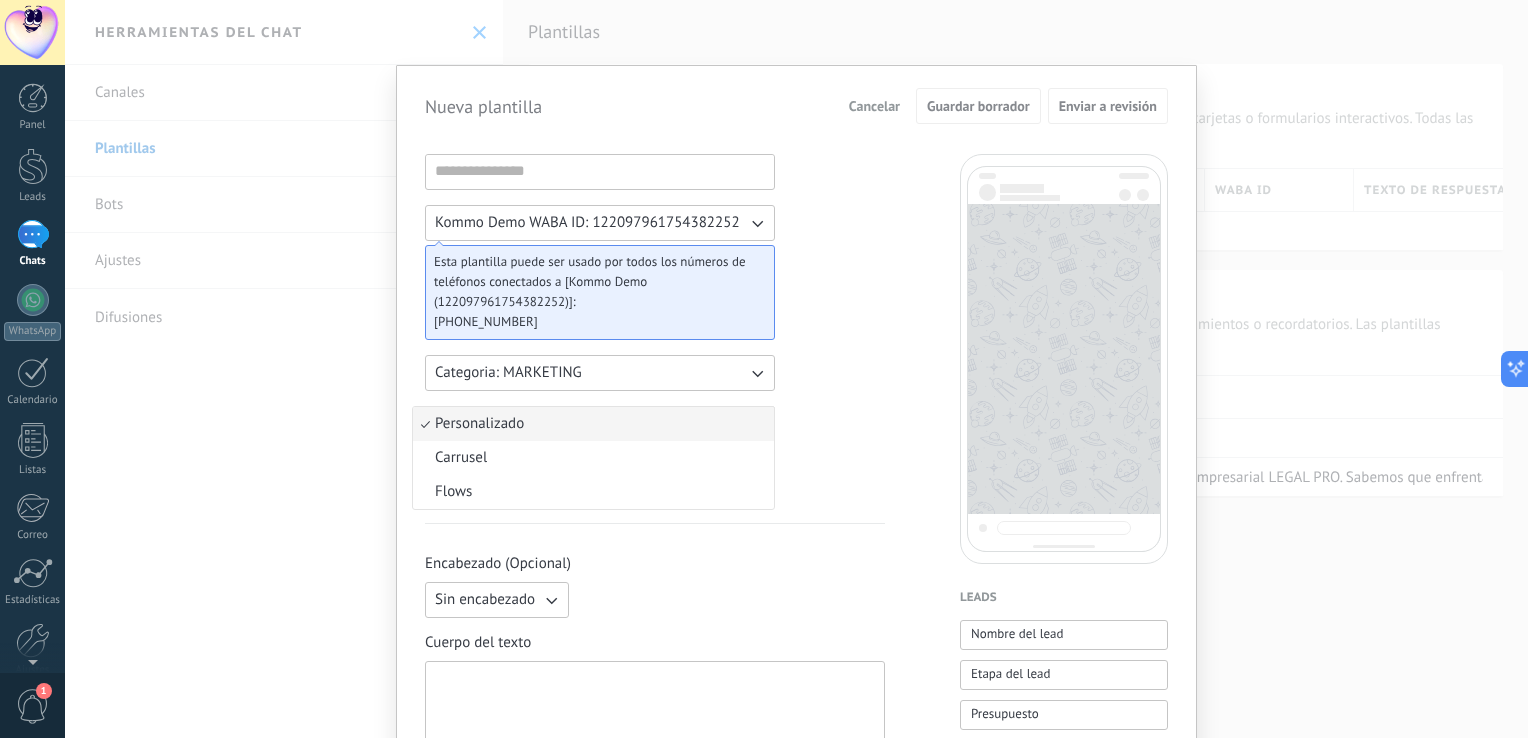 click on "Kommo Demo WABA ID: 122097961754382252 Esta plantilla puede ser usado por todos los números de teléfonos conectados a [Kommo Demo (122097961754382252)]: [PHONE_NUMBER] Categoria: MARKETING Tipo de mensaje: Personalizado Personalizado Carrusel Flows Idioma:  Español (Español ES) Encabezado (Opcional) Sin encabezado Cuerpo del texto Pie de página (Opcional) Botones (Opcional) Respuesta rápida Llamado de acción" at bounding box center [655, 829] 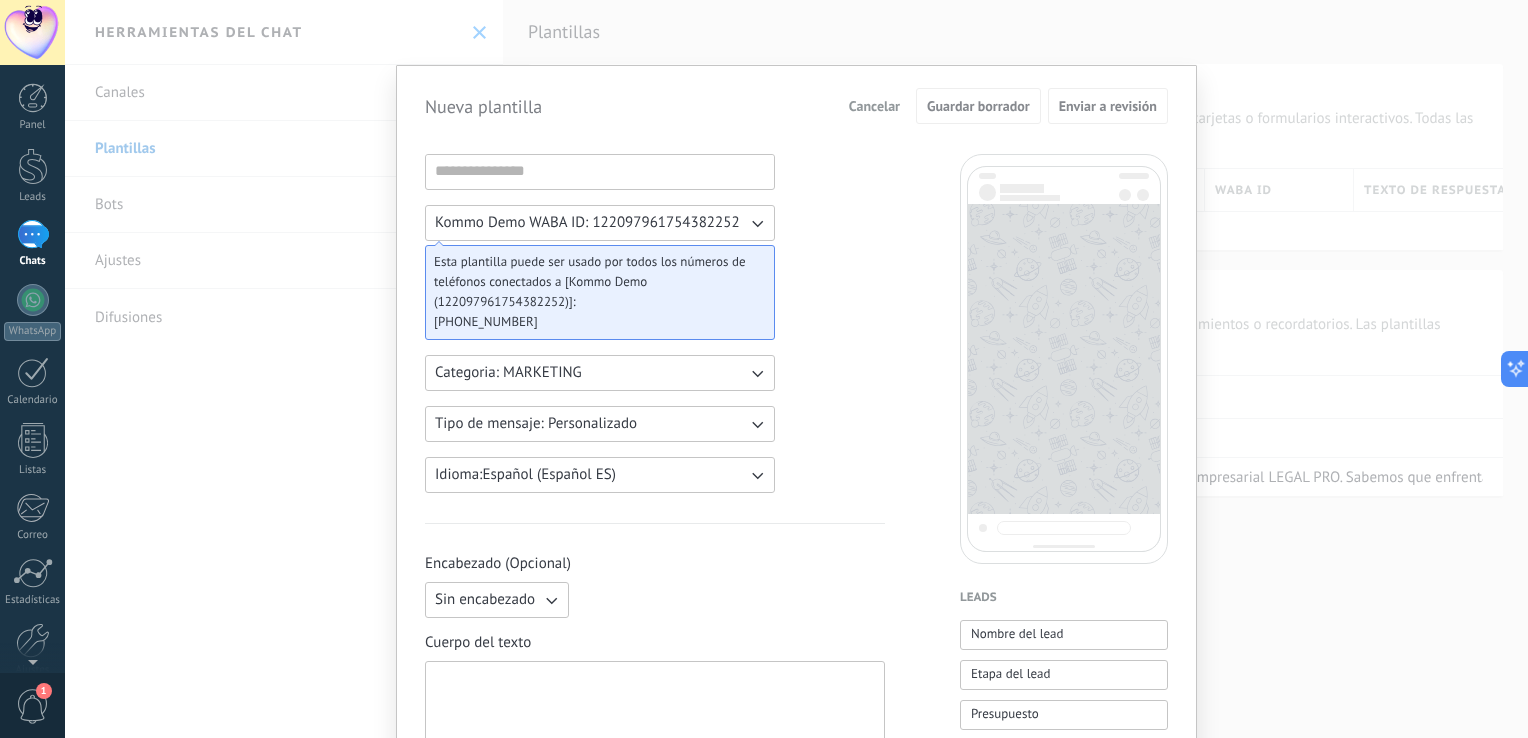 click on "Sin encabezado" at bounding box center (655, 600) 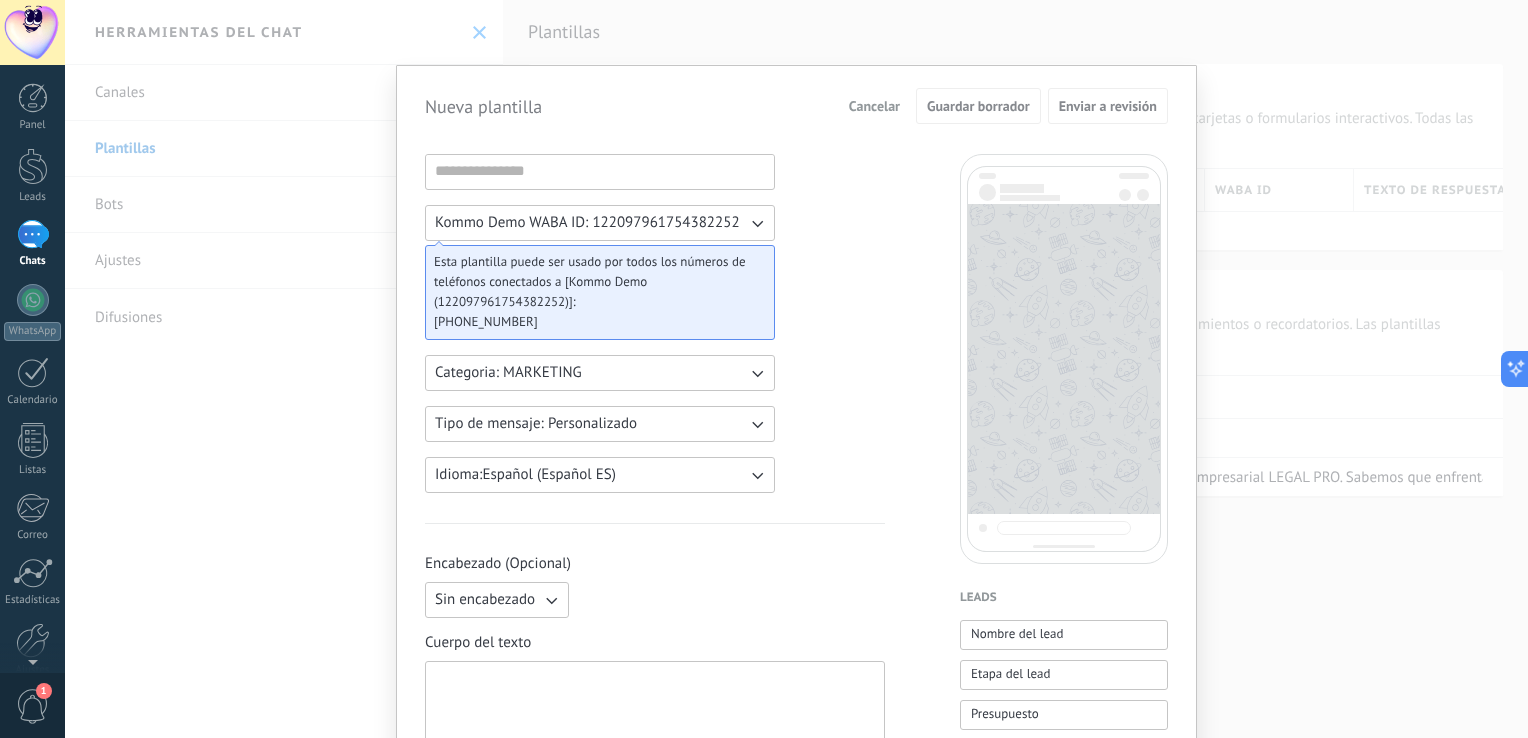 click at bounding box center (655, 709) 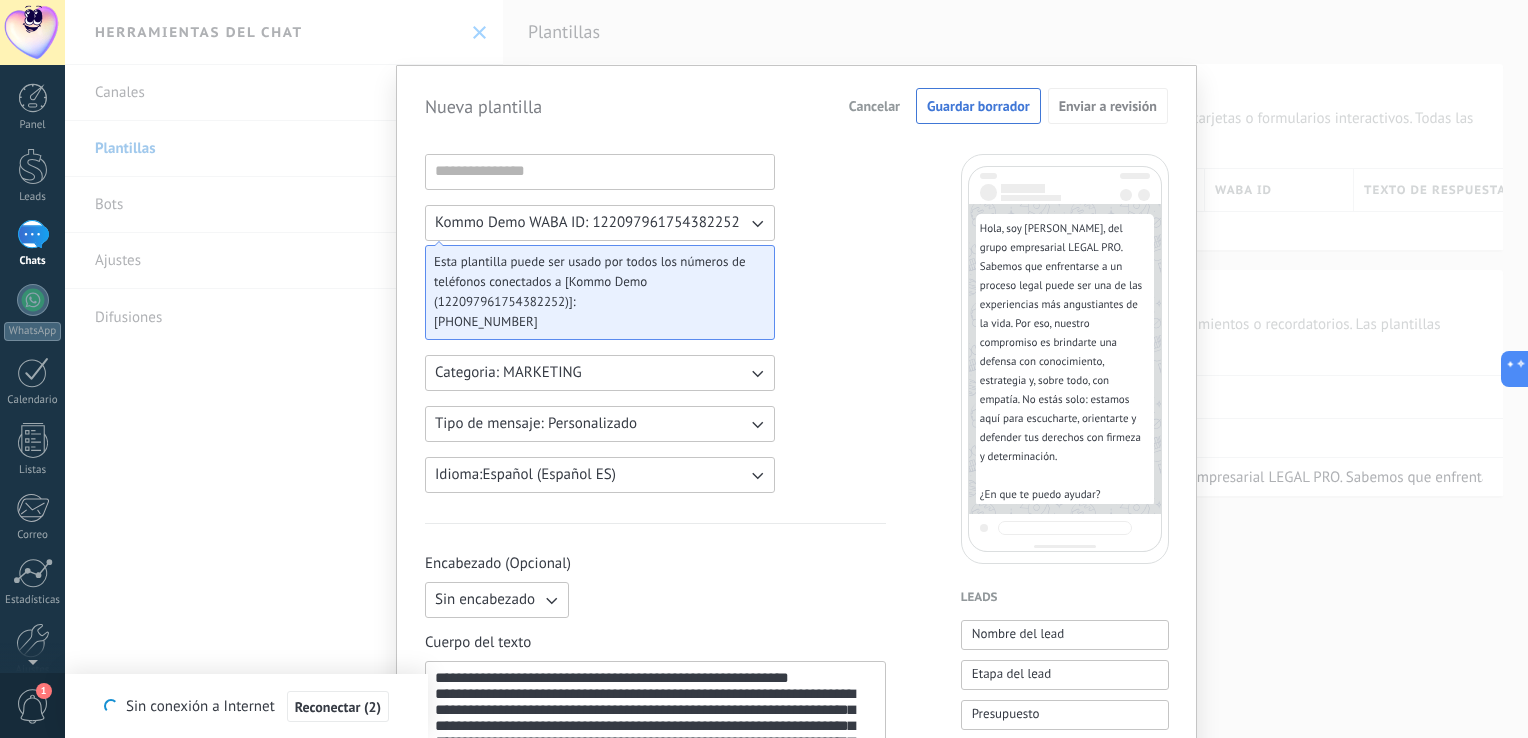 click on "Sin encabezado" at bounding box center [497, 600] 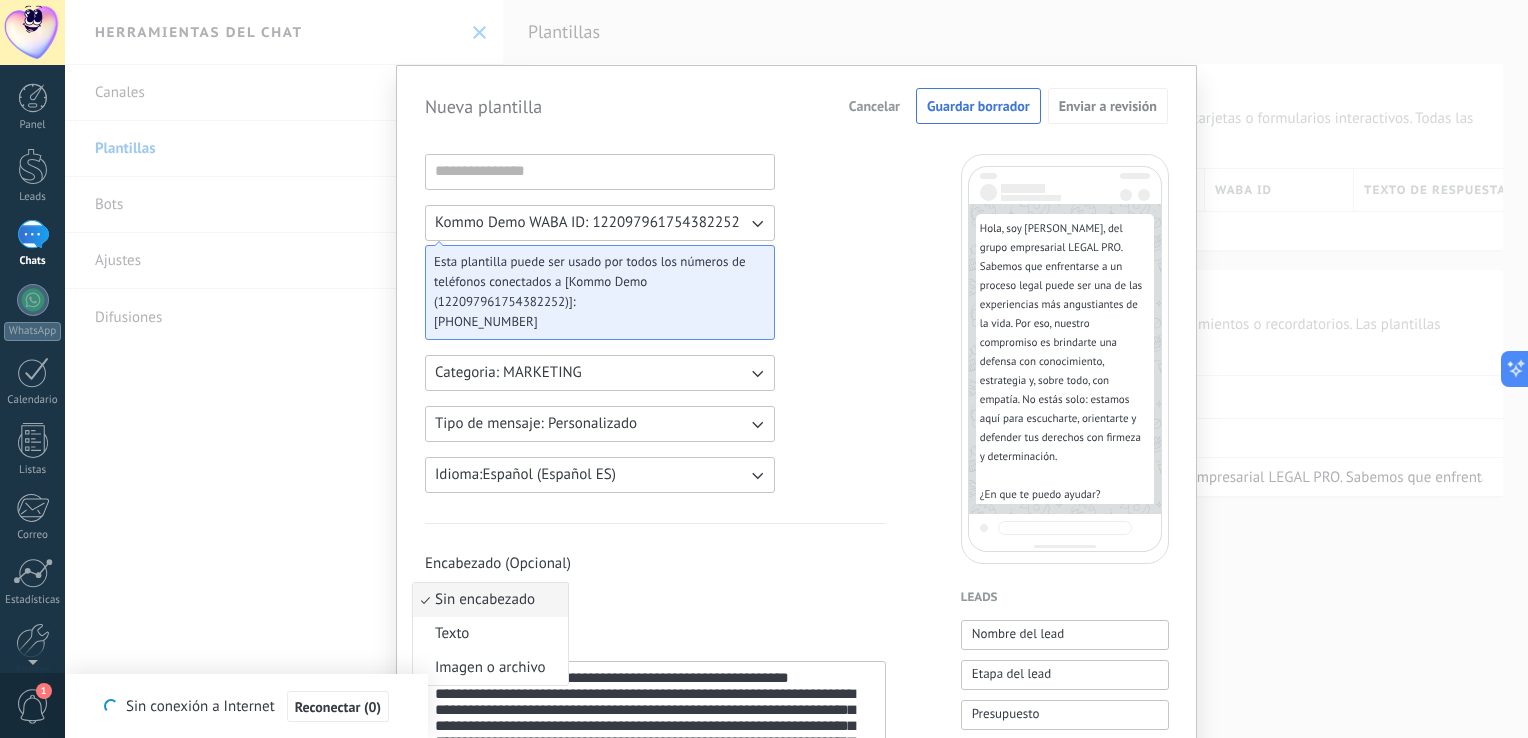 click on "Sin encabezado Sin encabezado Texto Imagen o archivo" at bounding box center (655, 600) 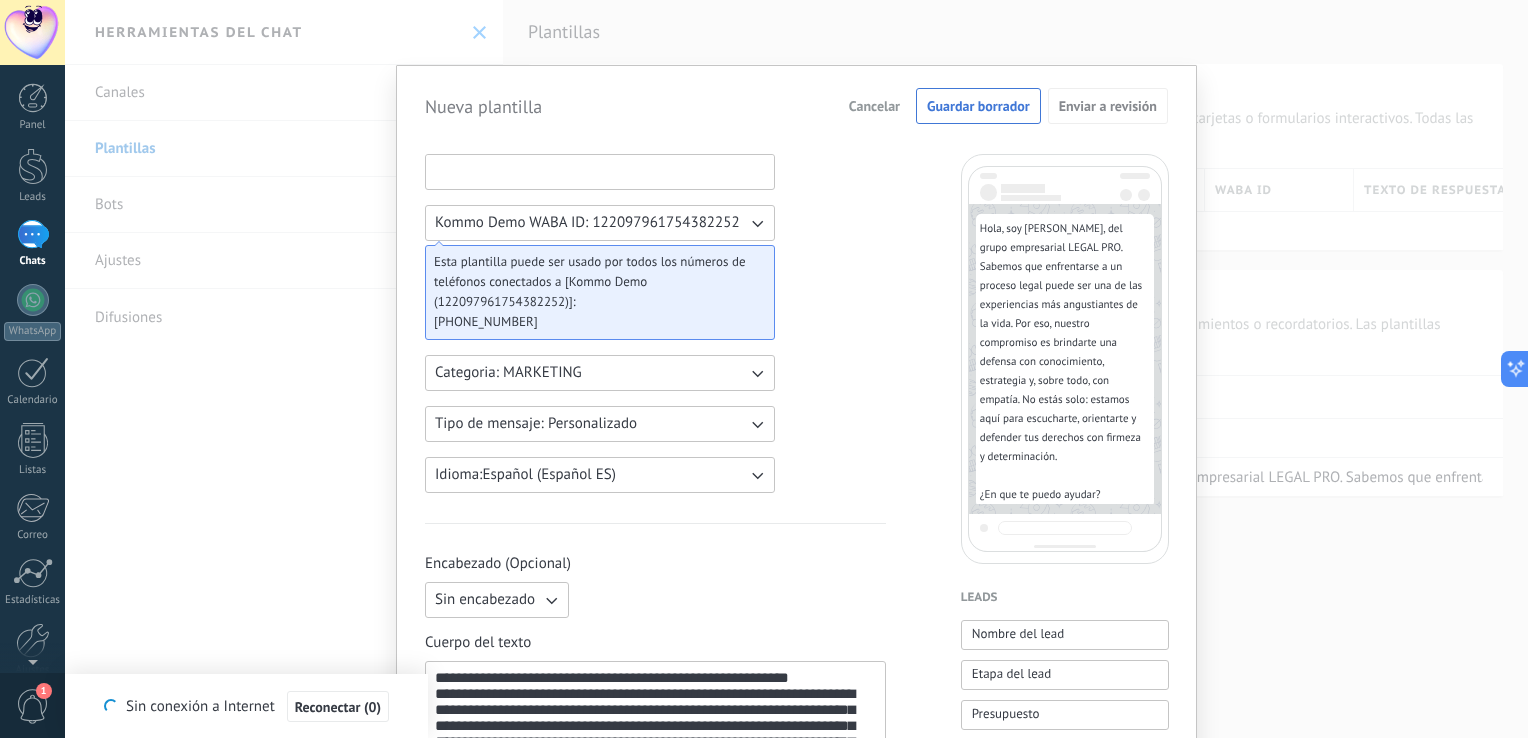 click at bounding box center [600, 171] 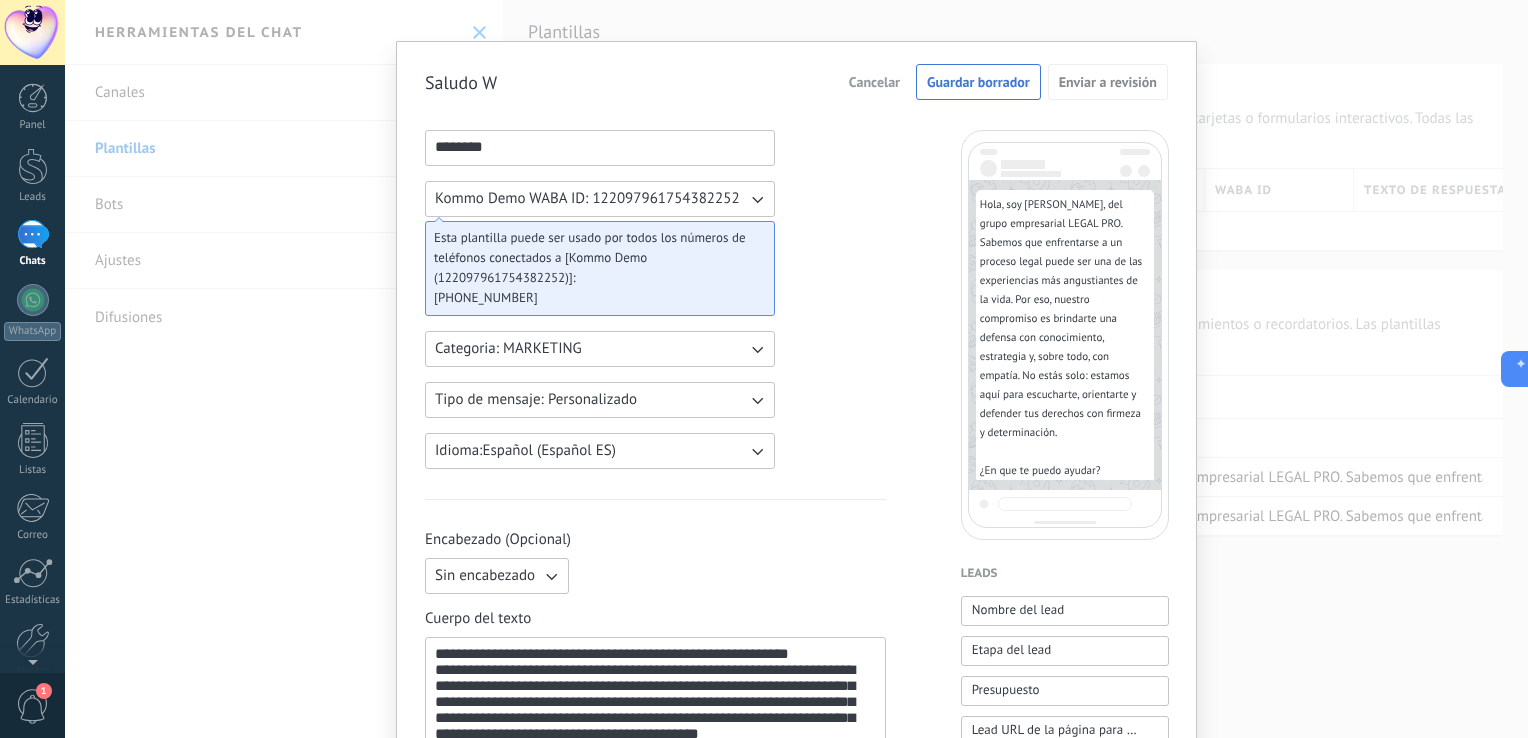 scroll, scrollTop: 0, scrollLeft: 0, axis: both 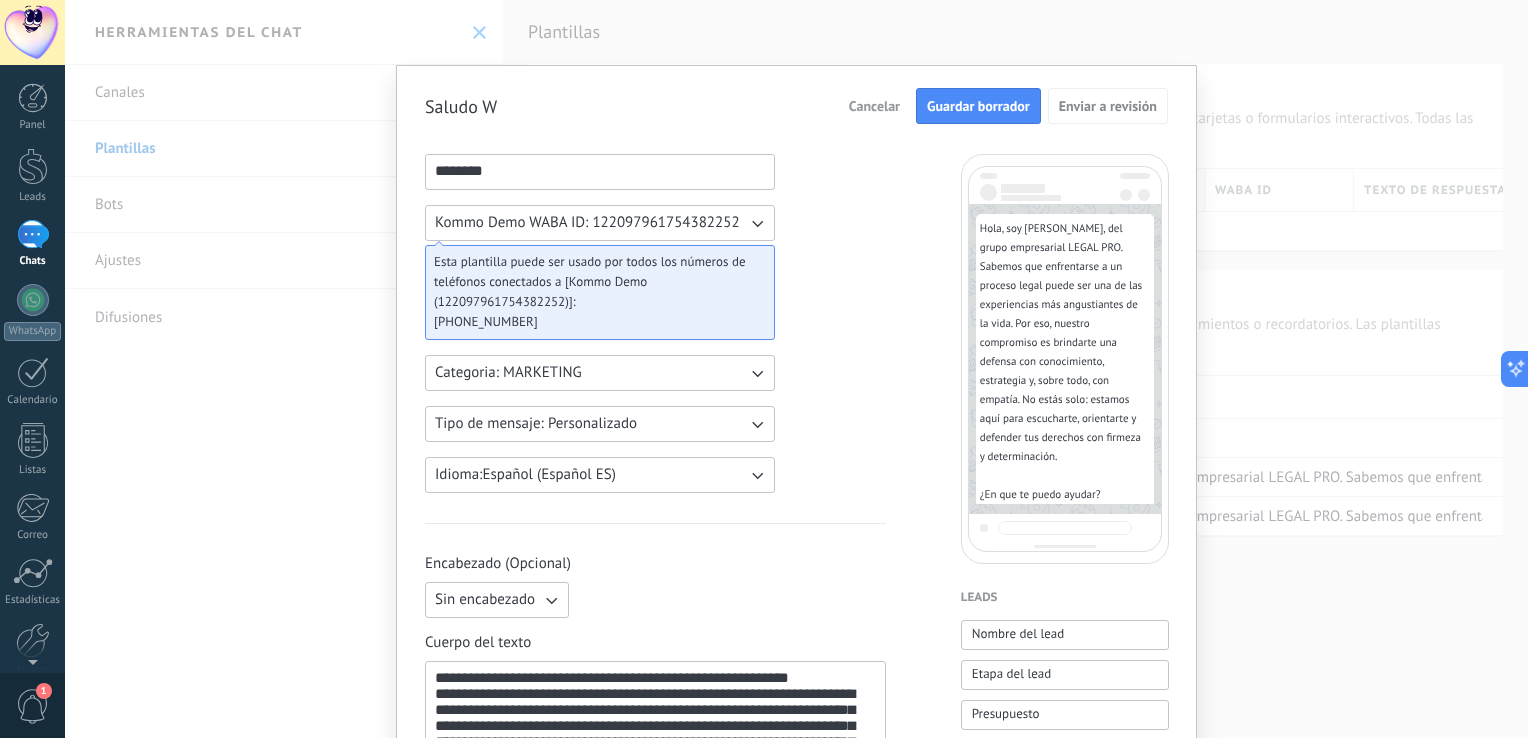 type on "********" 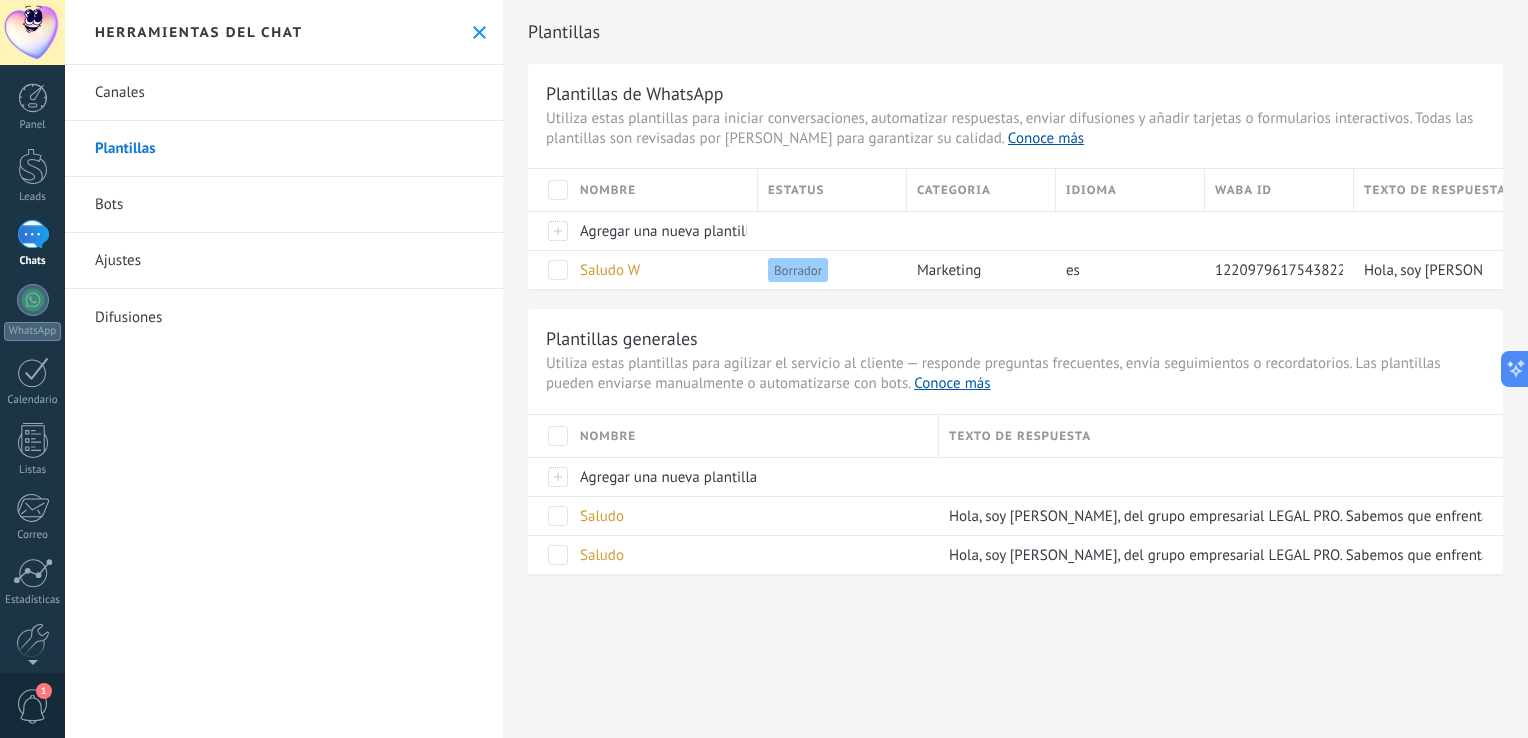 click on "Plantillas Plantillas de WhatsApp Utiliza estas plantillas para iniciar conversaciones, automatizar respuestas, enviar difusiones y añadir tarjetas o formularios interactivos. Todas las plantillas son revisadas por [PERSON_NAME] para garantizar su calidad.   Conoce más Nombre Estatus Categoria Idioma WABA ID Texto de respuesta Agregar una nueva plantilla Saludo W Borrador marketing es 122097961754382252 Hola, soy [PERSON_NAME], del grupo empresarial LEGAL PRO.
Sabemos que enfrentarse a un proceso legal puede ser una de las experiencias más angustiantes de la vida. Por eso, nuestro compromiso es brindarte una defensa con conocimiento, estrategia y, sobre todo, con empatía. No estás solo: estamos aquí para escucharte, orientarte y defender tus derechos con firmeza y determinación.
¿En que te puedo ayudar? Plantillas generales   Conoce más Nombre Texto de respuesta Agregar una nueva plantilla Saludo Saludo" at bounding box center (1015, 369) 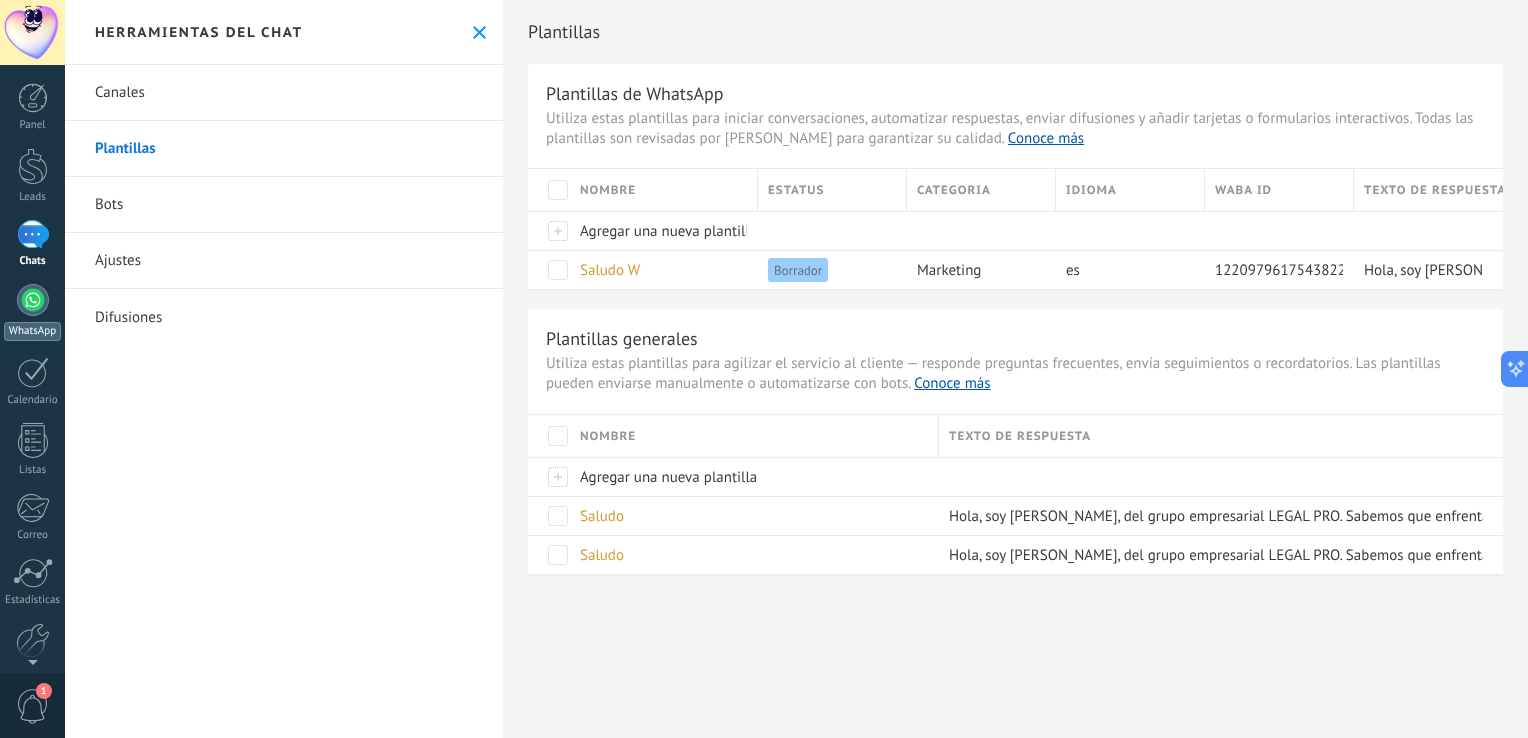 click at bounding box center (33, 300) 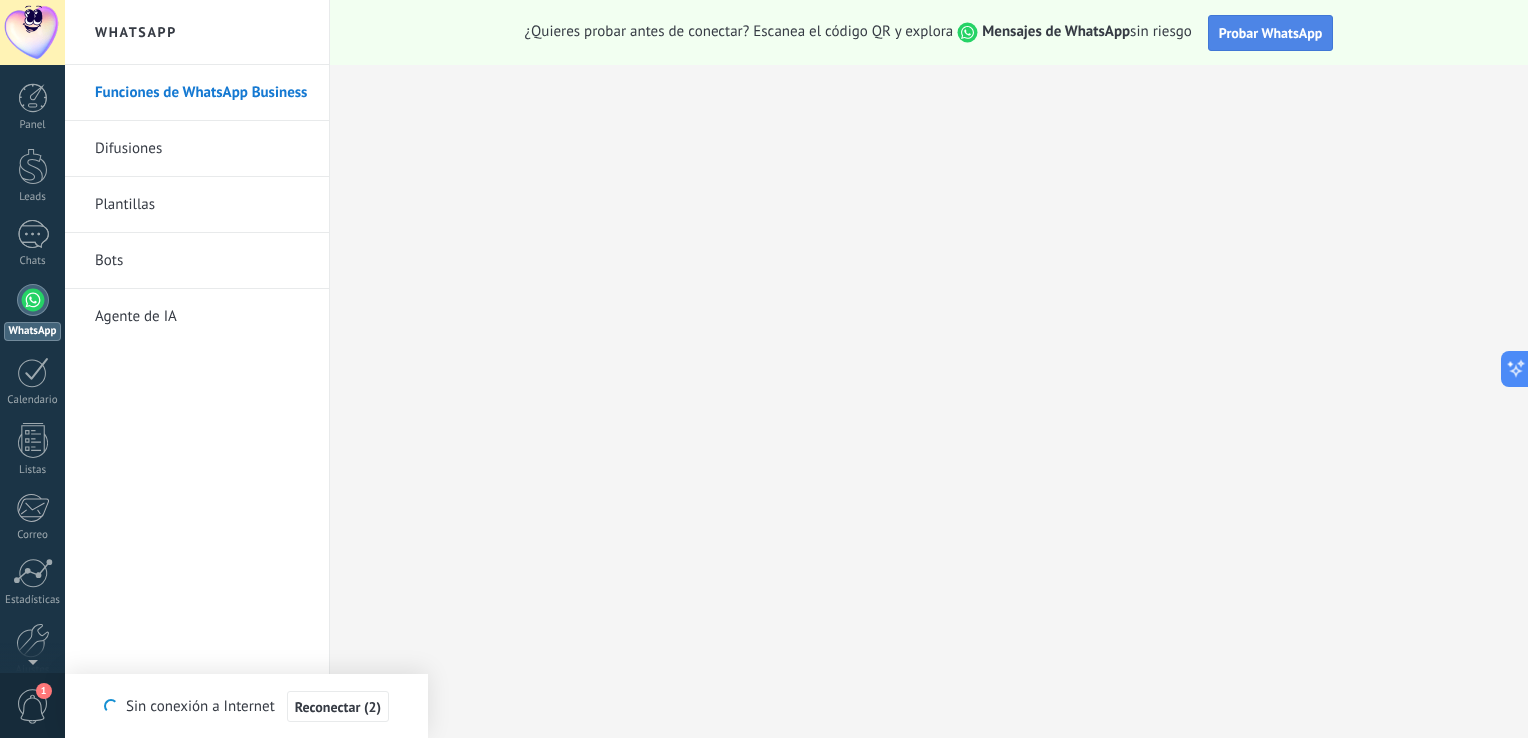 click on "Probar WhatsApp" at bounding box center (1271, 33) 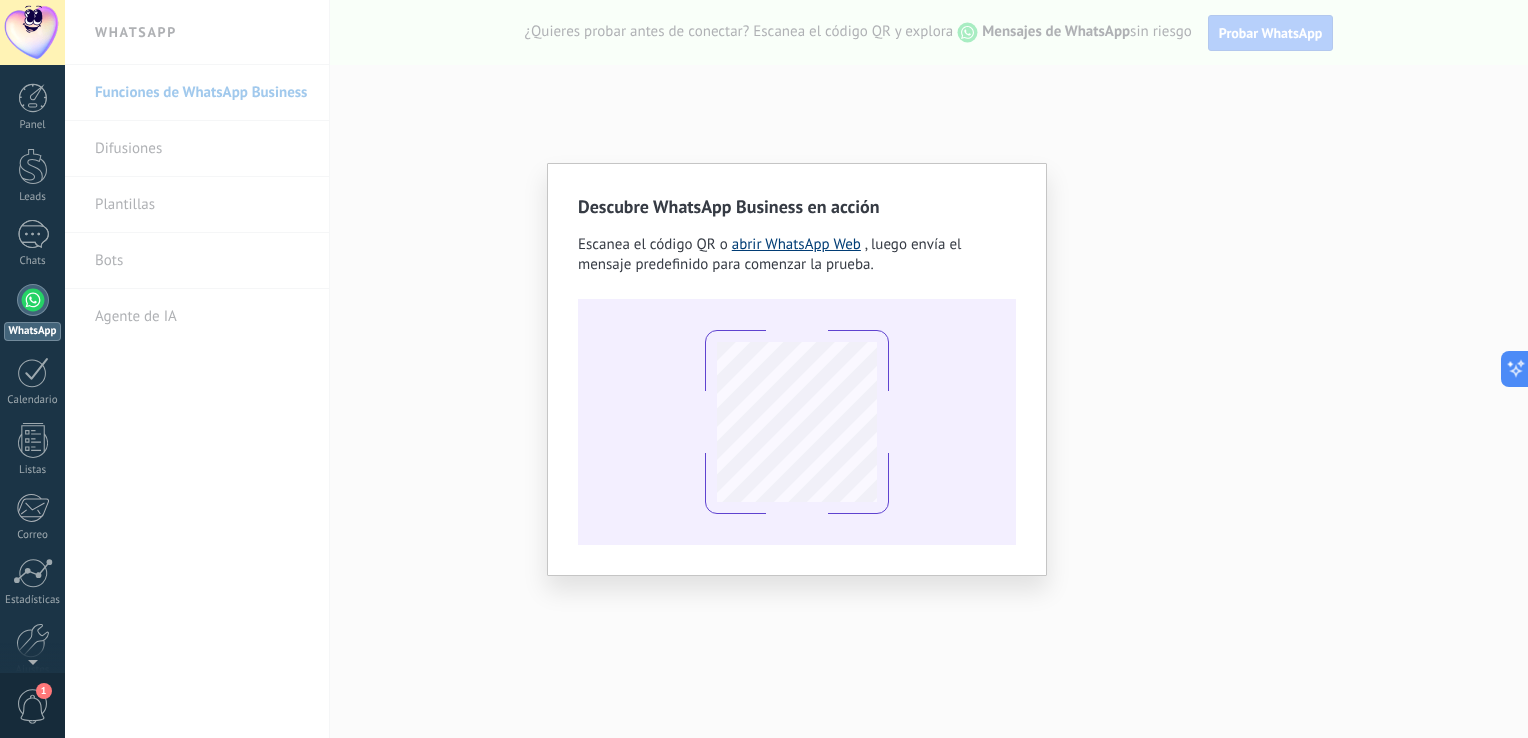 click on "abrir WhatsApp Web" at bounding box center (796, 244) 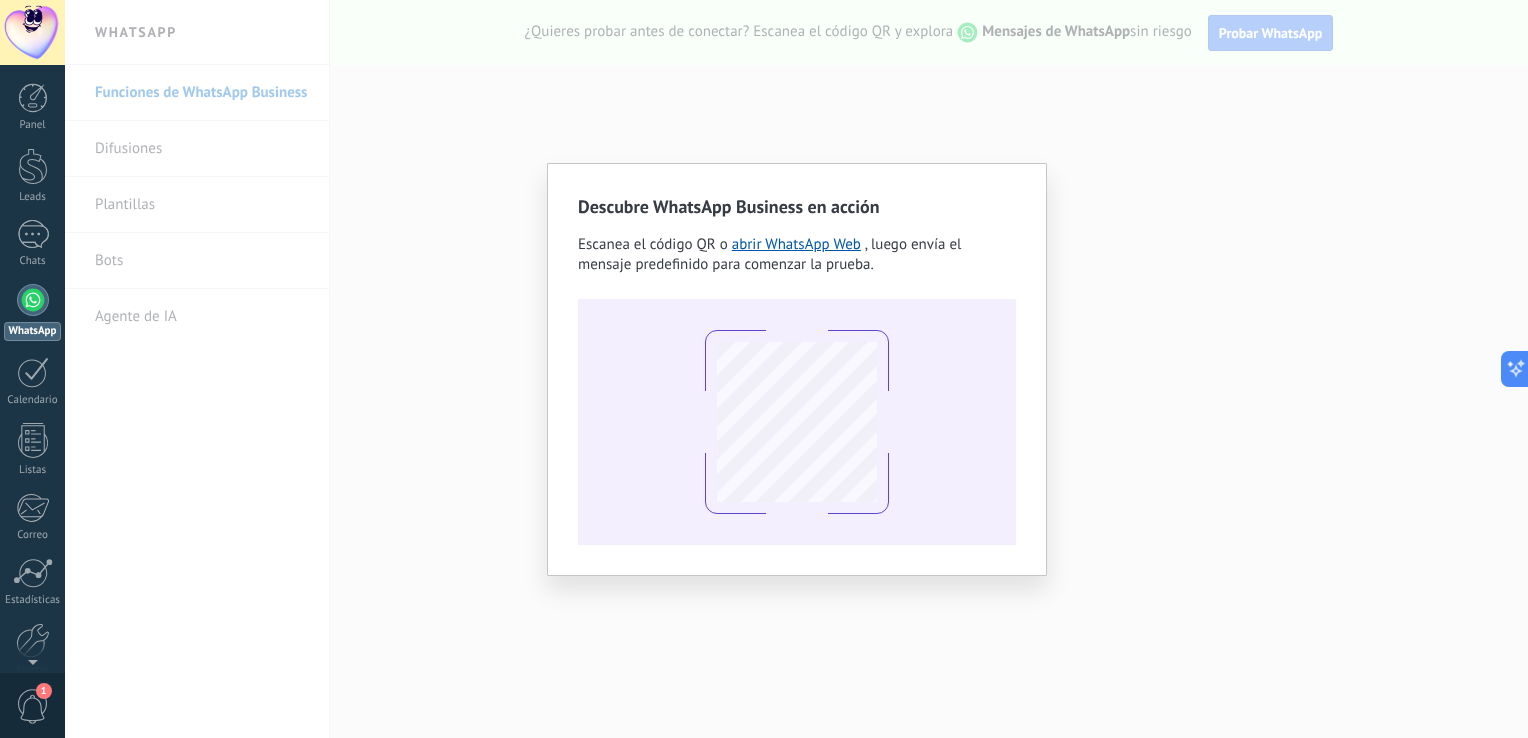 click on "Descubre WhatsApp Business en acción Escanea el código QR o   abrir WhatsApp Web   , luego envía el mensaje predefinido para comenzar la prueba." at bounding box center [796, 369] 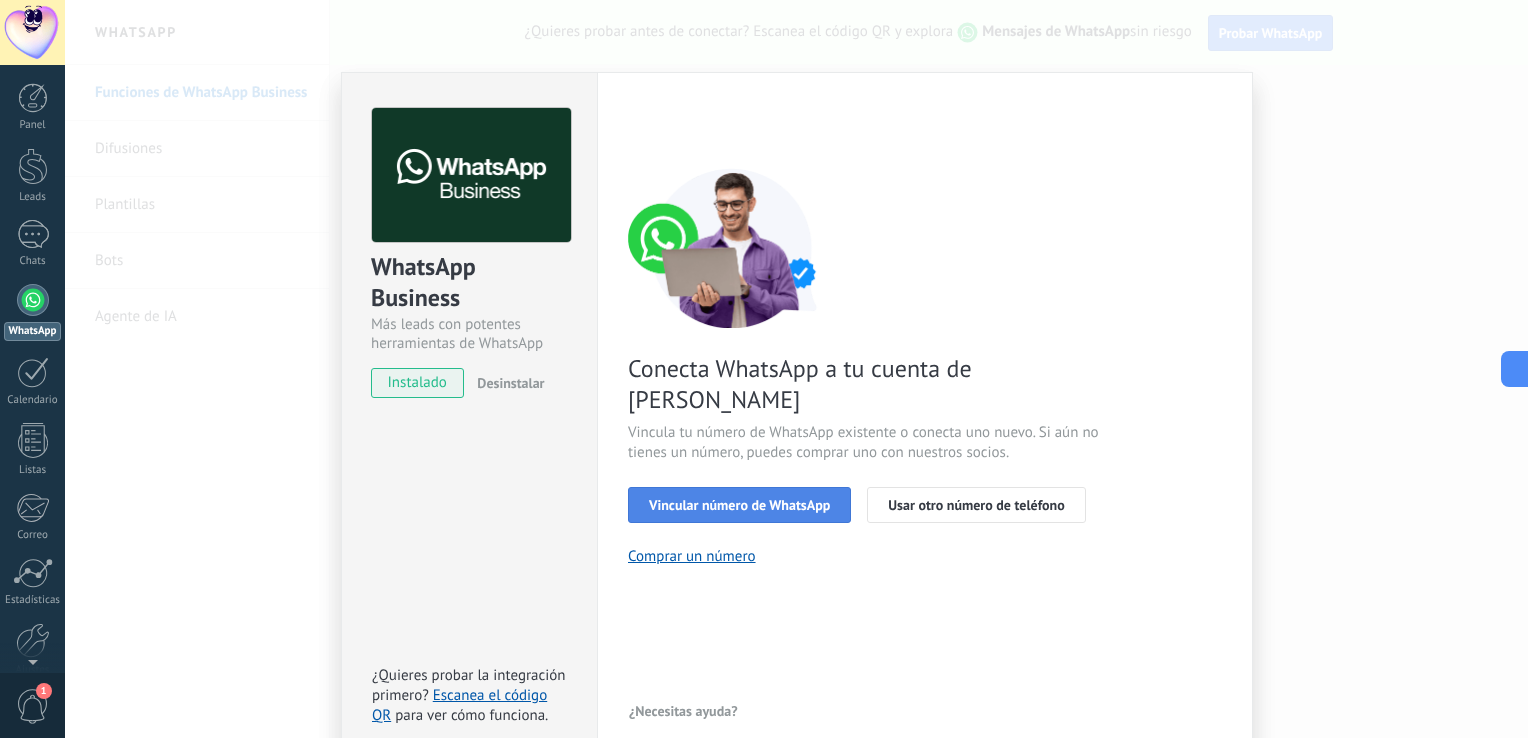 click on "Vincular número de WhatsApp" at bounding box center [739, 505] 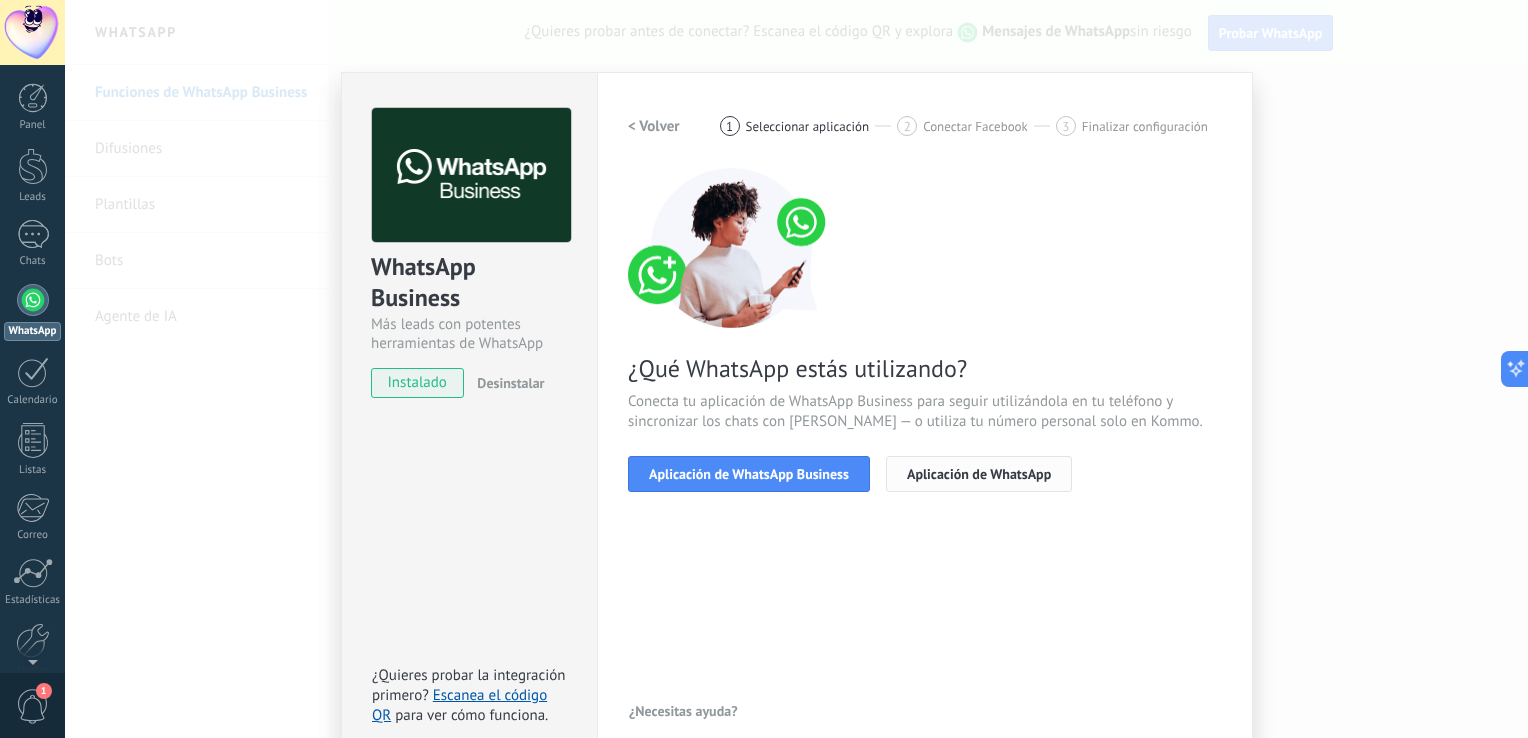 click on "Aplicación de WhatsApp" at bounding box center (979, 474) 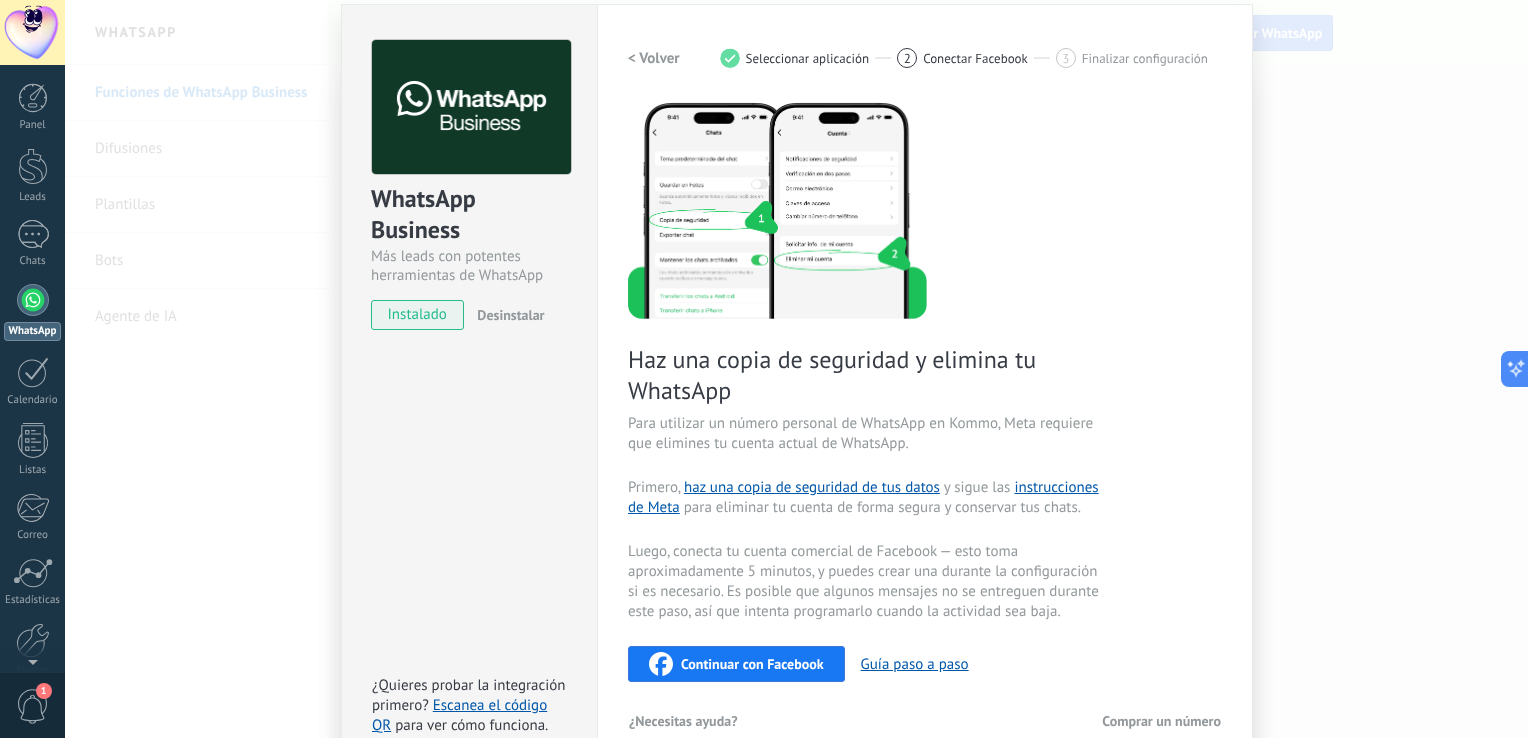 scroll, scrollTop: 100, scrollLeft: 0, axis: vertical 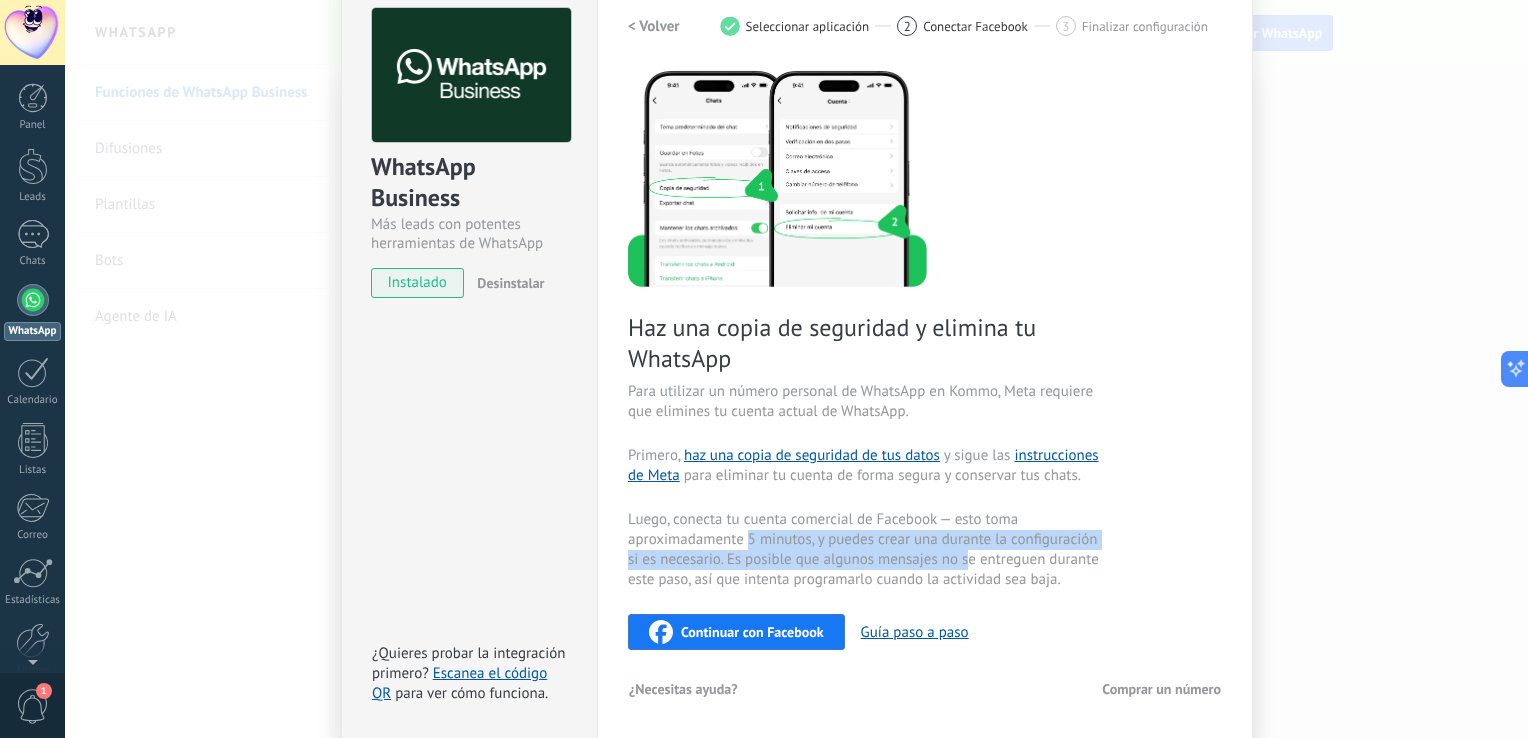 drag, startPoint x: 743, startPoint y: 543, endPoint x: 964, endPoint y: 550, distance: 221.11082 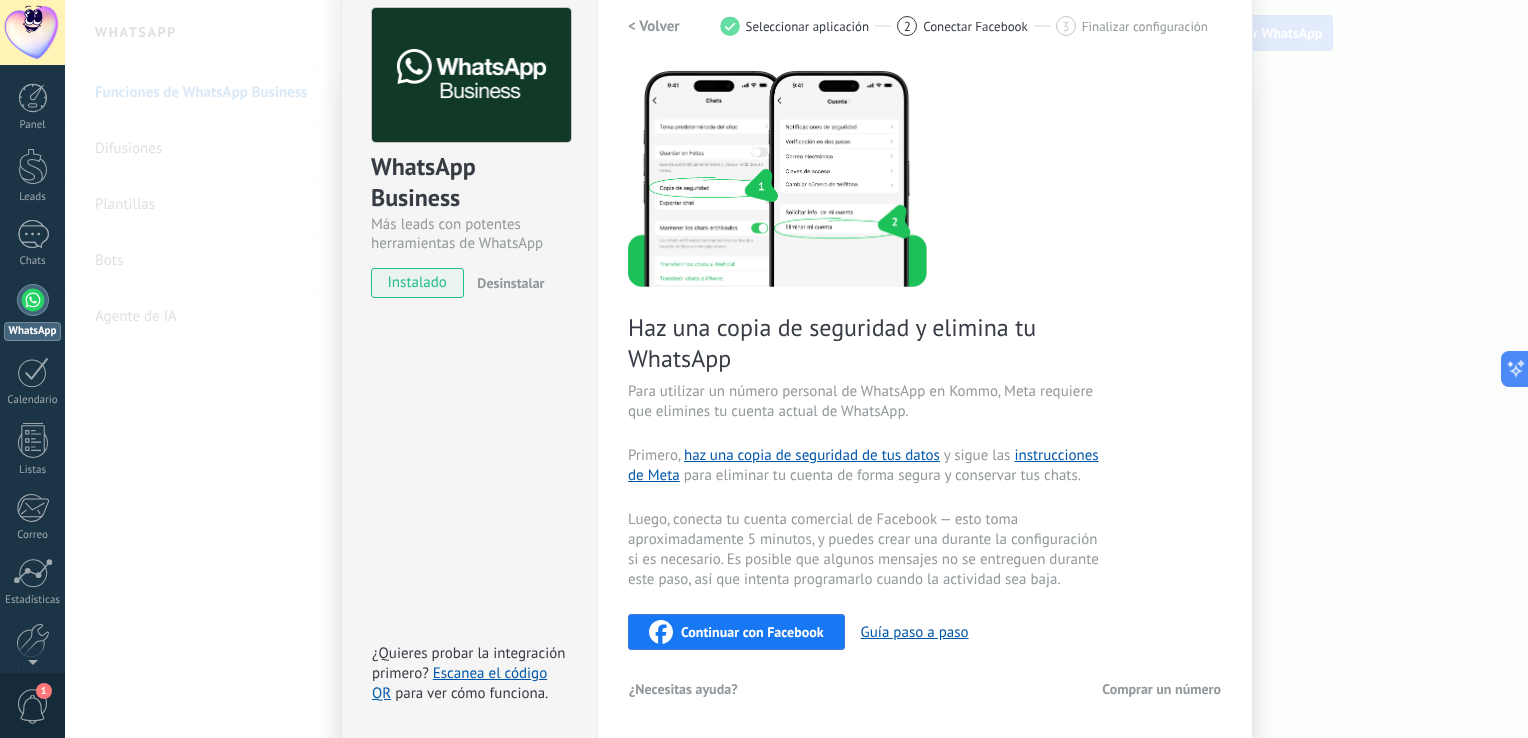 drag, startPoint x: 964, startPoint y: 550, endPoint x: 1068, endPoint y: 575, distance: 106.96261 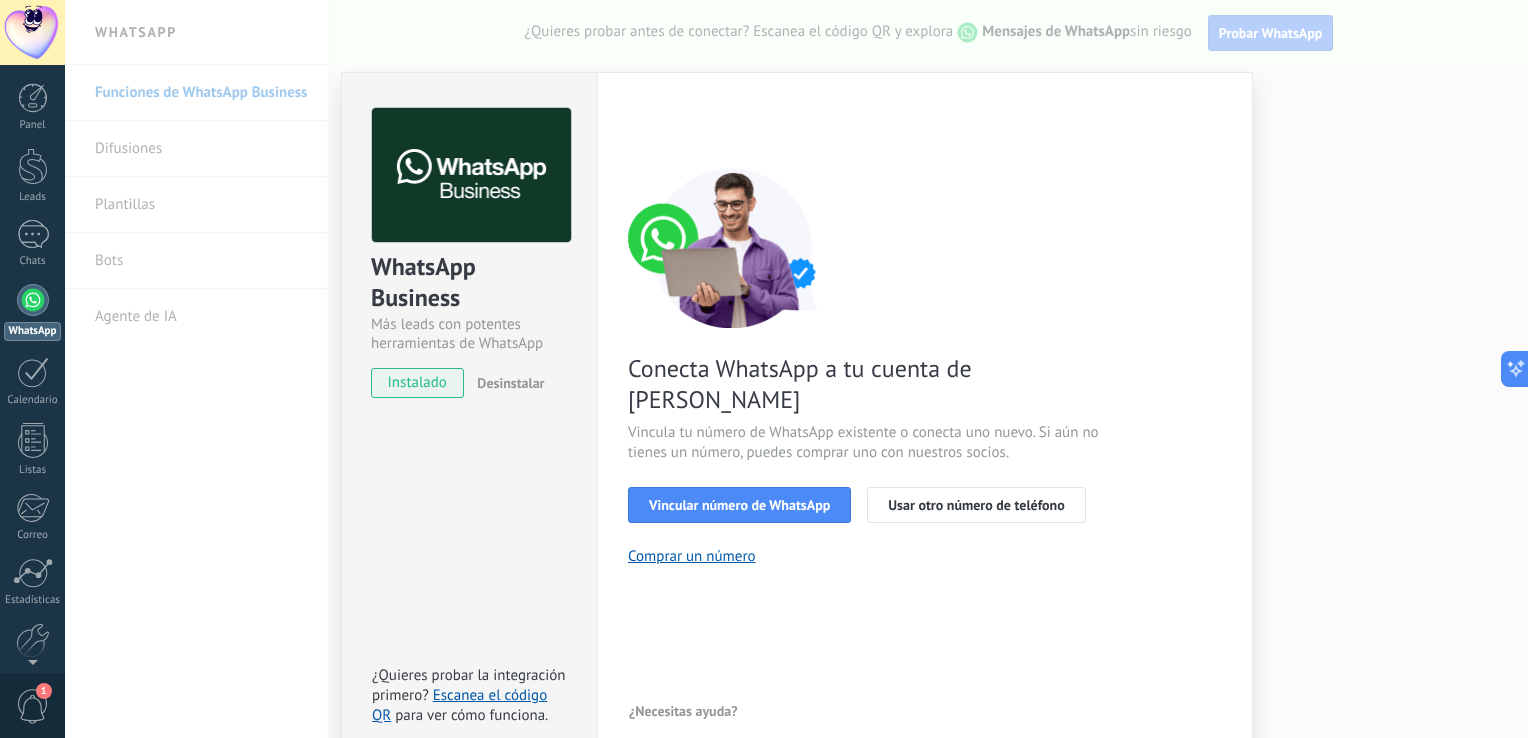 scroll, scrollTop: 0, scrollLeft: 0, axis: both 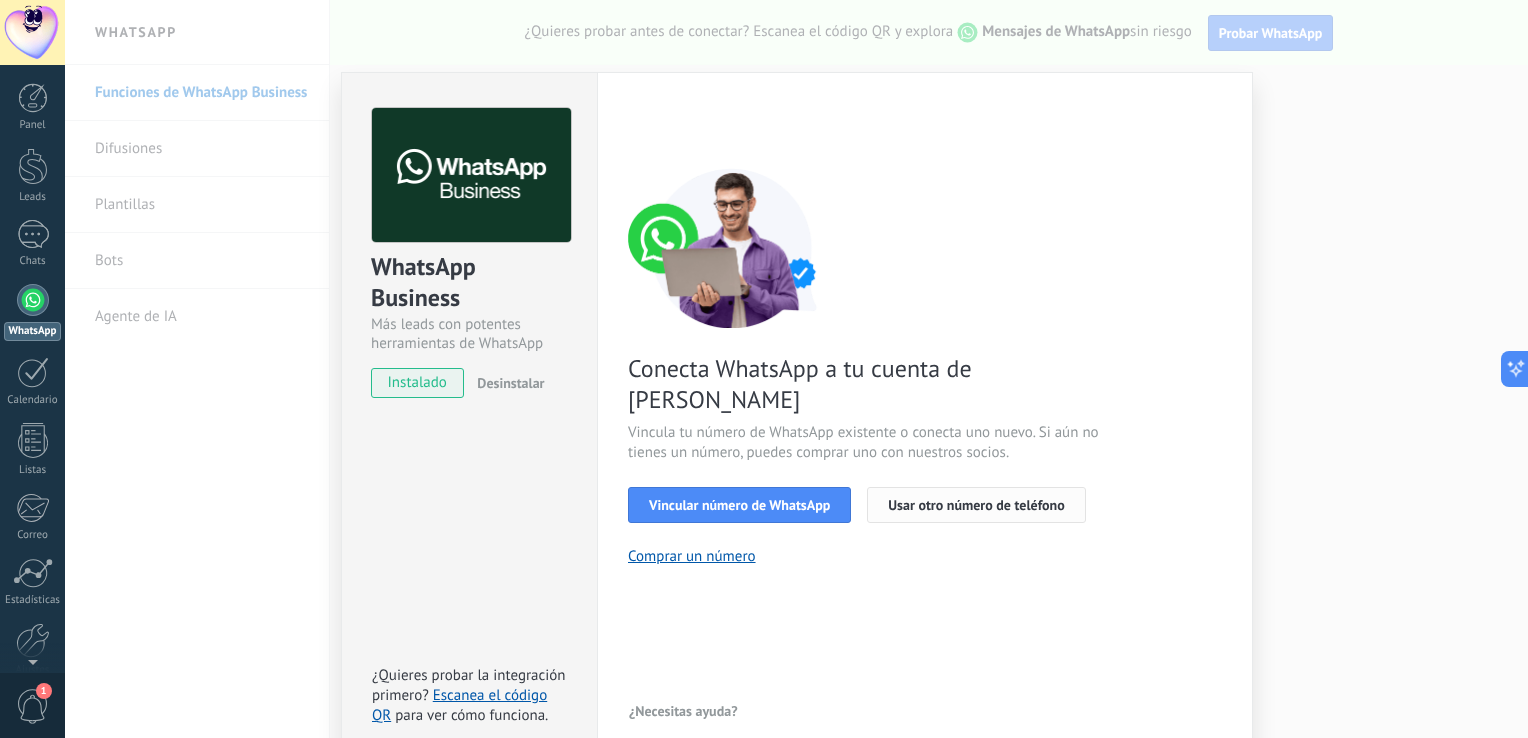 click on "Usar otro número de teléfono" at bounding box center [976, 505] 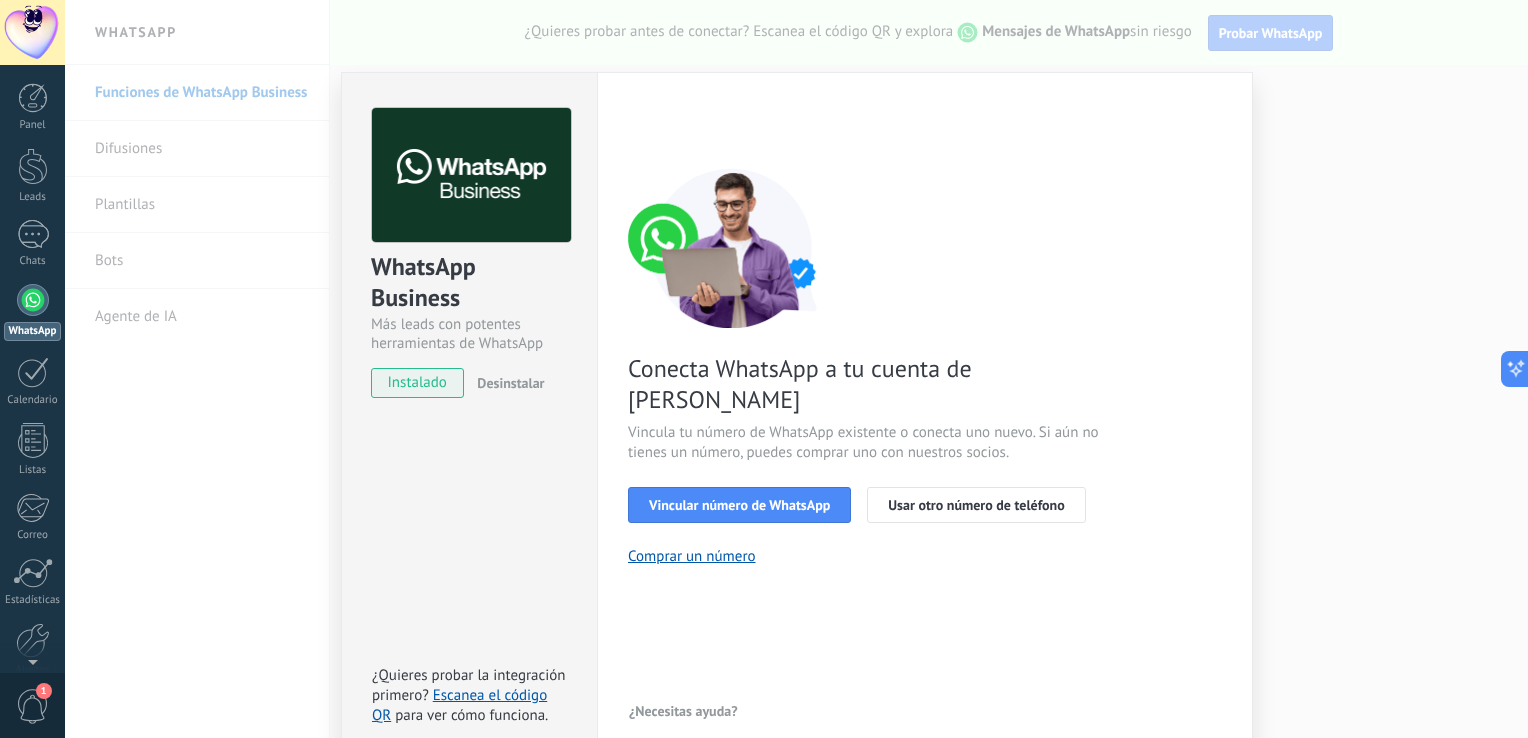 click on "Conecta WhatsApp a tu cuenta de Kommo Vincula tu número de WhatsApp existente o conecta uno nuevo. Si aún no tienes un número, puedes comprar uno con nuestros socios. Vincular número de WhatsApp Usar otro número de teléfono Comprar un número" at bounding box center (925, 367) 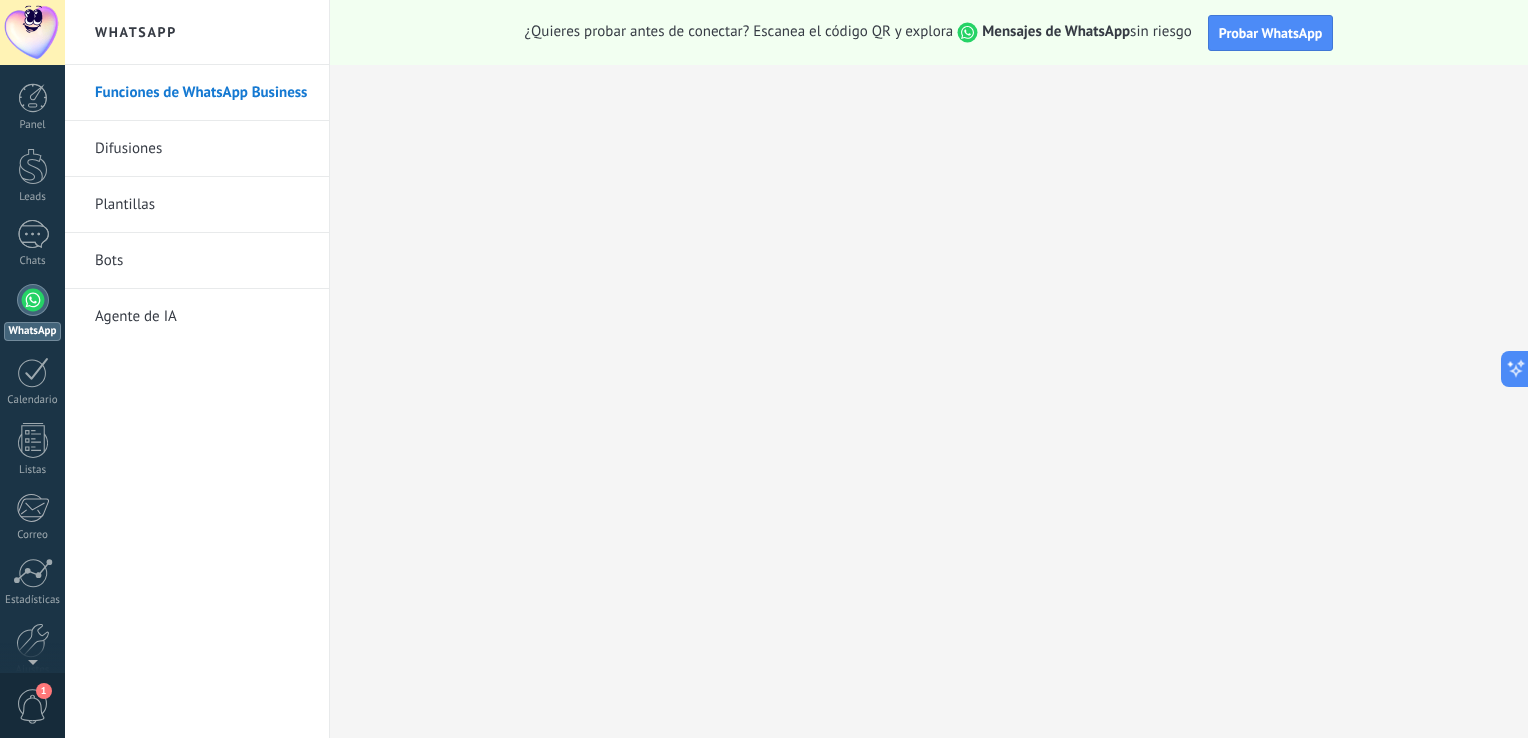 click on "Bots" at bounding box center (202, 261) 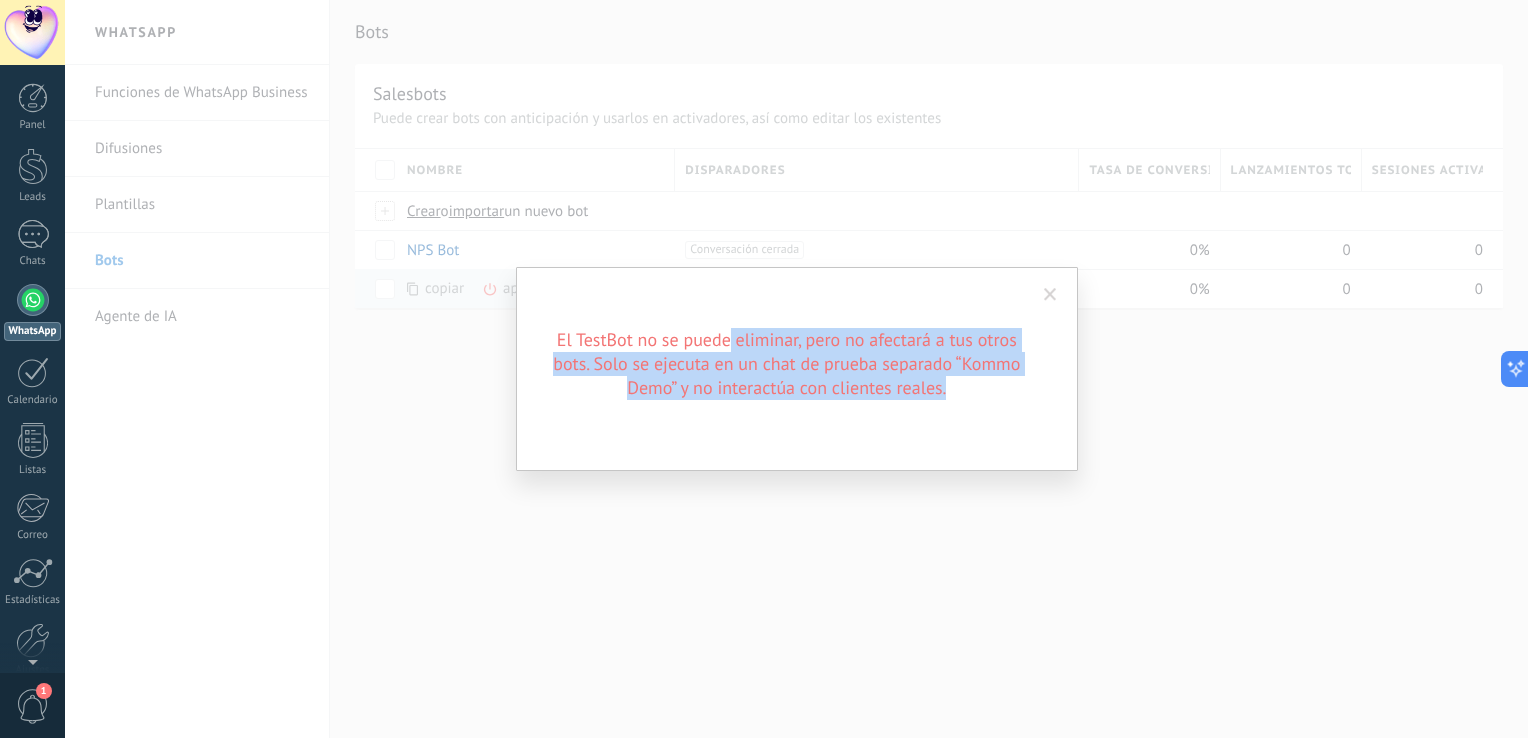 drag, startPoint x: 726, startPoint y: 350, endPoint x: 1008, endPoint y: 389, distance: 284.68402 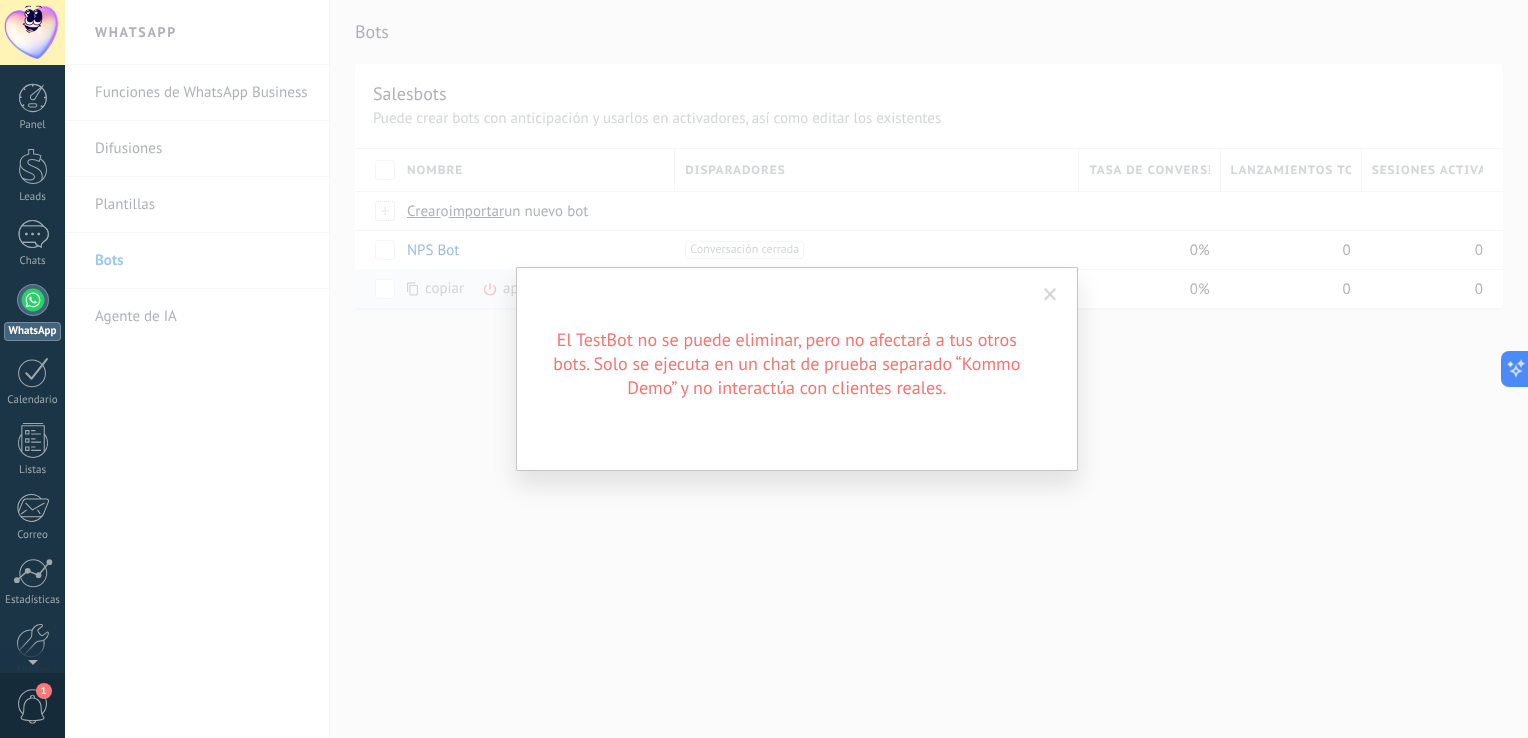 click on "El TestBot no se puede eliminar, pero no afectará a tus otros bots. Solo se ejecuta en un chat de prueba separado “Kommo Demo” y no interactúa con clientes reales." at bounding box center [796, 369] 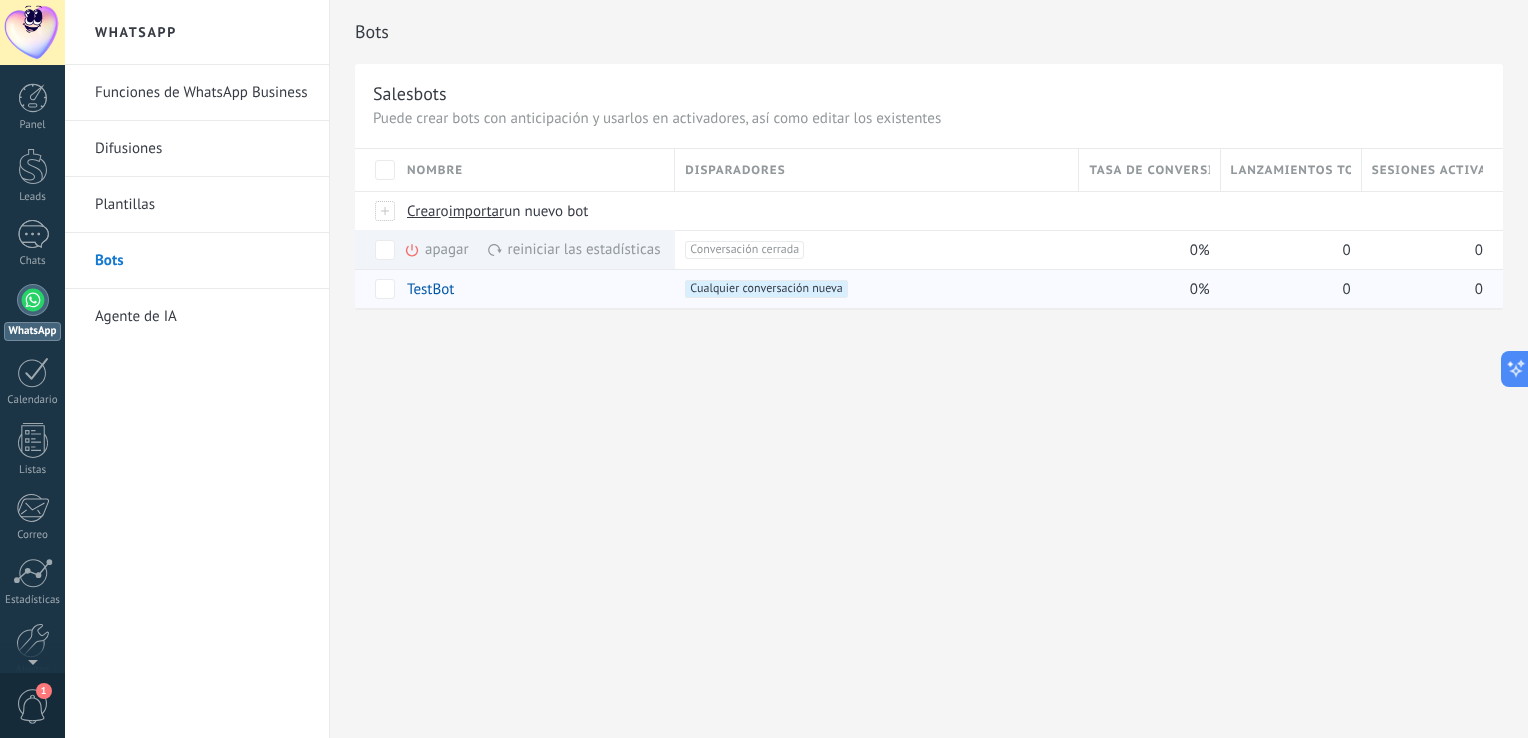 click on "Bots Salesbots Puede crear bots con anticipación y usarlos en activadores, así como editar los existentes Actualizar a Avanzado Nombre Disparadores Tasa de conversión Lanzamientos totales Sesiones activas        Crear  o  importar  un nuevo bot              apagar màs reiniciar las estadísticas màs NPS Bot +1 Conversación cerrada +0 0% 0 0        TestBot +1 Cualquier conversación nueva +0 0% 0 0 Mostrar más avanzado Rastrear clics en links Reducir links largos y rastrear clics: cuando se habilita, los URLs que envías serán reemplazados con links de rastreo. Una vez clickeados, un evento se registrará en el feed del lead. Abajo seleccione las fuentes que utilizan esta característica WhatsApp Business Potenciar la IA Rusa Inglés Español Portugués Indonesio Turco Inglés Última actualización: Actualizar conjunto de datos Dejar el mensaje sin respuesta Cuando un usuario de Kommo se une a un chat, el bot entrará en modo descanso. Después de  5 minutos 10 minutos 15 minutos 30 minutos" at bounding box center (929, 369) 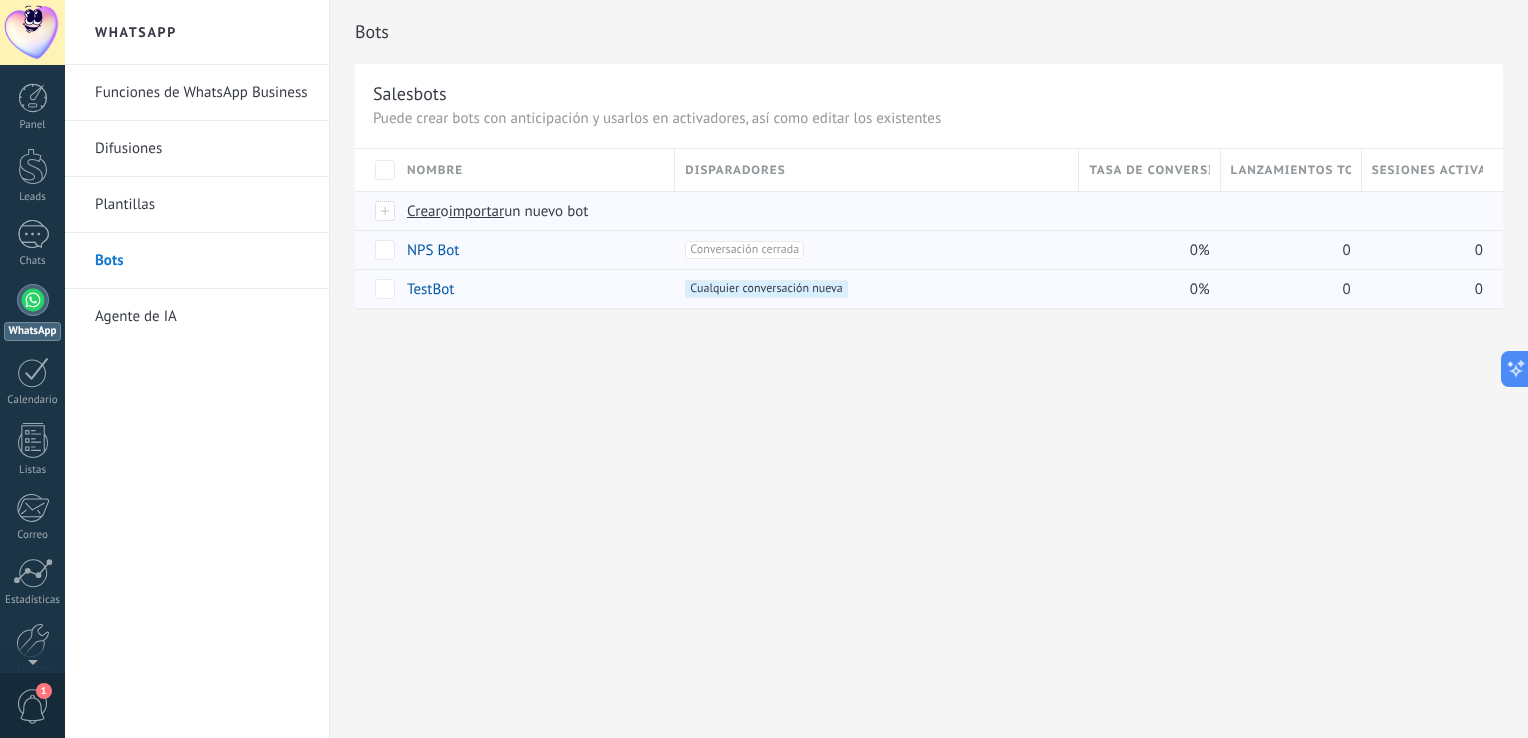 click on "Crear" at bounding box center (424, 211) 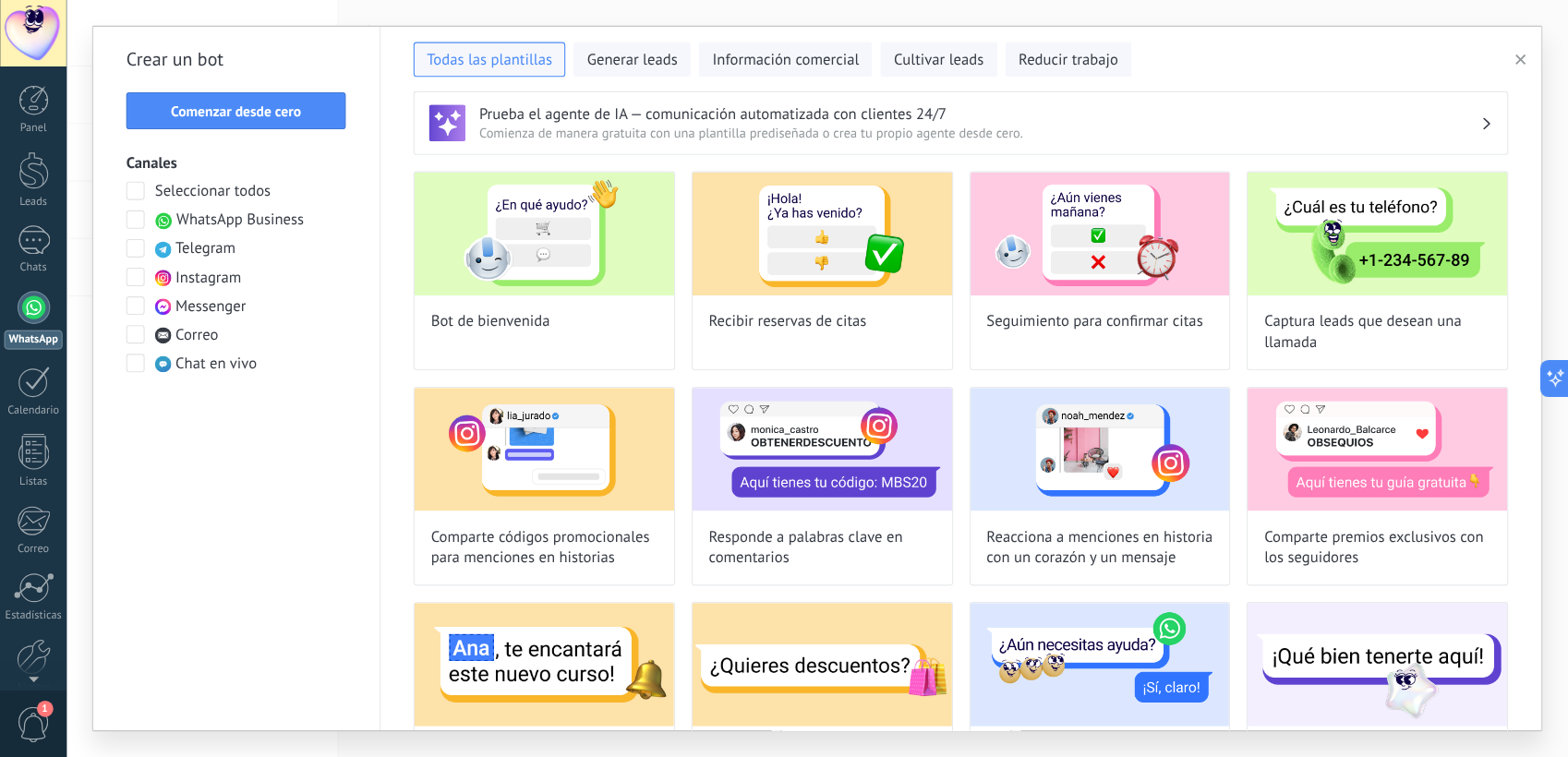 scroll, scrollTop: 0, scrollLeft: 0, axis: both 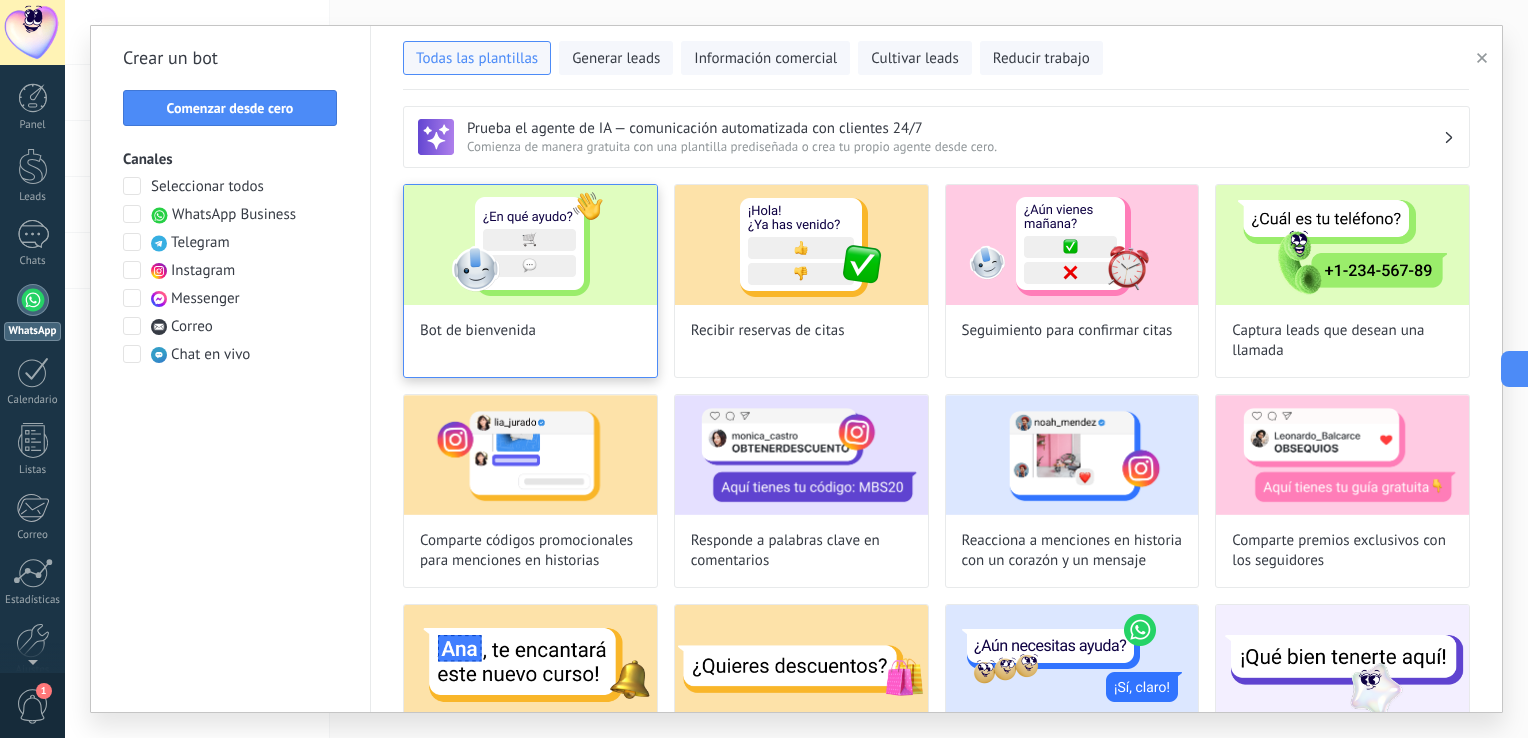 click at bounding box center (530, 245) 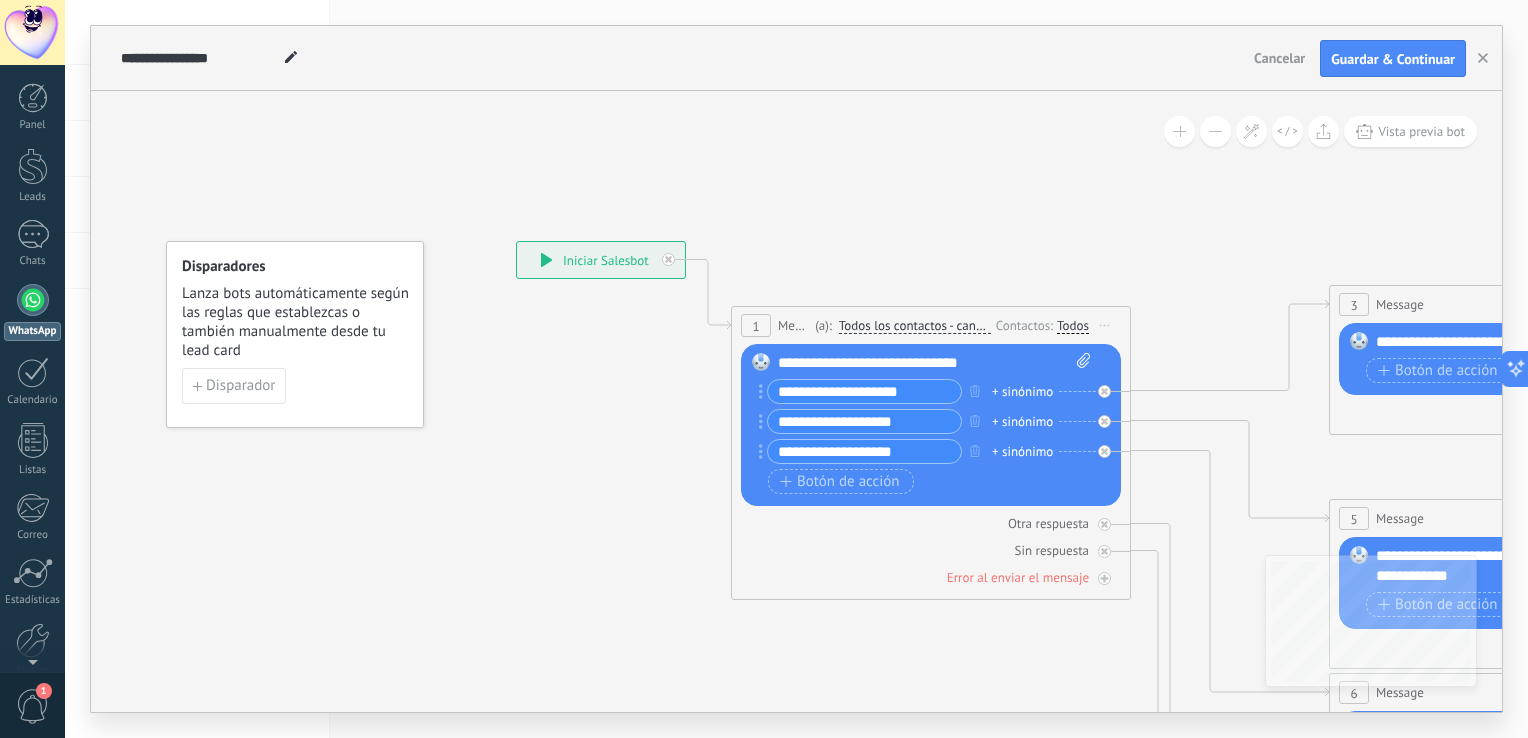 click on "+ sinónimo" at bounding box center (1022, 452) 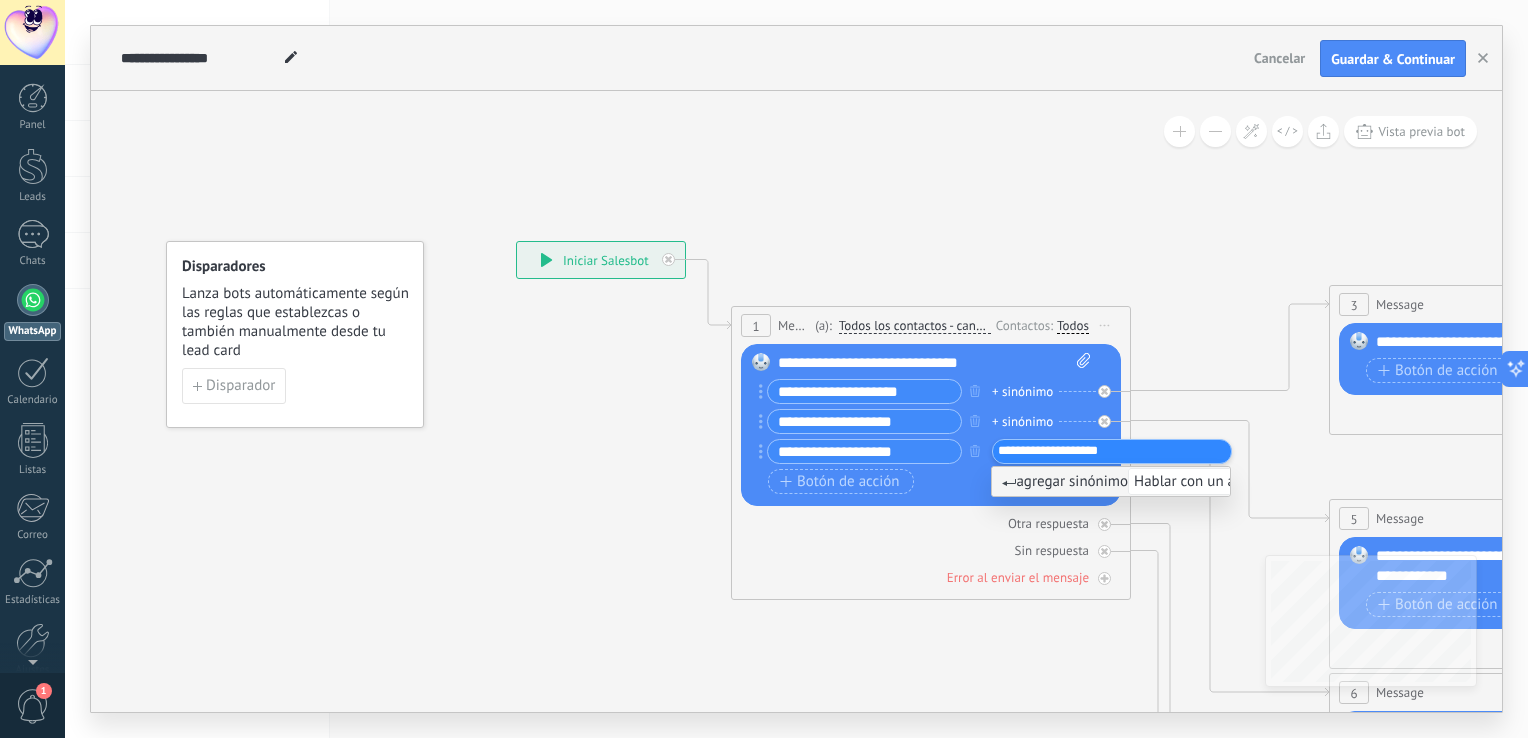 type on "**********" 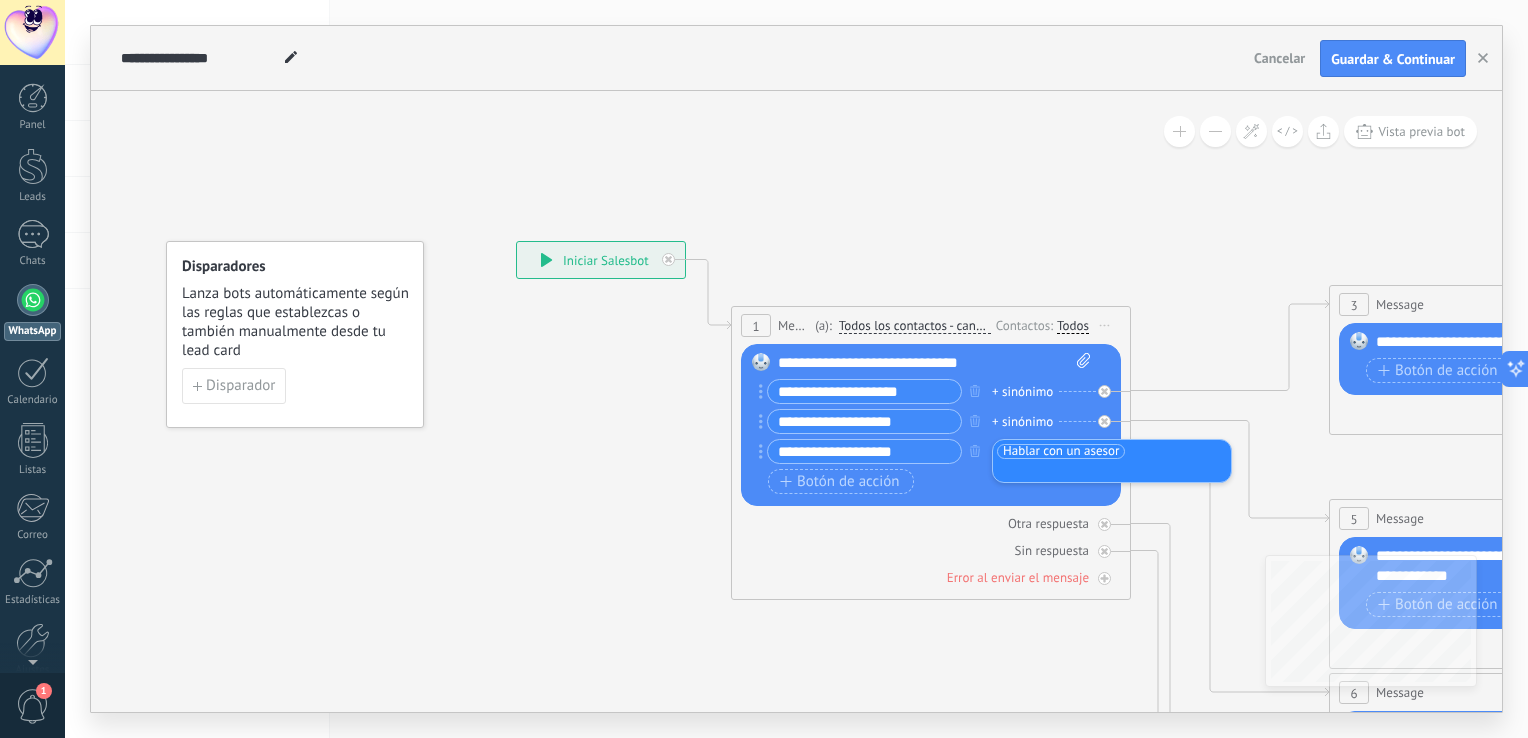 click on "Botón de acción
Enlace de web" at bounding box center [929, 481] 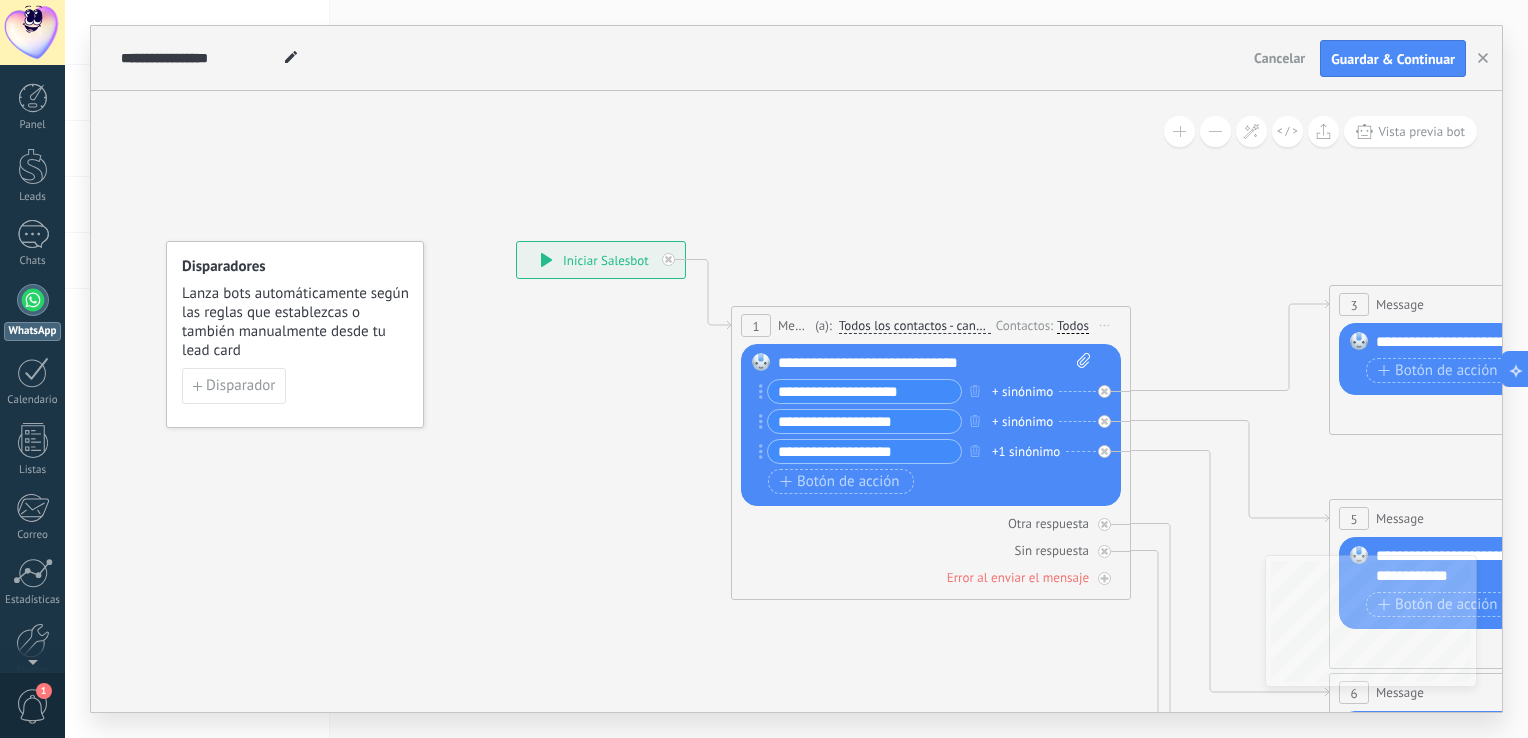 click 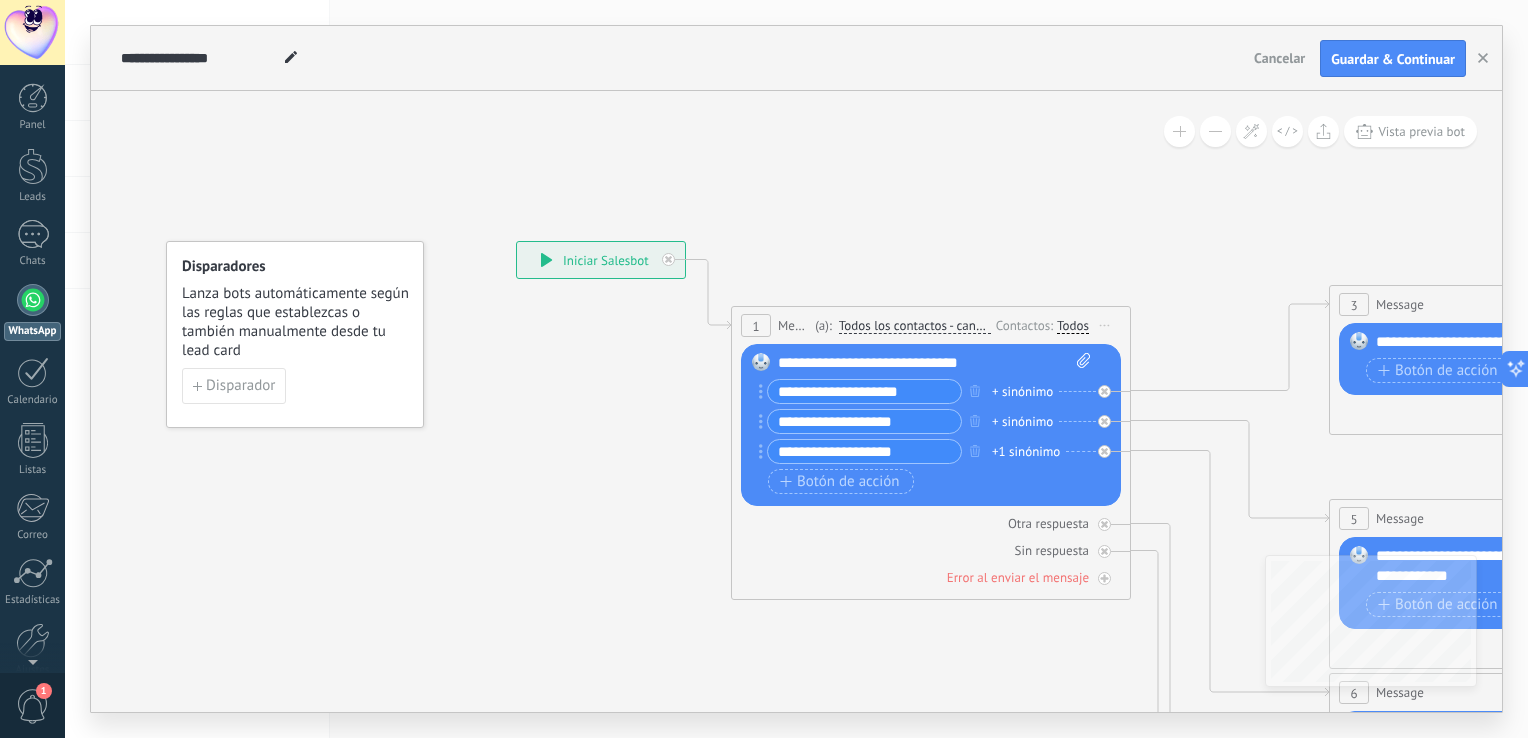 click on "**********" at bounding box center [864, 391] 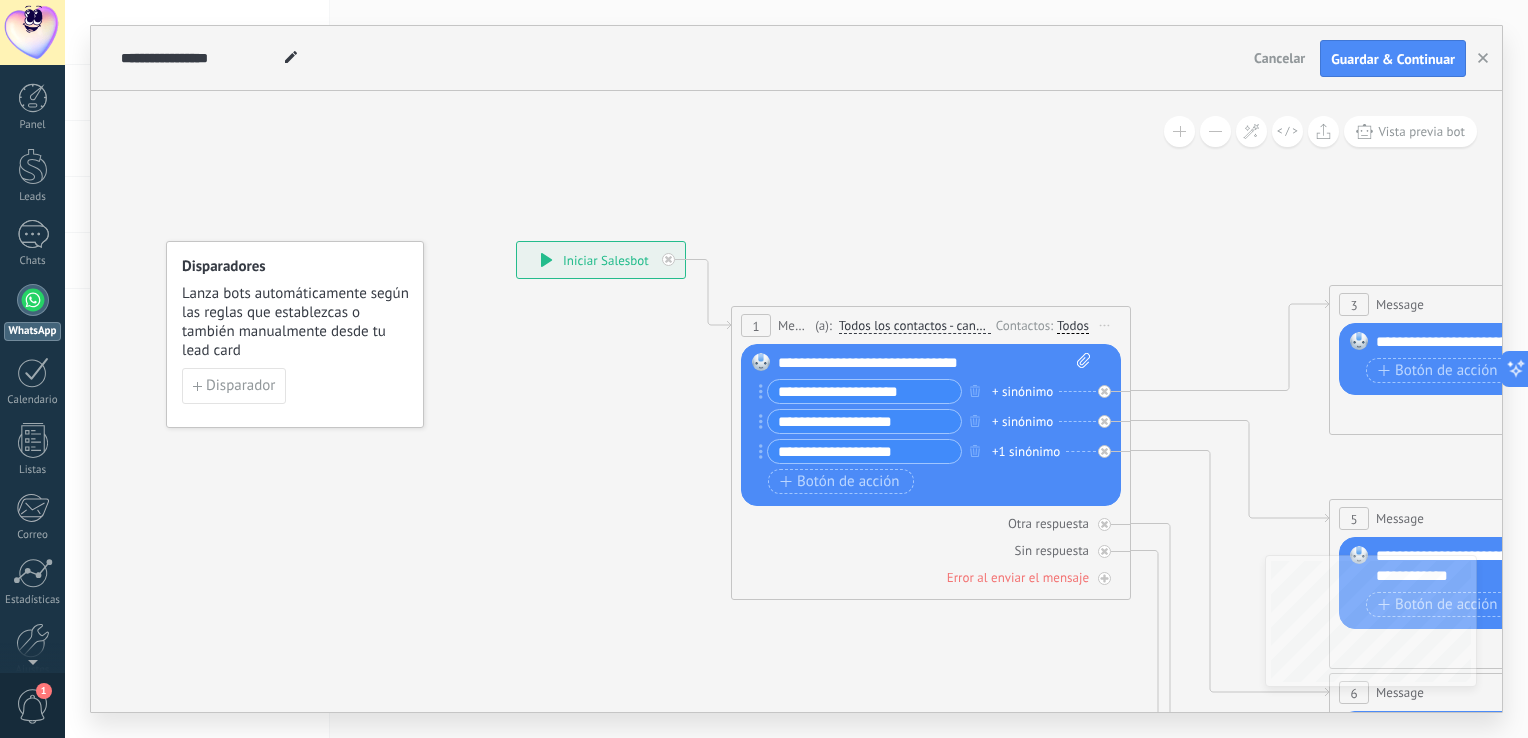 drag, startPoint x: 922, startPoint y: 428, endPoint x: 852, endPoint y: 426, distance: 70.028564 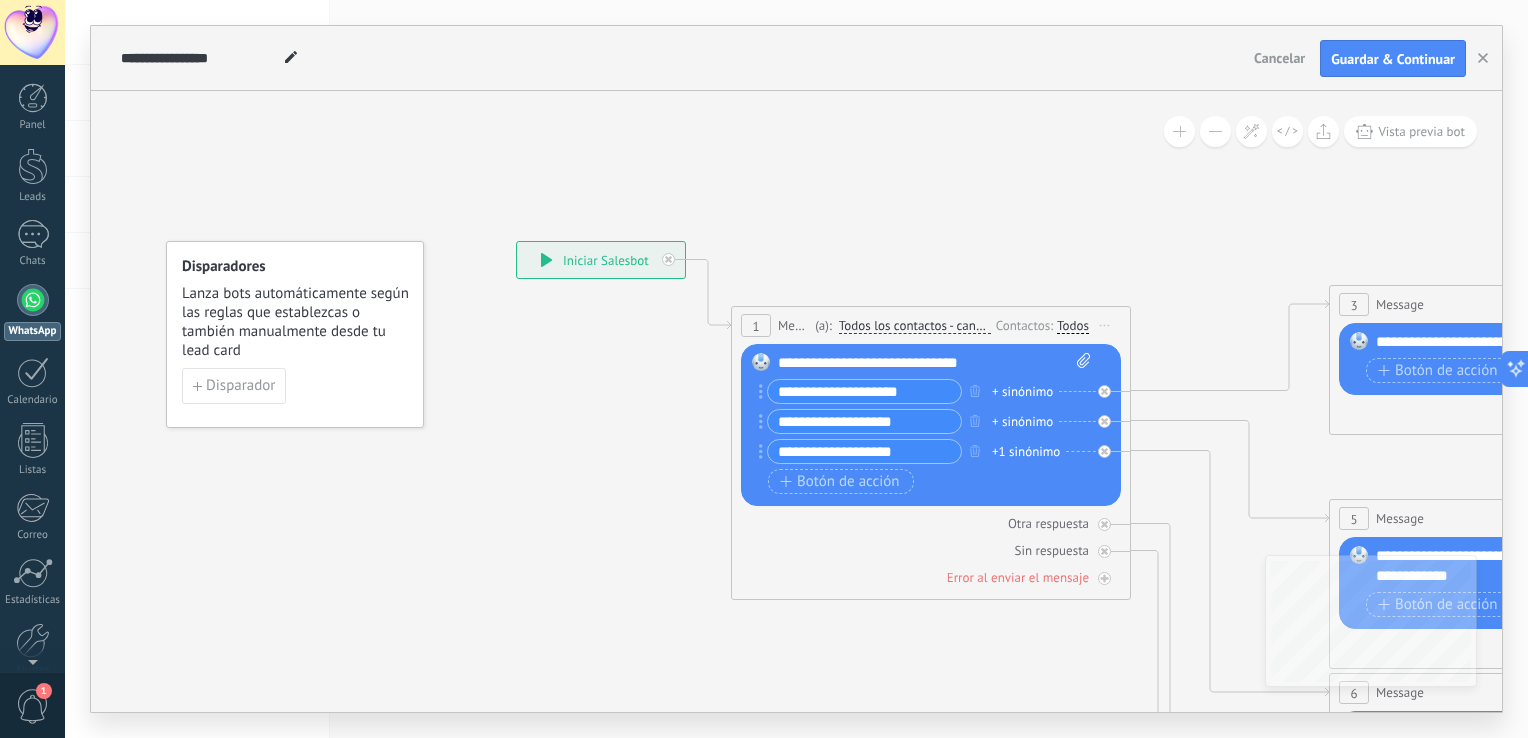 click on "**********" at bounding box center [864, 421] 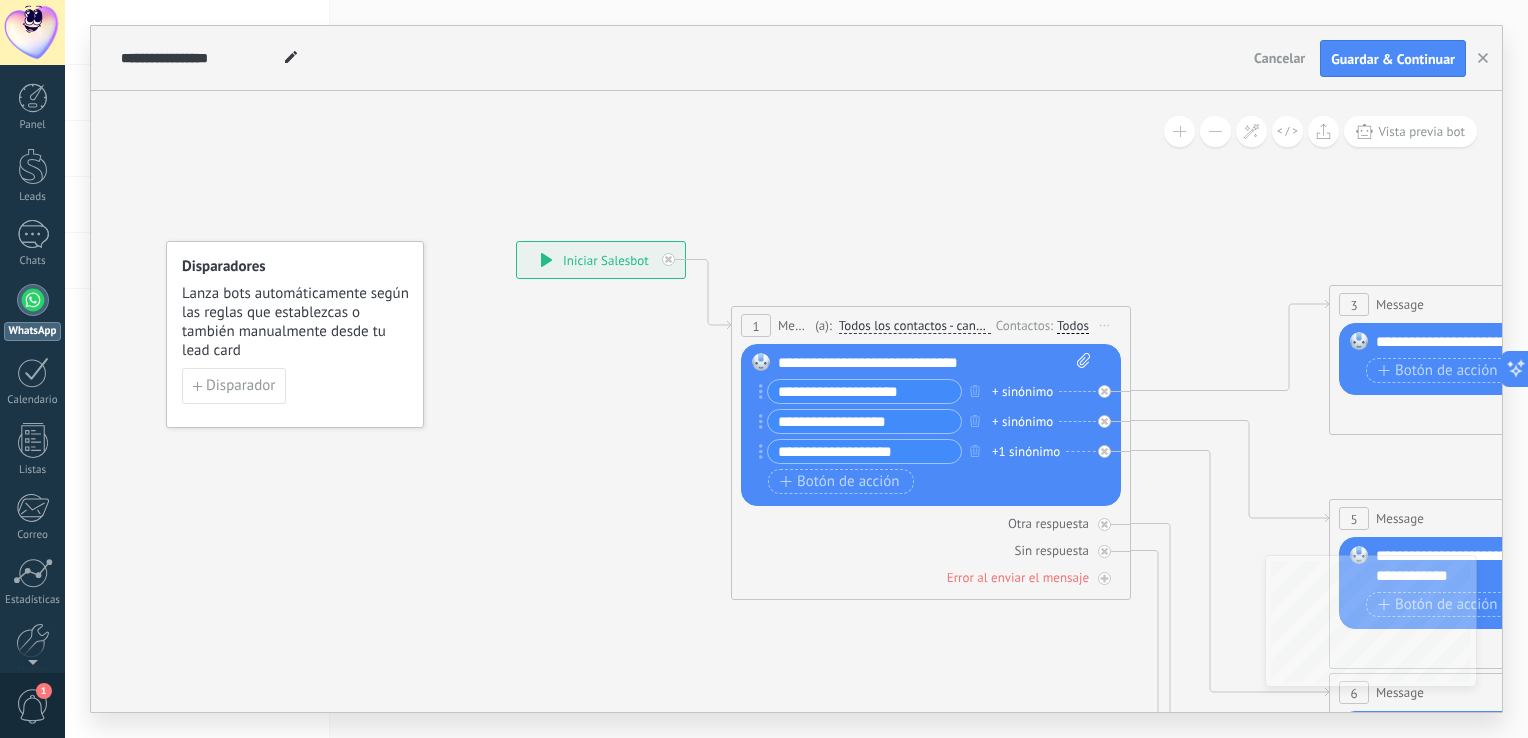 type on "**********" 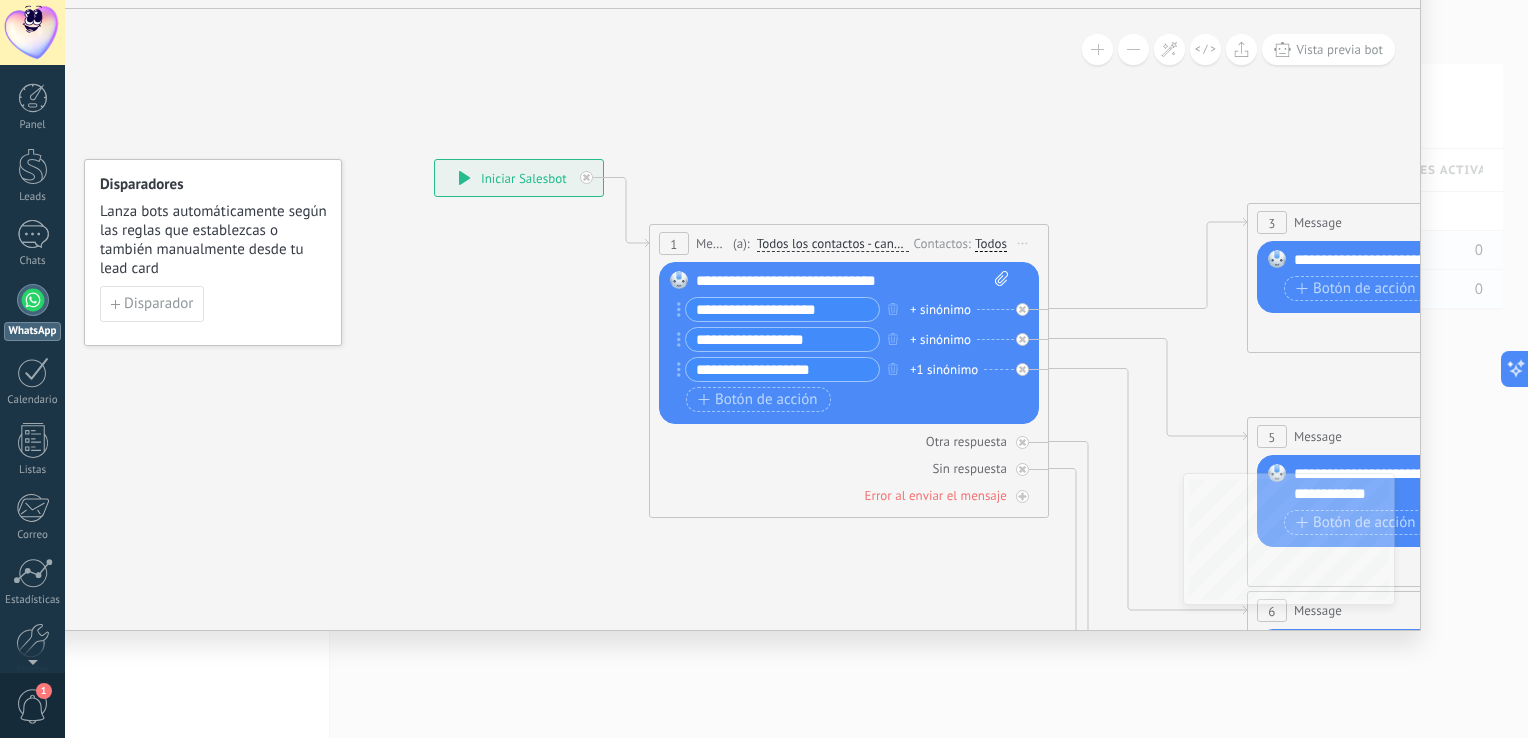 type on "**********" 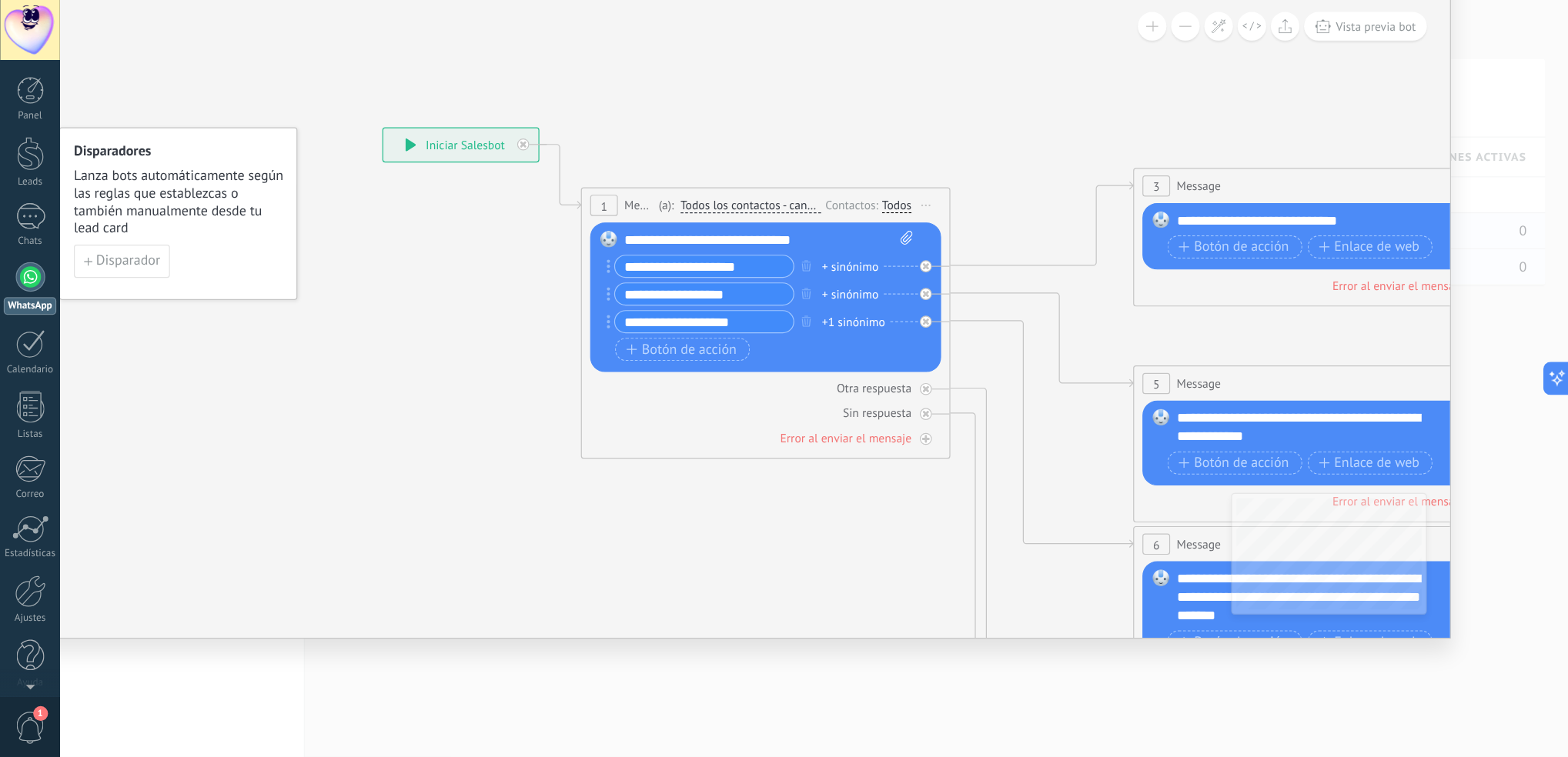 scroll, scrollTop: 15, scrollLeft: 0, axis: vertical 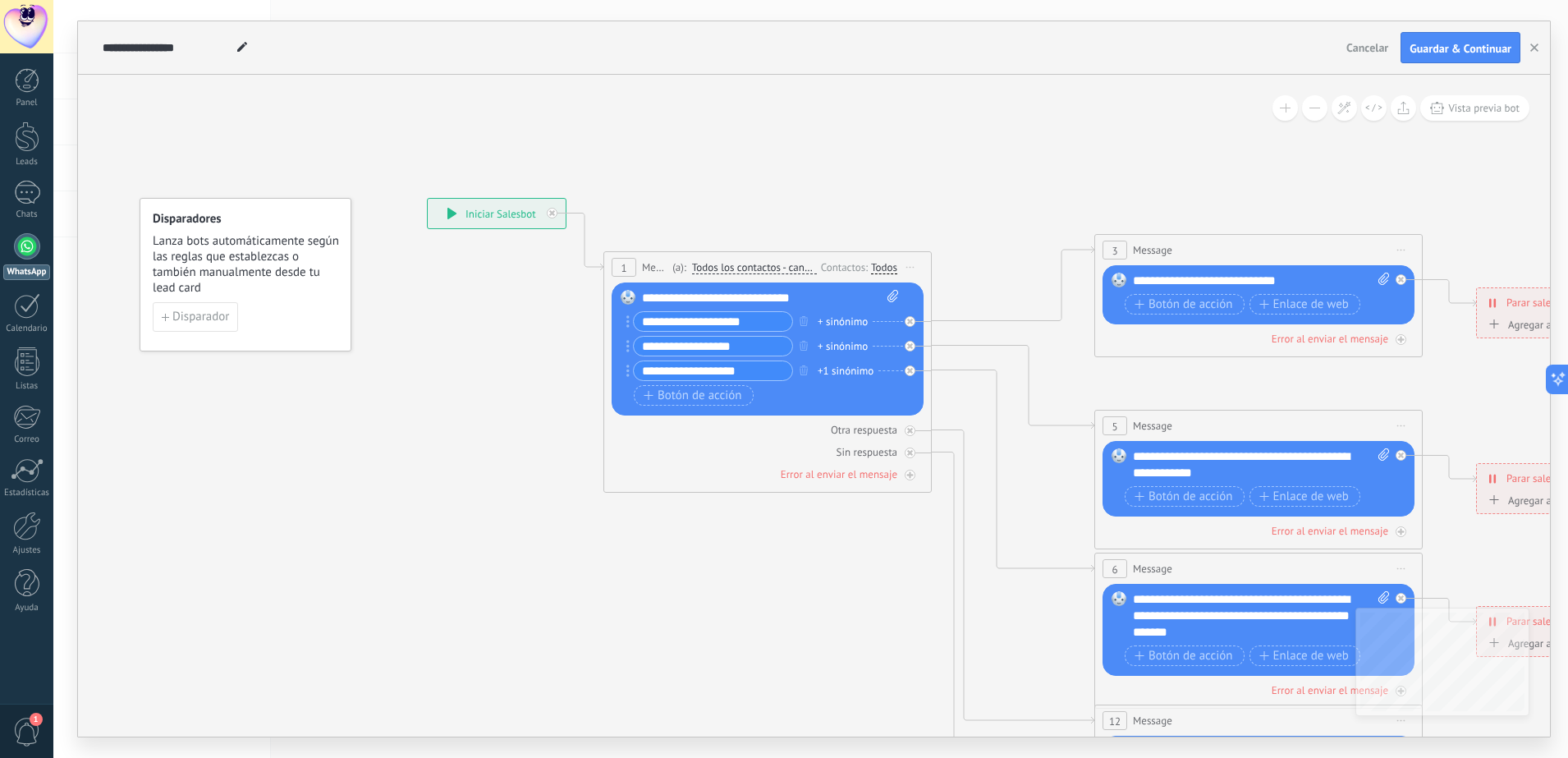 click on "**********" at bounding box center (1261, 281) 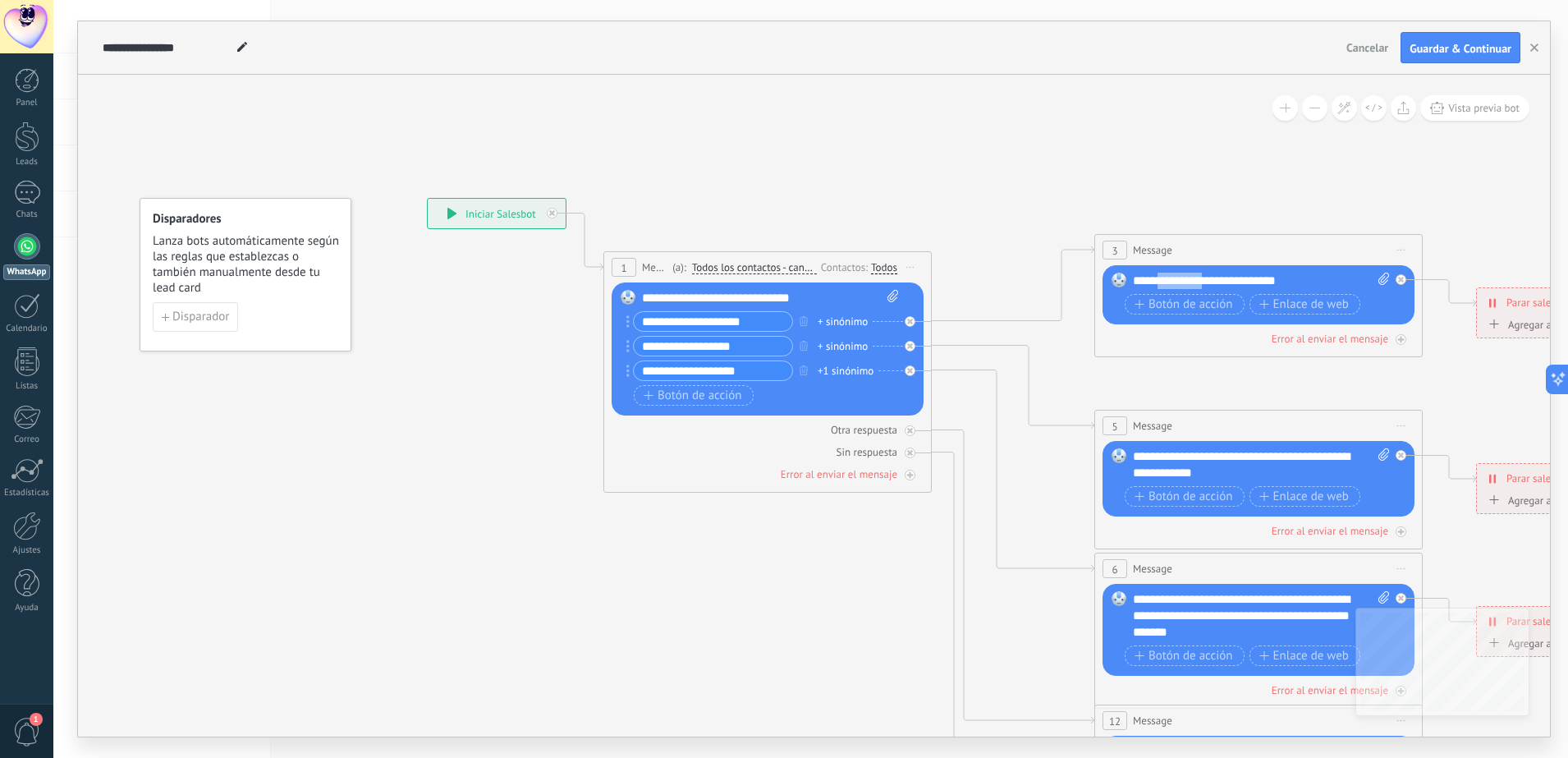 click on "**********" at bounding box center [1261, 281] 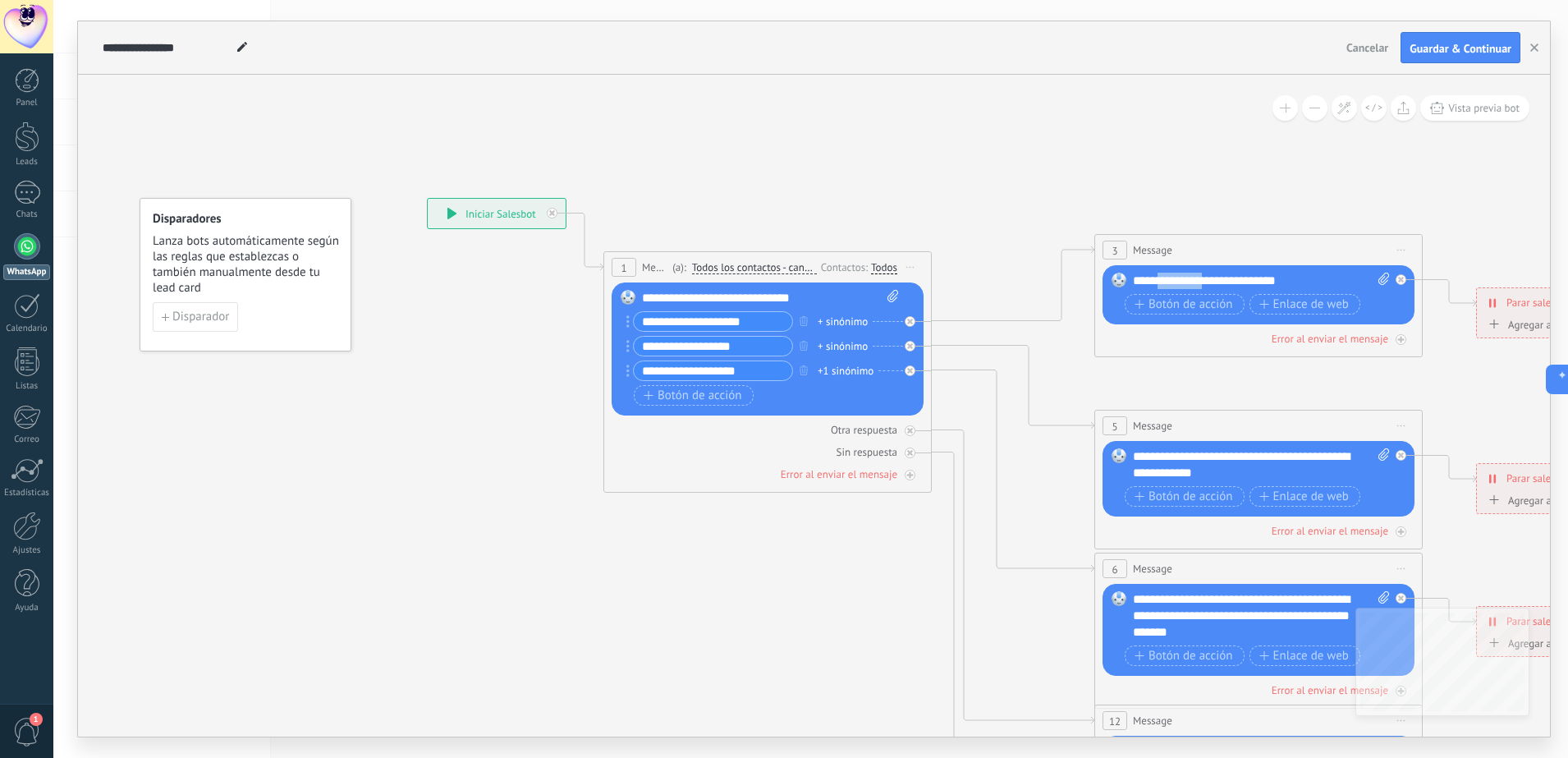 type 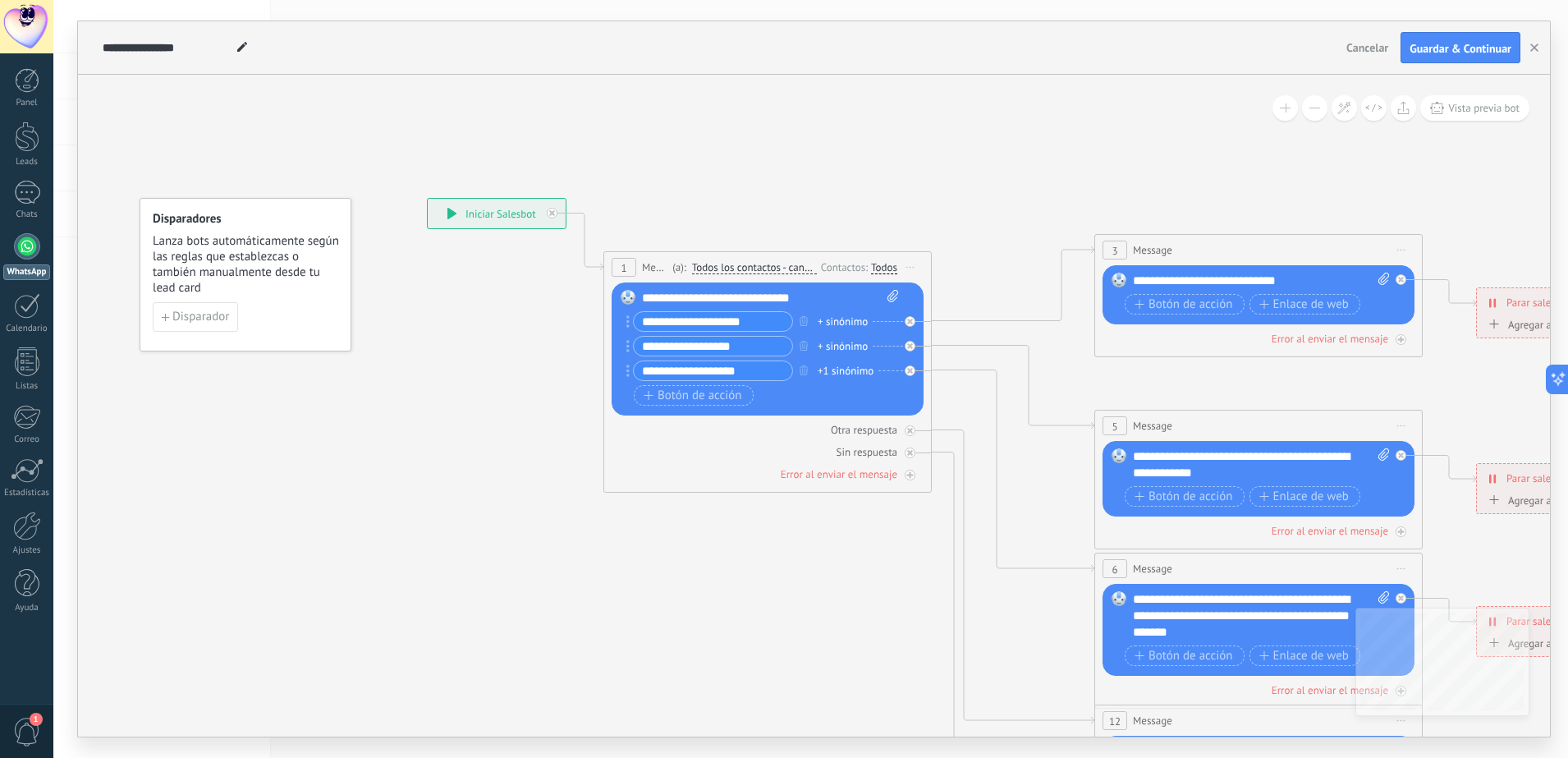 click on "**********" at bounding box center (1261, 281) 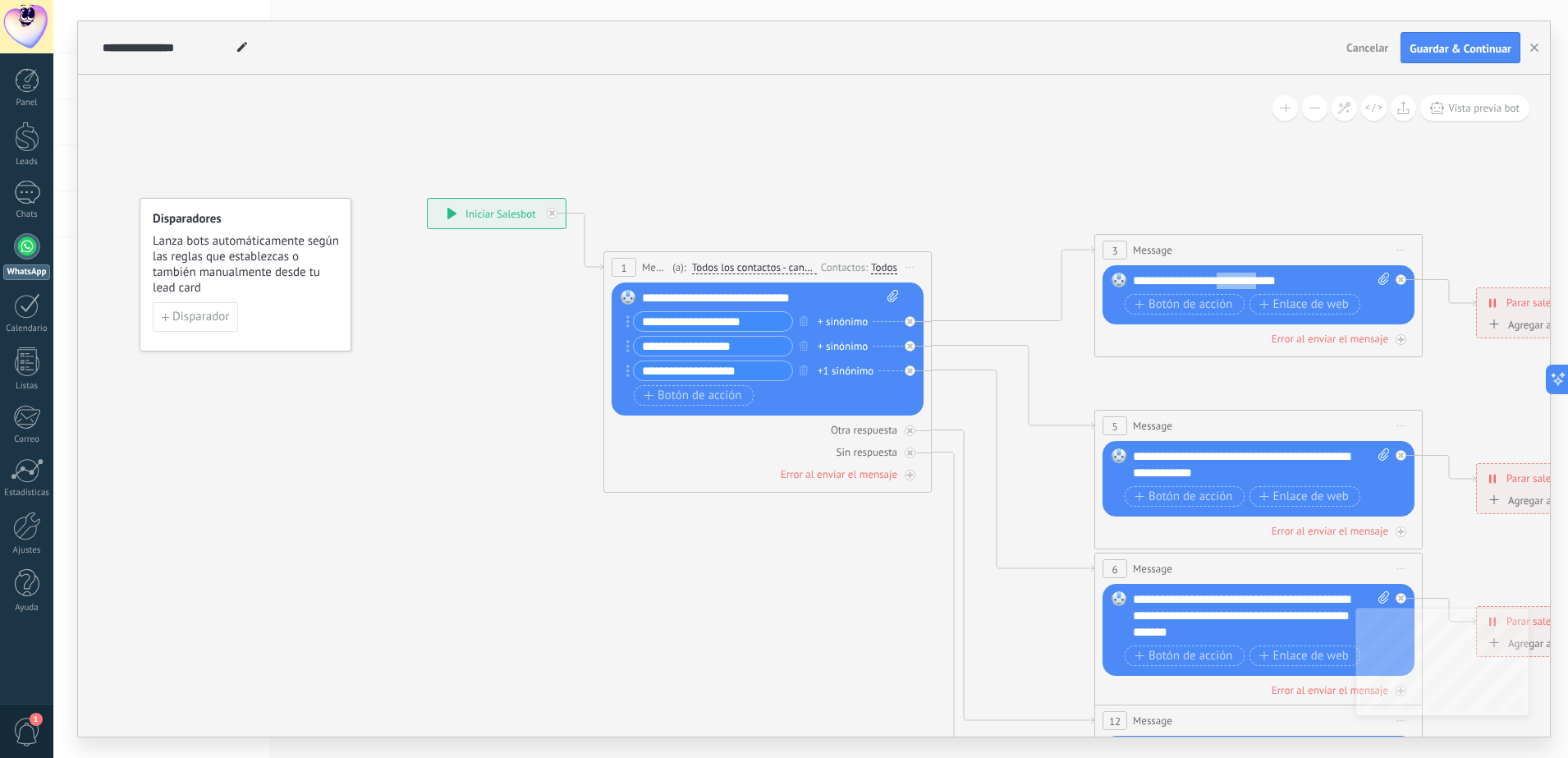click on "**********" at bounding box center [1261, 281] 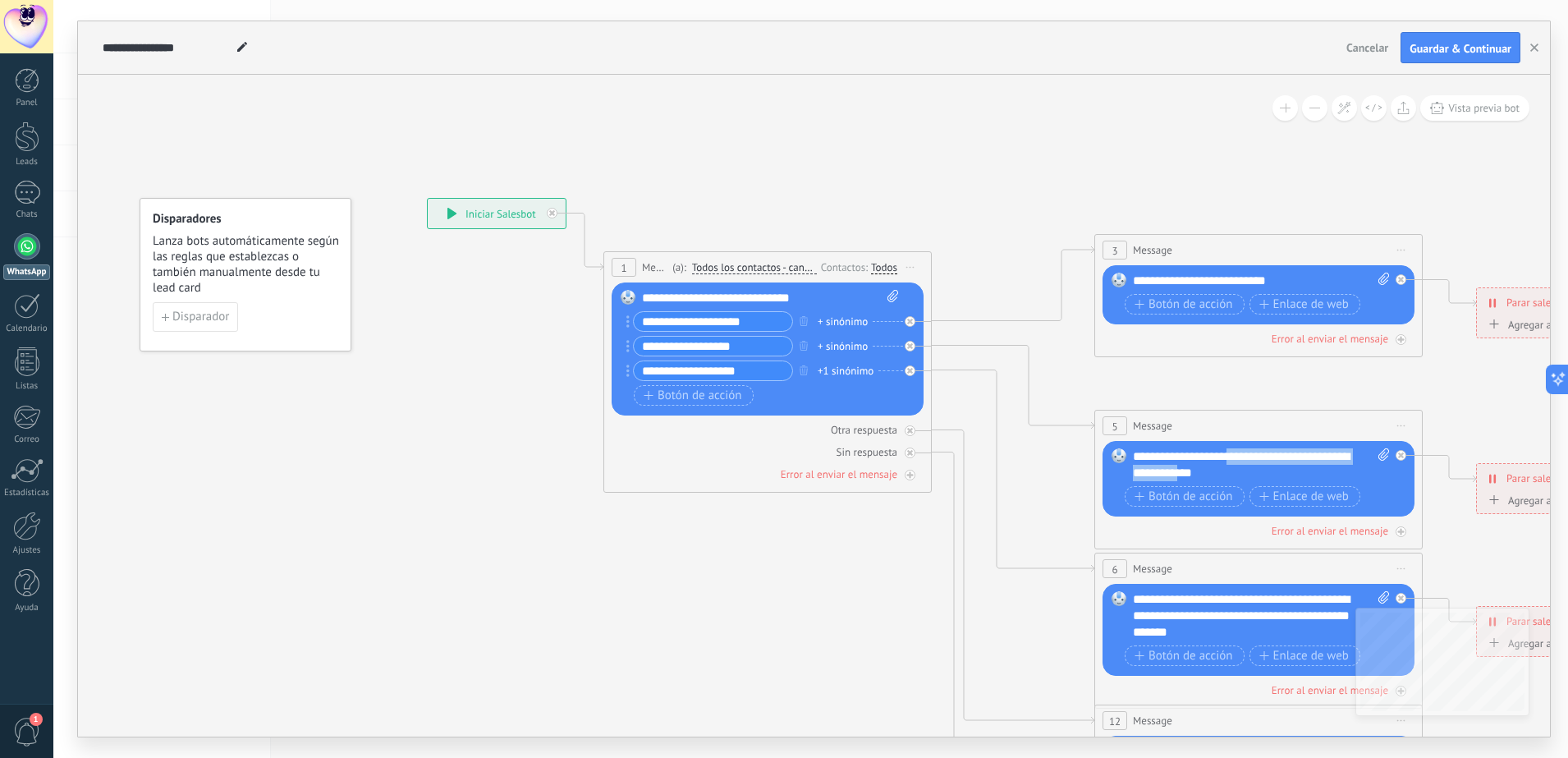 drag, startPoint x: 1197, startPoint y: 473, endPoint x: 1236, endPoint y: 457, distance: 42.154478 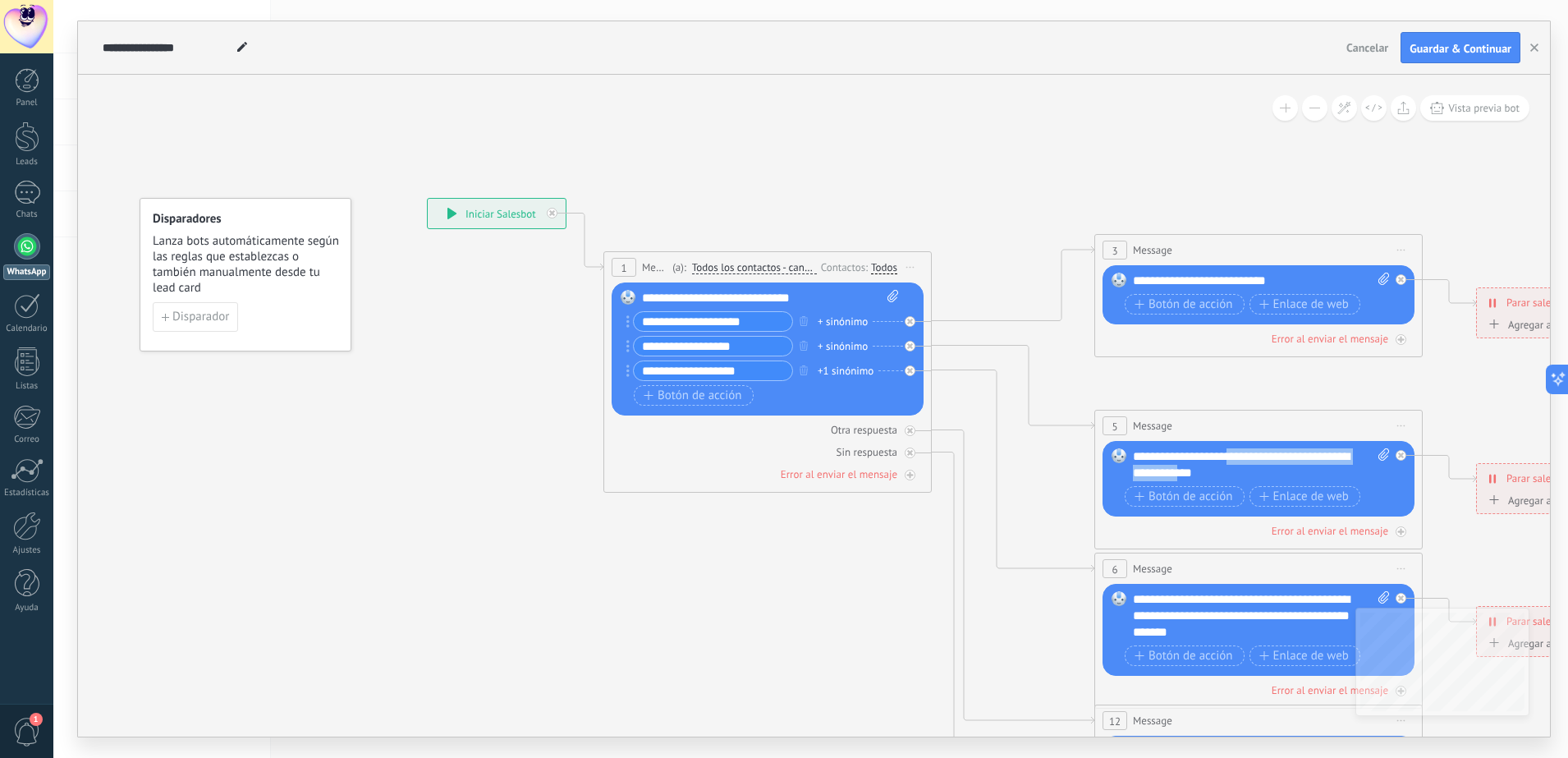 click on "**********" at bounding box center [1261, 465] 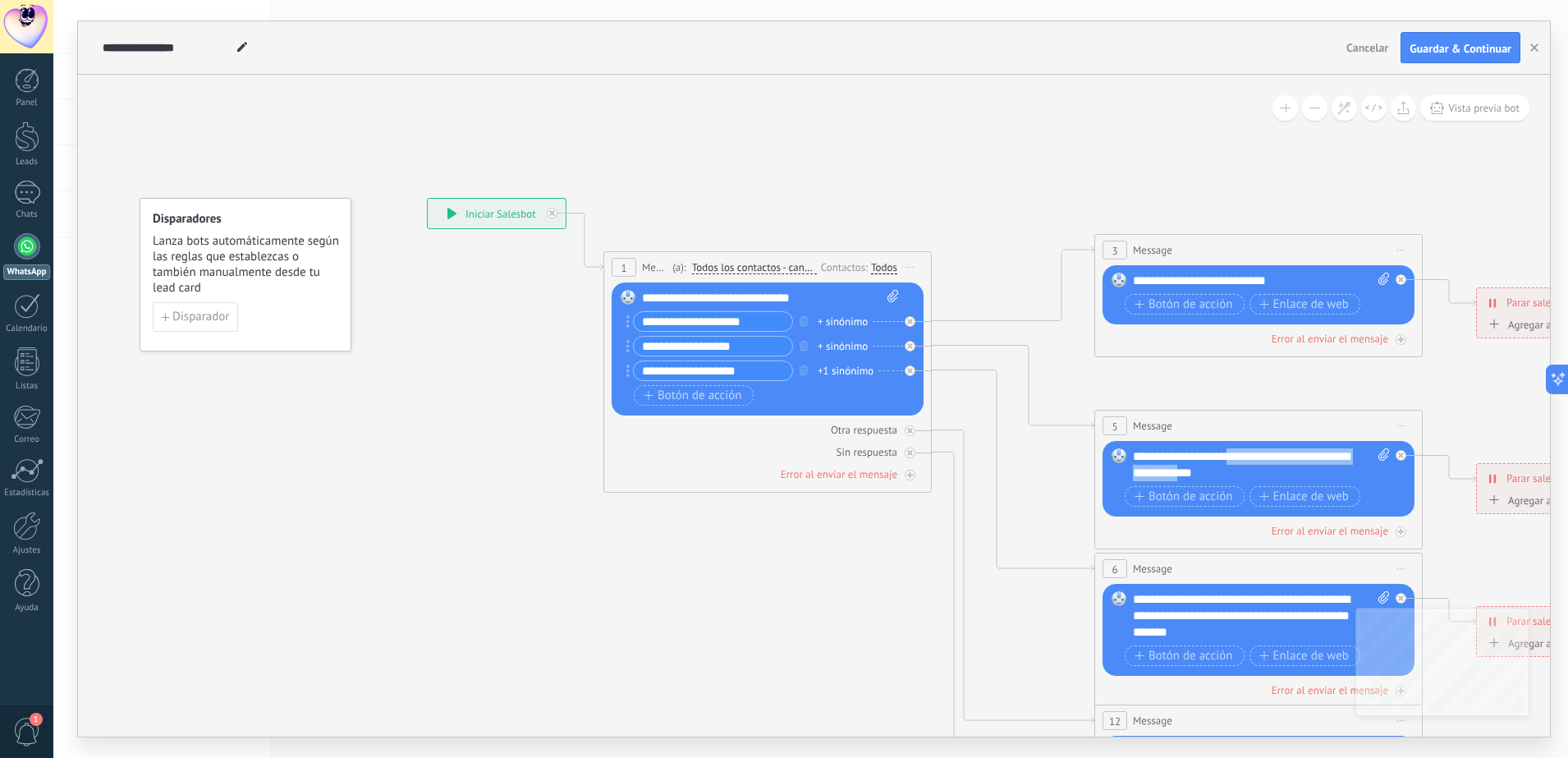 type 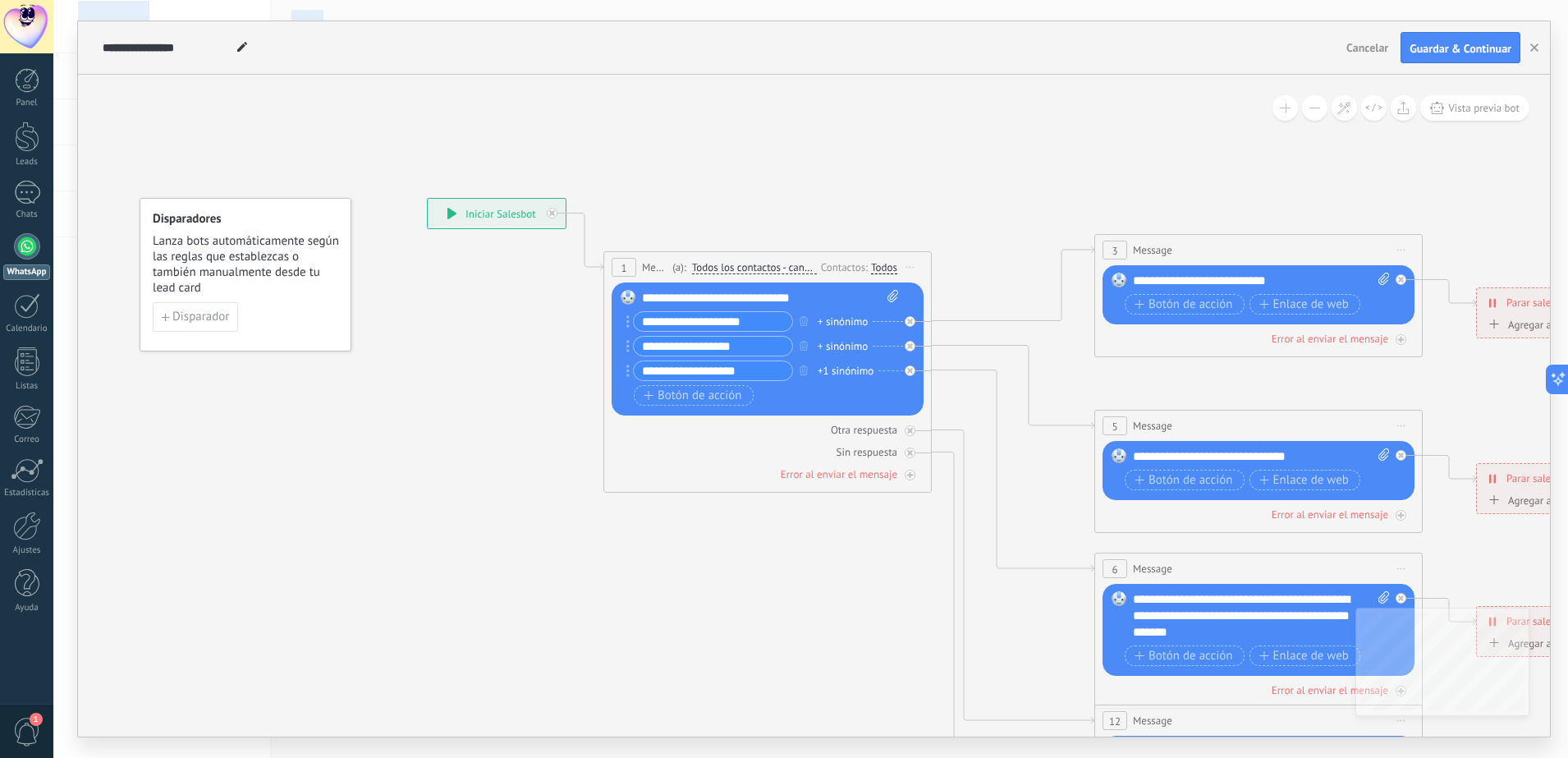 drag, startPoint x: 1566, startPoint y: 83, endPoint x: 1568, endPoint y: 260, distance: 177.0113 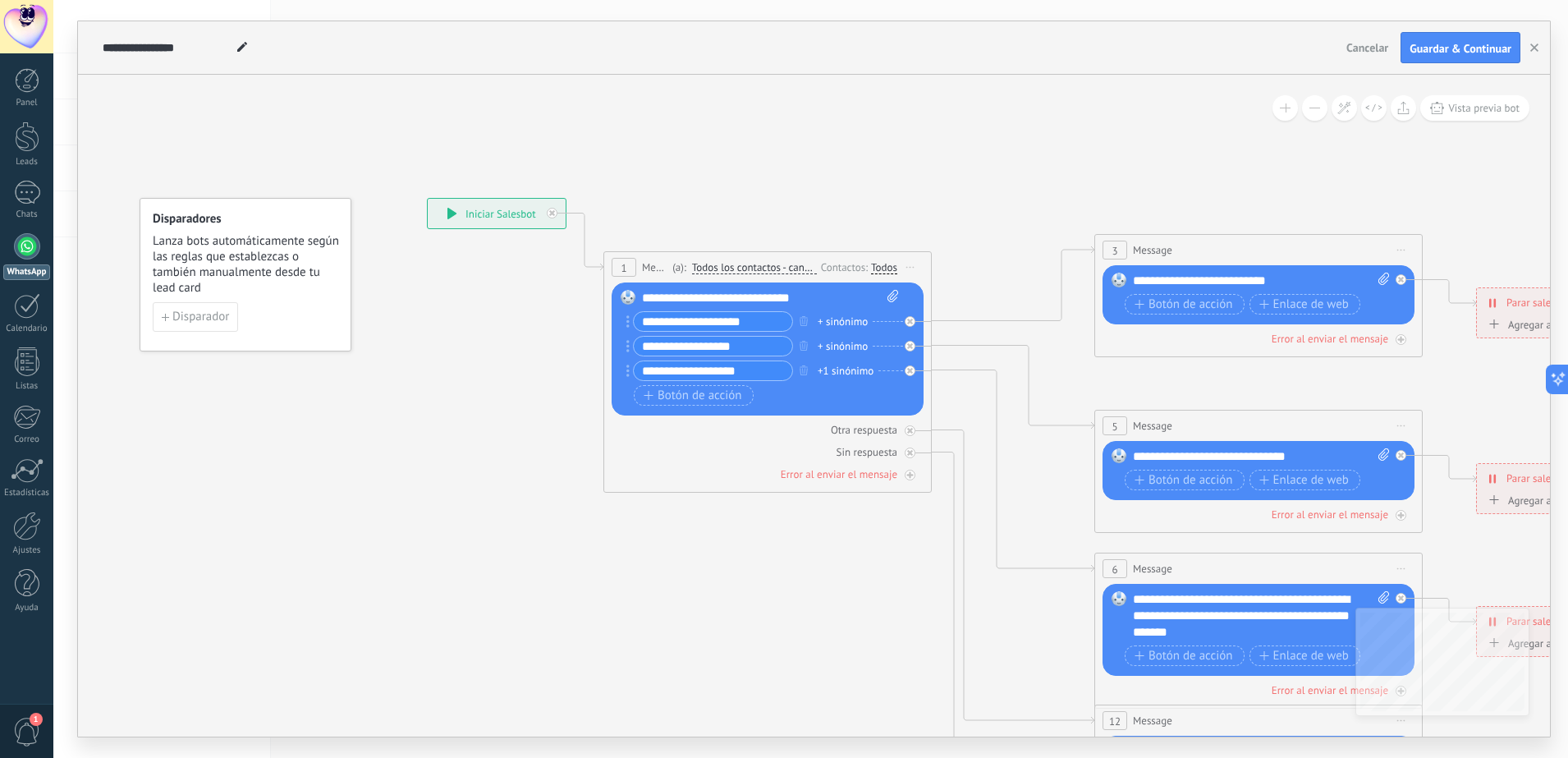 drag, startPoint x: 1566, startPoint y: 434, endPoint x: 1540, endPoint y: 508, distance: 78.43469 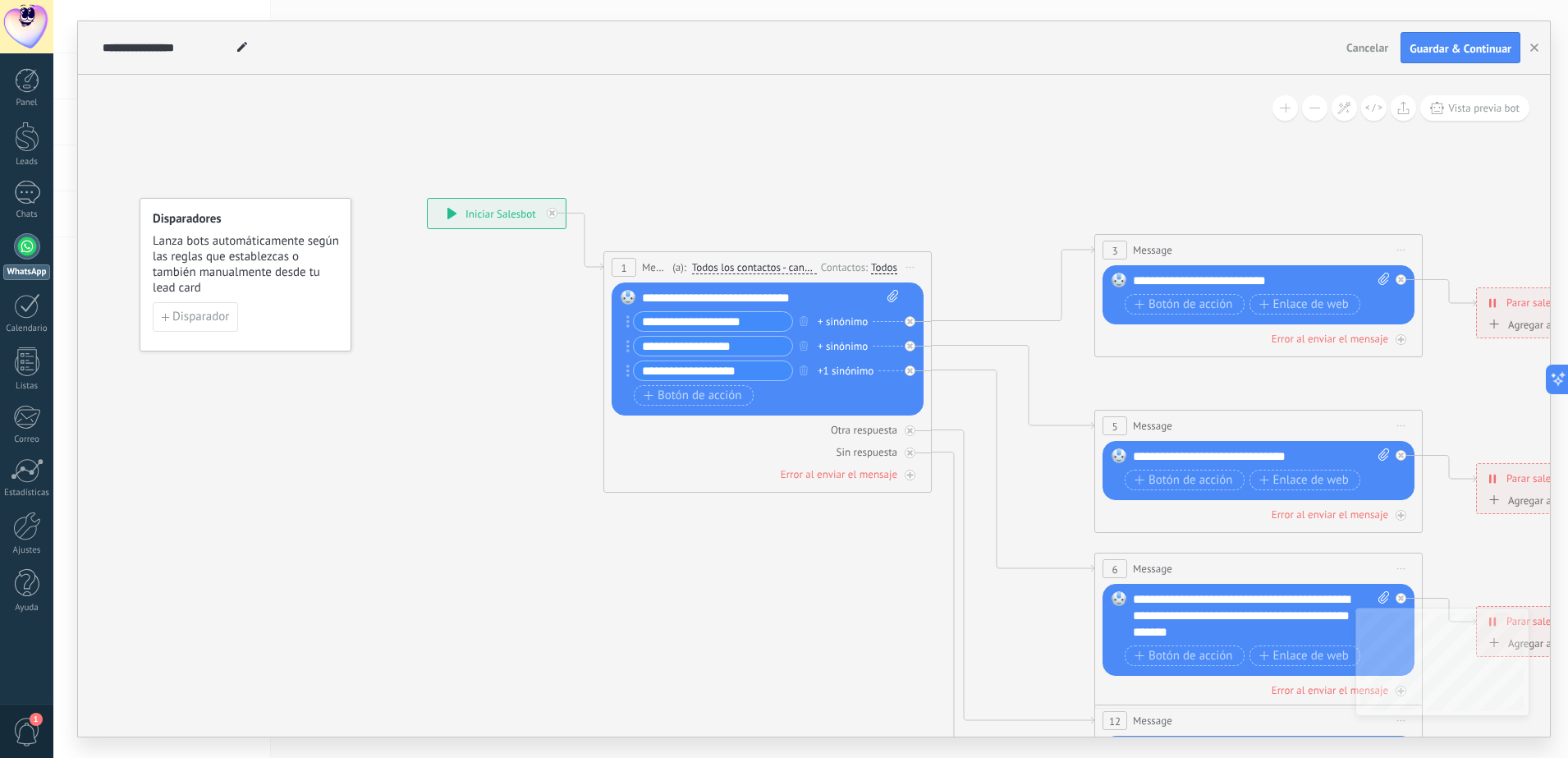 click 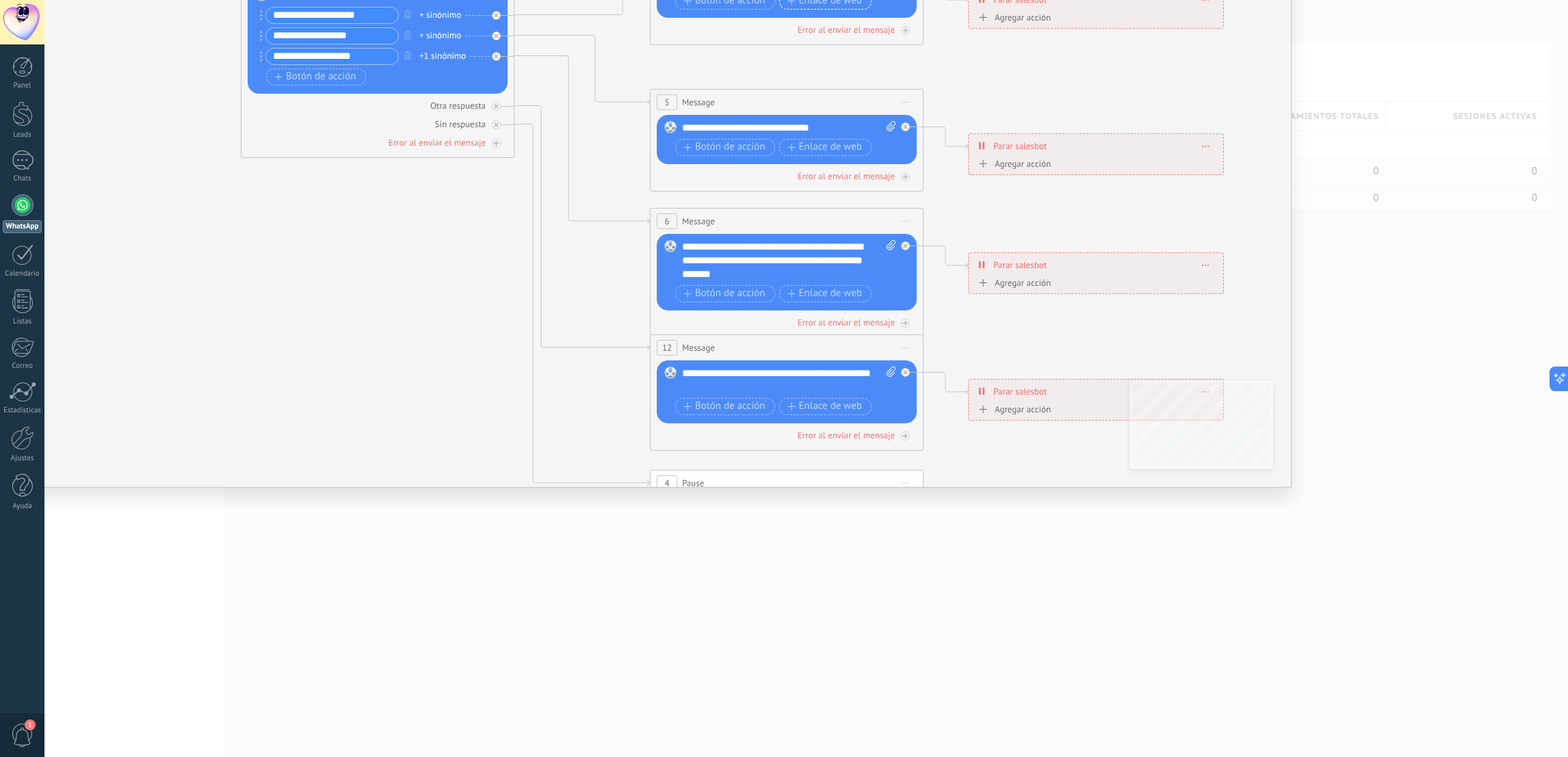 scroll, scrollTop: 13, scrollLeft: 0, axis: vertical 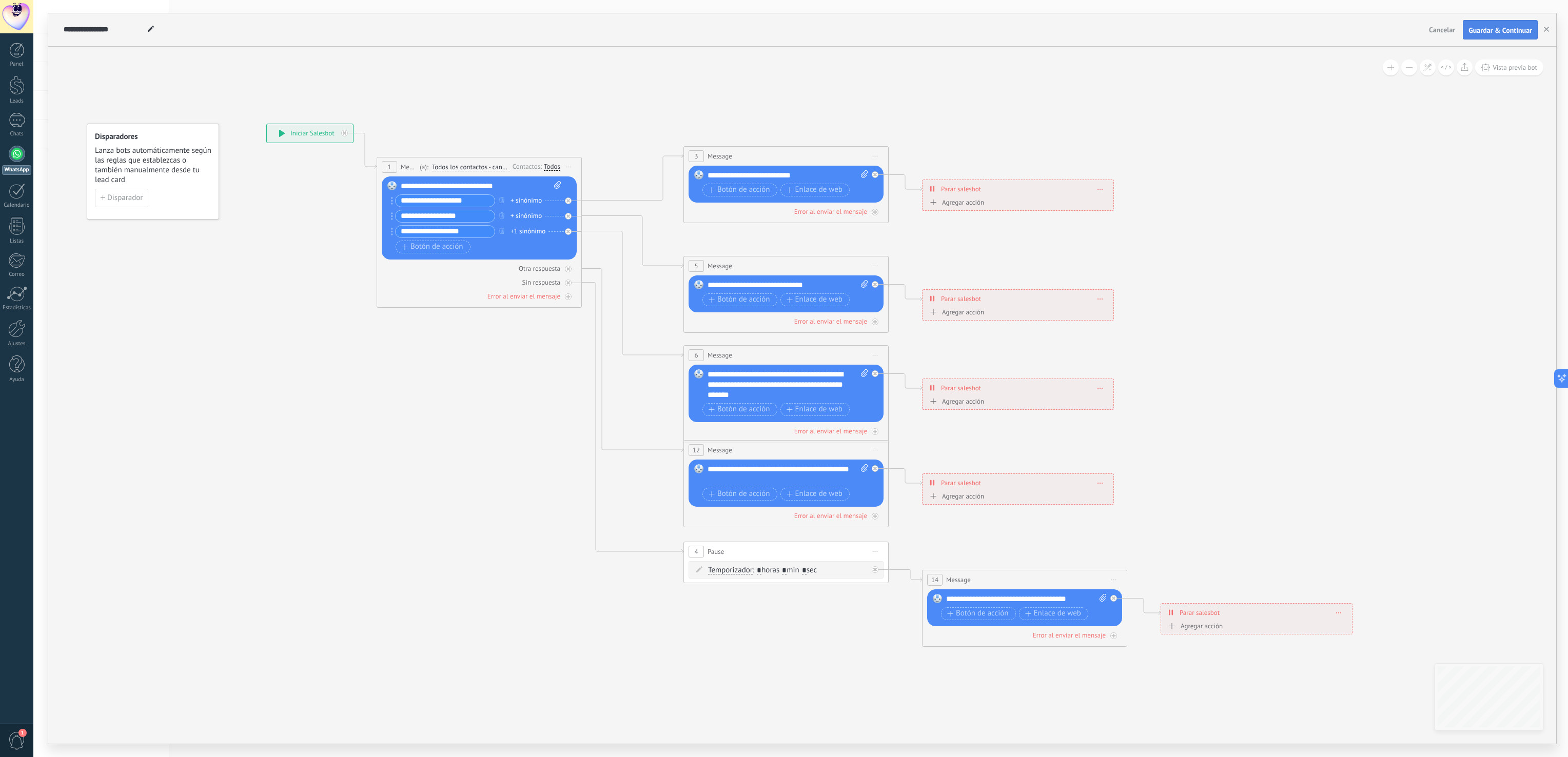 click on "Guardar & Continuar" at bounding box center (1500, 30) 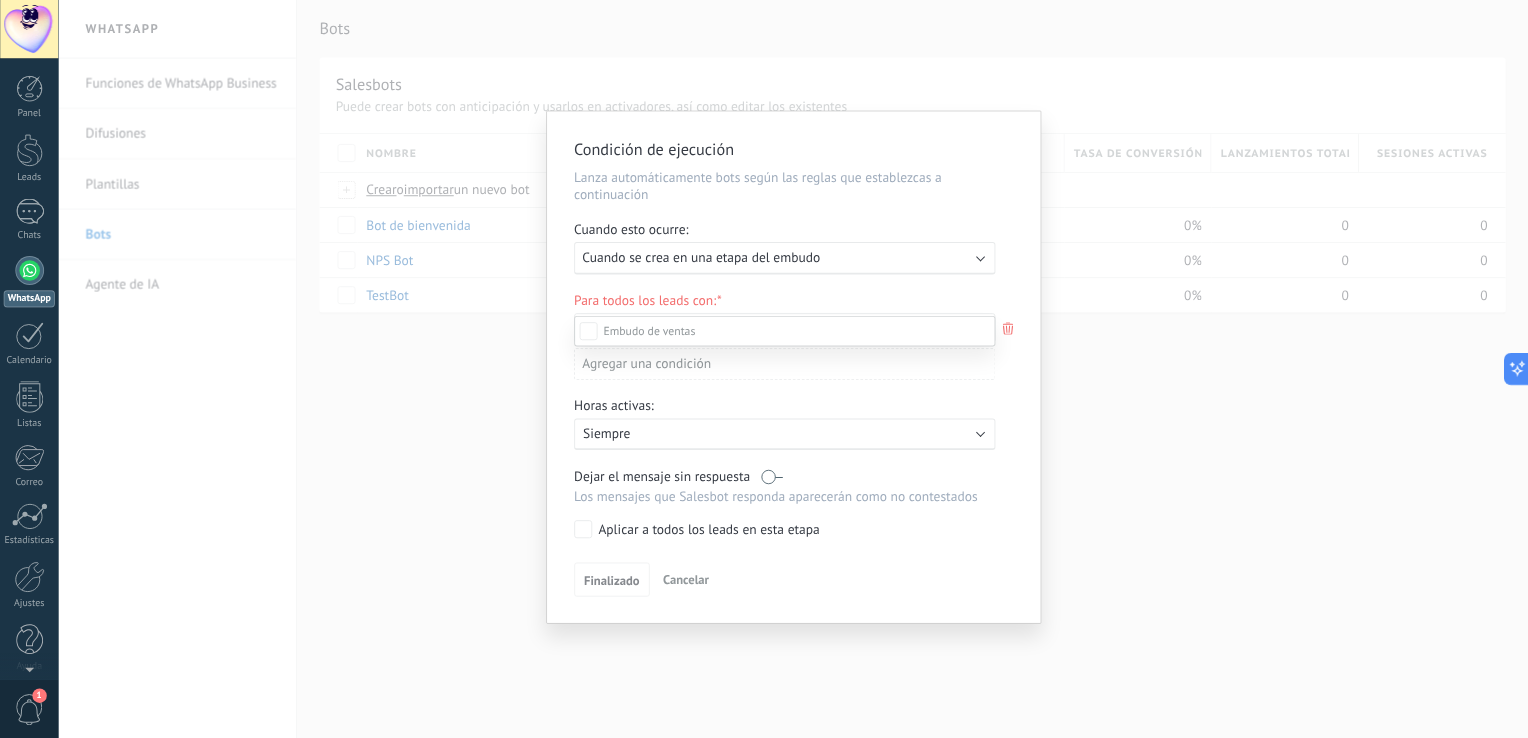 scroll, scrollTop: 18, scrollLeft: 0, axis: vertical 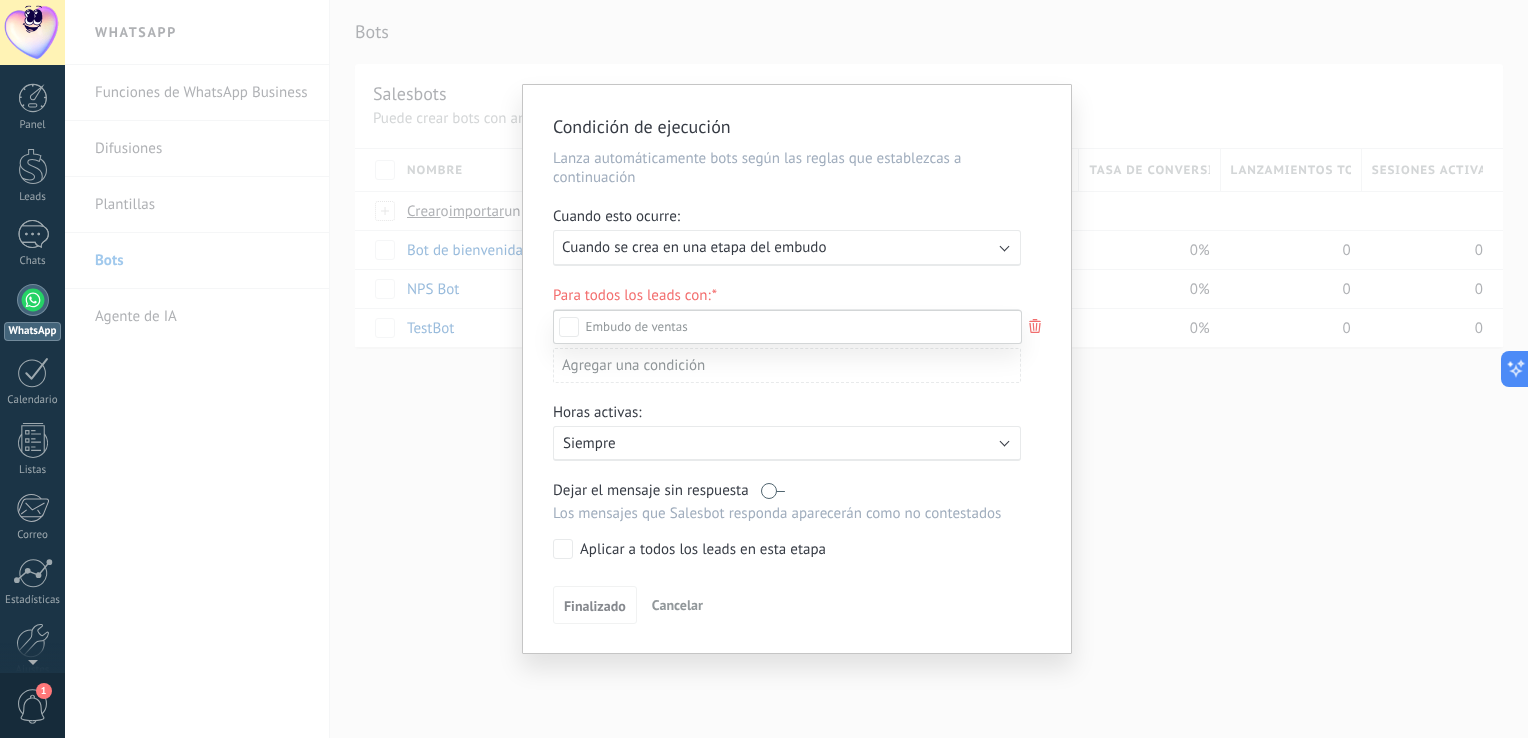 click at bounding box center [796, 369] 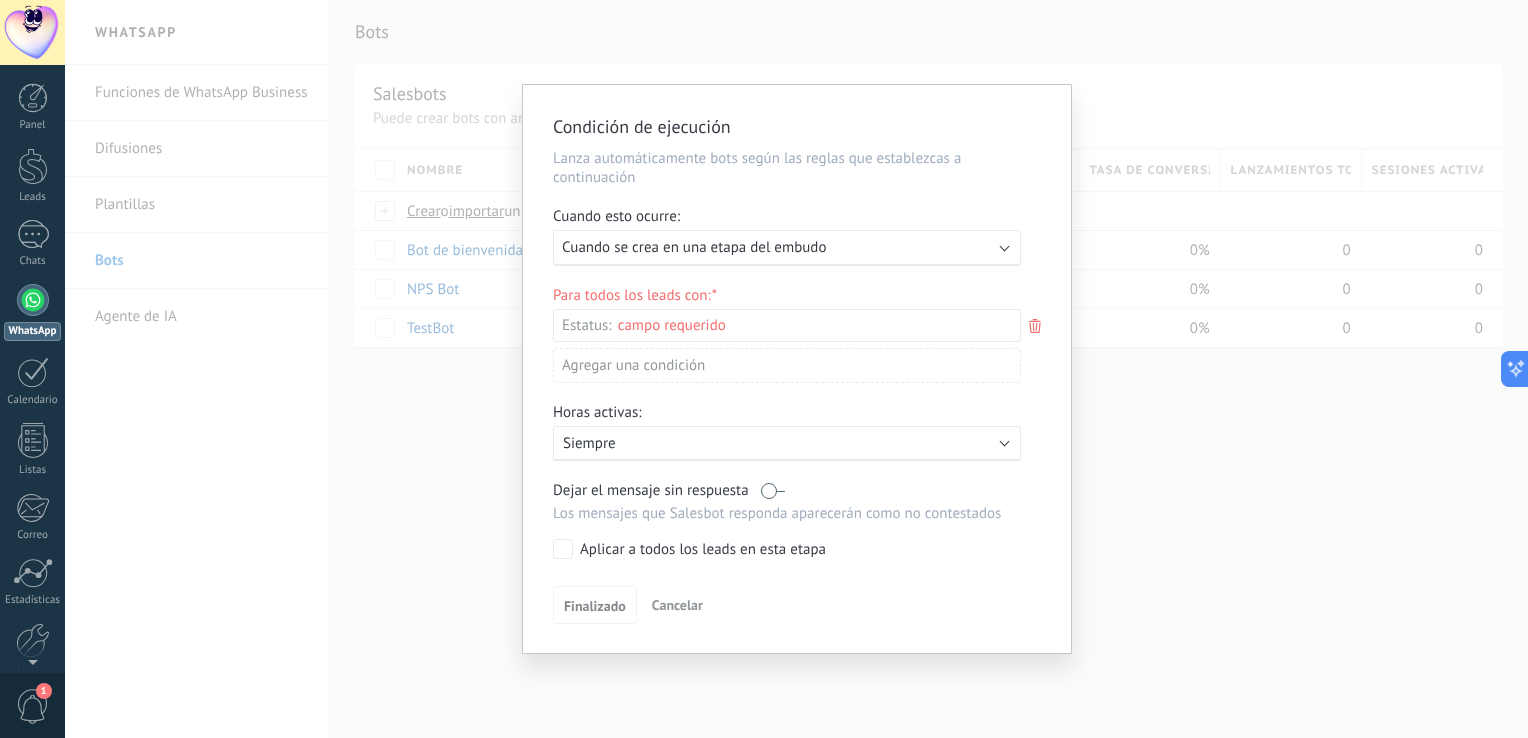 click on "Incoming leads Contacto inicial Negociación Debate contractual Discusión de contrato Logrado con éxito Venta Perdido" at bounding box center (0, 0) 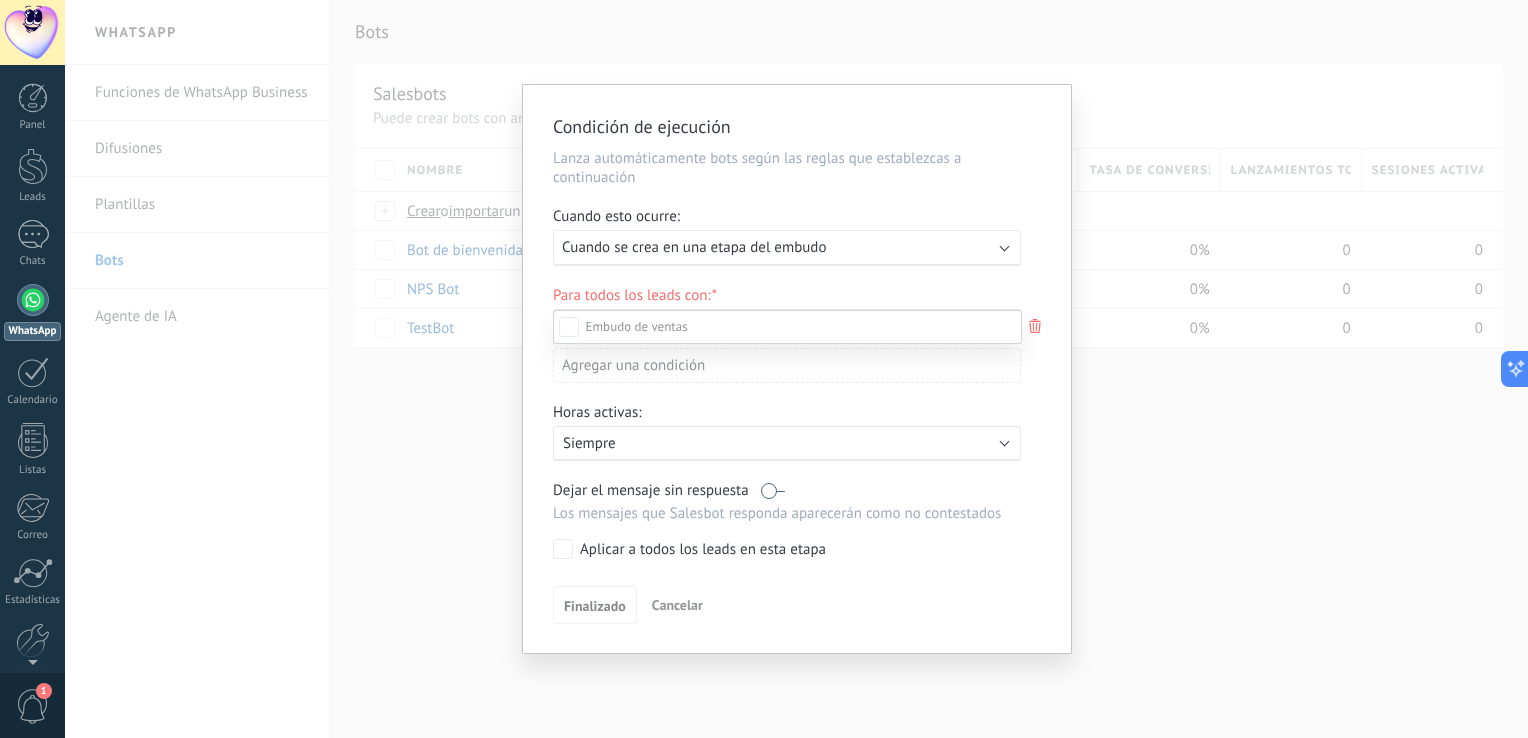 click at bounding box center [796, 369] 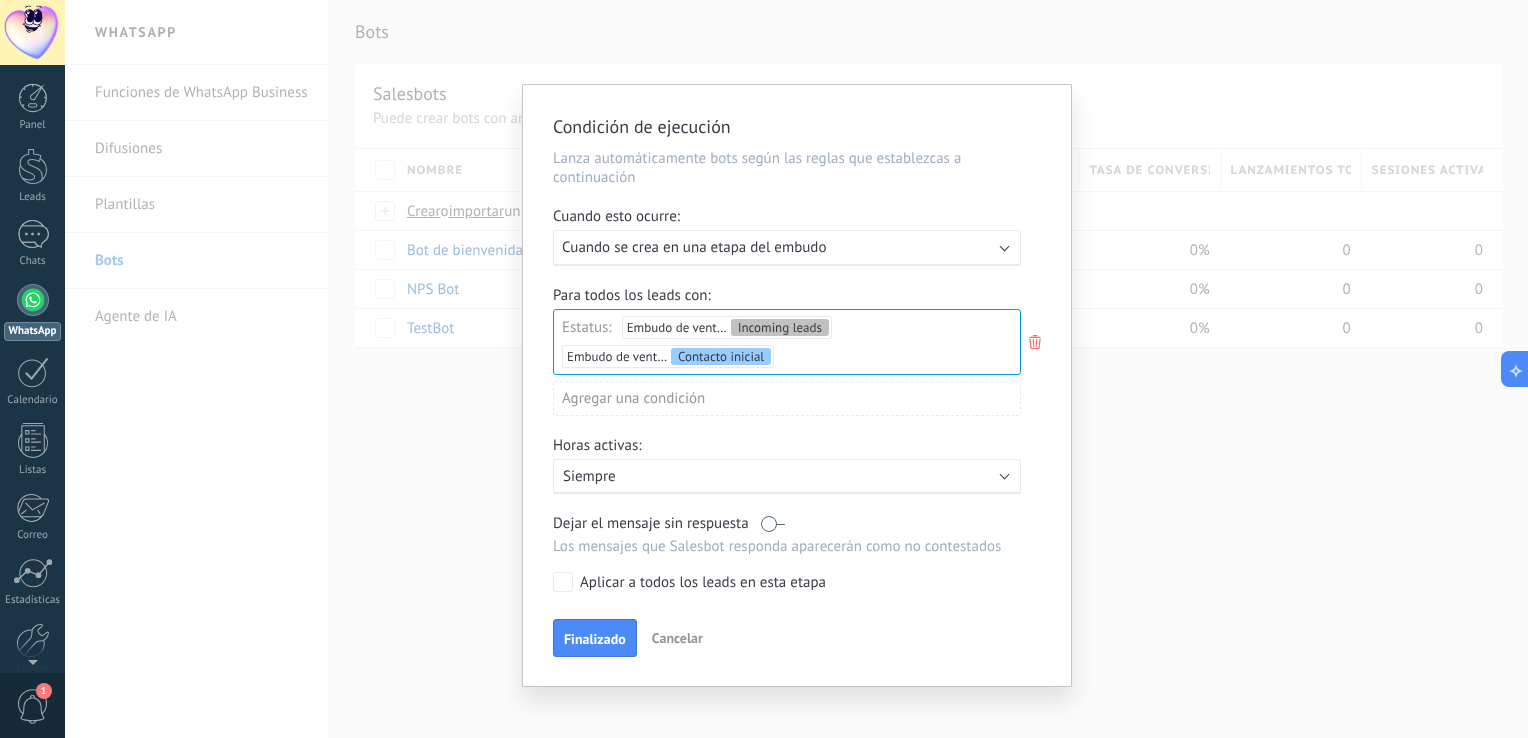 click on "Agregar una condición" at bounding box center [787, 398] 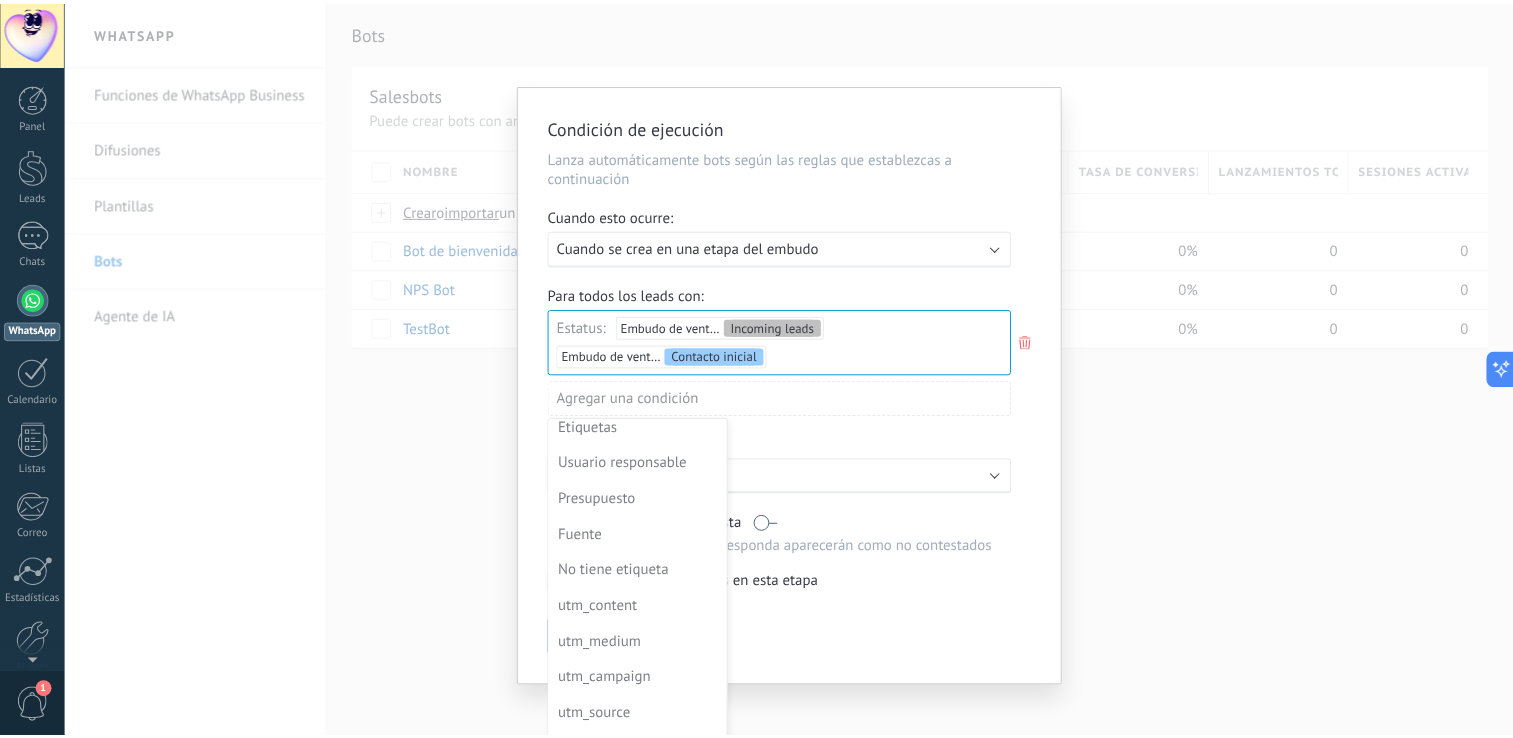 scroll, scrollTop: 0, scrollLeft: 0, axis: both 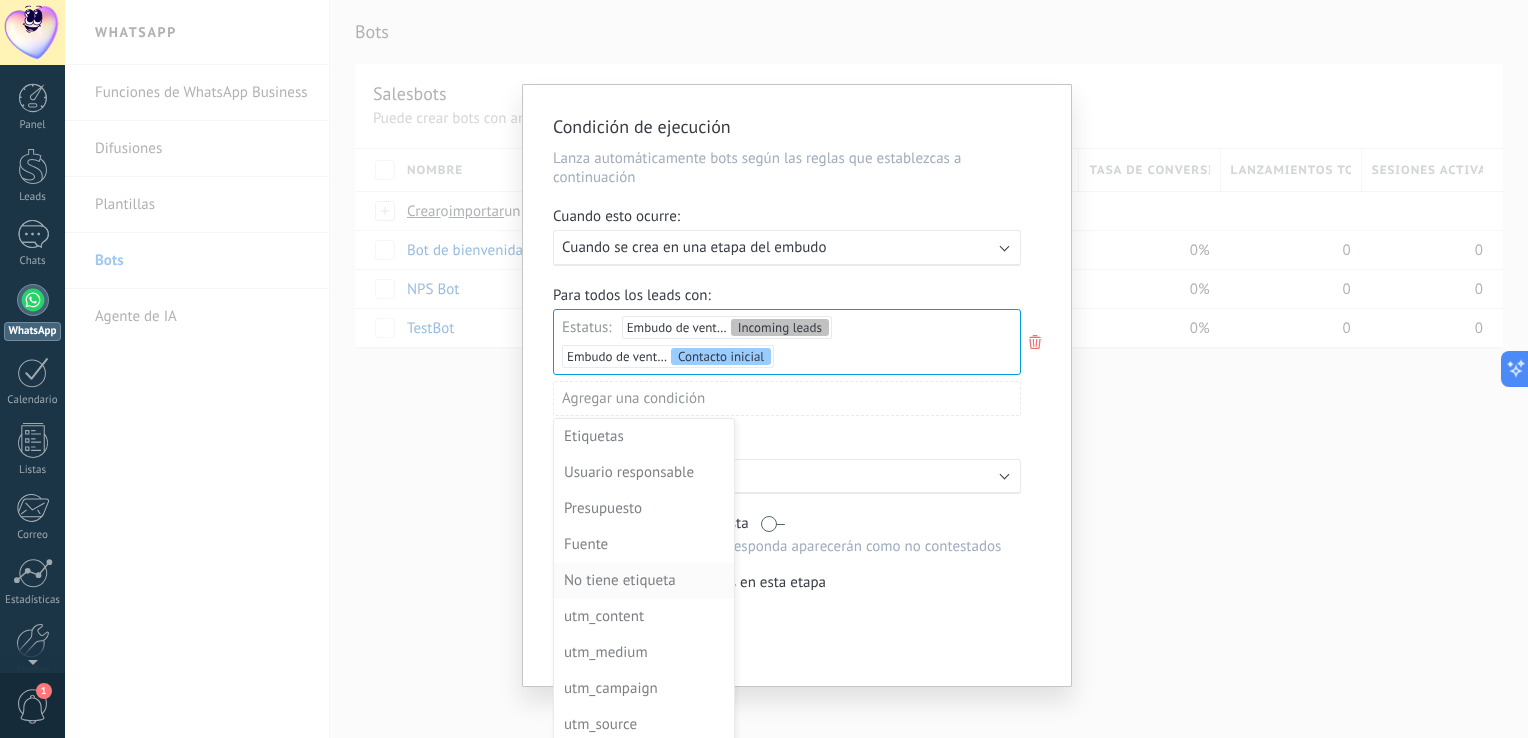 click on "No tiene etiqueta" at bounding box center (642, 581) 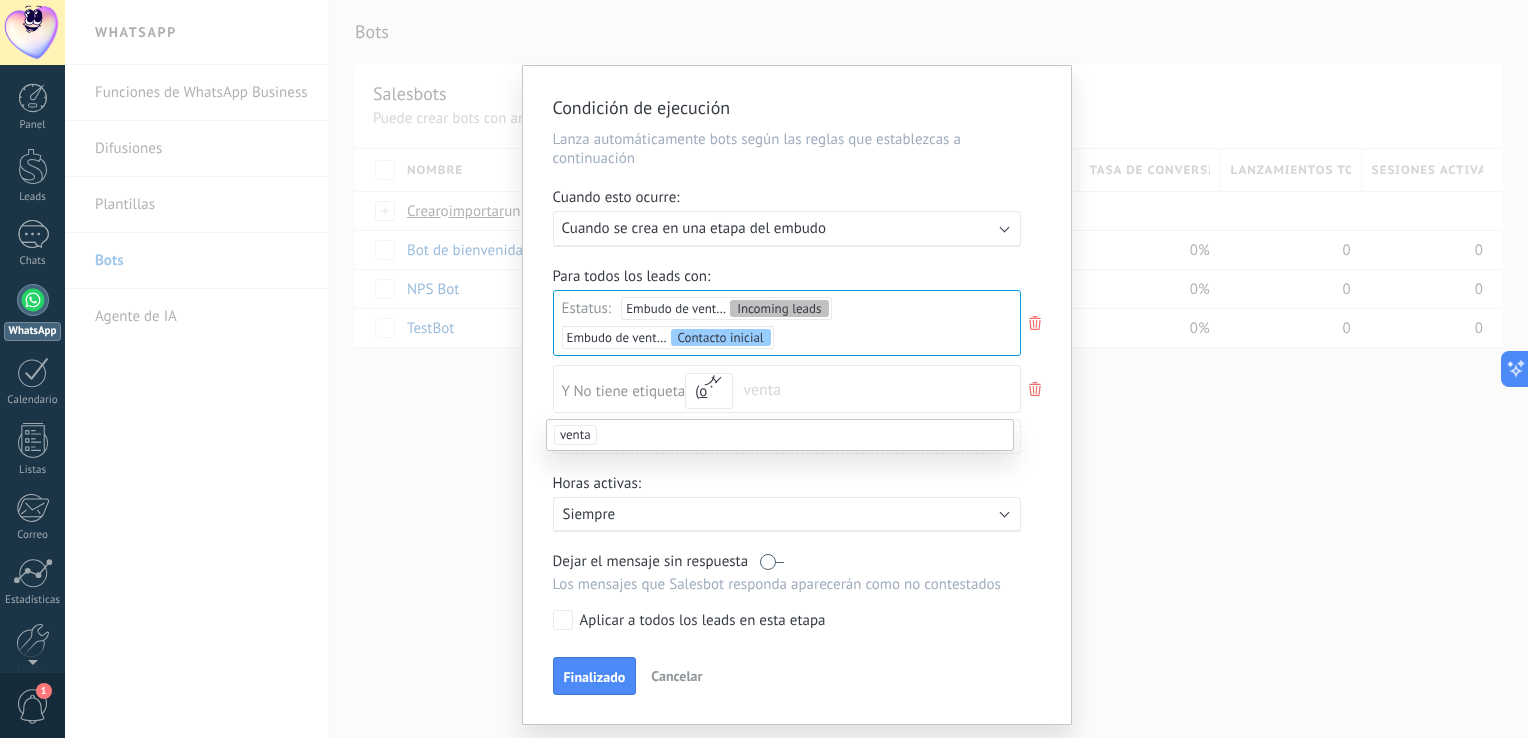 click on "Horas activas:" at bounding box center (797, 485) 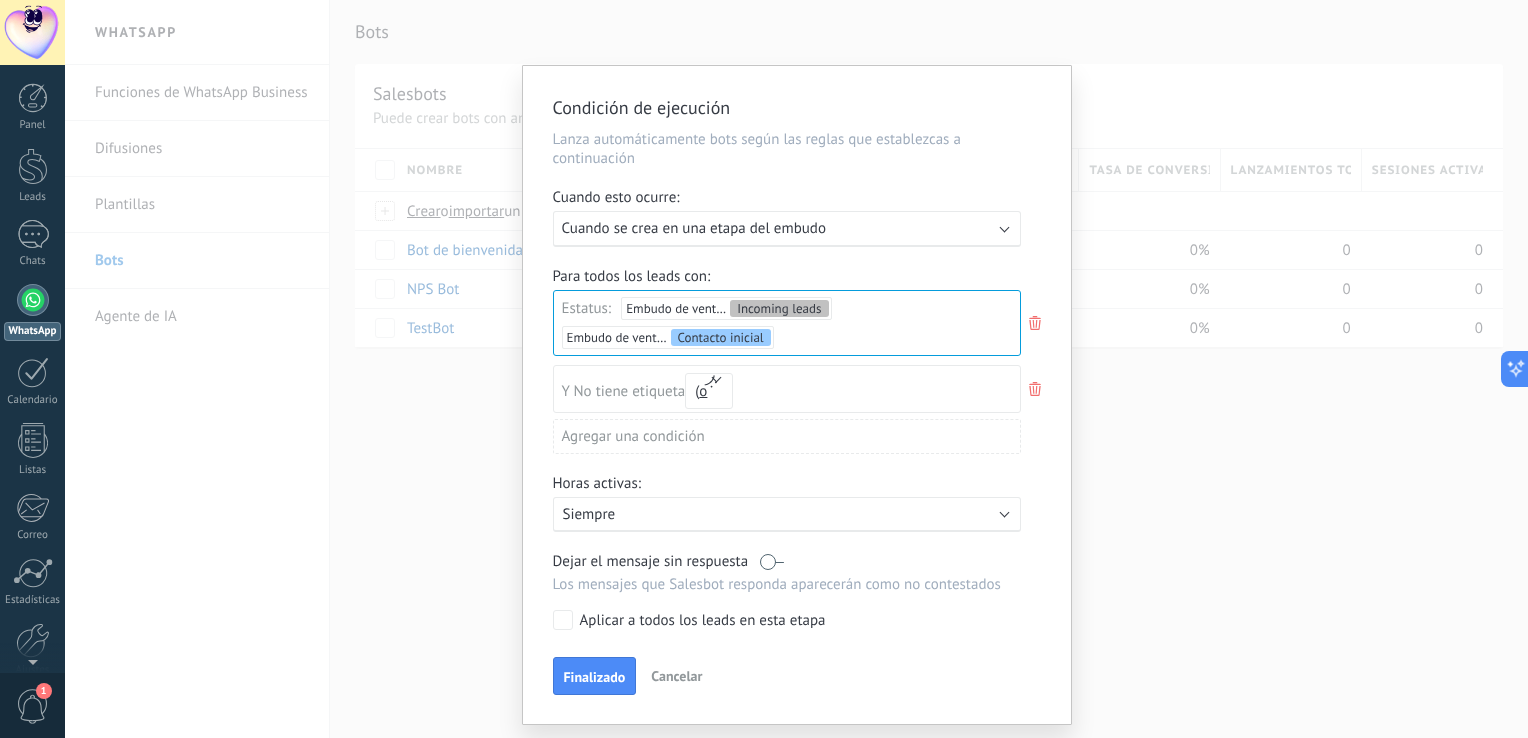 click on "Activo:  Siempre" at bounding box center (787, 514) 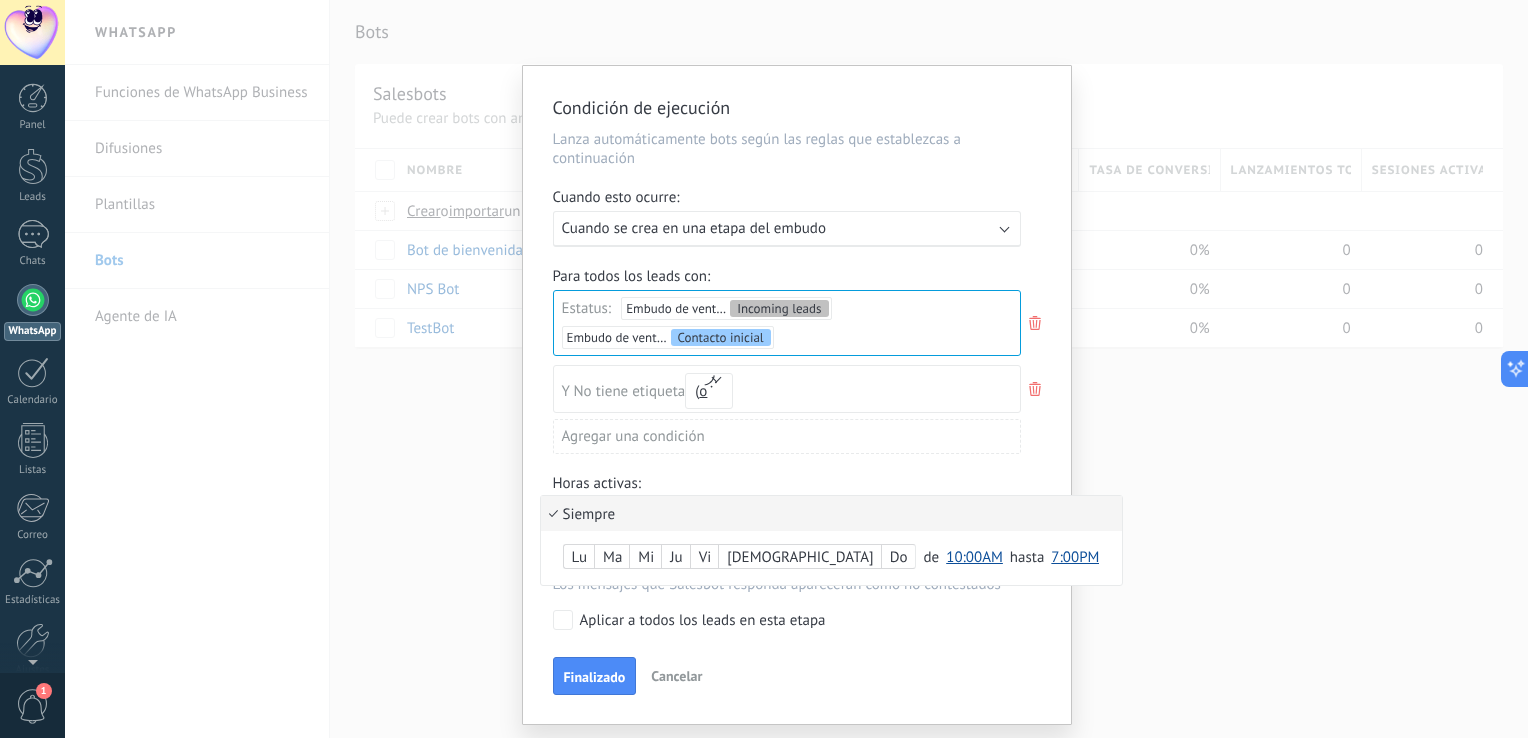 click at bounding box center (797, 395) 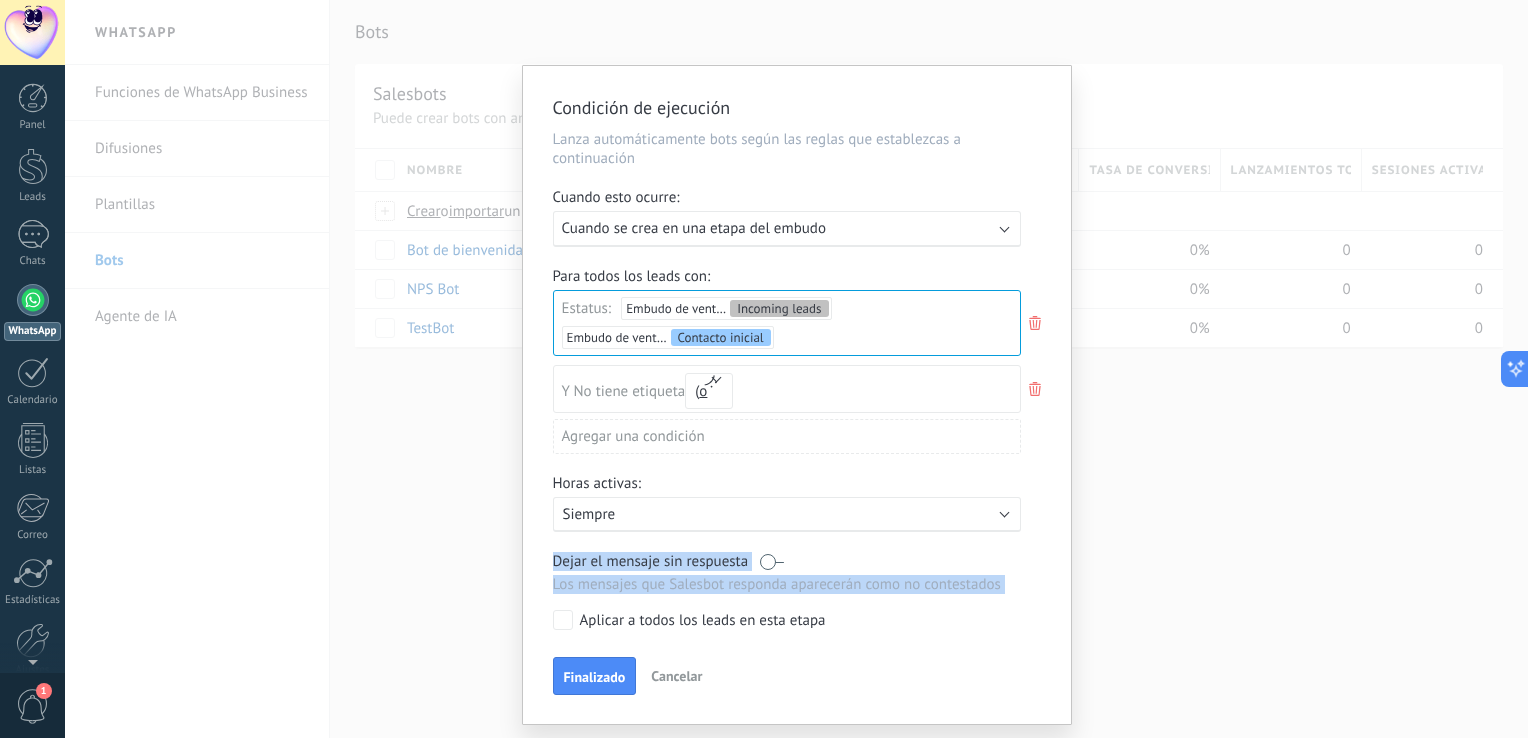 drag, startPoint x: 1053, startPoint y: 514, endPoint x: 1048, endPoint y: 627, distance: 113.110565 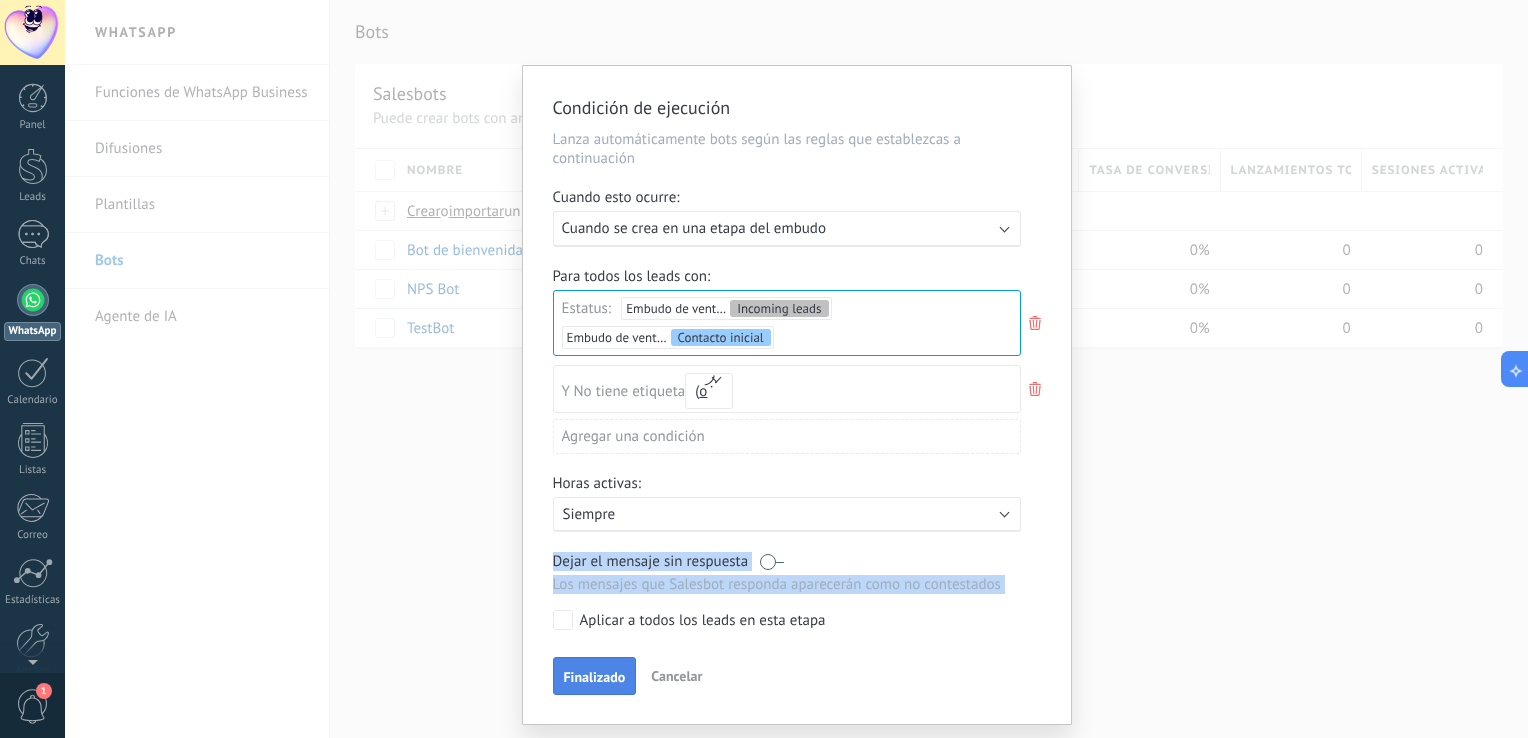 click on "Finalizado" at bounding box center [595, 676] 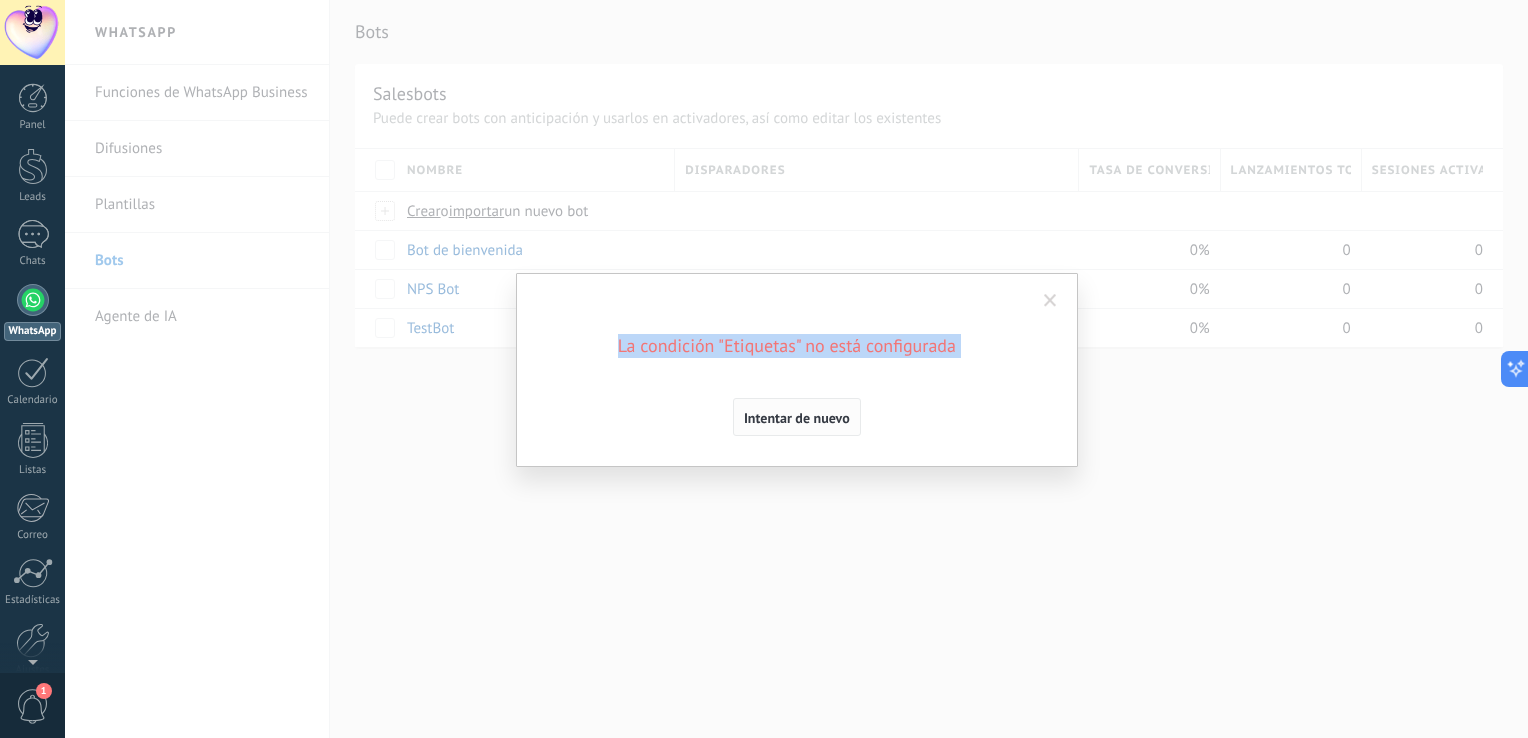 click on "Intentar de nuevo" at bounding box center [797, 417] 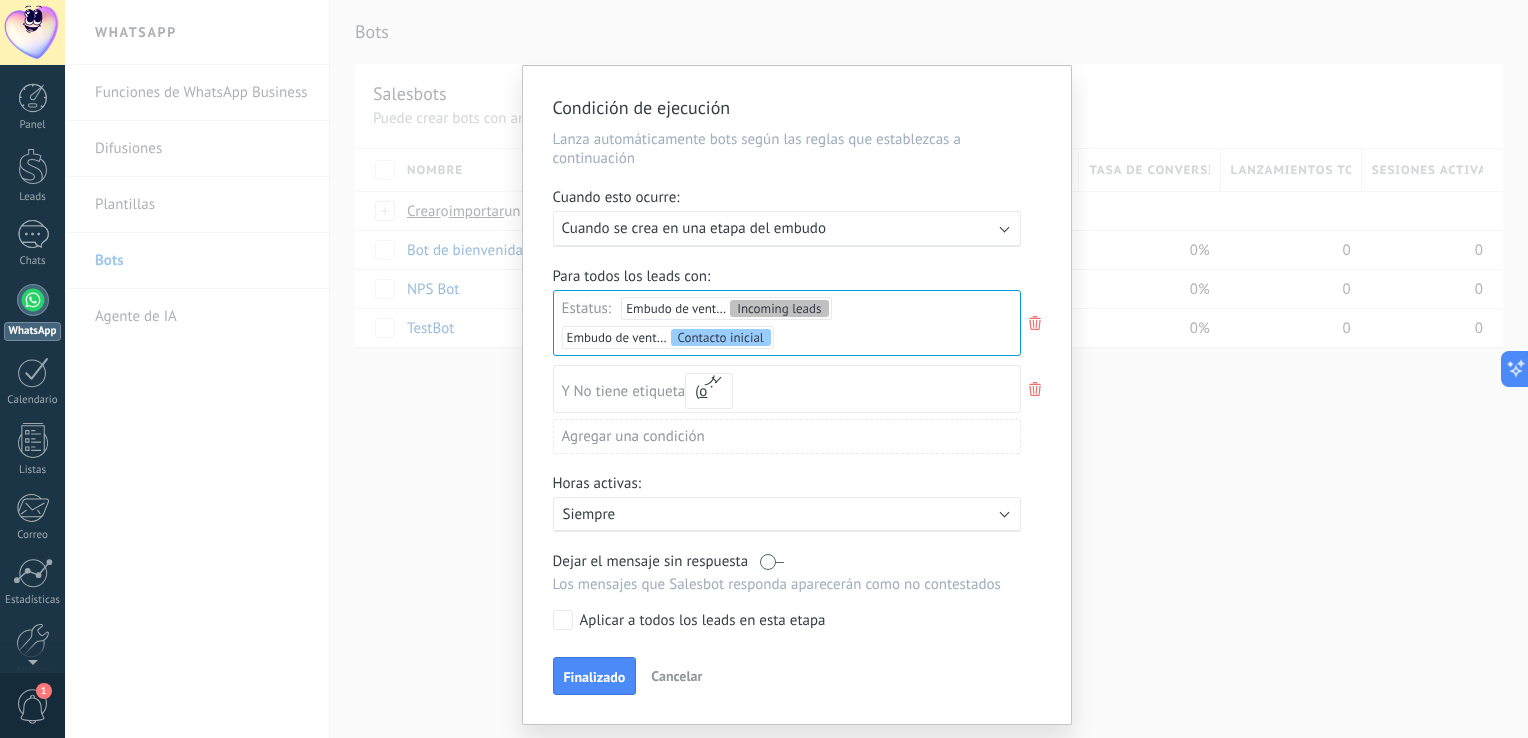 click on "No tiene etiqueta" at bounding box center [630, 391] 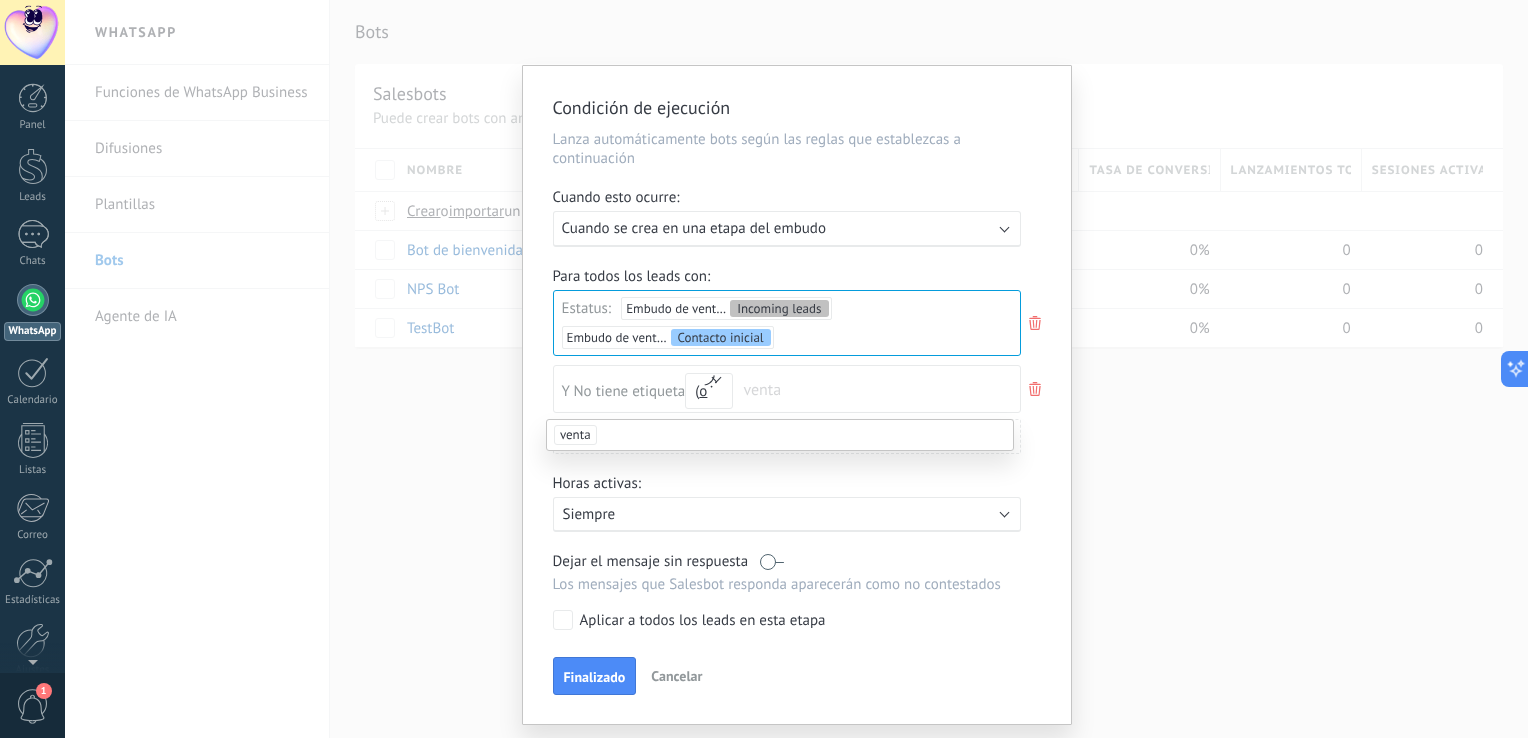 click on "venta" at bounding box center (575, 435) 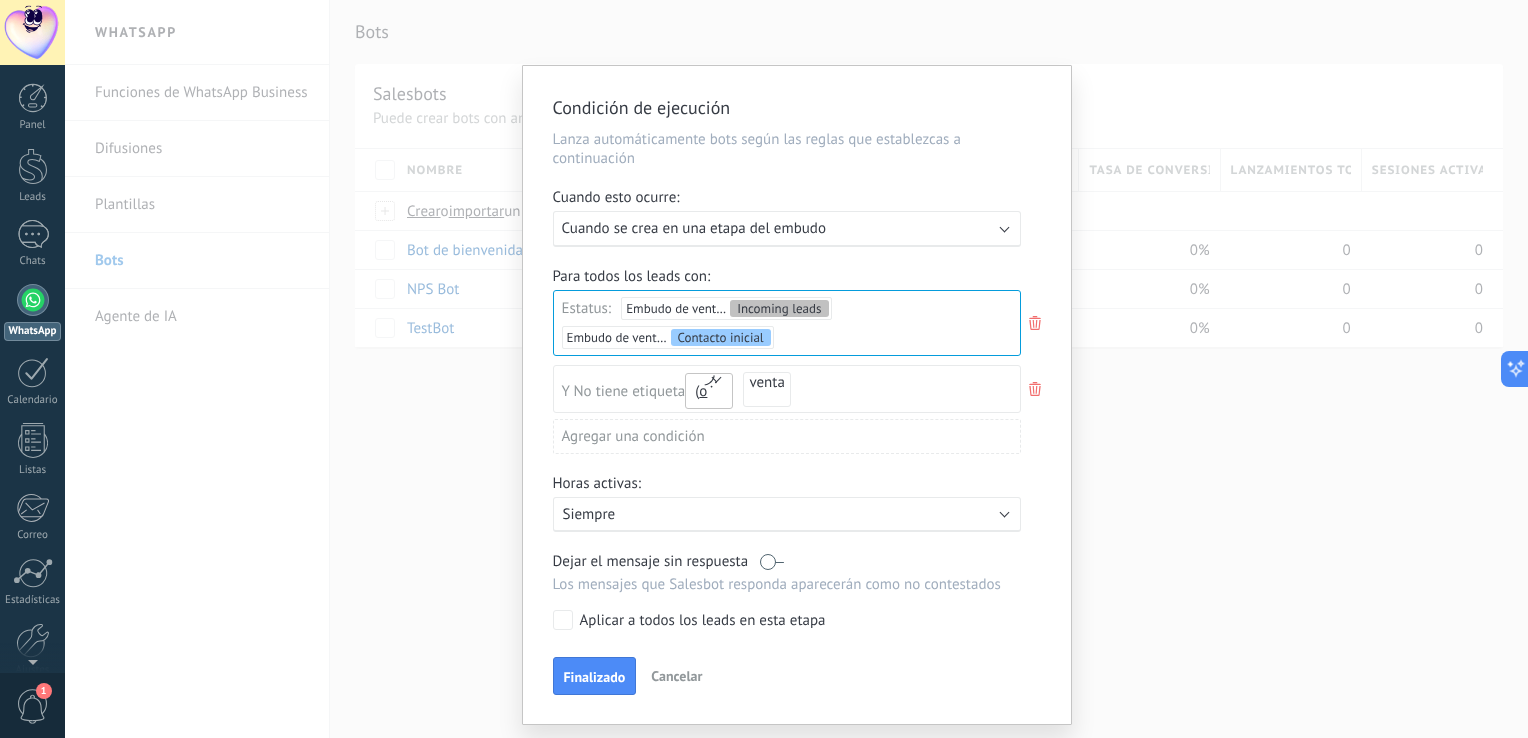 click on "o" at bounding box center (709, 391) 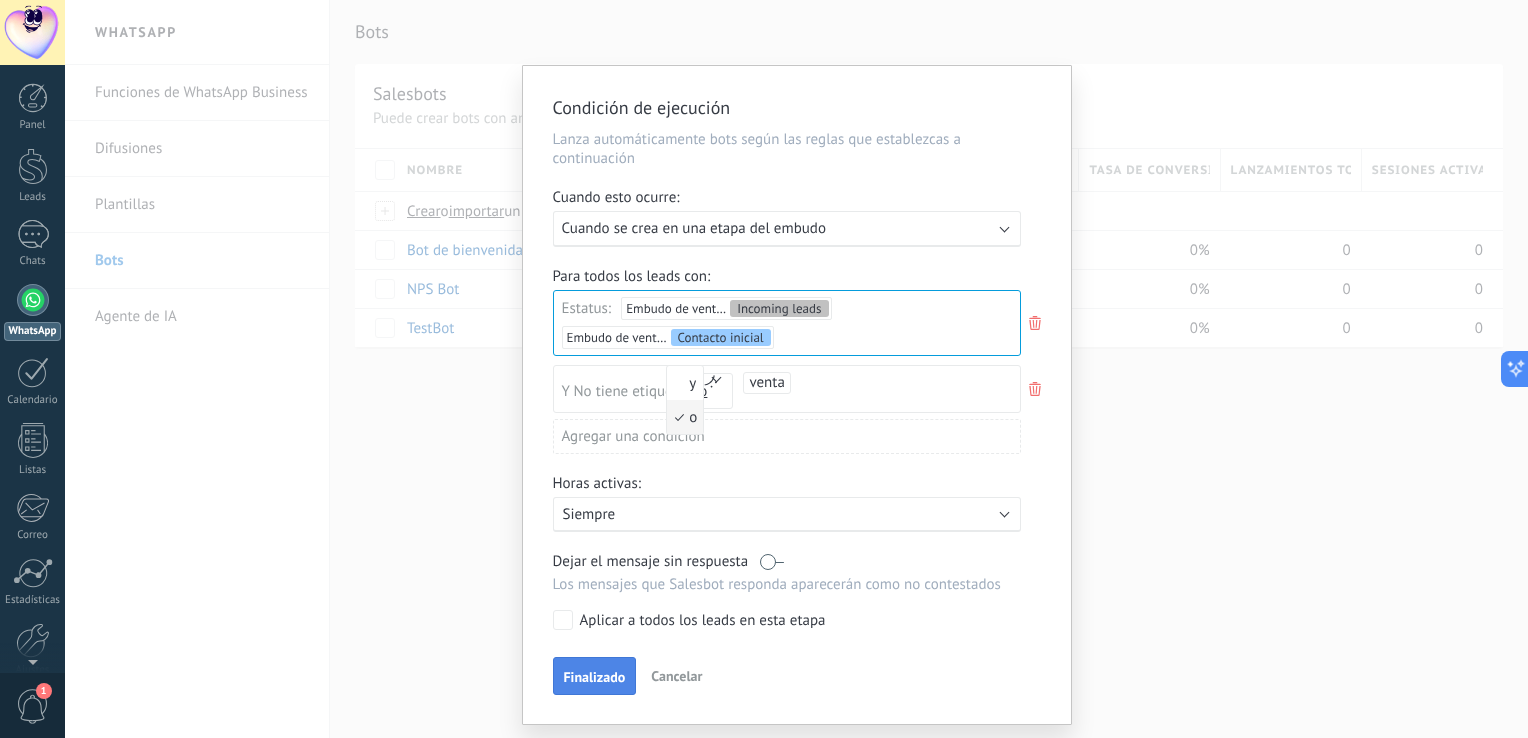 click on "Finalizado" at bounding box center [595, 677] 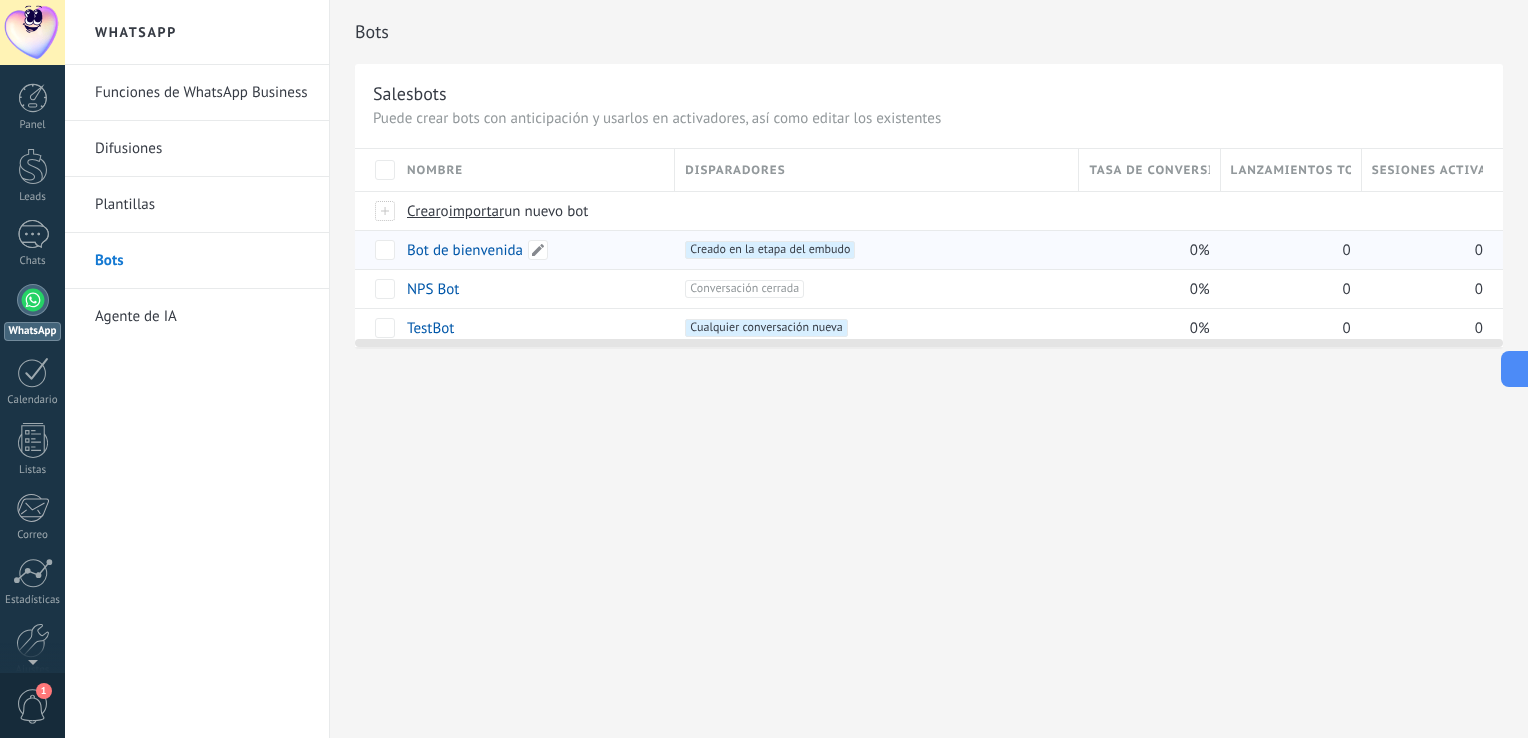 click on "Bot de bienvenida" at bounding box center (465, 250) 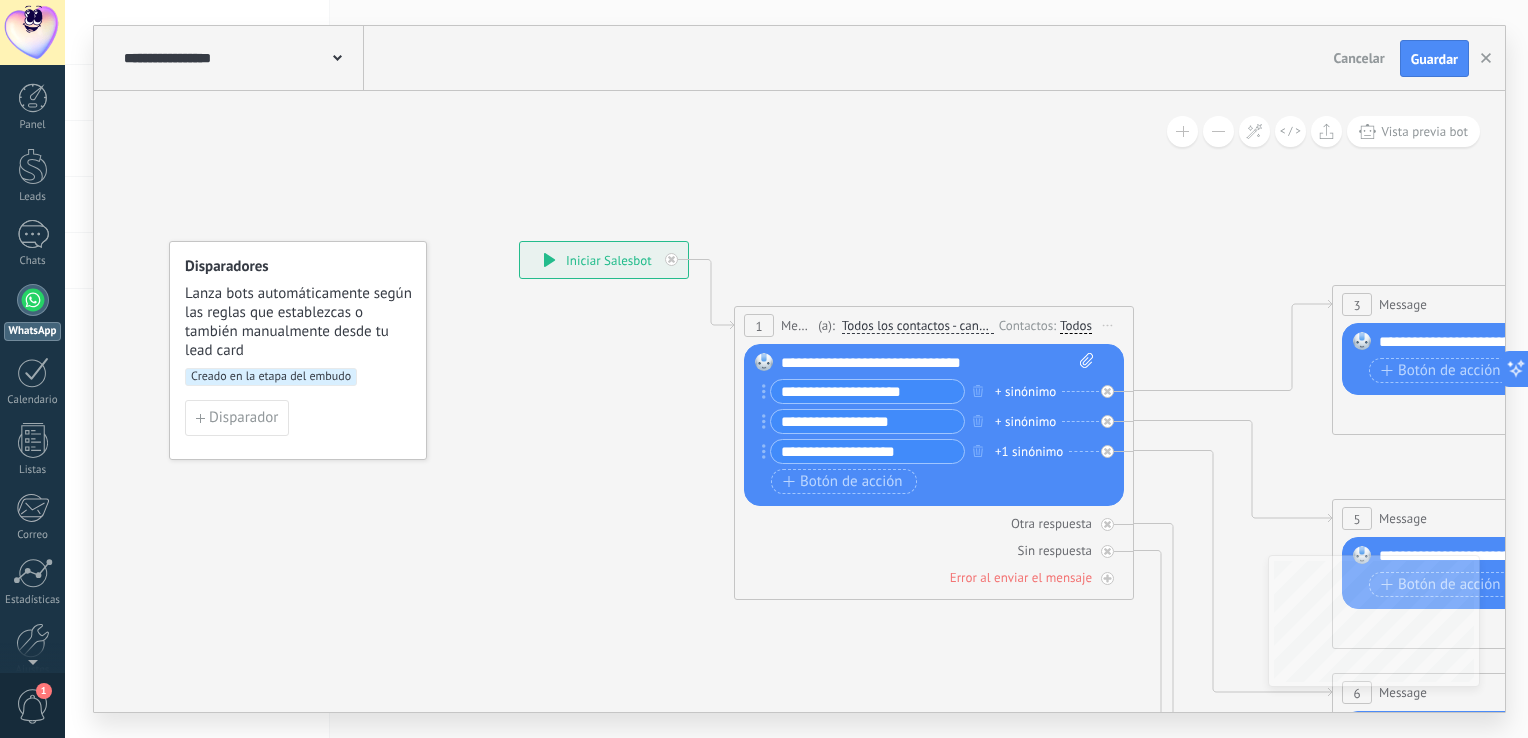click on "**********" at bounding box center [604, 260] 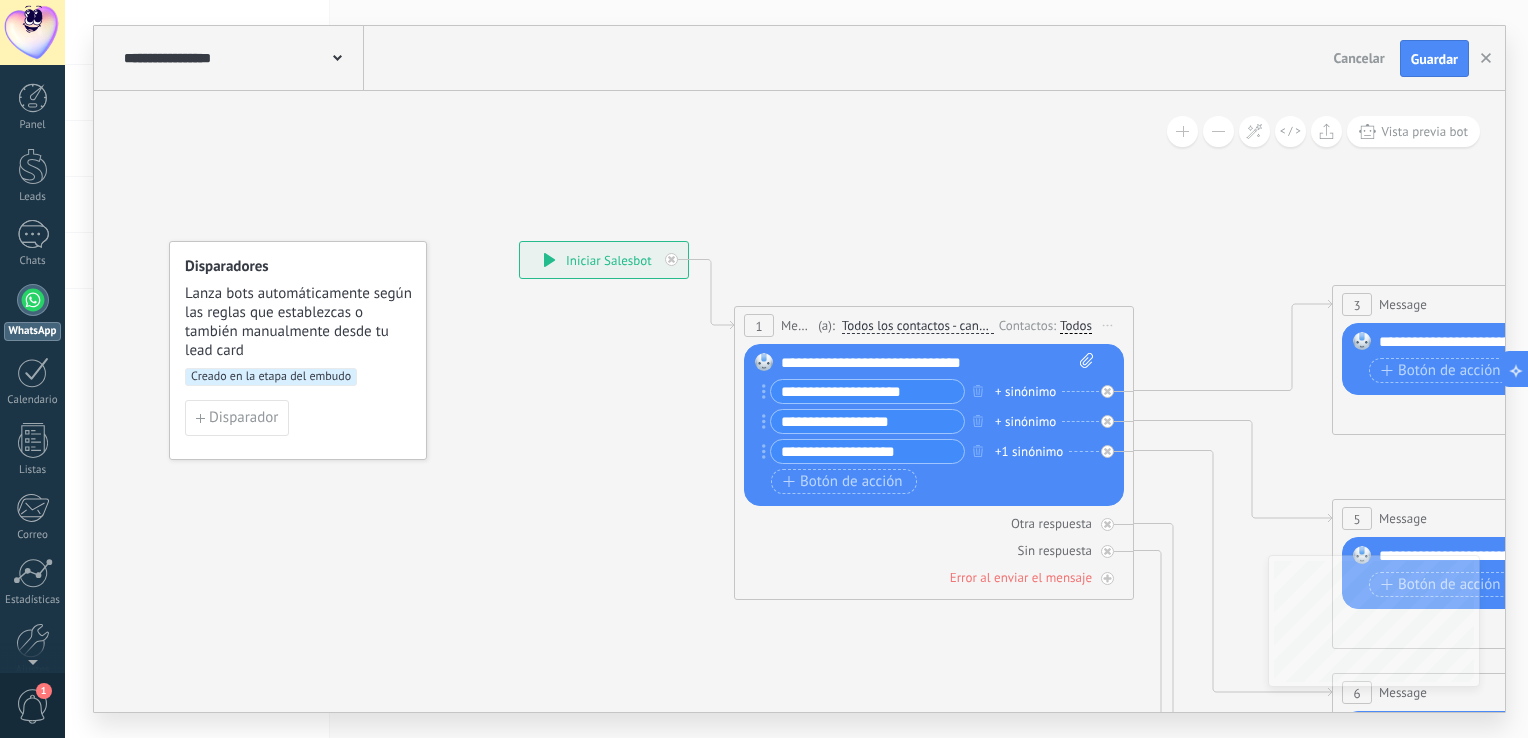 click on "**********" at bounding box center (604, 260) 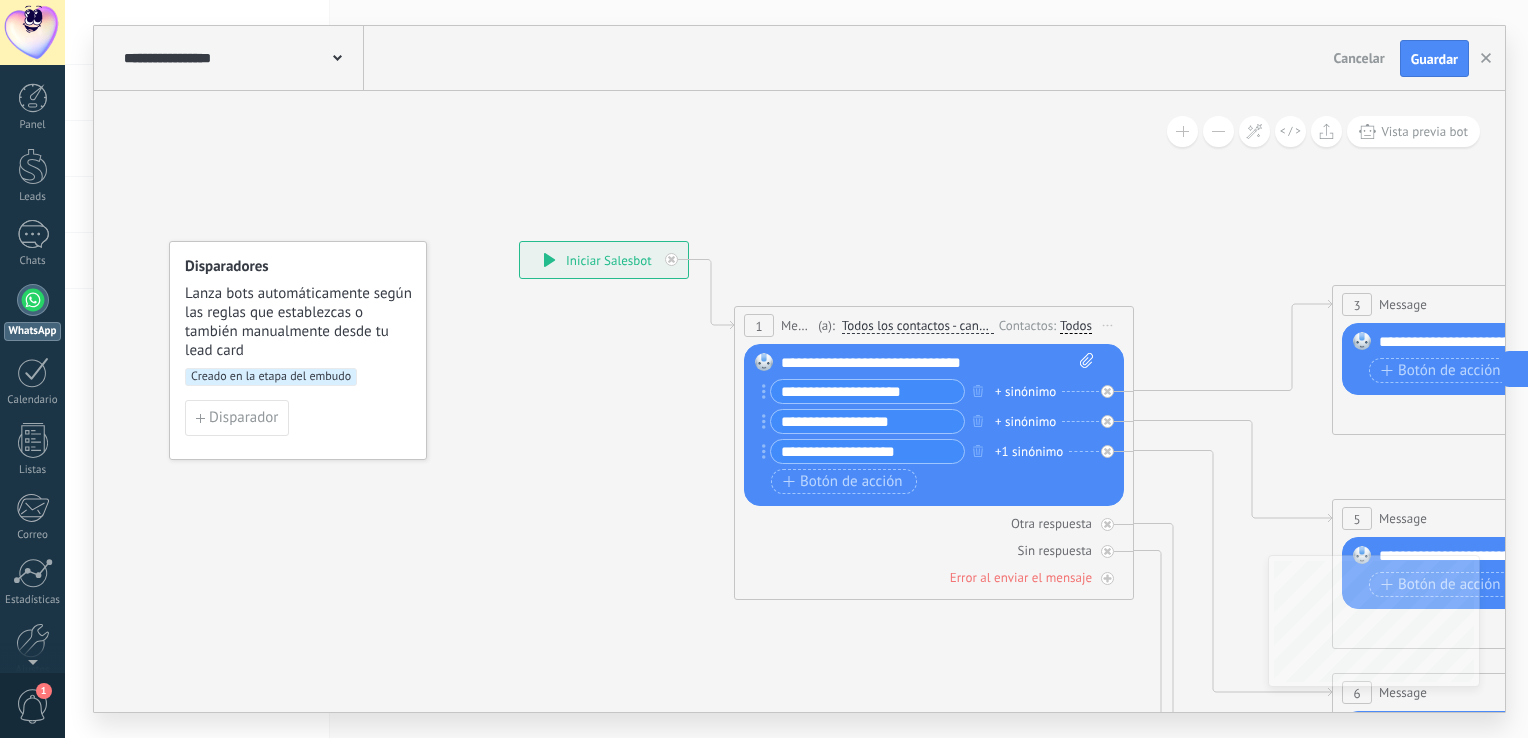 click on "**********" at bounding box center (604, 260) 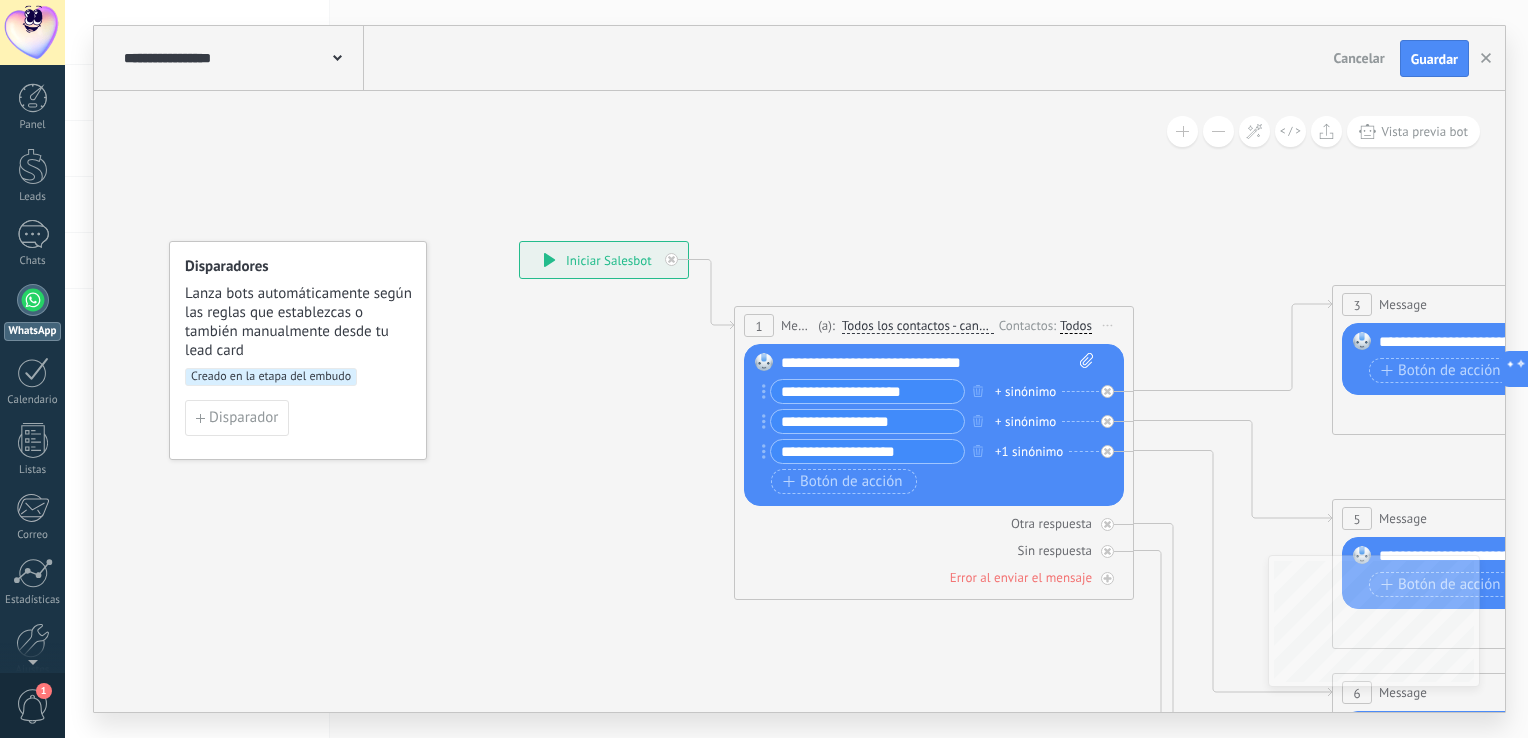 click on "**********" at bounding box center (604, 260) 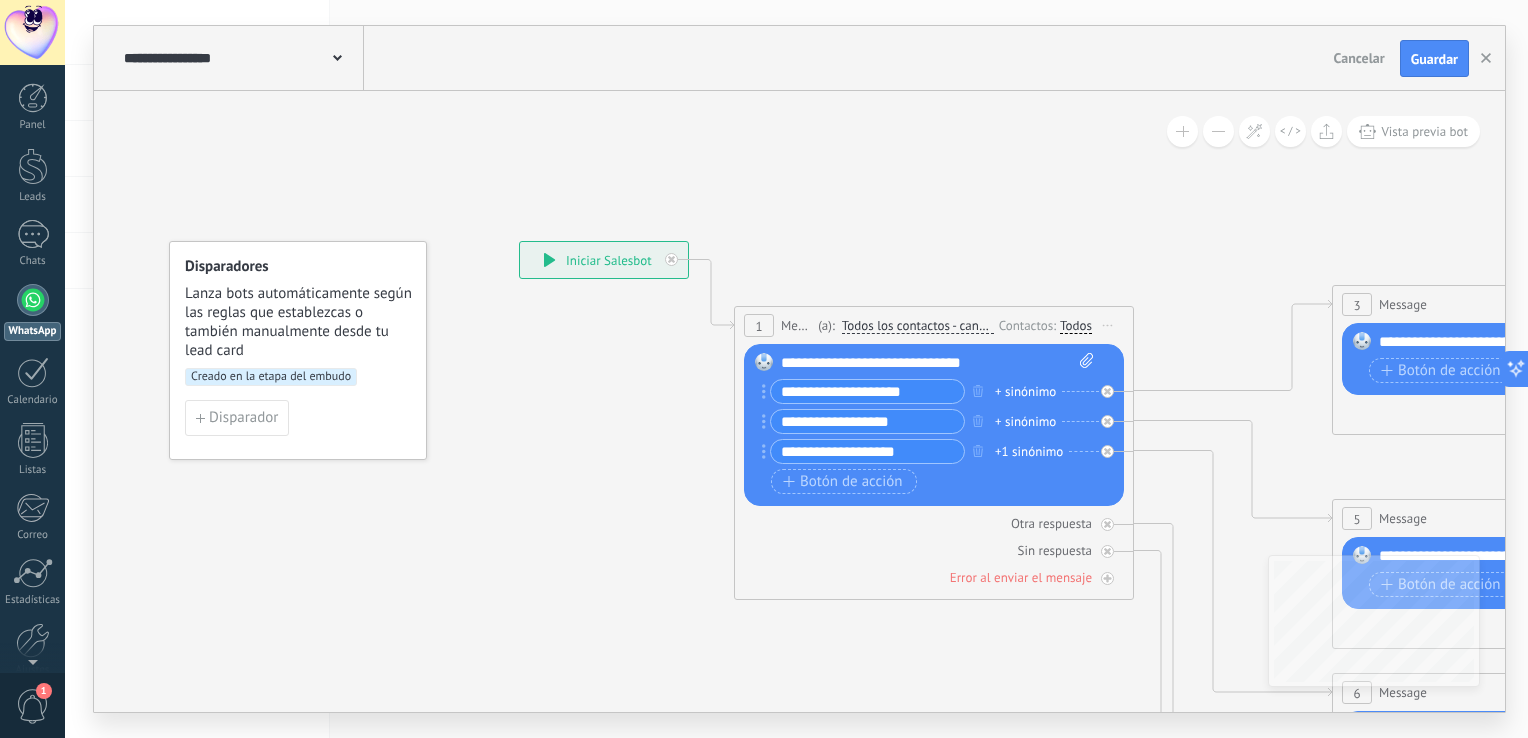 drag, startPoint x: 548, startPoint y: 386, endPoint x: 152, endPoint y: 406, distance: 396.50473 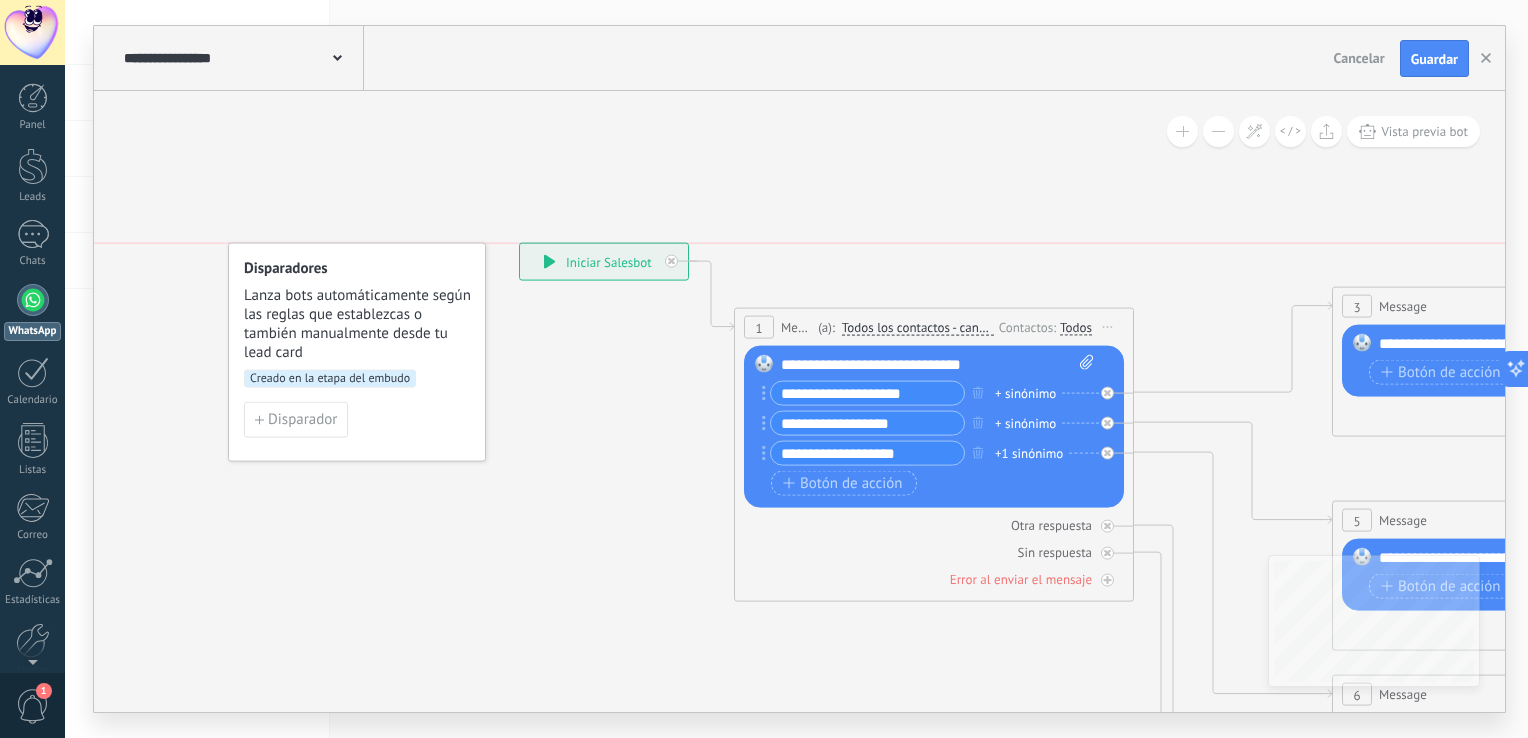 drag, startPoint x: 210, startPoint y: 295, endPoint x: 268, endPoint y: 304, distance: 58.694122 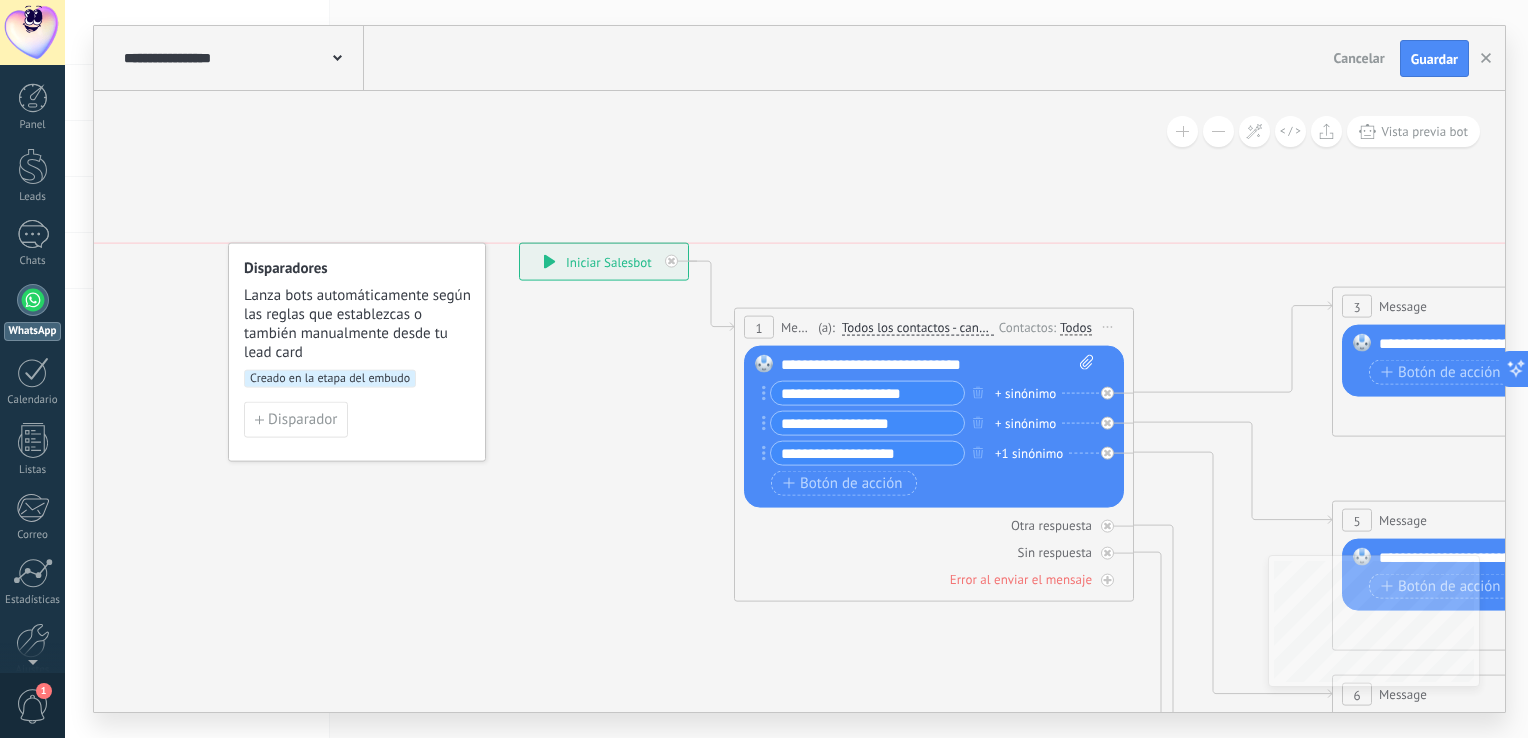click on "Lanza bots automáticamente según las reglas que establezcas o también manualmente desde tu lead card" at bounding box center [358, 324] 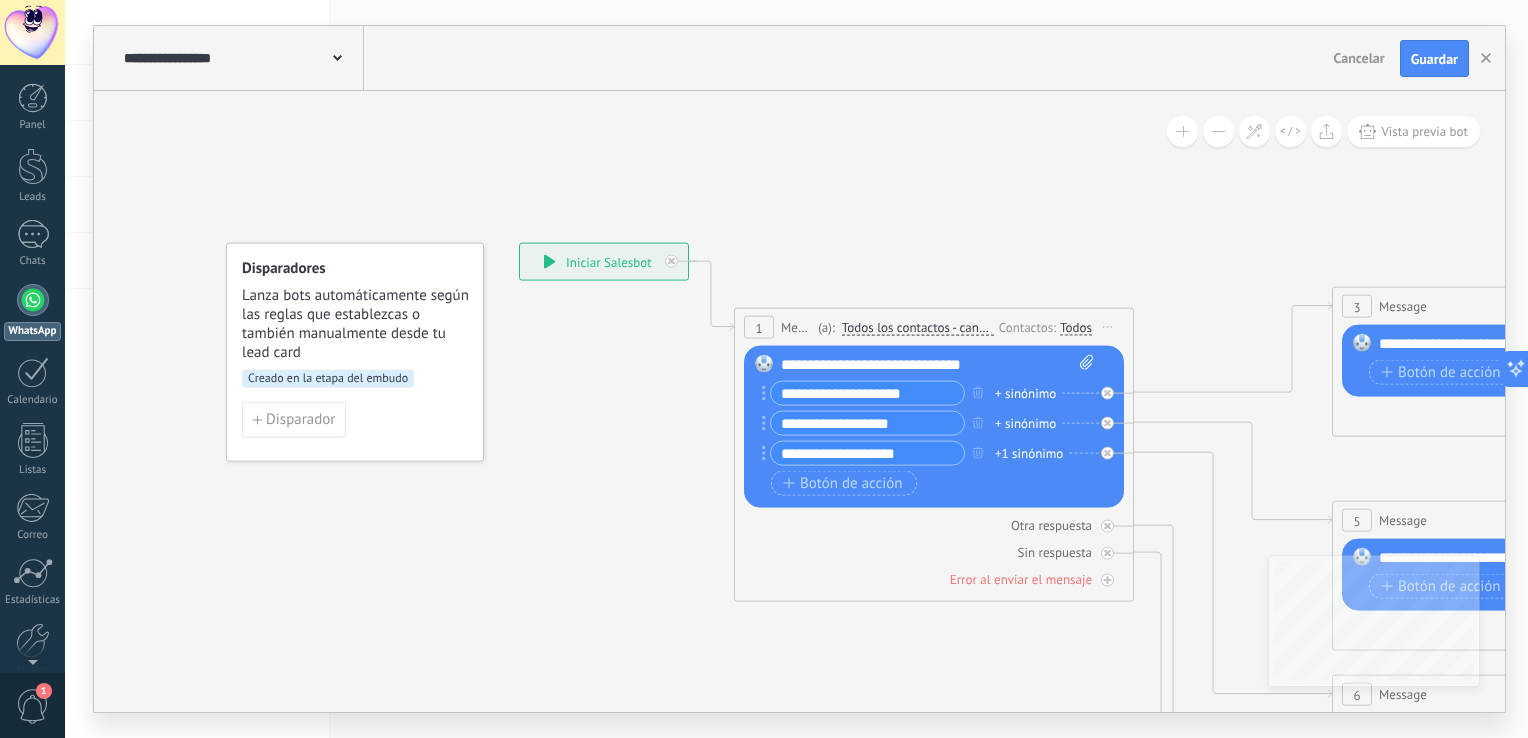click on "Panel
Leads
Chats
WhatsApp
Clientes" at bounding box center [32, 425] 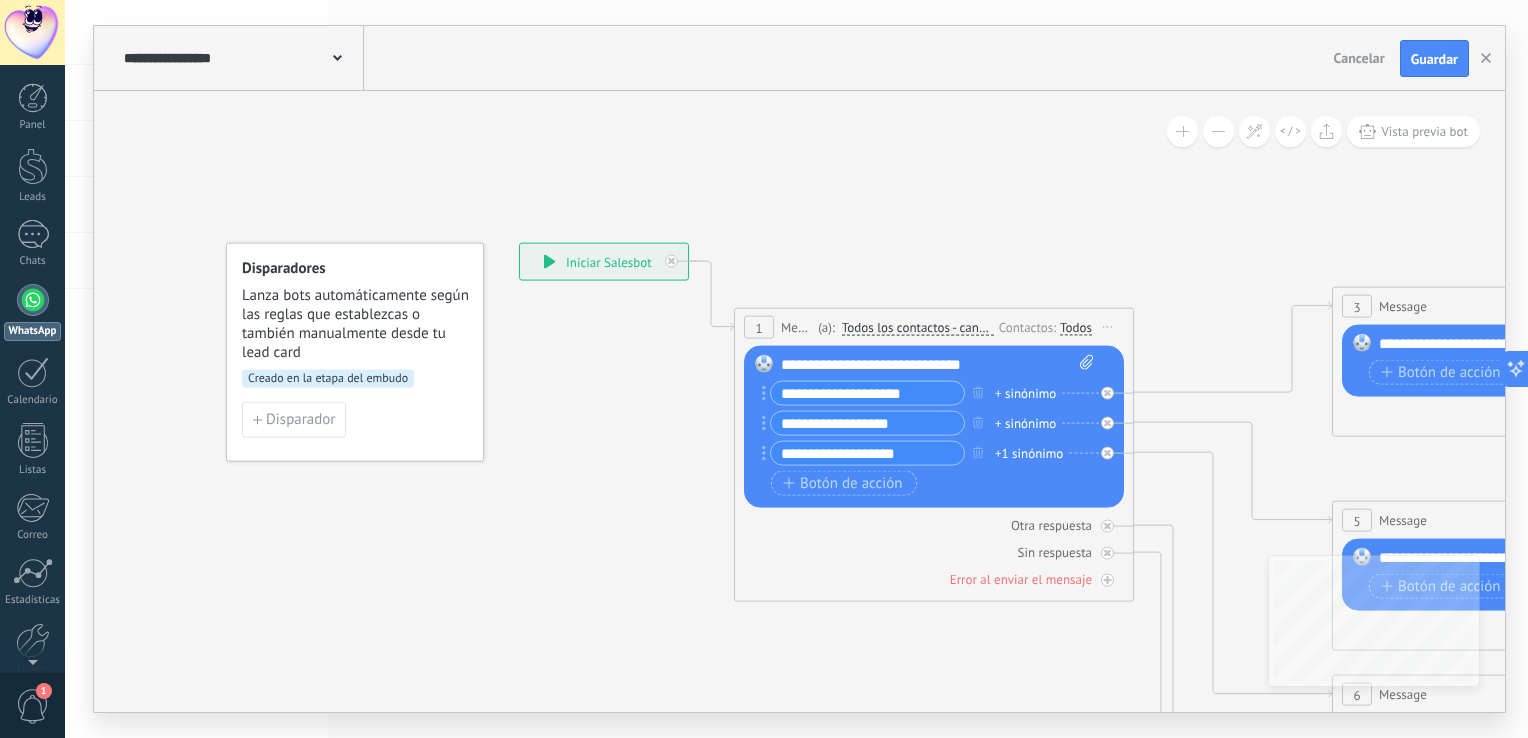 click at bounding box center [33, 300] 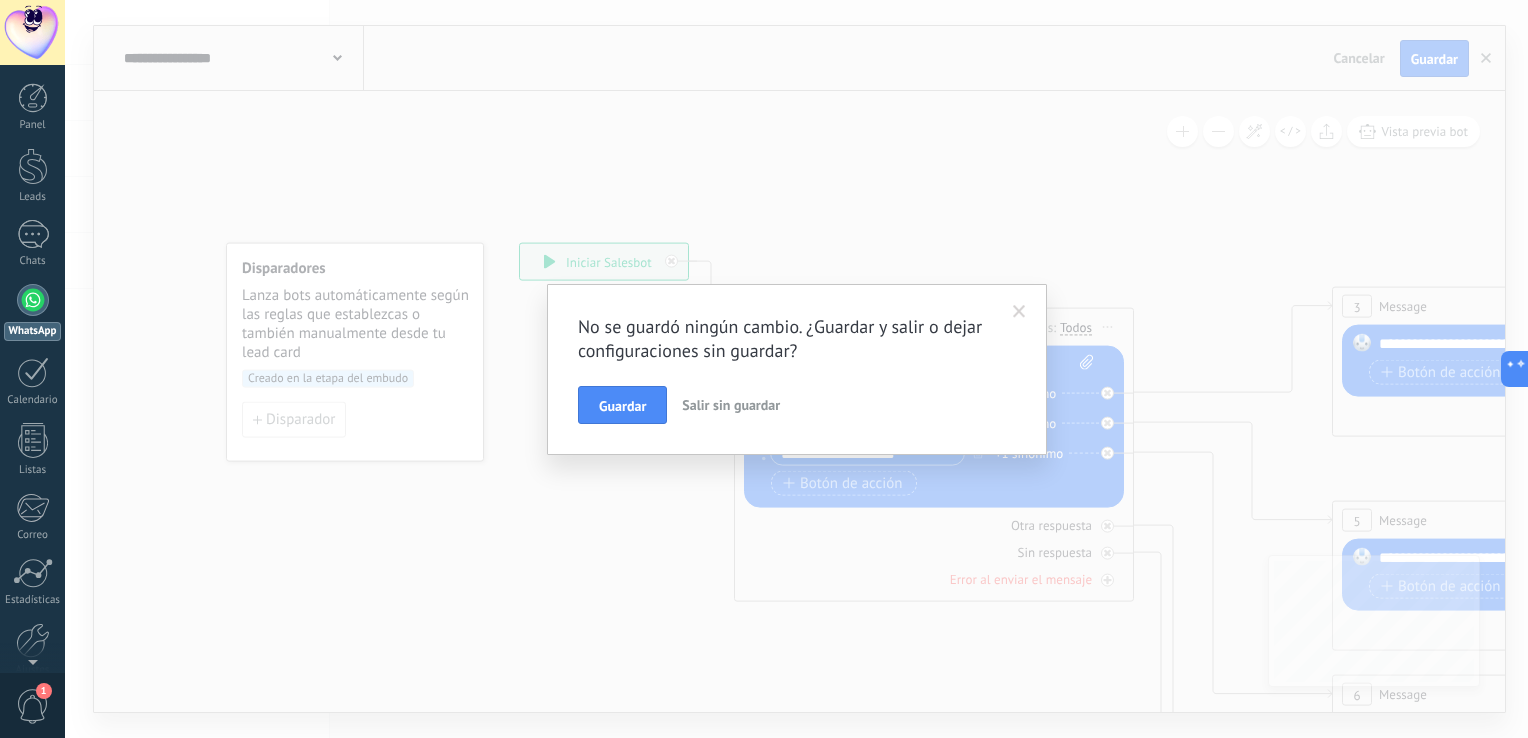 click at bounding box center [1019, 312] 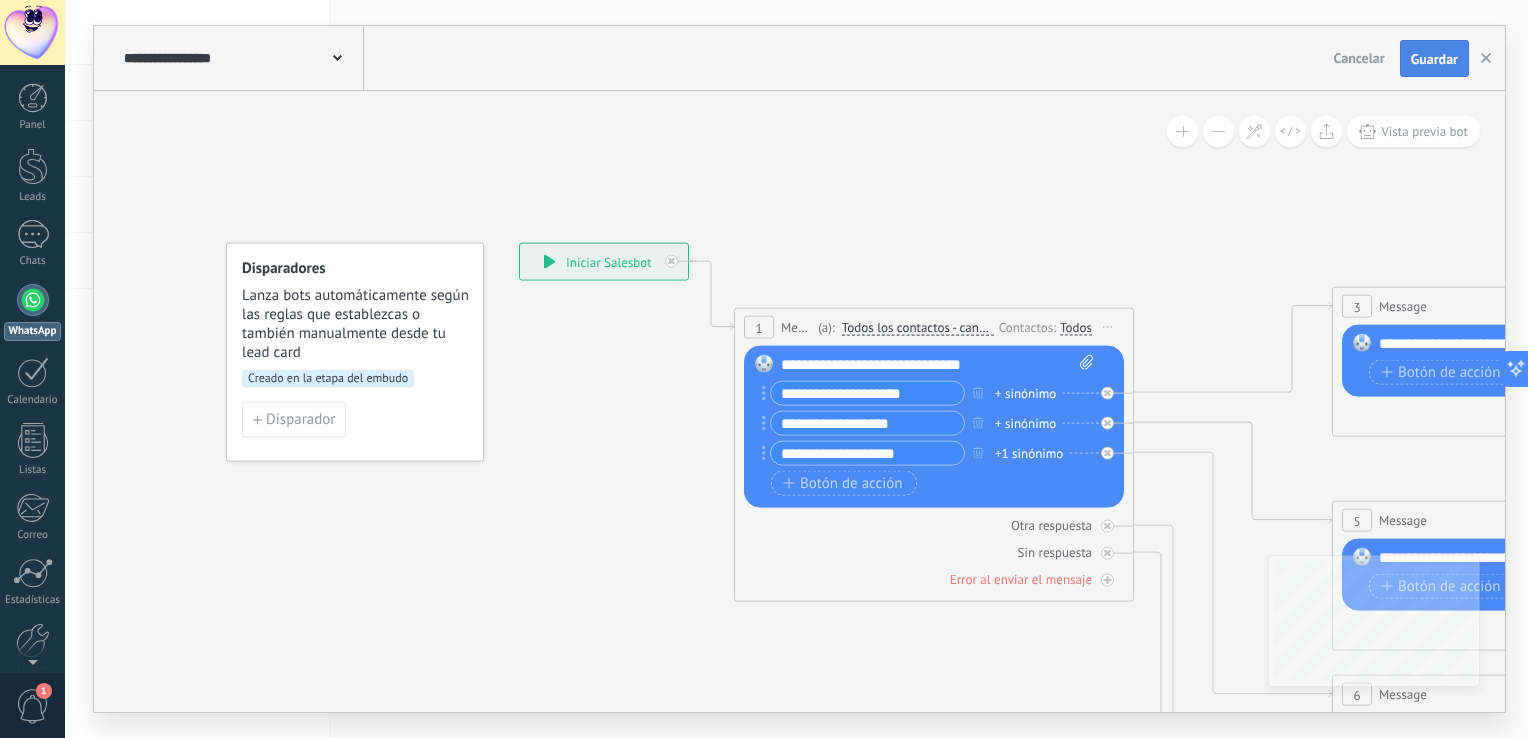 click on "Guardar" at bounding box center [1434, 59] 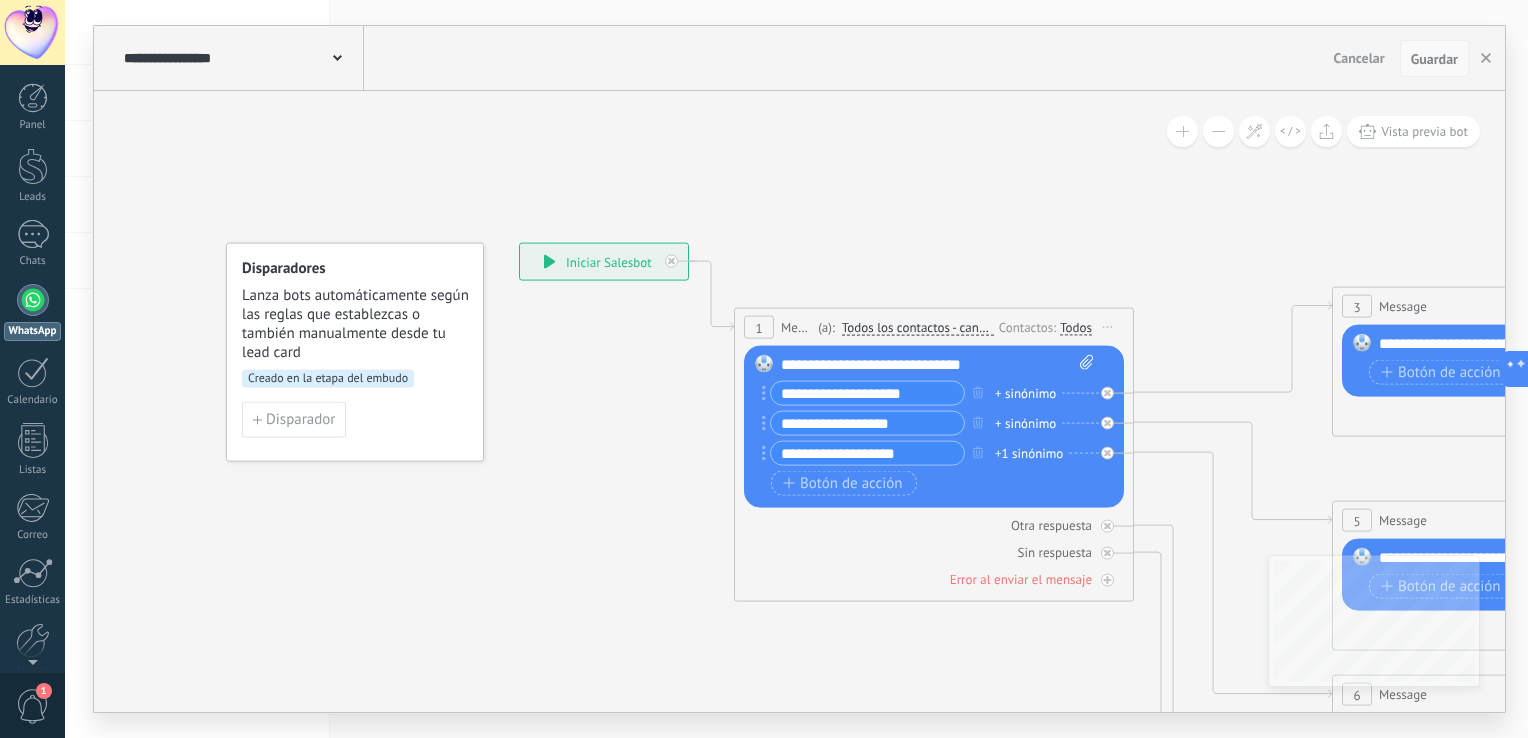 click on "Guardar" at bounding box center [1434, 59] 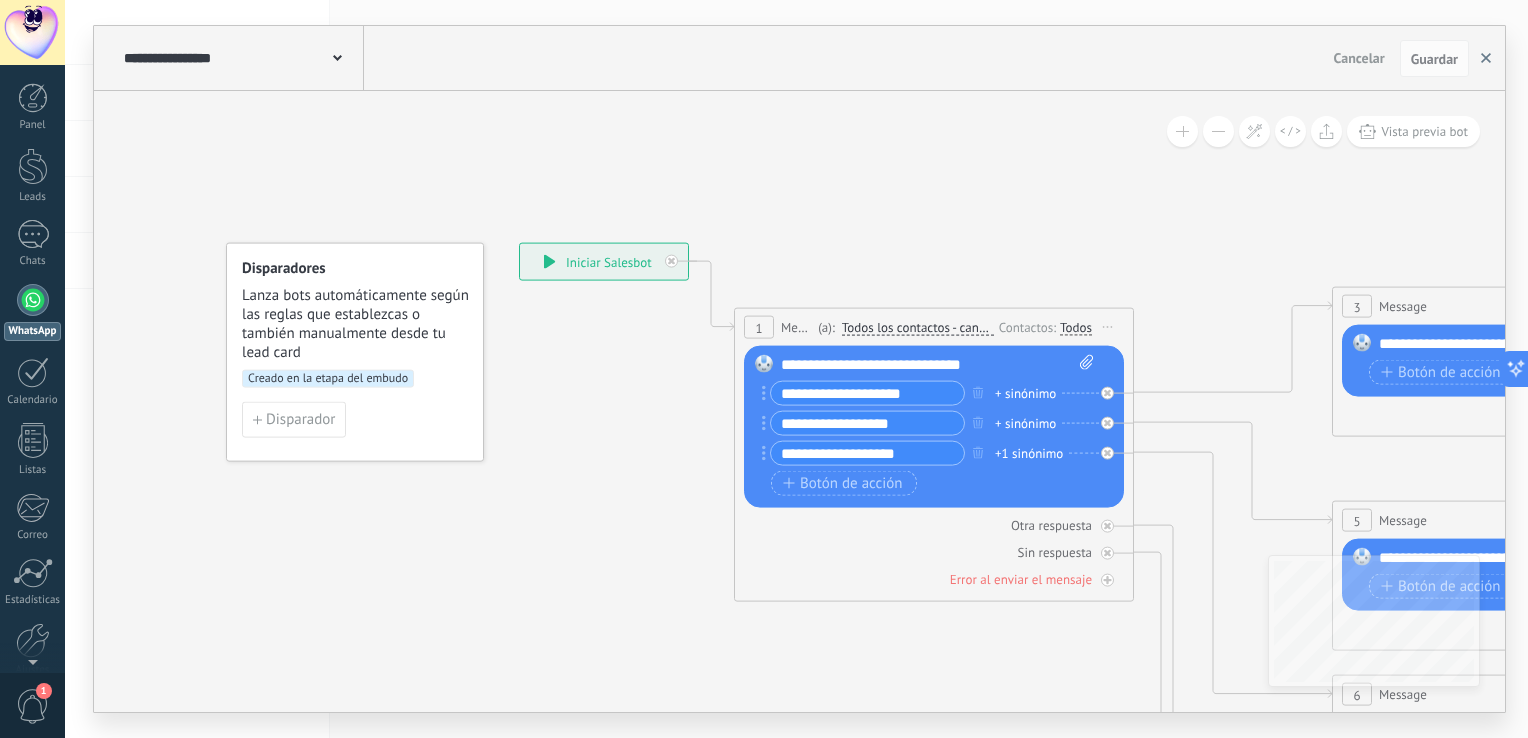 click at bounding box center [1486, 59] 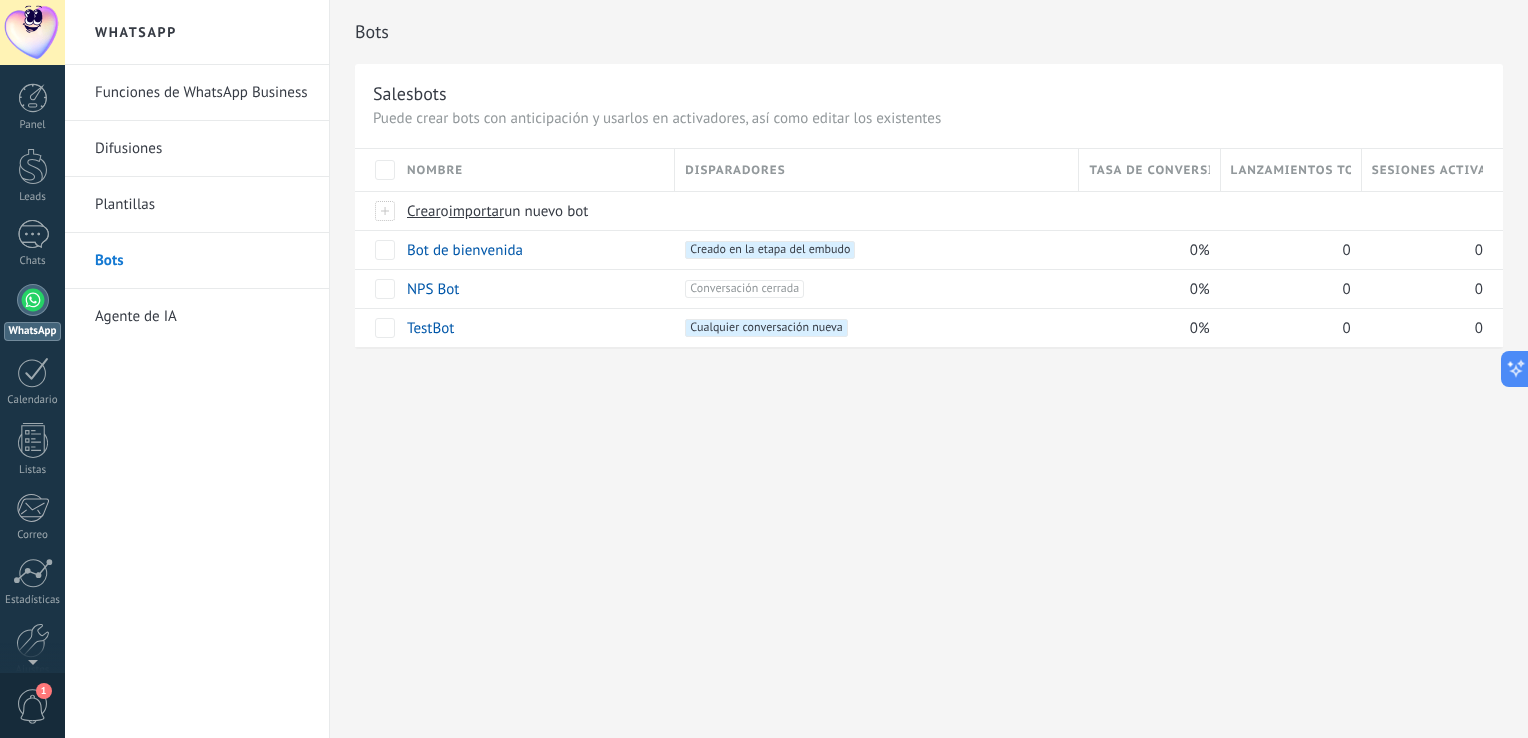 click on "Bots Salesbots Puede crear bots con anticipación y usarlos en activadores, así como editar los existentes Actualizar a Avanzado Nombre Disparadores Tasa de conversión Lanzamientos totales Sesiones activas        Crear  o  importar  un nuevo bot              Bot de bienvenida +1 Creado en la etapa del embudo +0 0% 0 0        NPS Bot +1 Conversación cerrada +0 0% 0 0        TestBot +1 Cualquier conversación nueva +0 0% 0 0 Mostrar más avanzado Rastrear clics en links Reducir links largos y rastrear clics: cuando se habilita, los URLs que envías serán reemplazados con links de rastreo. Una vez clickeados, un evento se registrará en el feed del lead. Abajo seleccione las fuentes que utilizan esta característica WhatsApp Business Potenciar la IA Rusa Inglés Español Portugués Indonesio Turco Inglés Última actualización: Actualizar conjunto de datos Dejar el mensaje sin respuesta Cuando un usuario de Kommo se une a un chat, el bot entrará en modo descanso. Después de  5 minutos 10 minutos" at bounding box center (929, 369) 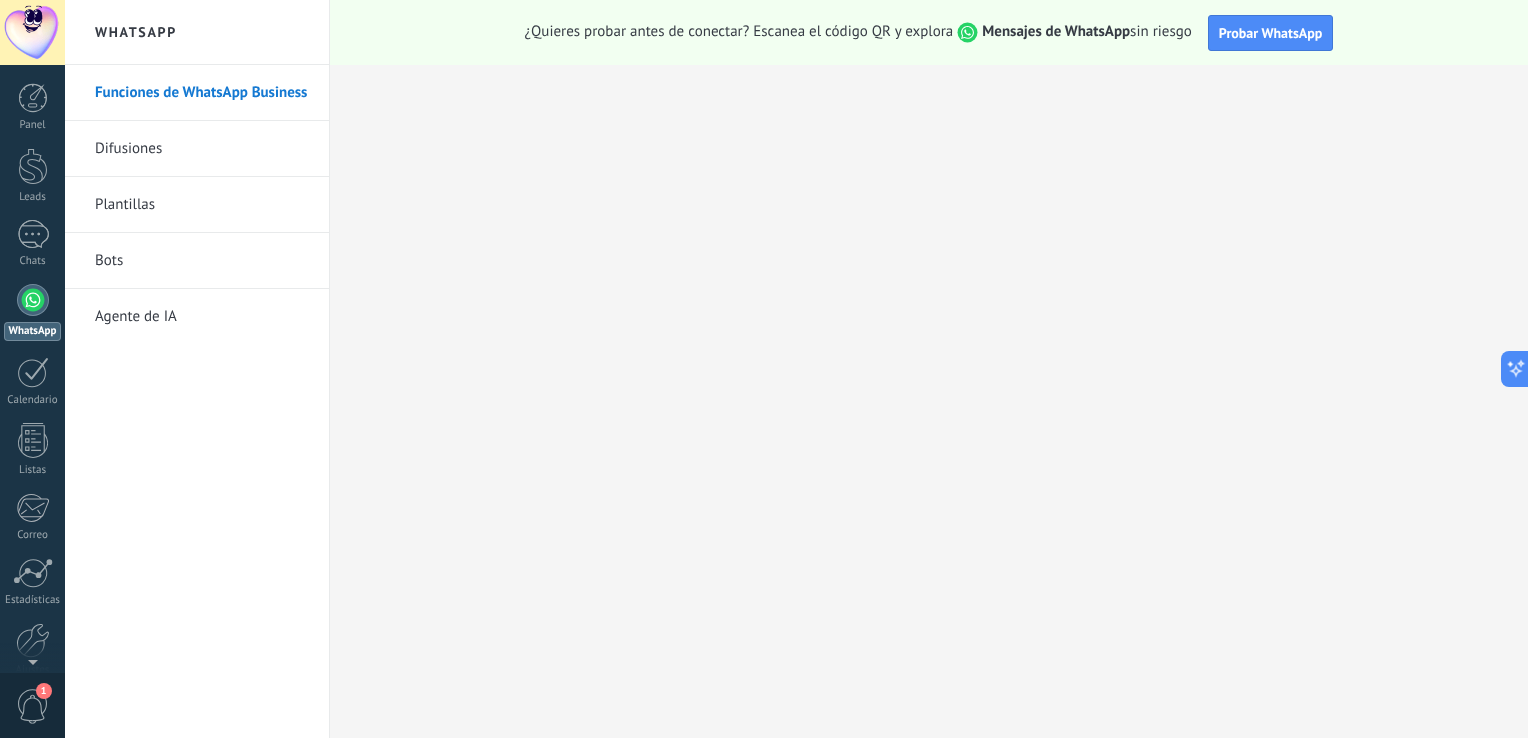 click at bounding box center [33, 300] 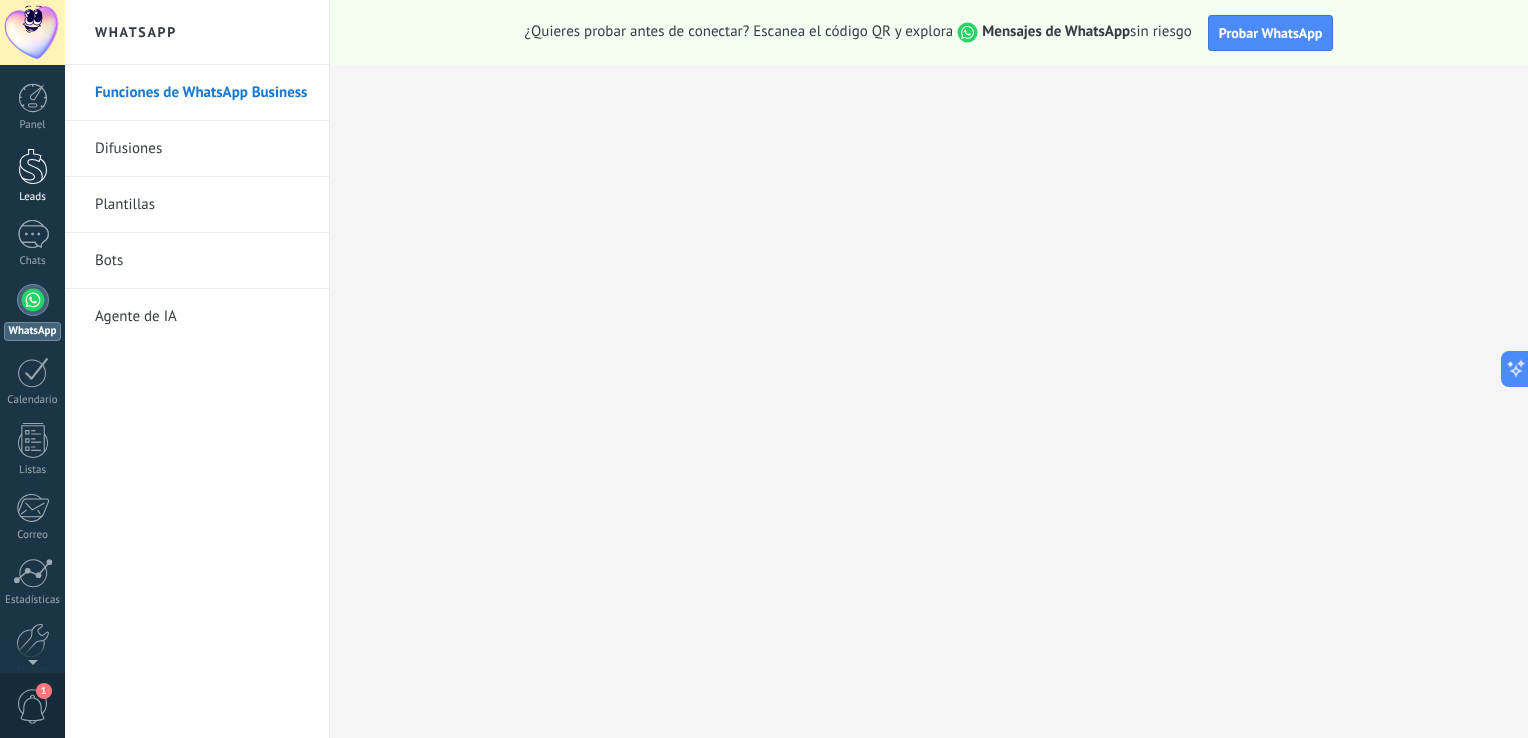 click at bounding box center [33, 166] 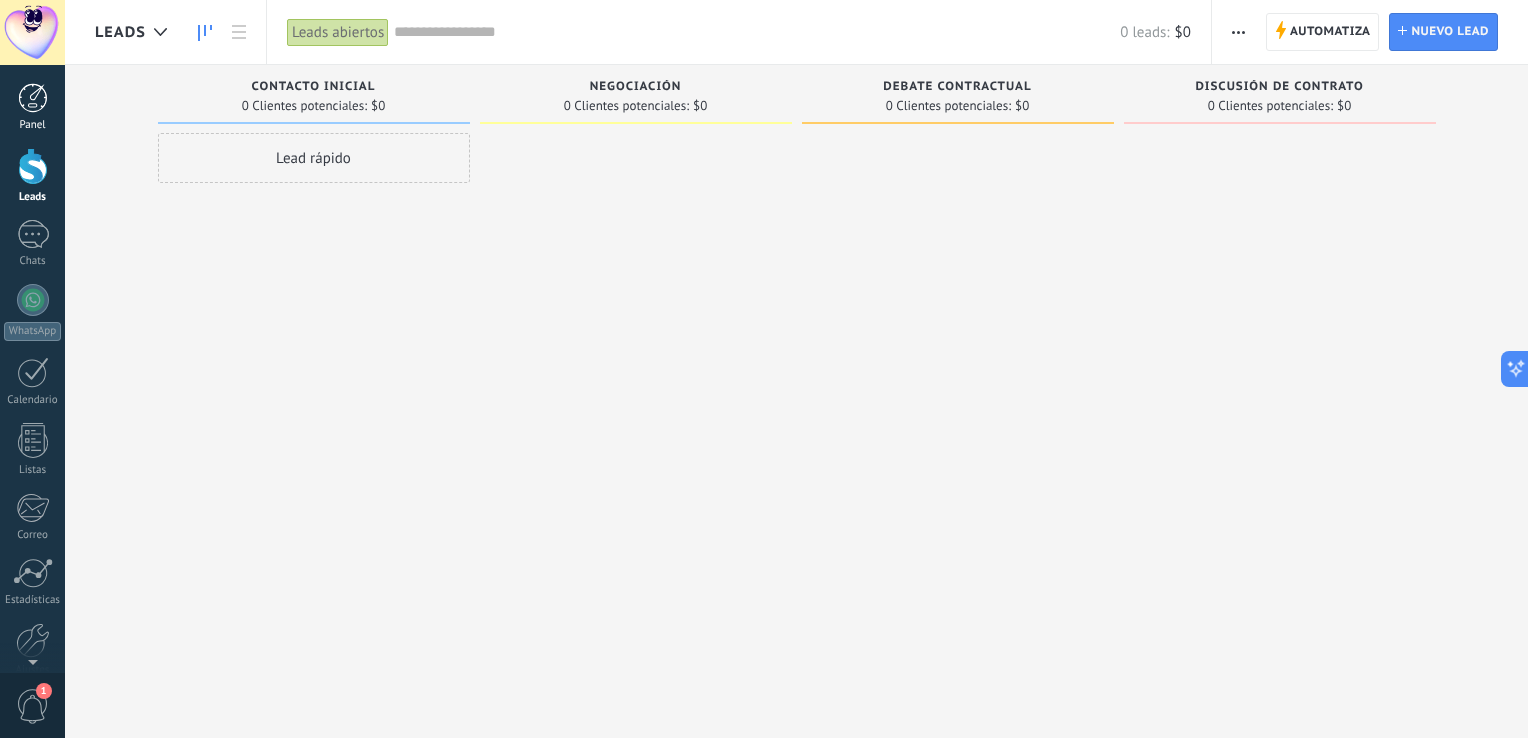 click on "Panel" at bounding box center (32, 107) 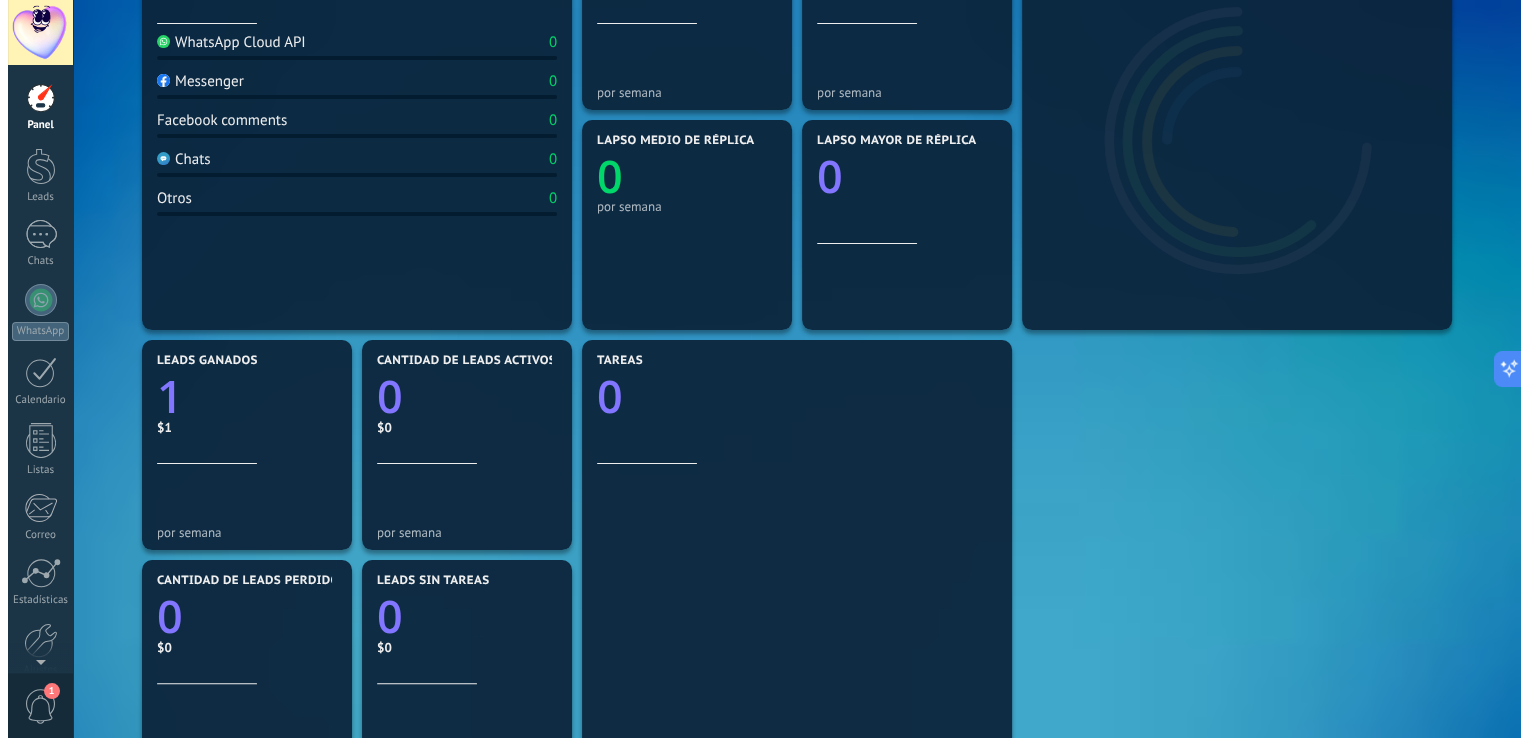 scroll, scrollTop: 0, scrollLeft: 0, axis: both 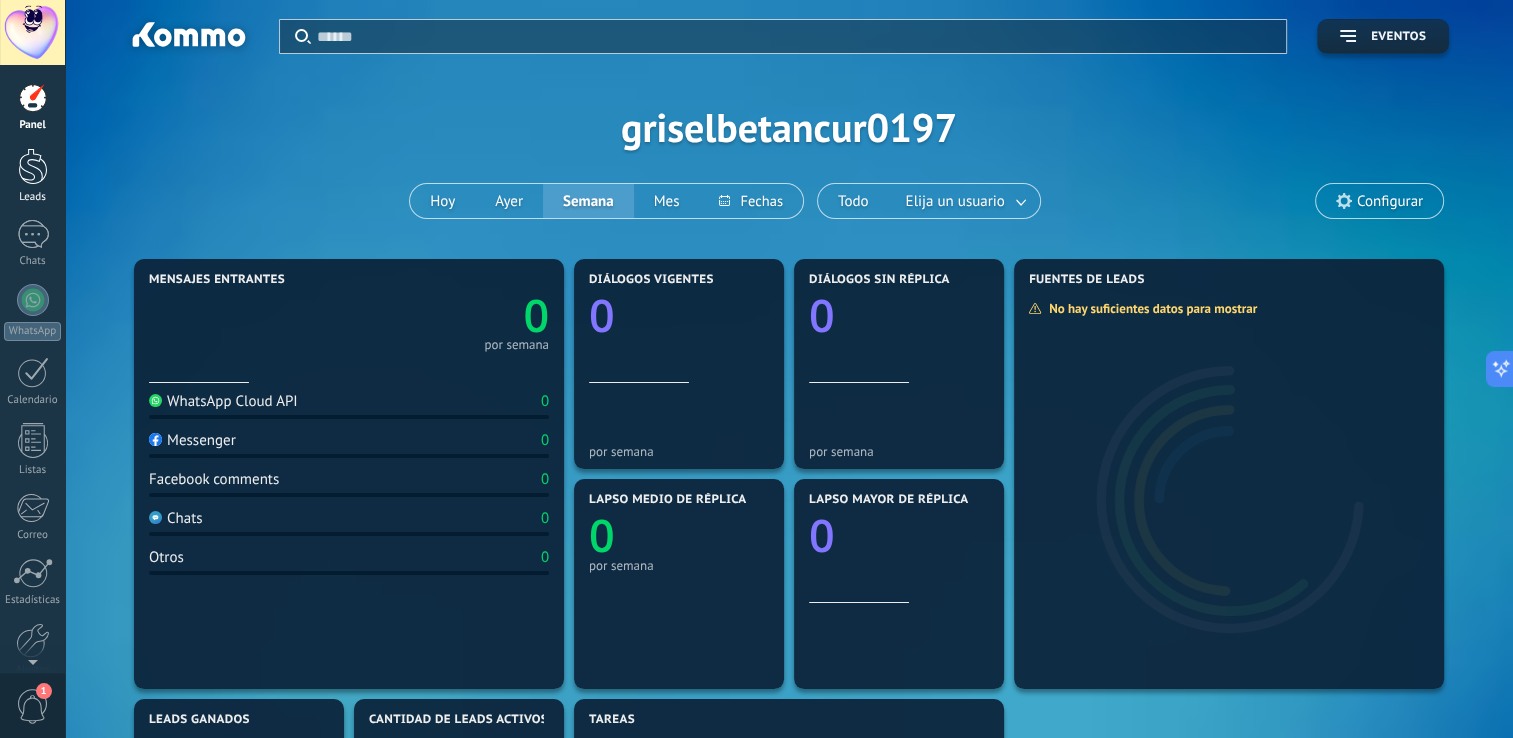 click at bounding box center (33, 166) 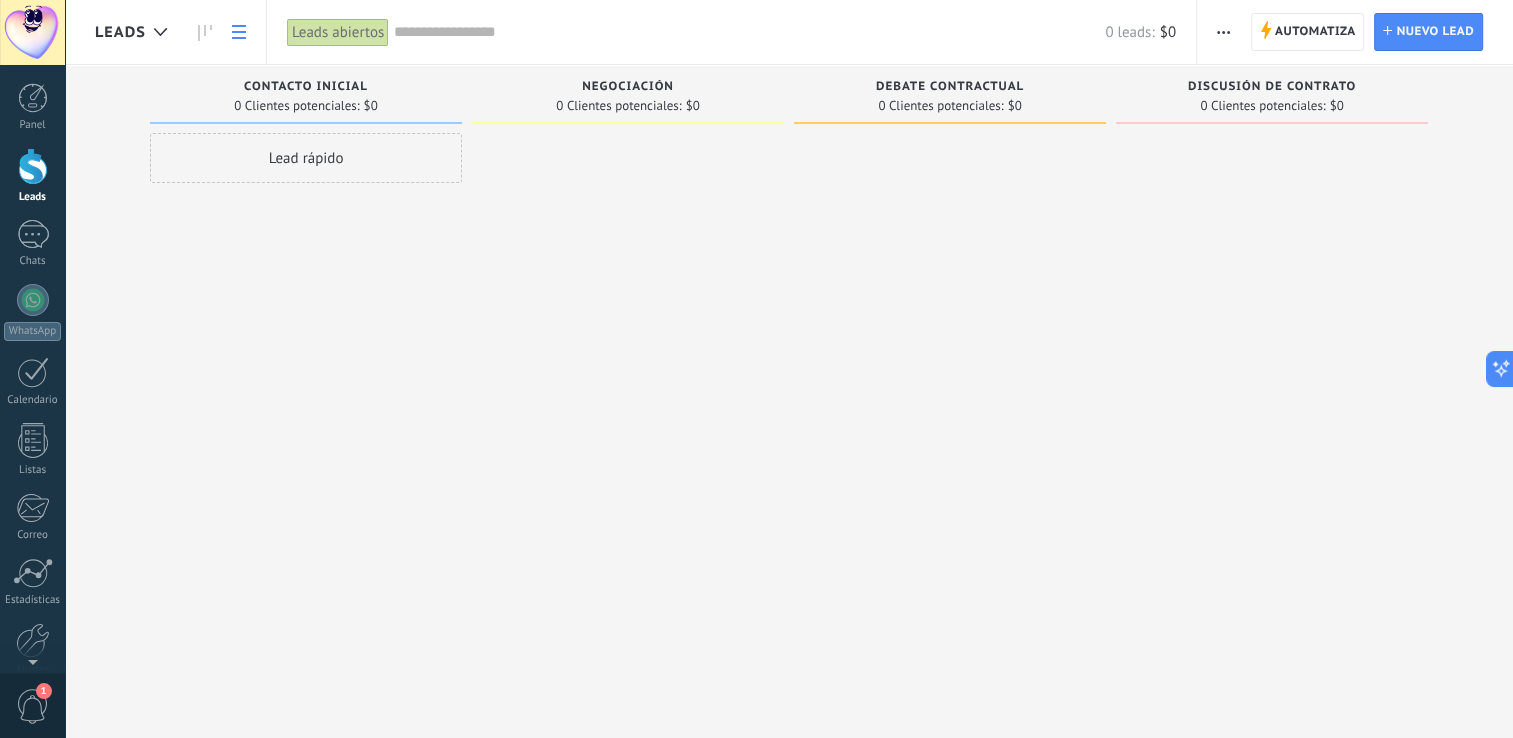 click 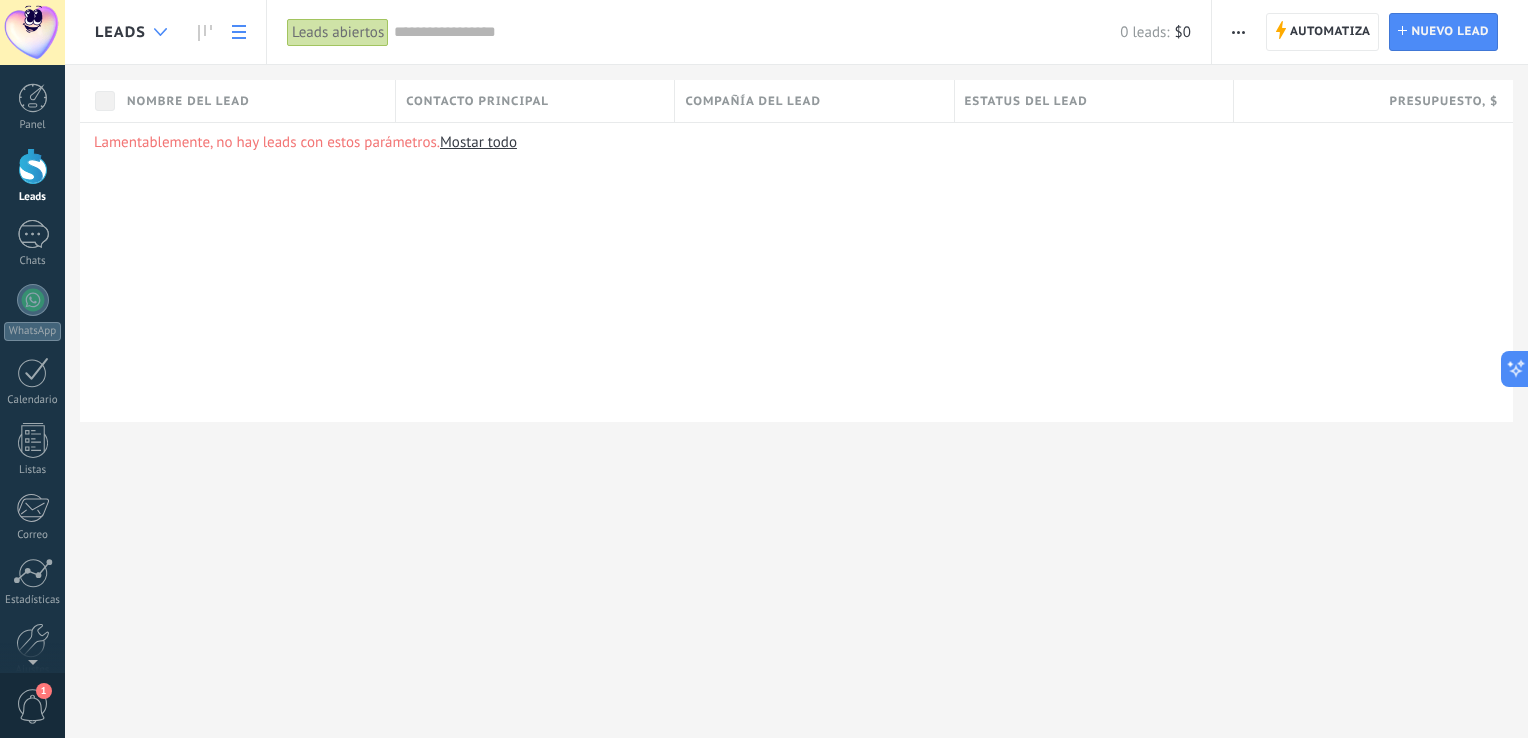 click 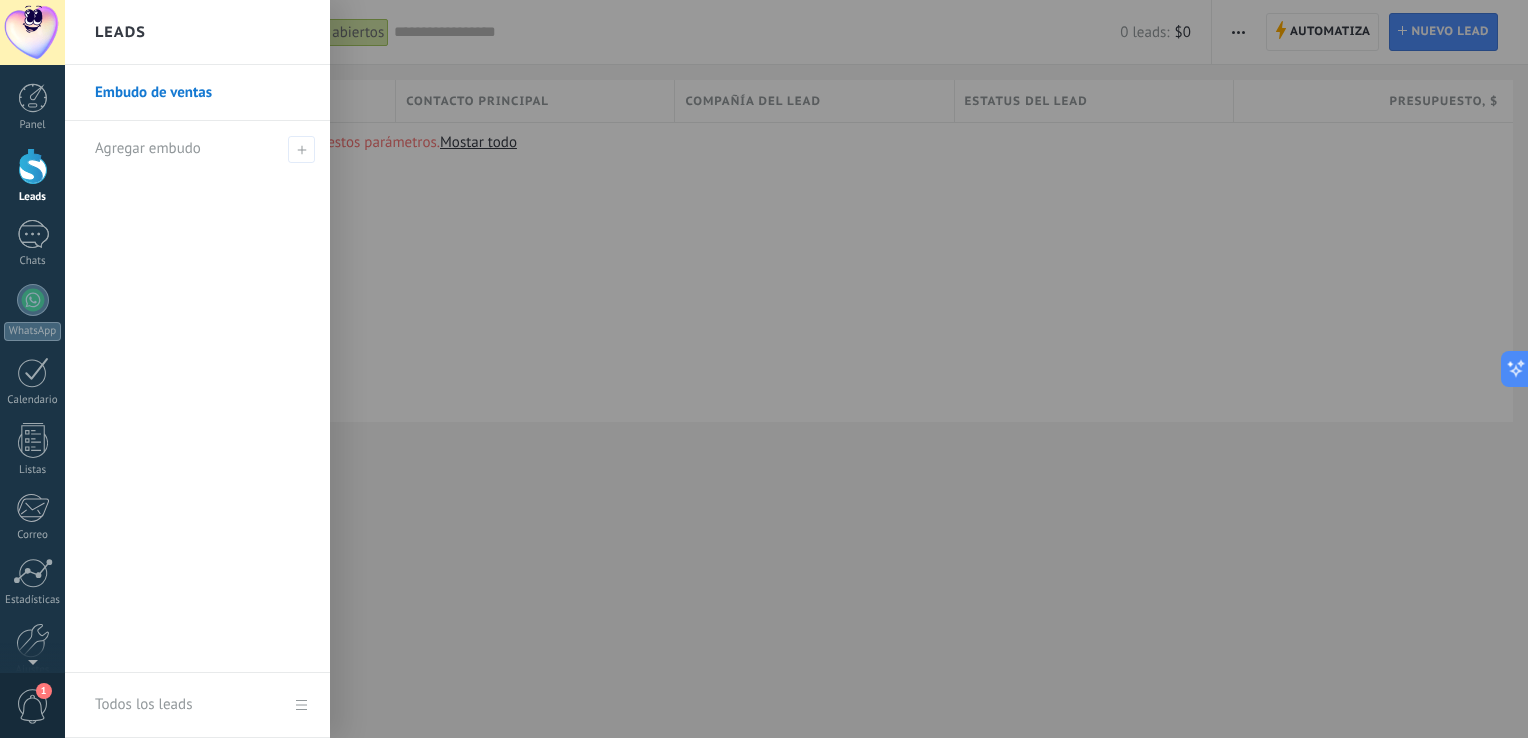 click on "Embudo de ventas" at bounding box center [202, 93] 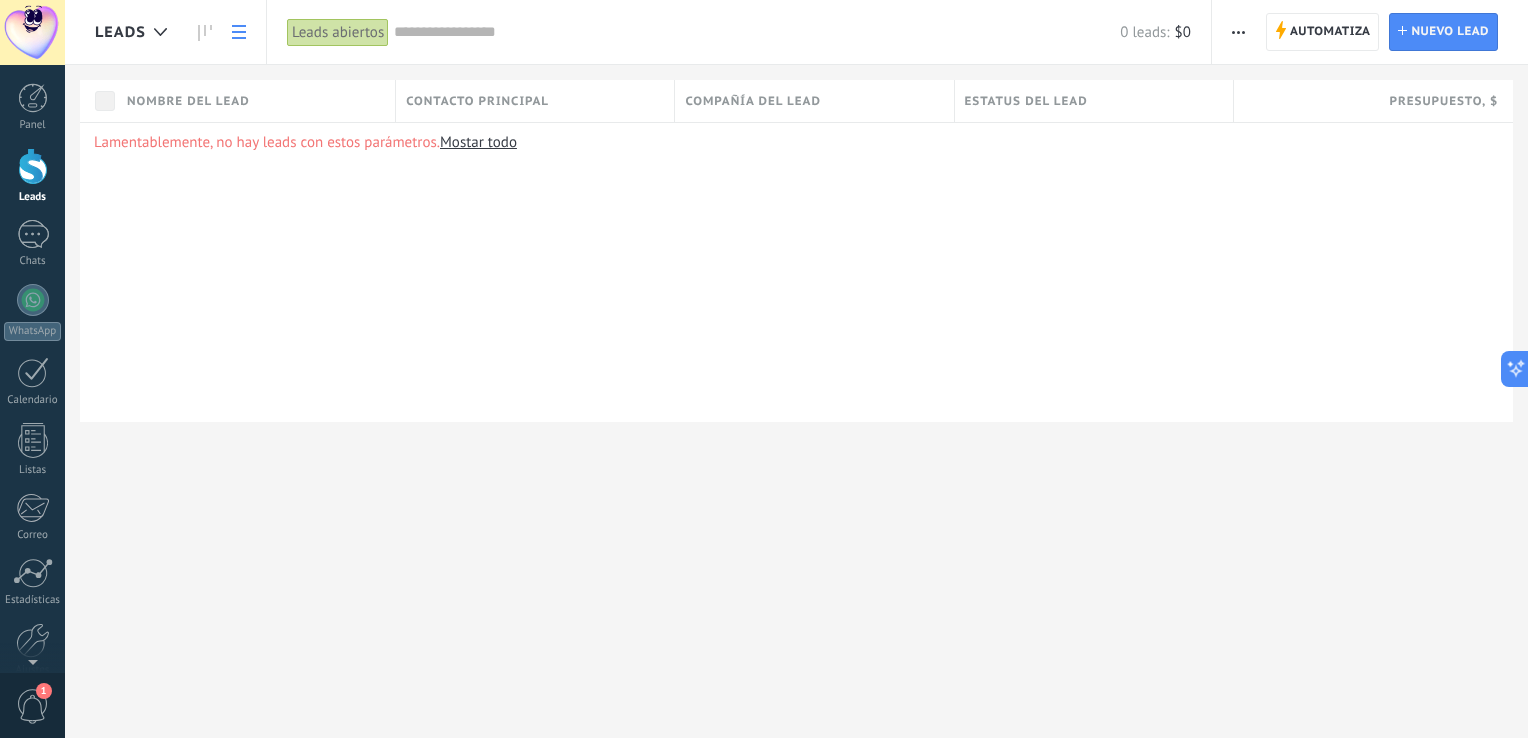 click at bounding box center (33, 166) 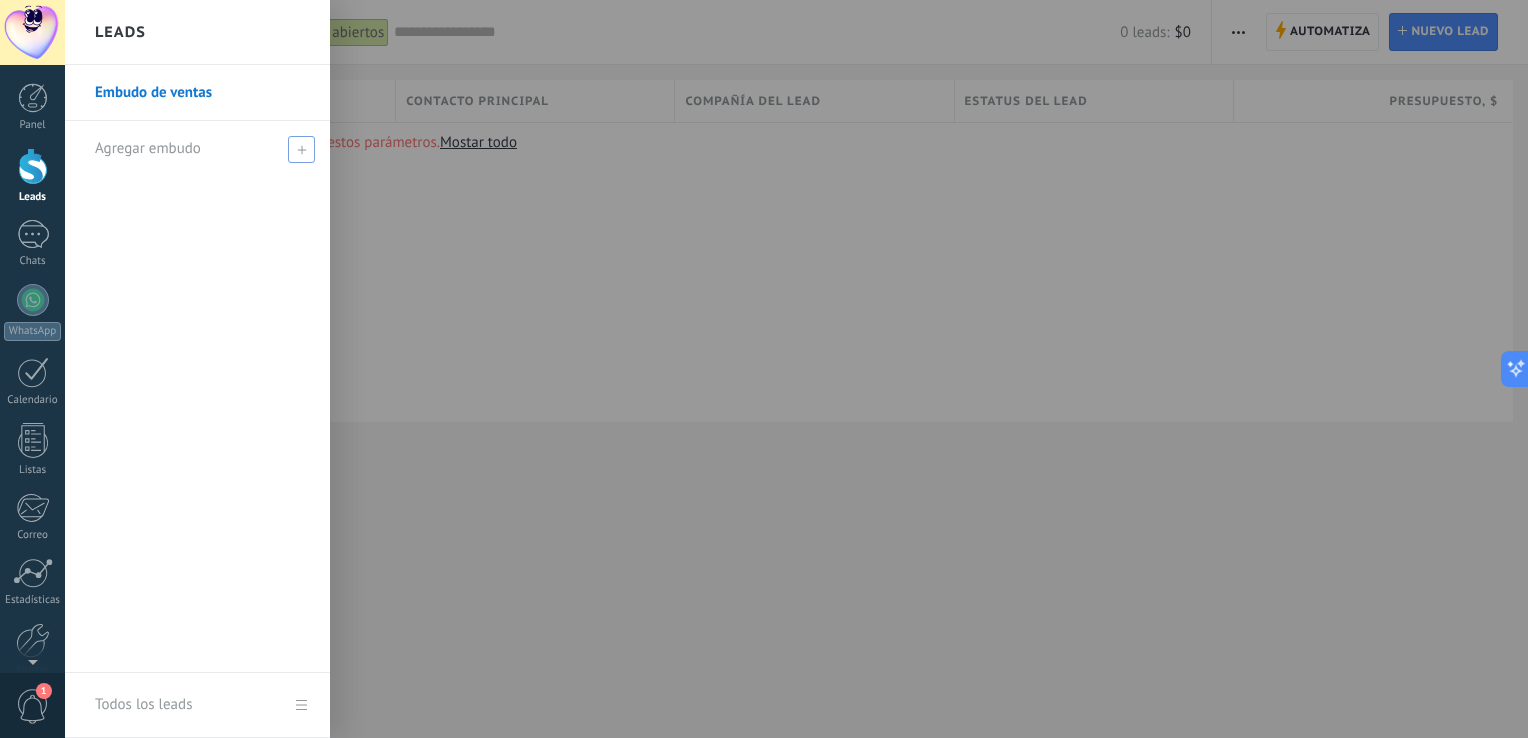 click at bounding box center (301, 149) 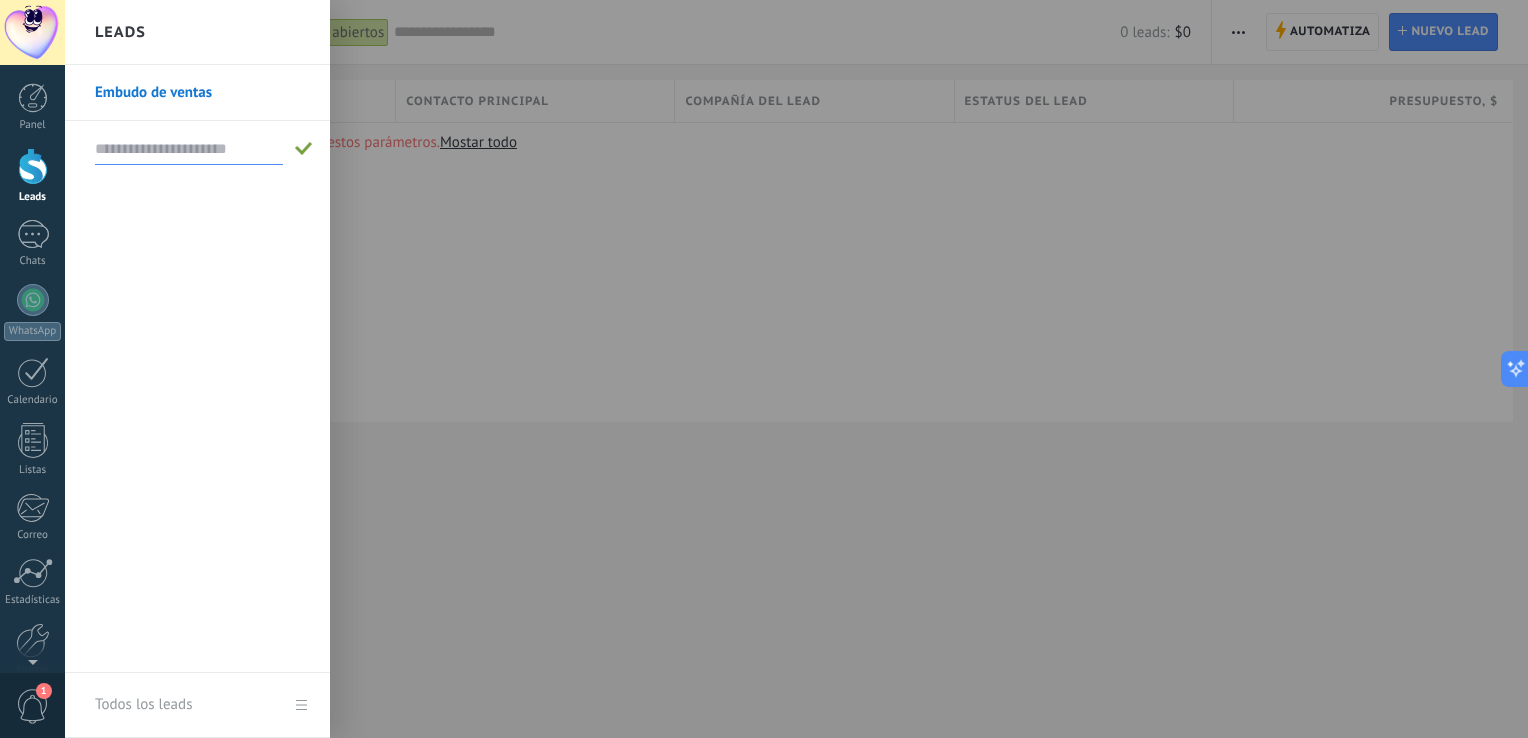 click at bounding box center [189, 149] 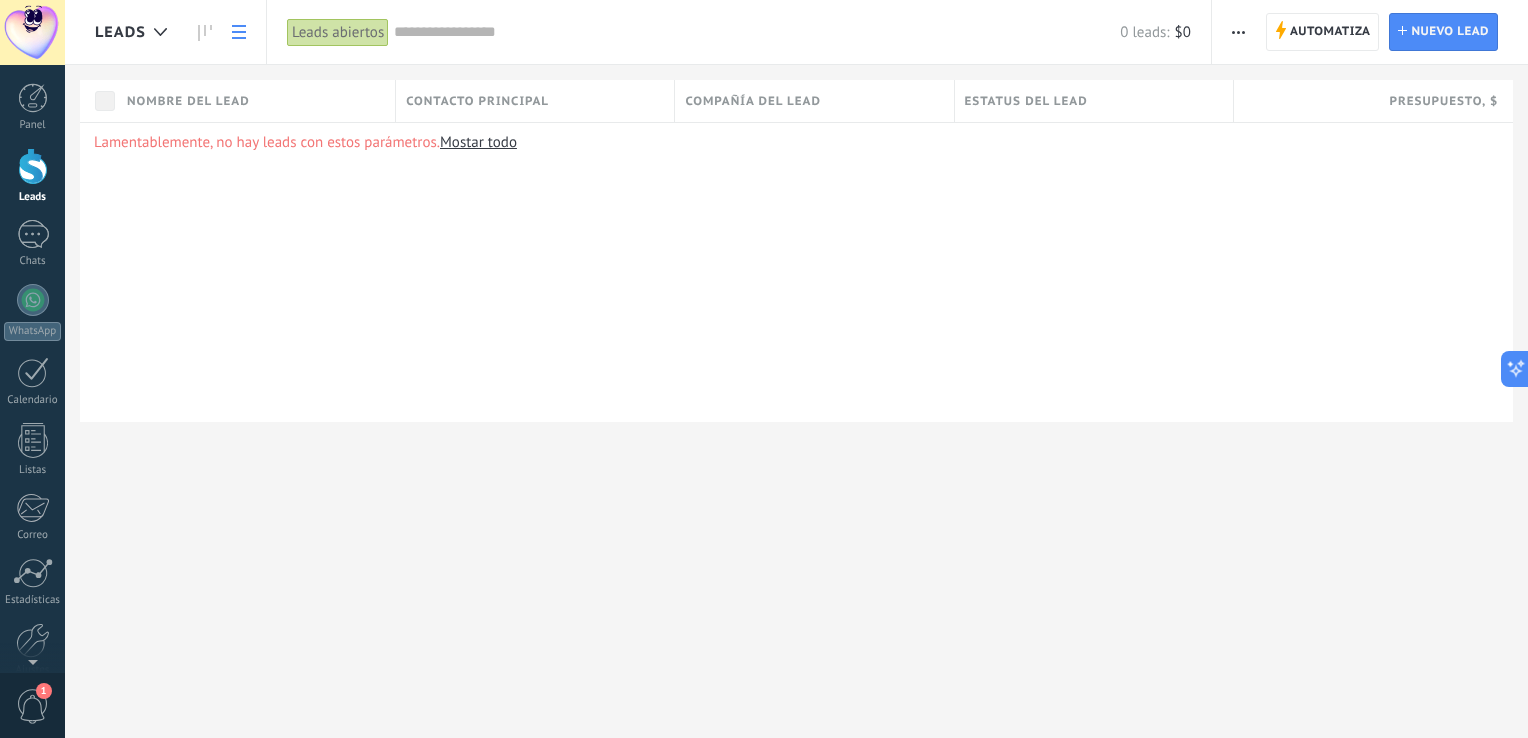 click on "Lamentablemente, no hay leads con estos parámetros.  [GEOGRAPHIC_DATA] todo" at bounding box center (796, 272) 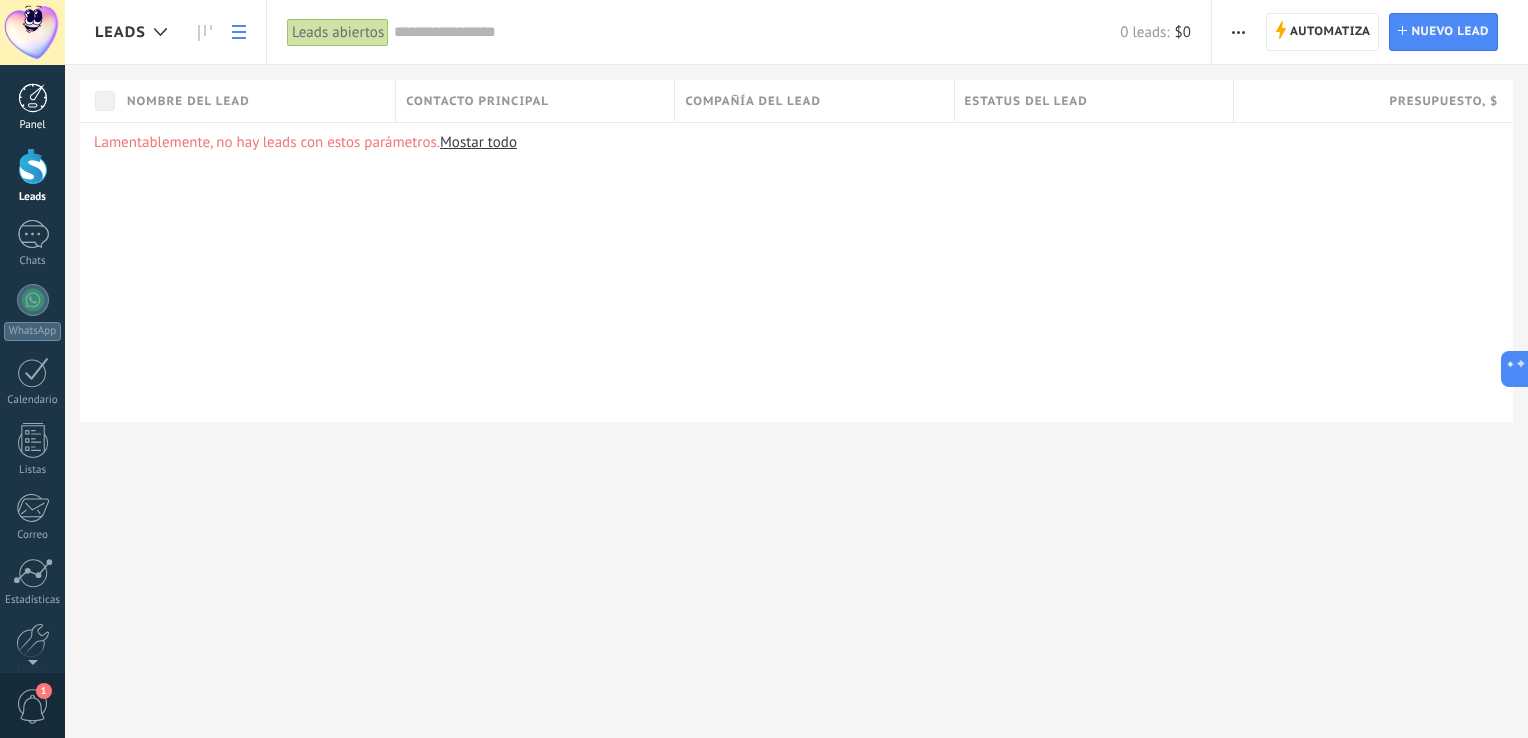 click at bounding box center (33, 98) 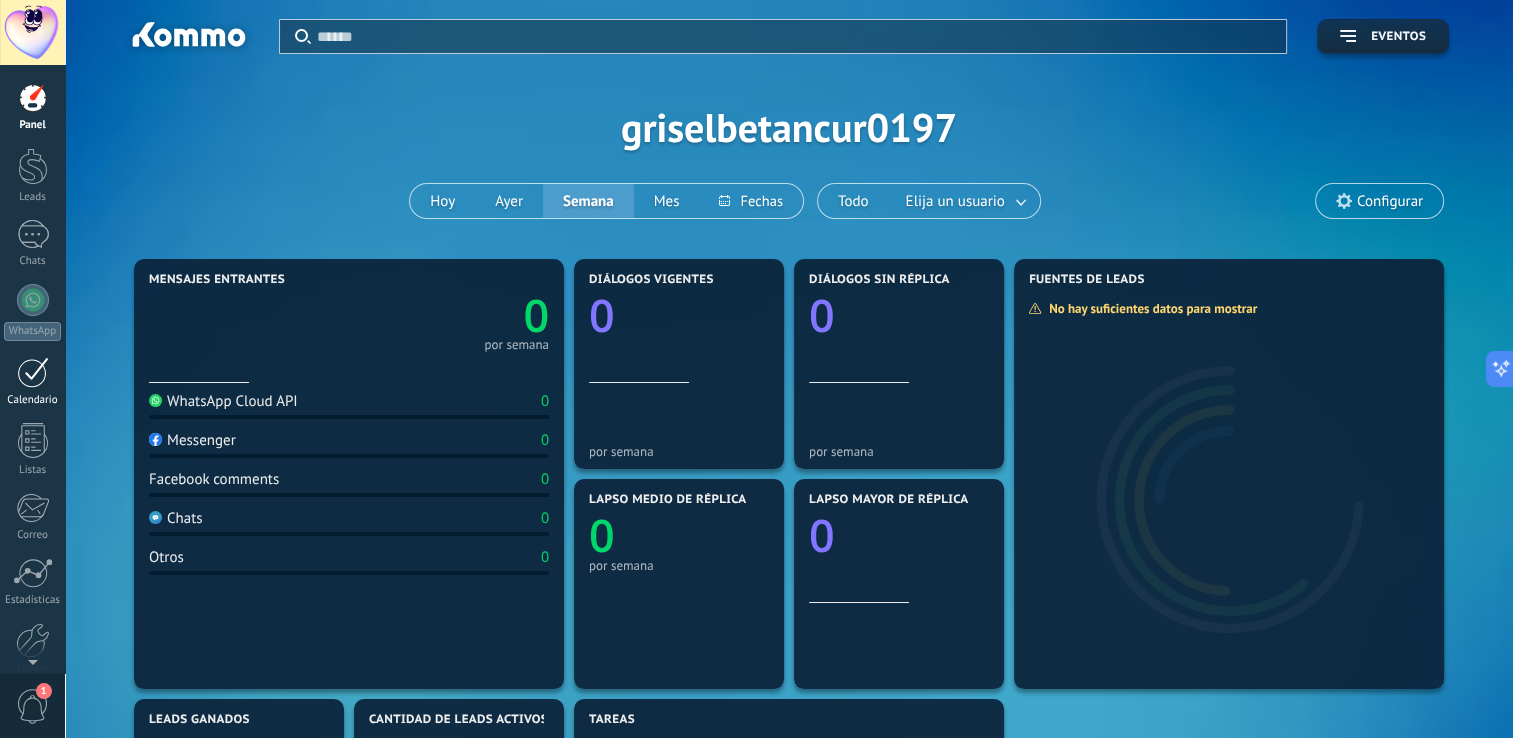 click at bounding box center [33, 372] 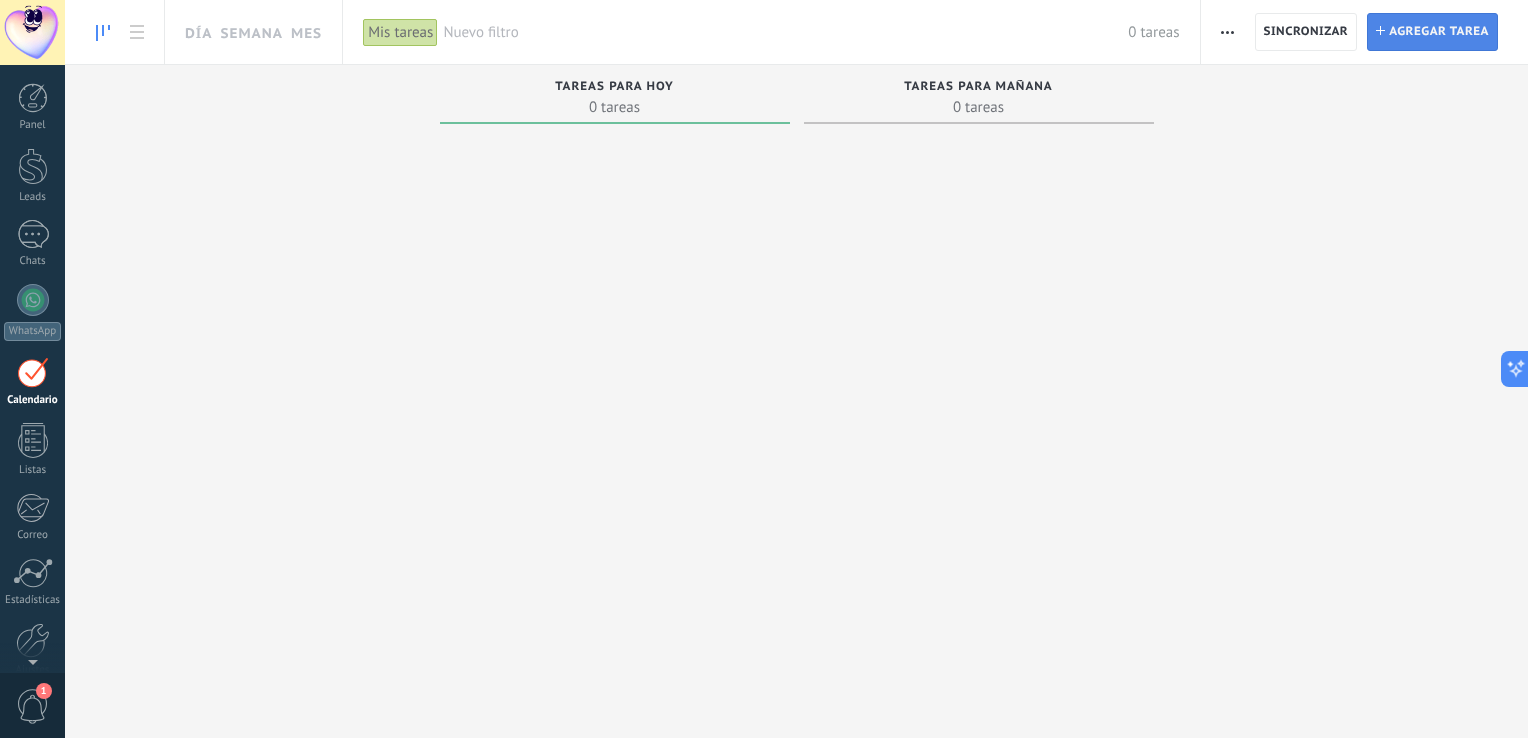click on "Agregar tarea" at bounding box center [1439, 32] 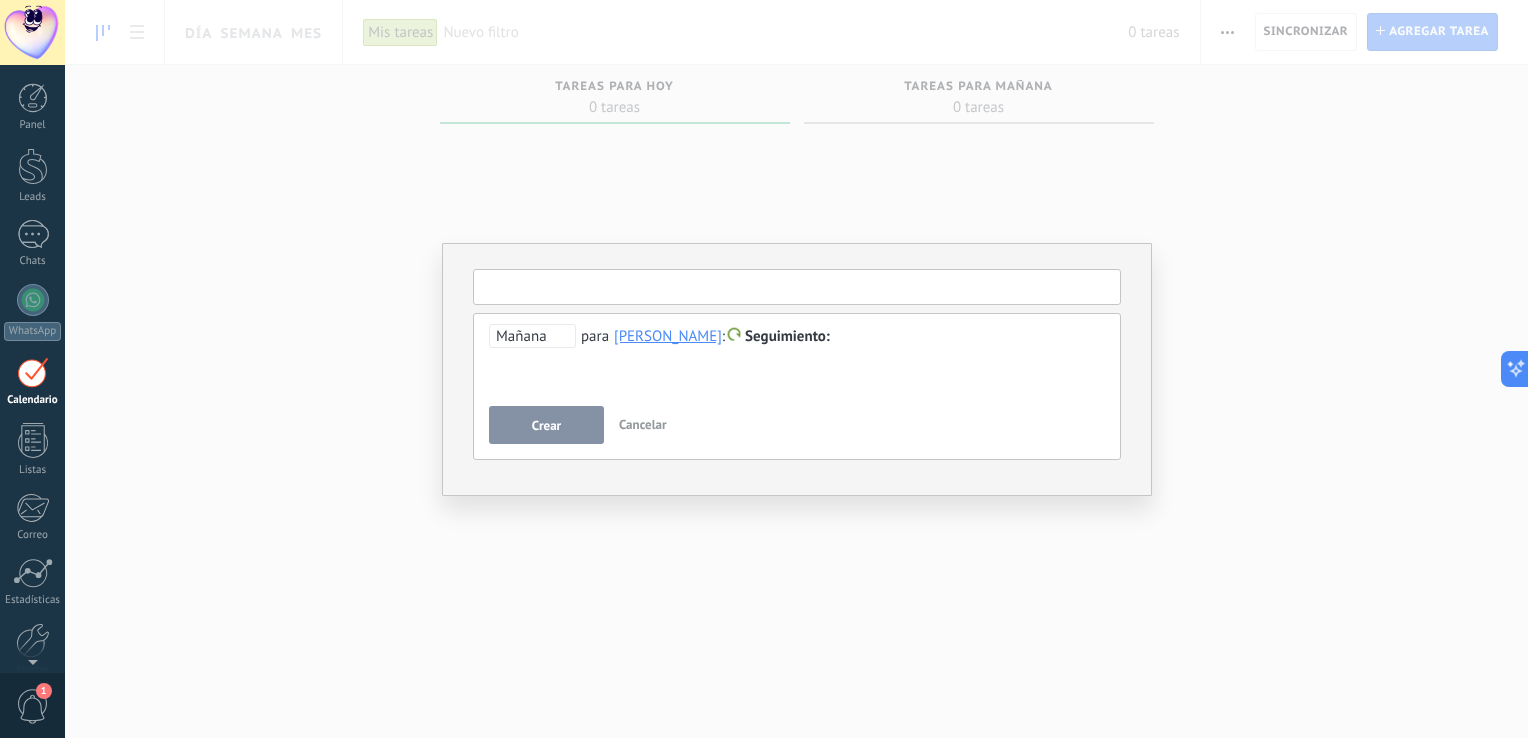 click at bounding box center [797, 287] 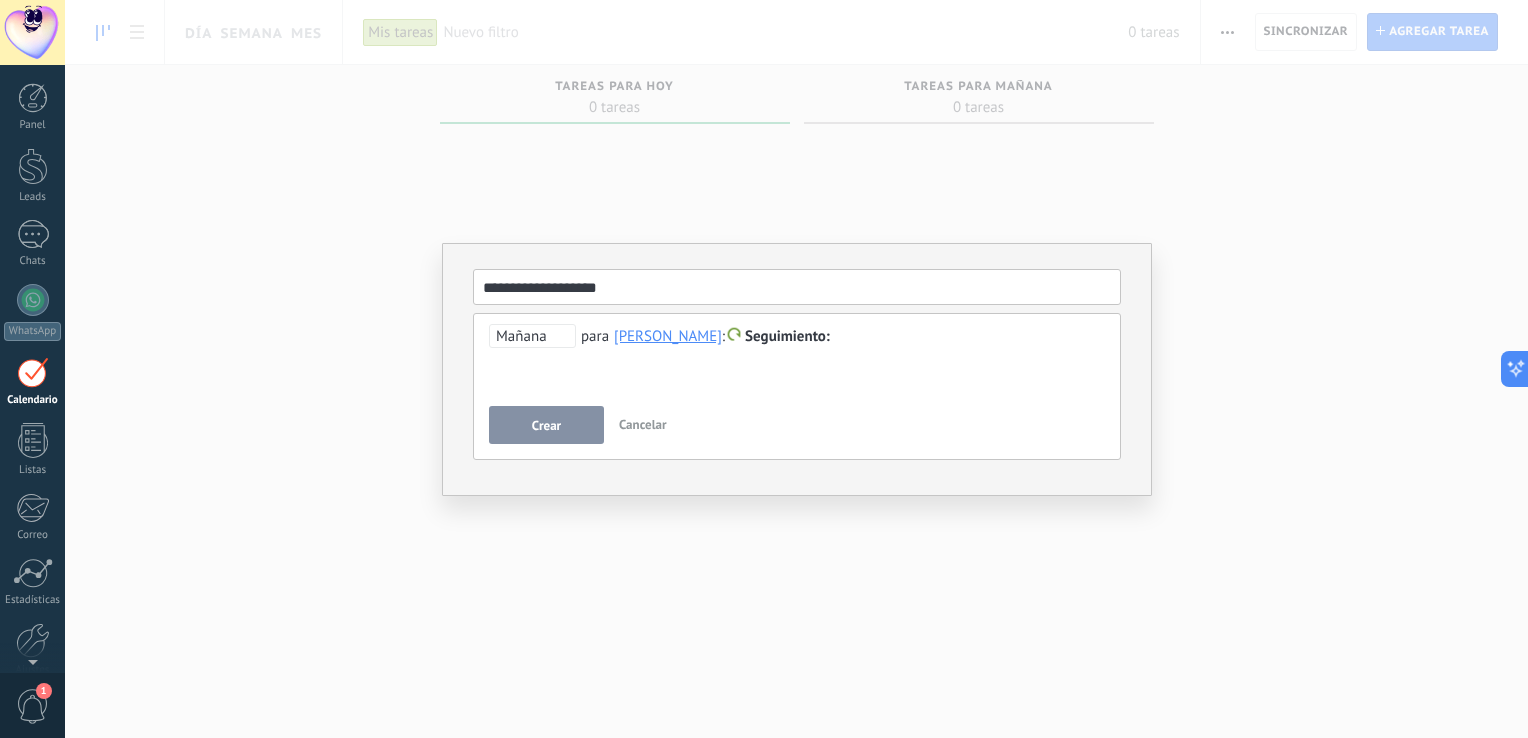 type on "**********" 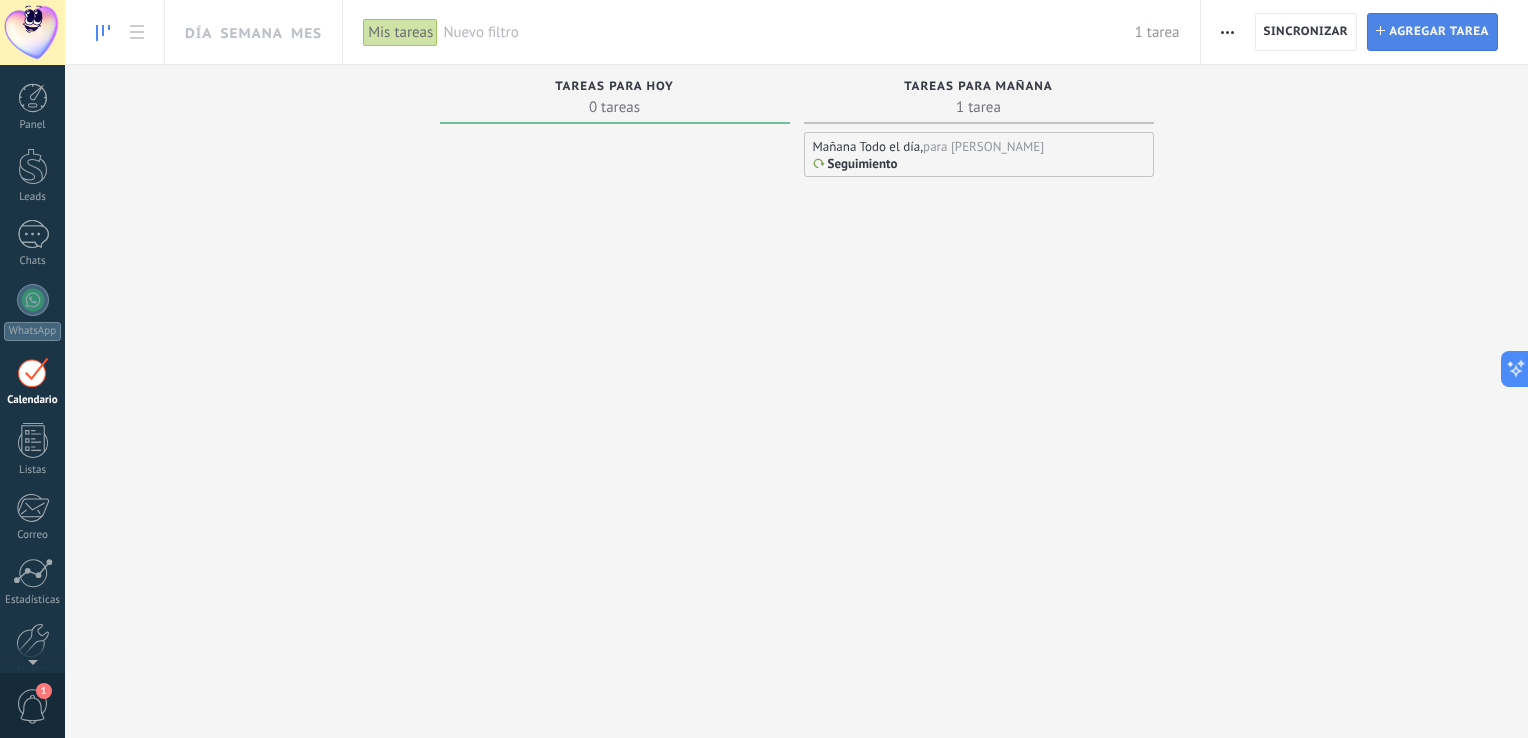 click on "[PERSON_NAME] tarea" at bounding box center (1432, 32) 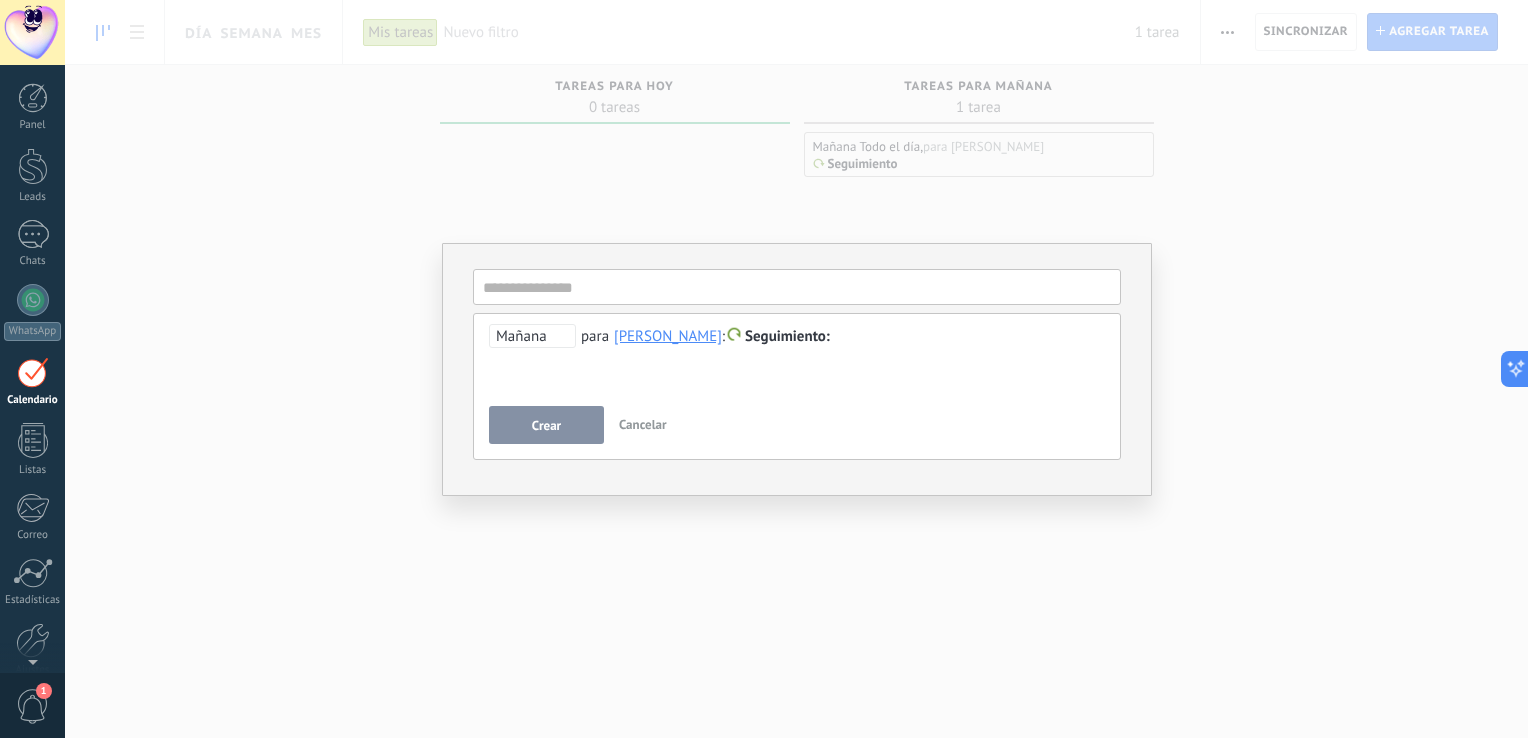 click on "Mañana" at bounding box center (532, 336) 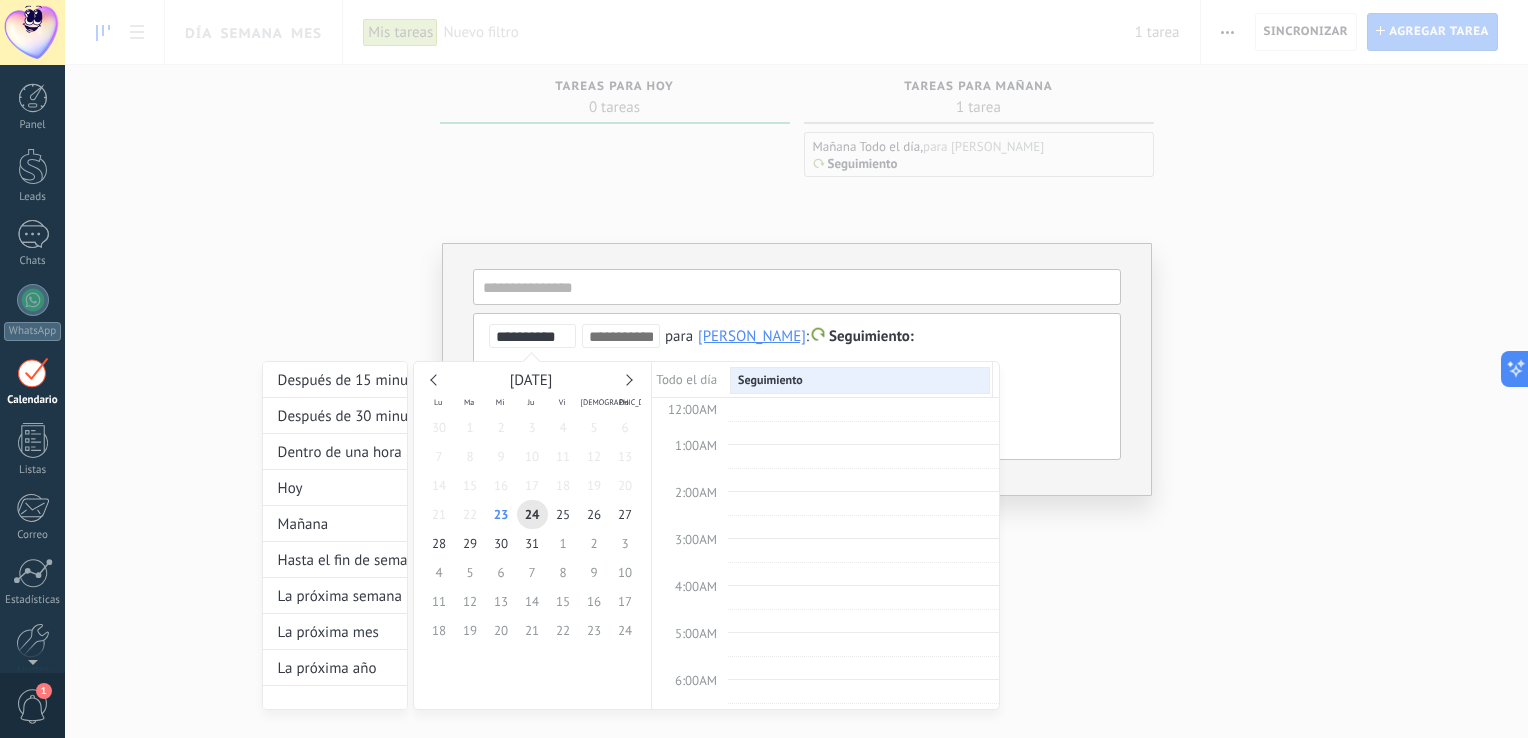 scroll, scrollTop: 374, scrollLeft: 0, axis: vertical 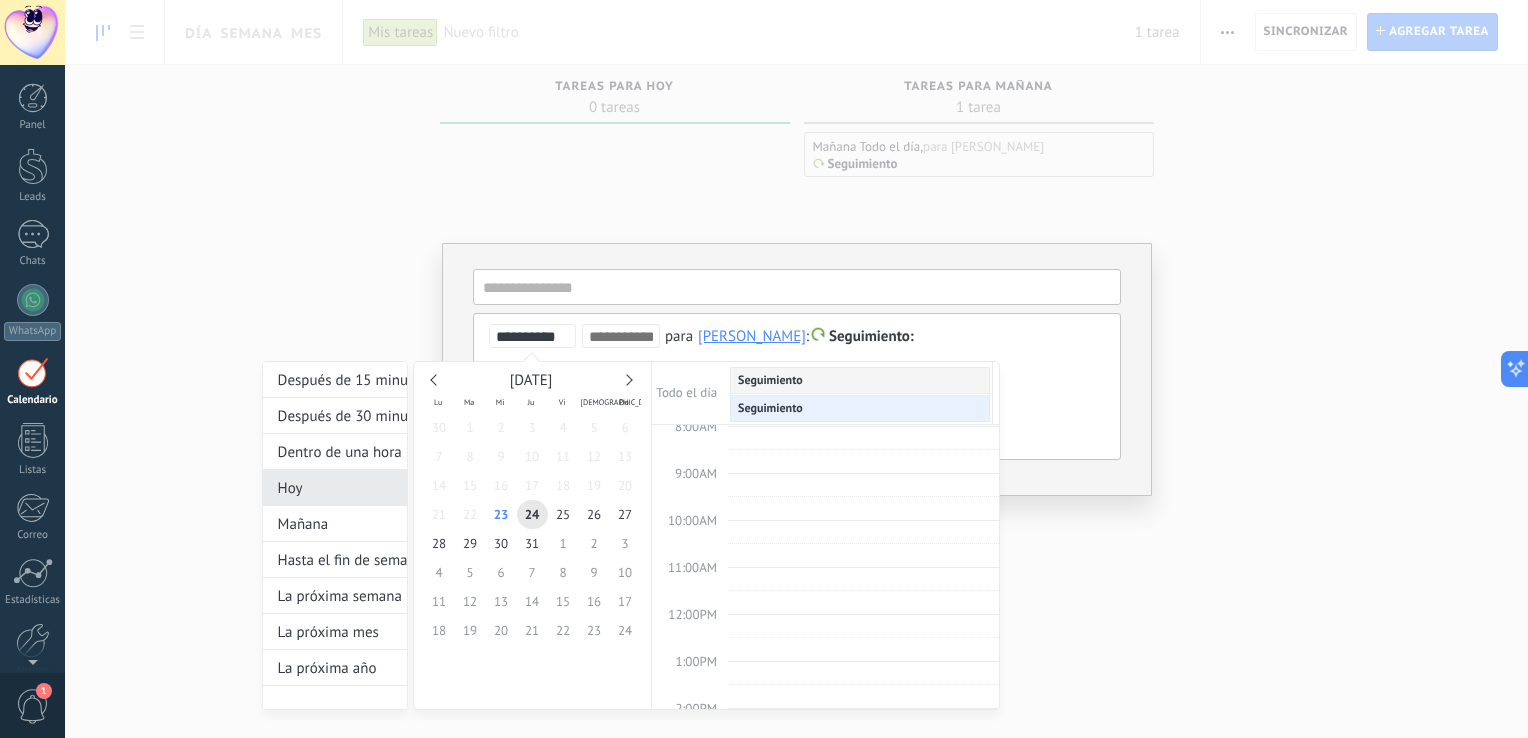 click on "Hoy" at bounding box center (335, 488) 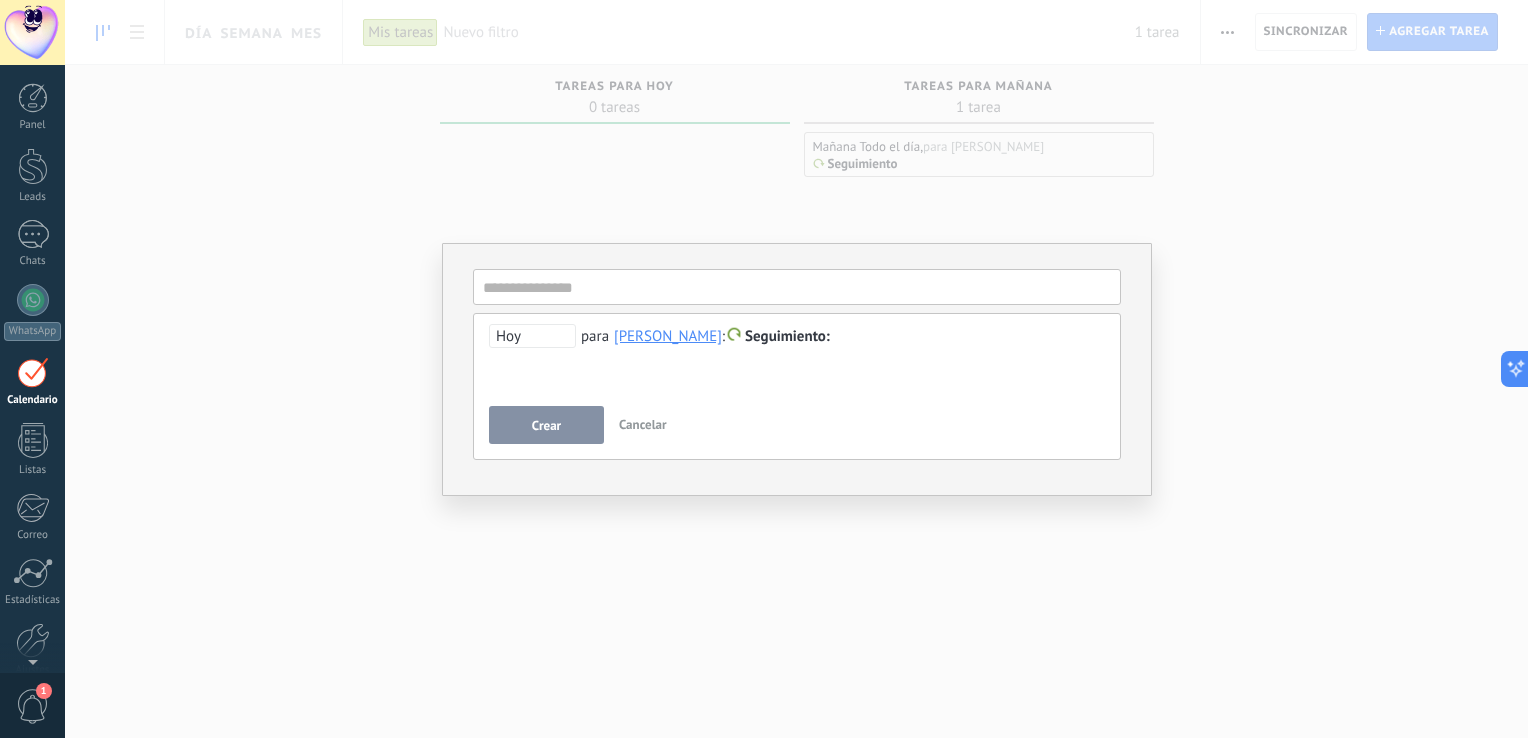 click on "Hoy" at bounding box center (532, 336) 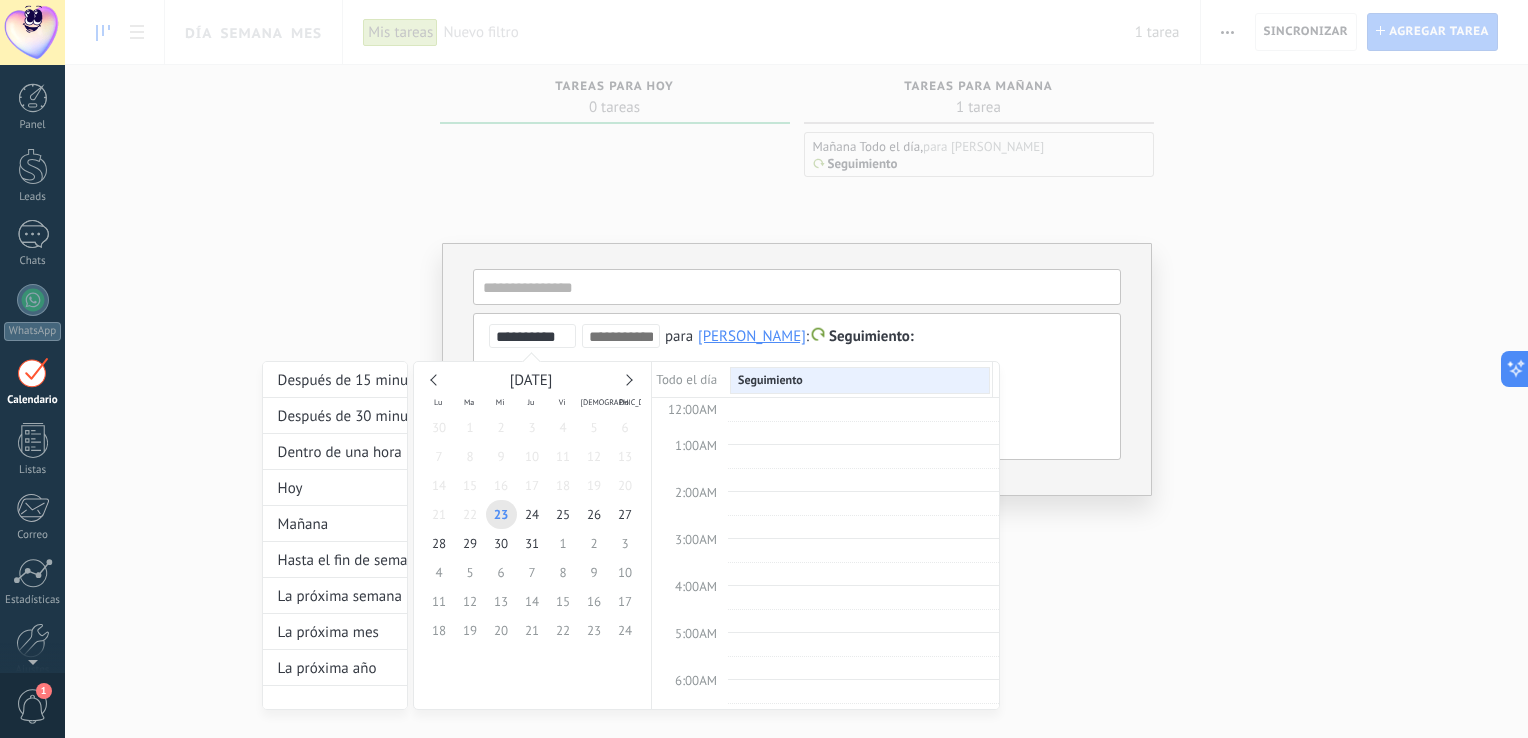 scroll, scrollTop: 374, scrollLeft: 0, axis: vertical 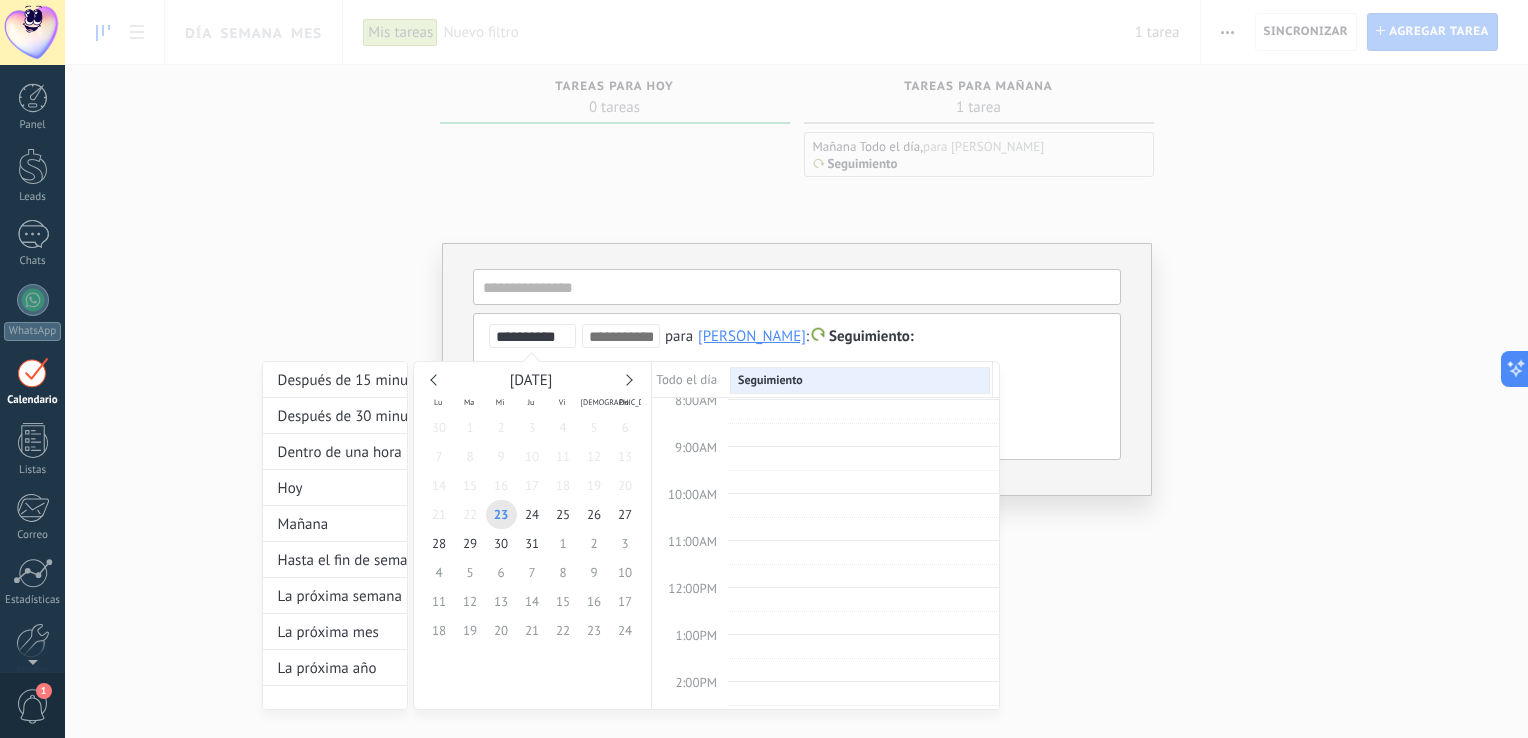 click at bounding box center (690, 529) 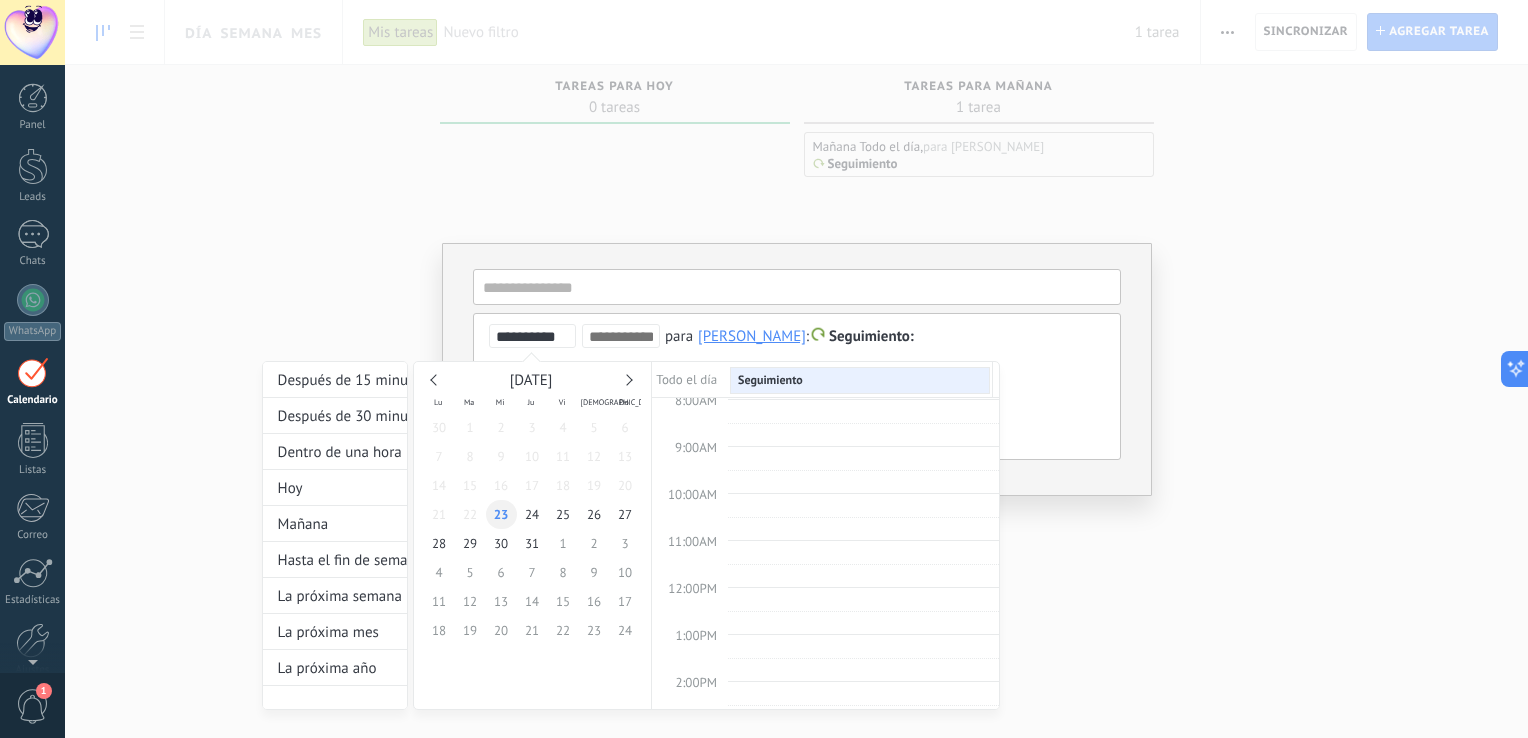 click on "23" at bounding box center [501, 514] 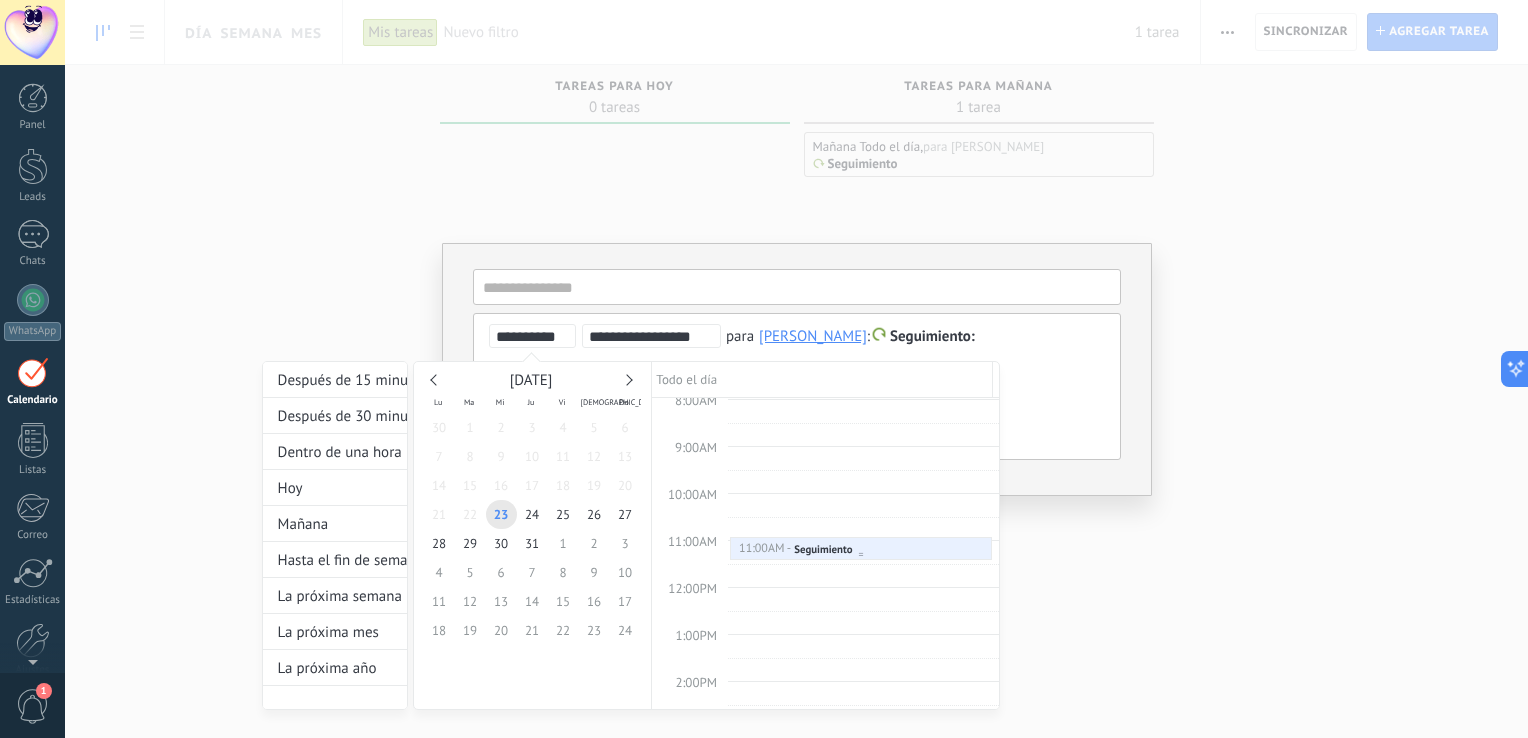 click at bounding box center [861, 555] 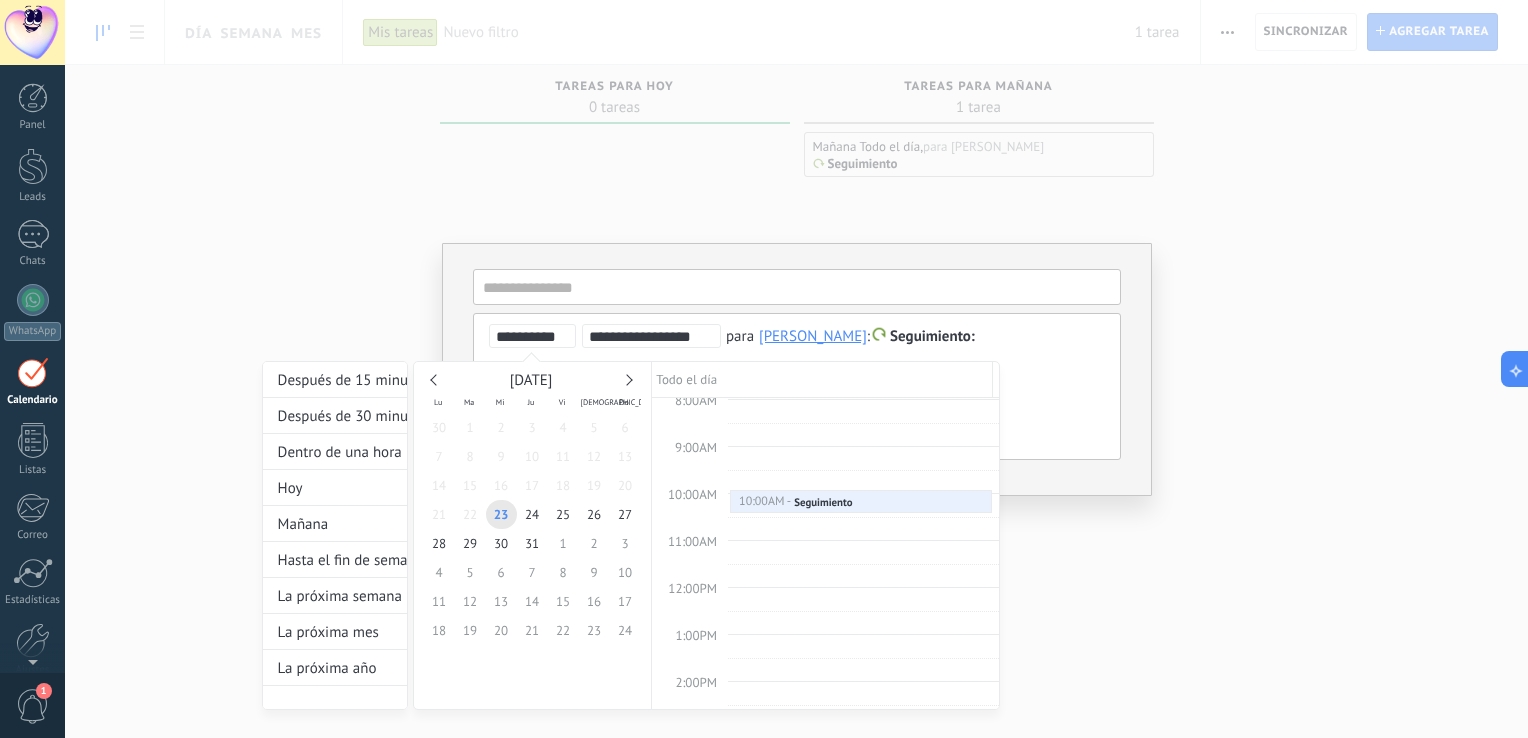 click on "10:00AM" at bounding box center (692, 494) 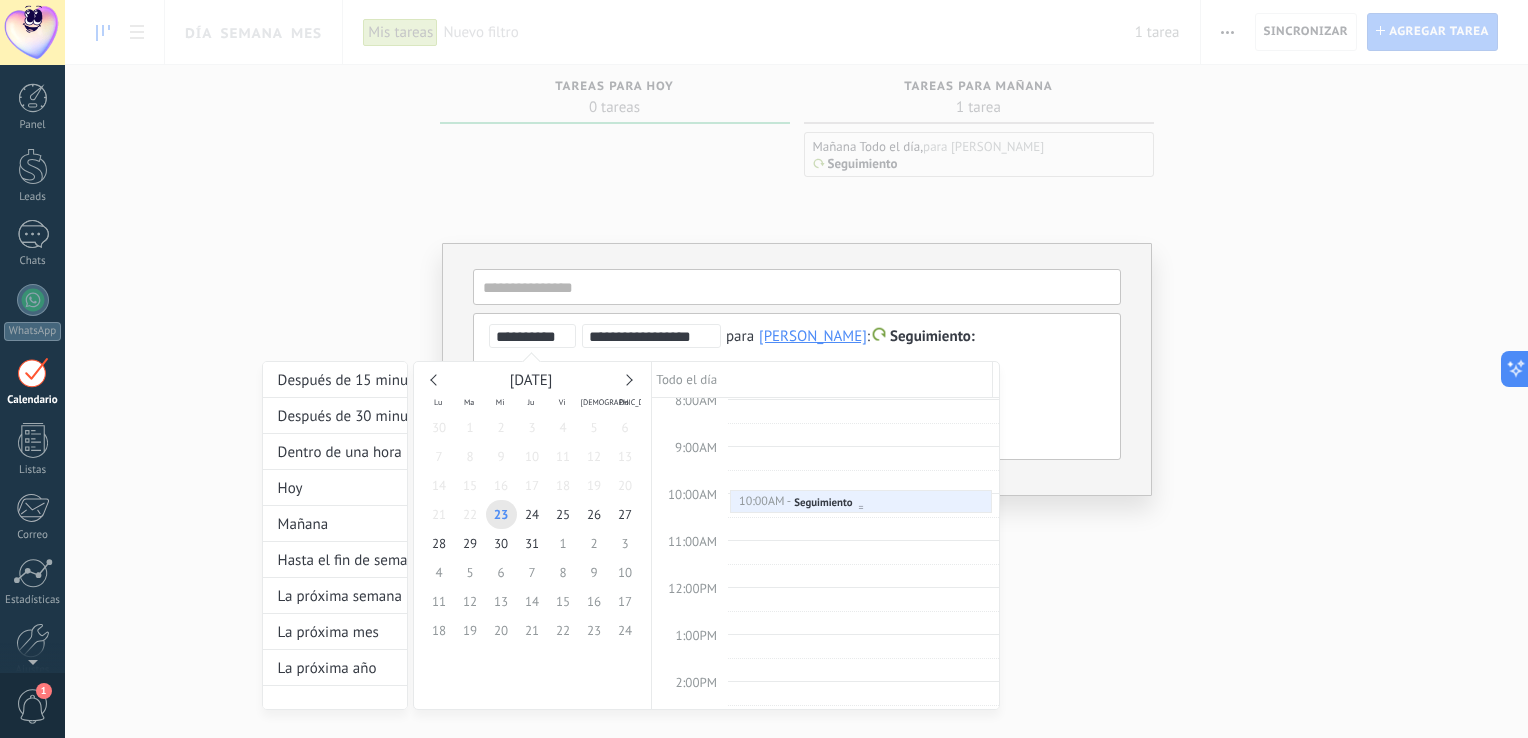 click at bounding box center [861, 508] 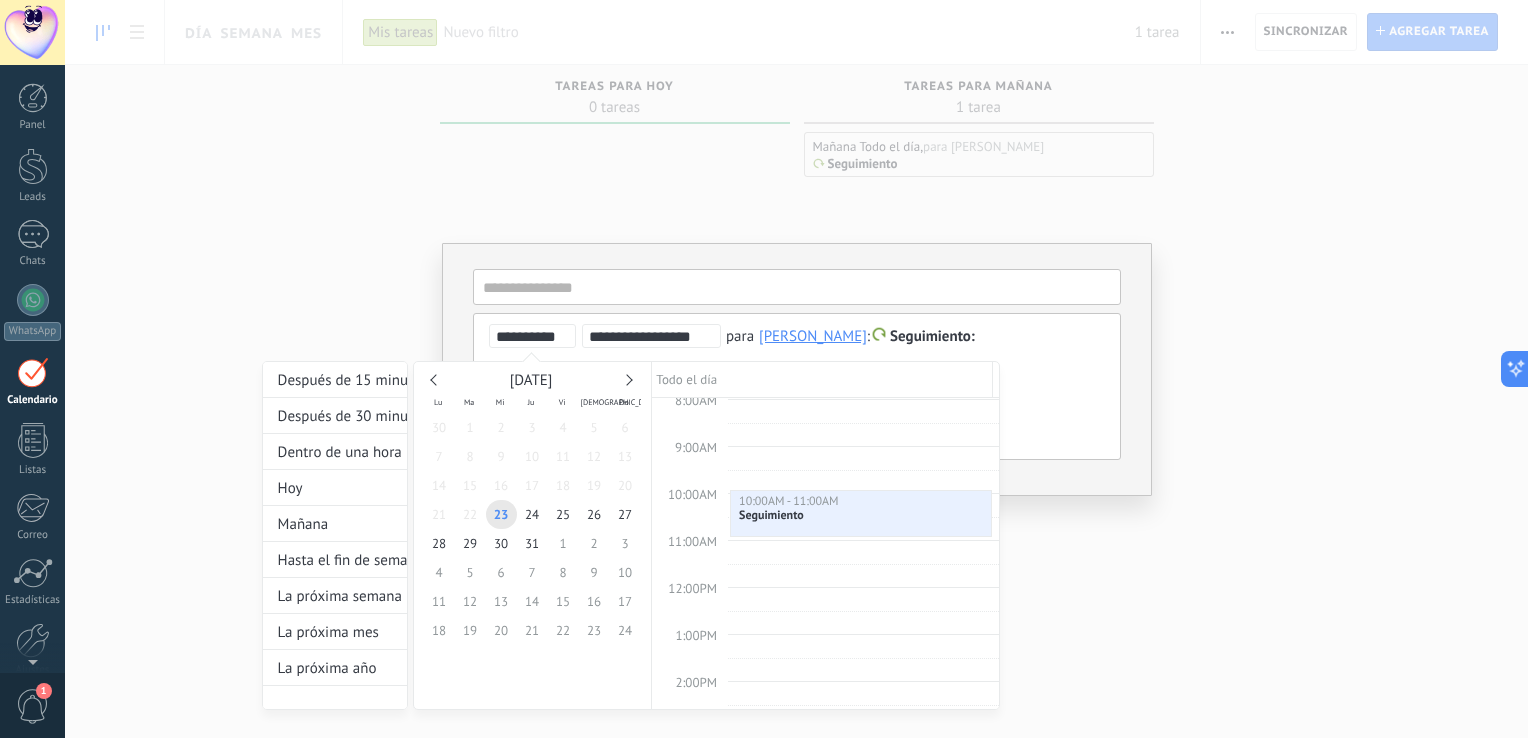 drag, startPoint x: 856, startPoint y: 510, endPoint x: 863, endPoint y: 530, distance: 21.189621 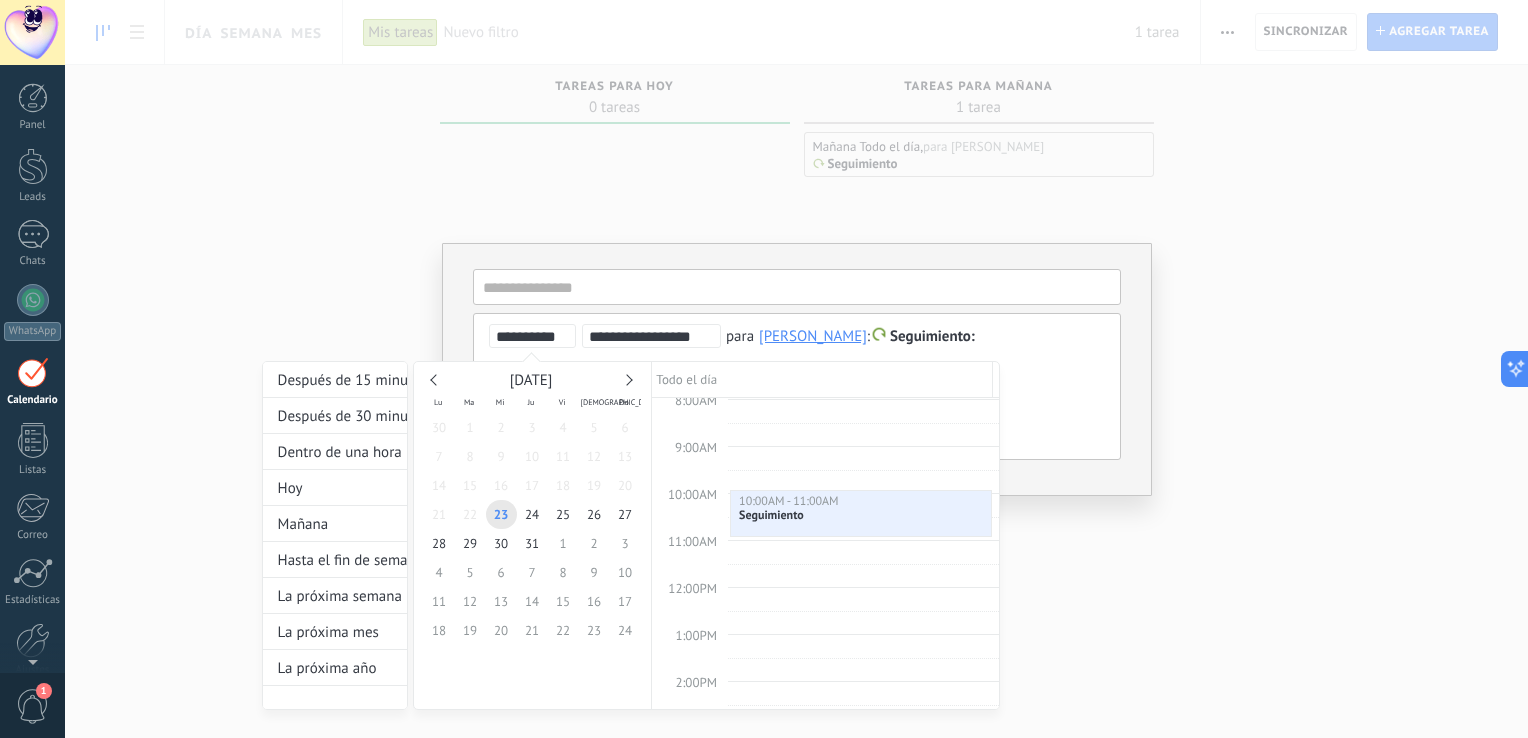 click on "11:00AM" at bounding box center (692, 541) 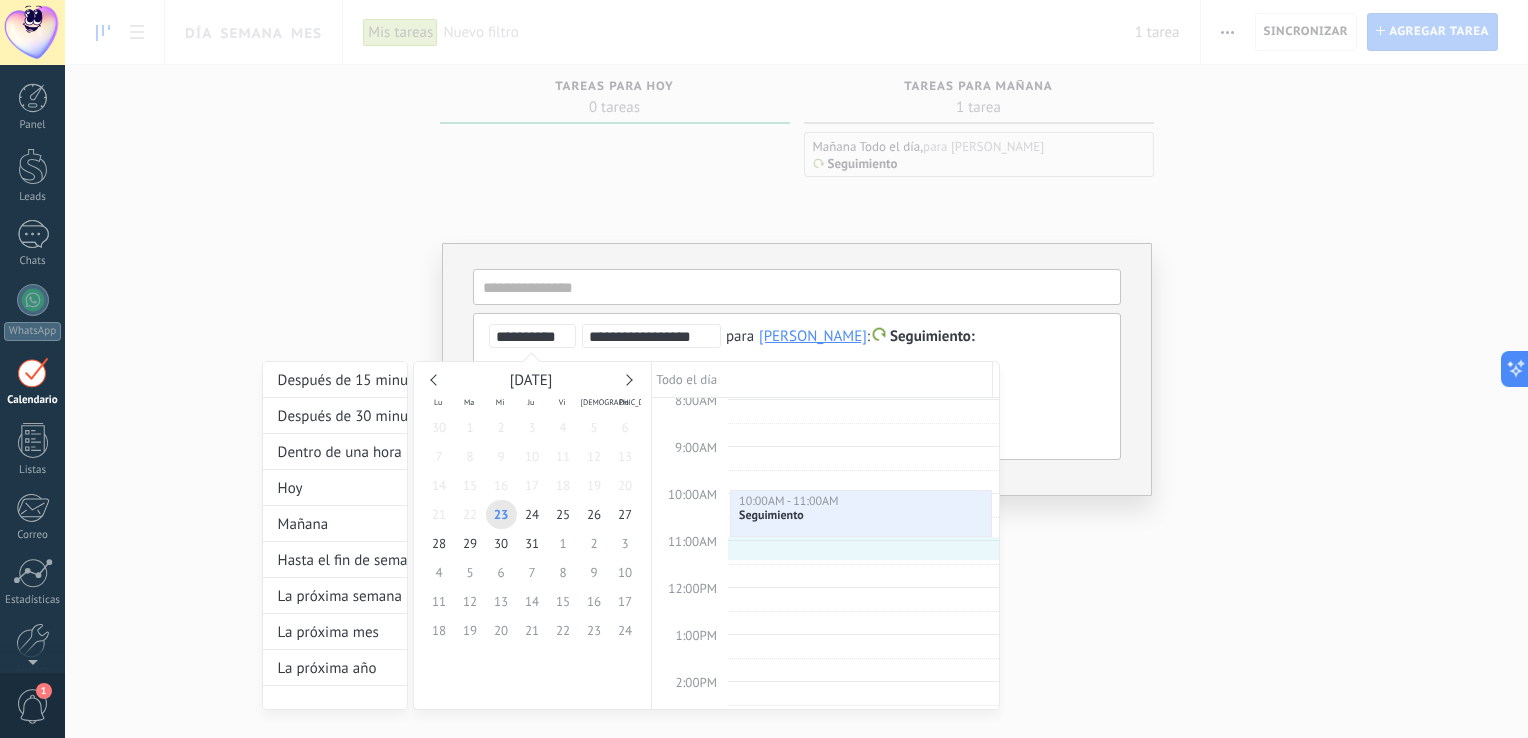 type on "**********" 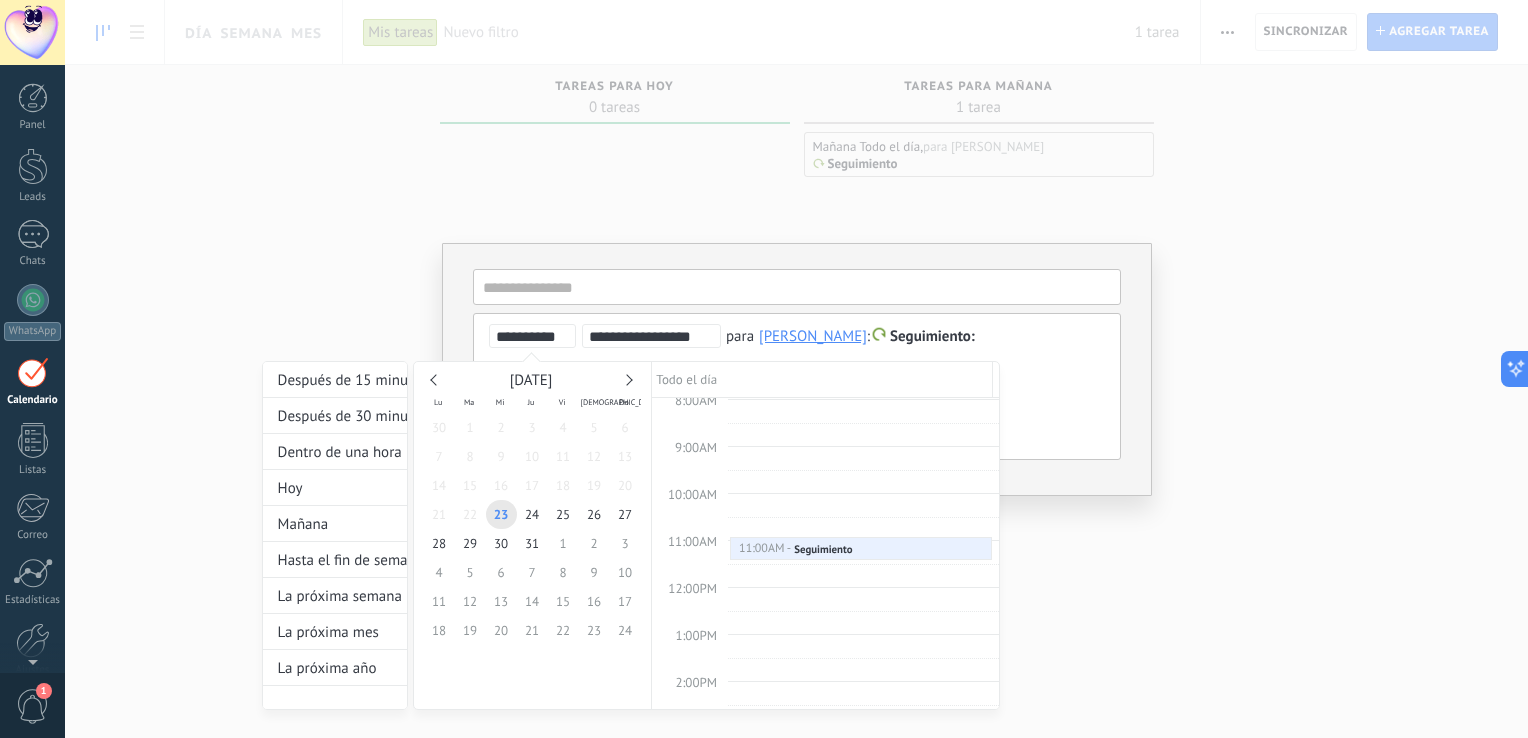 drag, startPoint x: 788, startPoint y: 554, endPoint x: 800, endPoint y: 558, distance: 12.649111 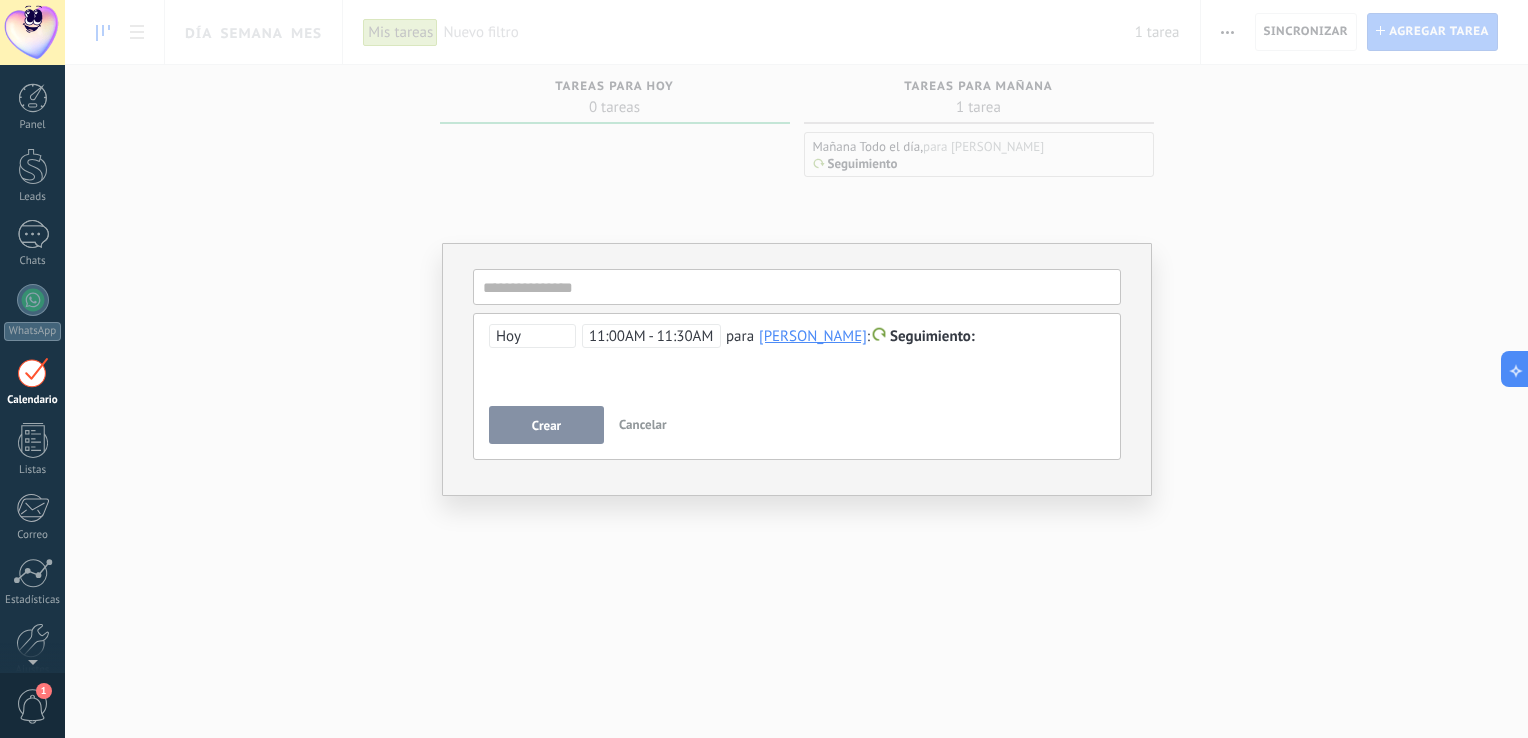 click on "Crear" at bounding box center [546, 425] 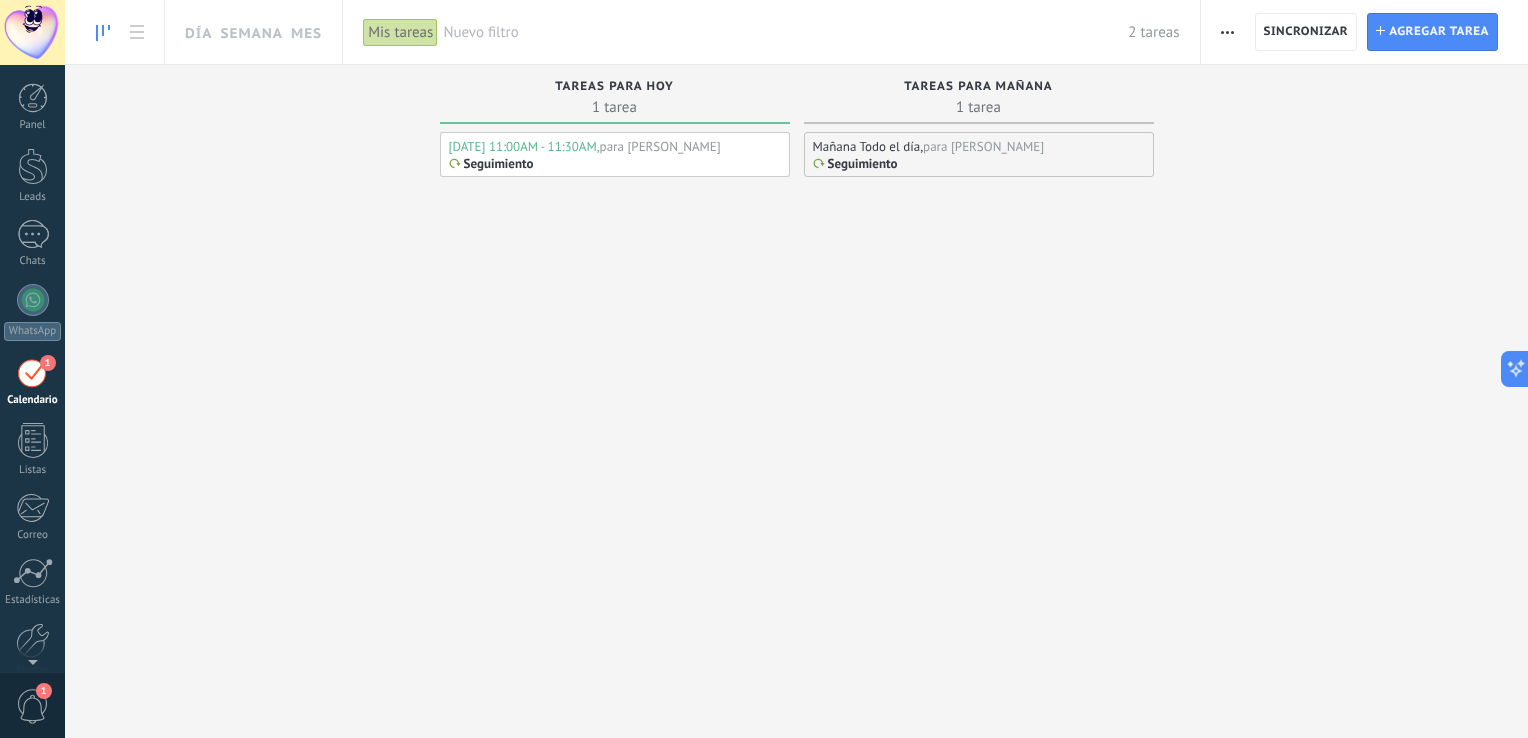 click on "1" at bounding box center (33, 706) 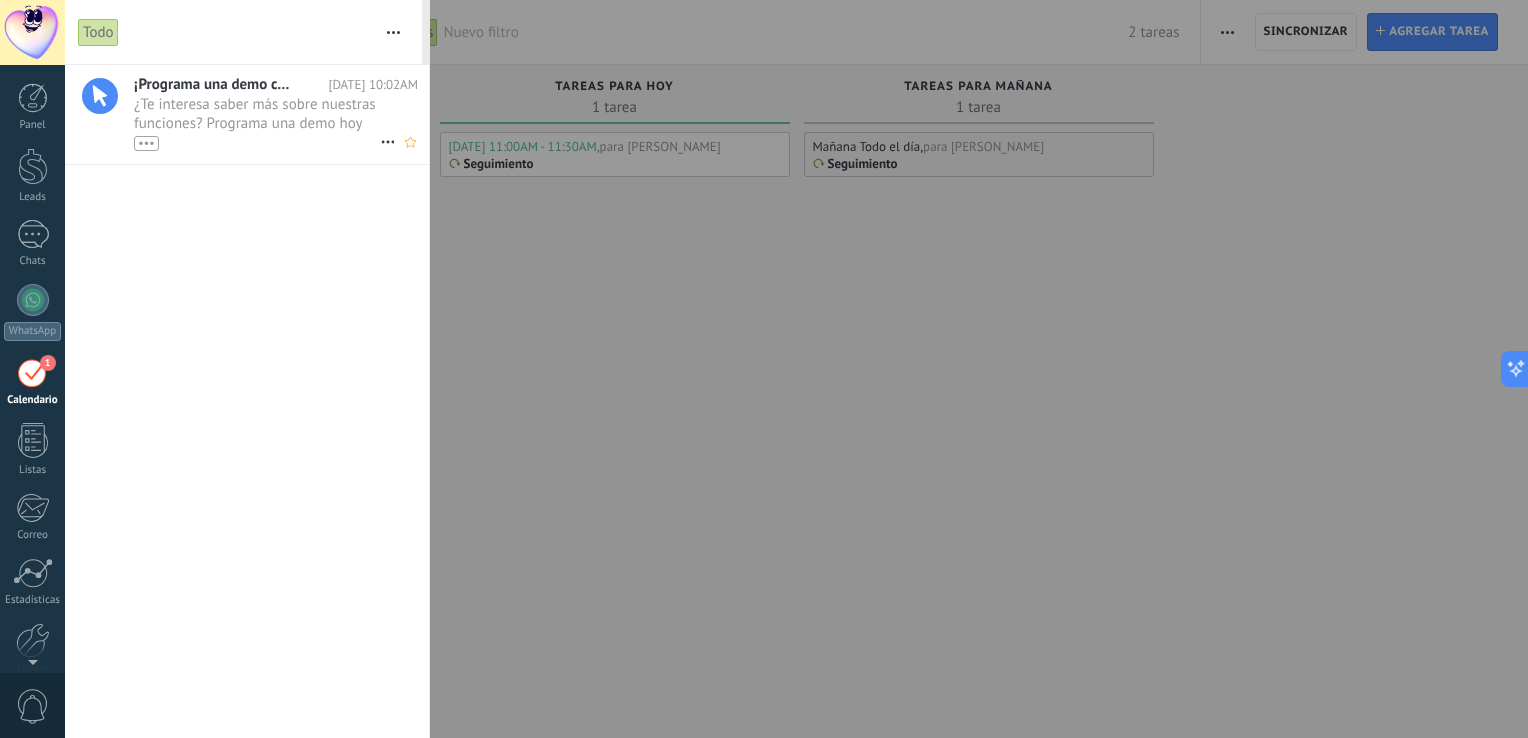 click on "¿Te interesa saber más sobre nuestras funciones? Programa una demo hoy mismo!
•••" at bounding box center [257, 123] 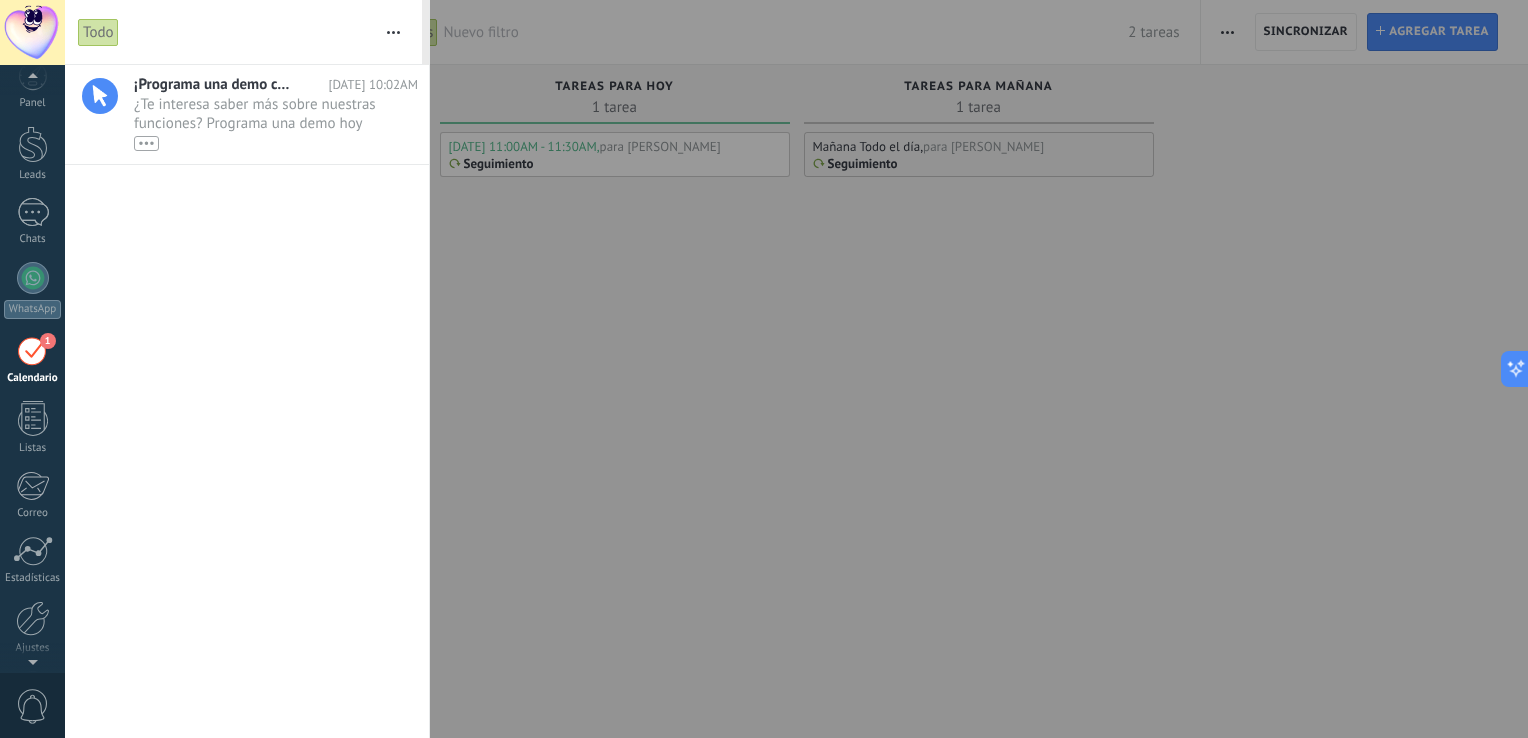 scroll, scrollTop: 92, scrollLeft: 0, axis: vertical 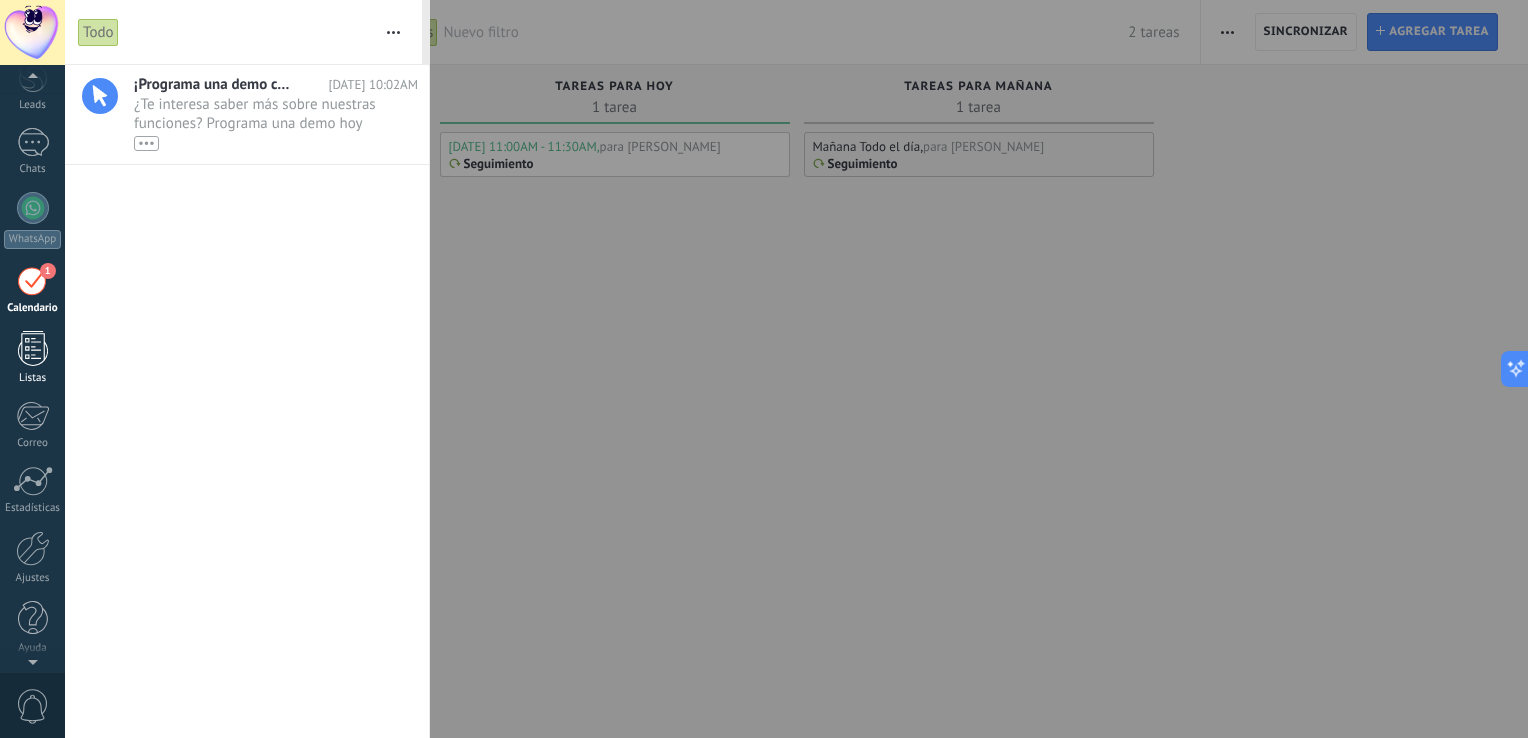 click at bounding box center [33, 348] 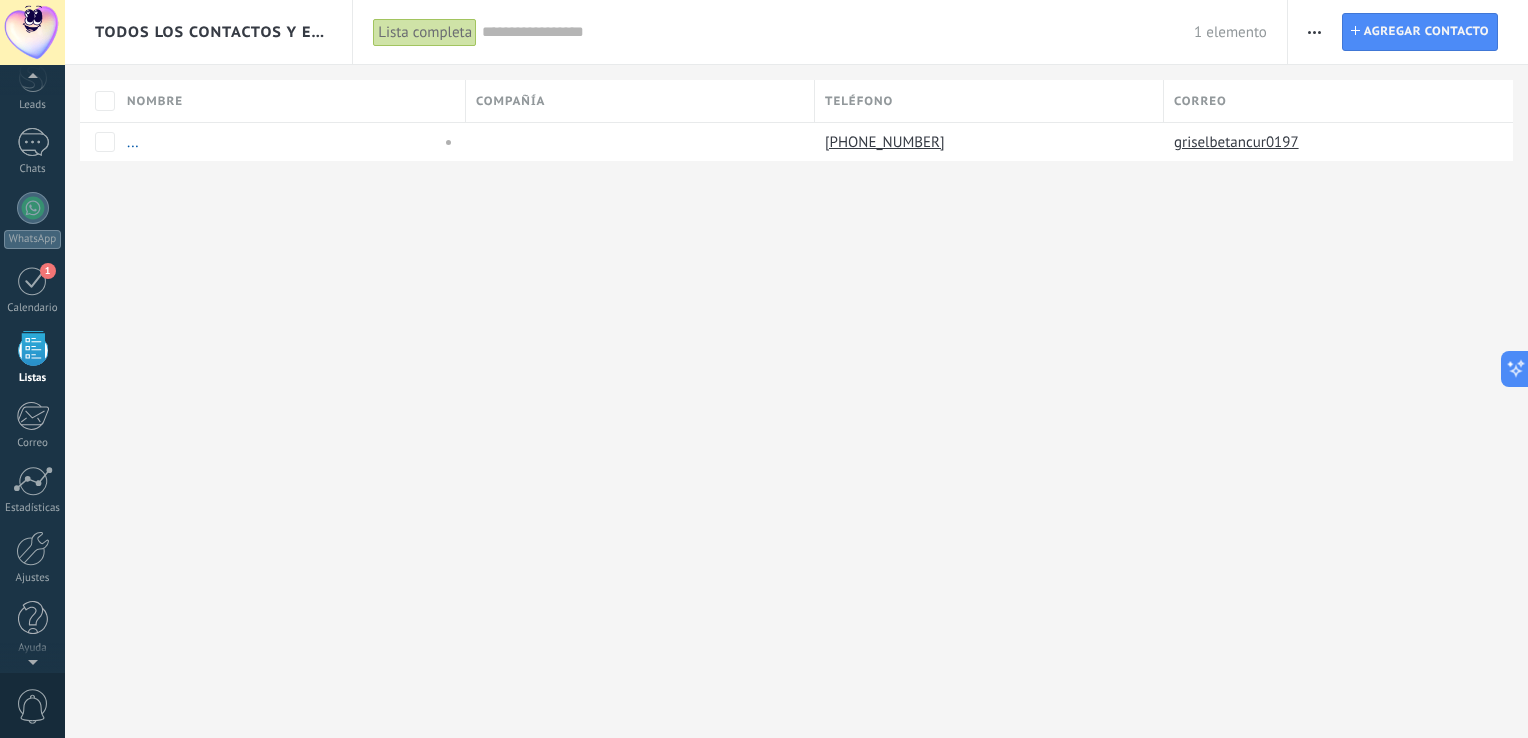 scroll, scrollTop: 51, scrollLeft: 0, axis: vertical 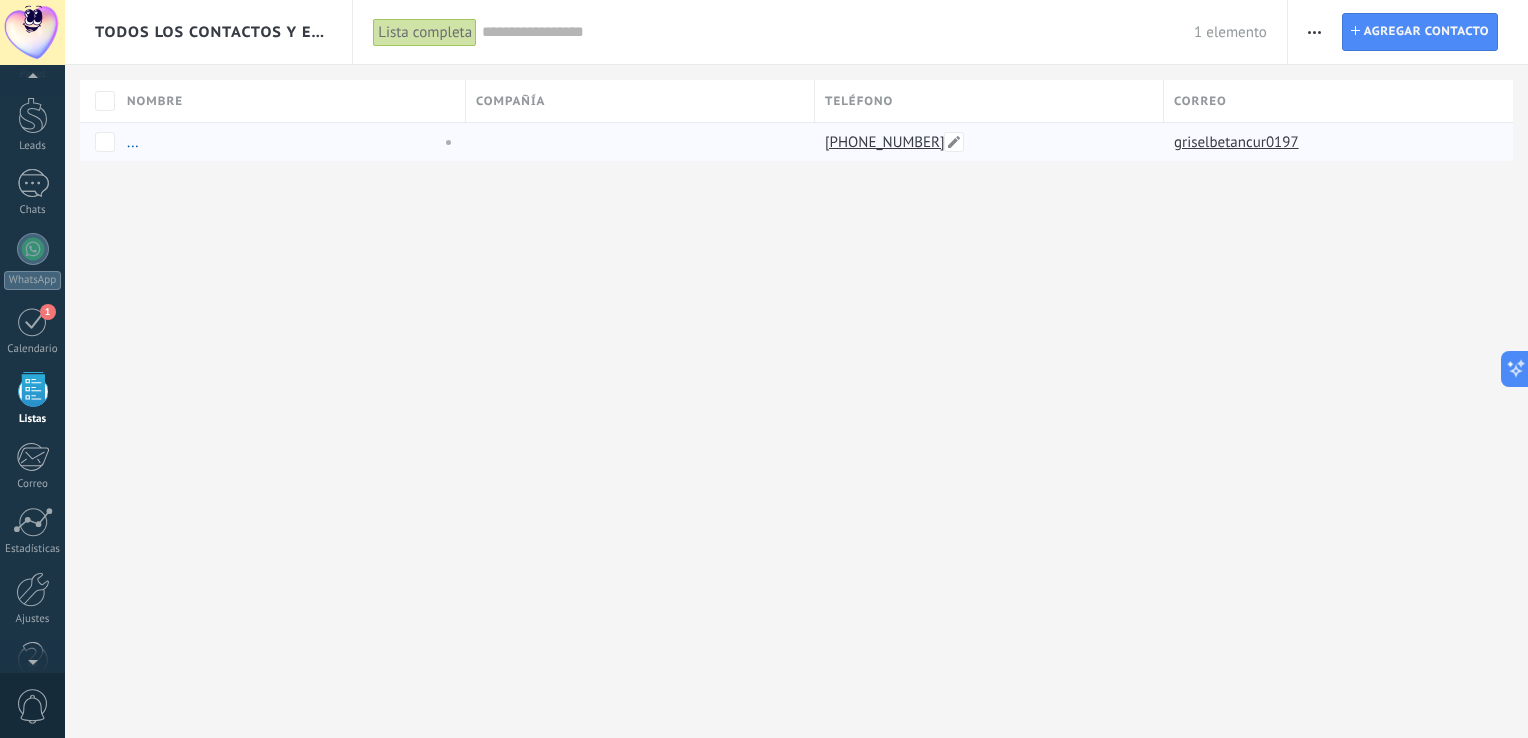 click on "[PHONE_NUMBER]" at bounding box center (887, 142) 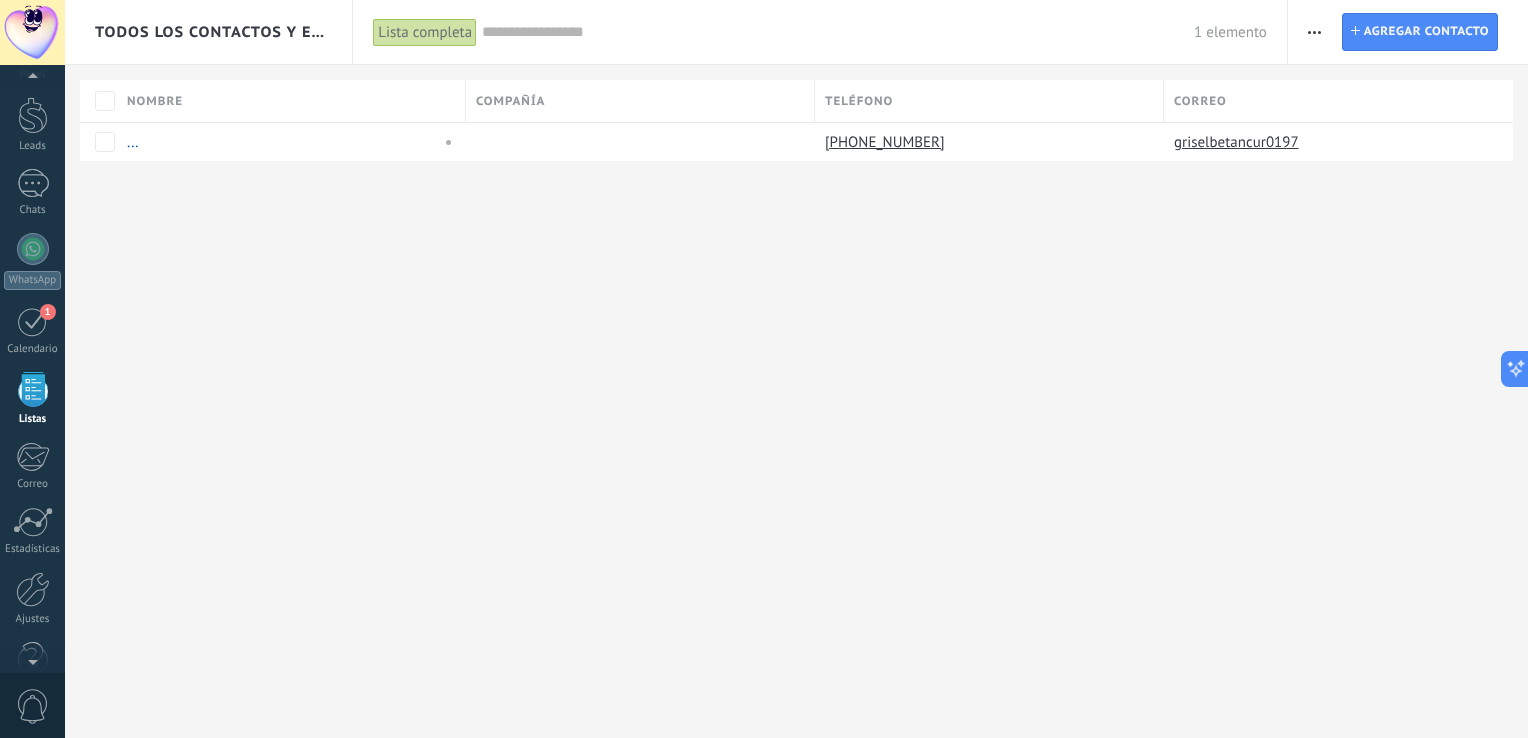 click on "Todos los contactos y empresas Lista completa Aplicar 1 elemento Lista completa Contactos sin tareas Contactos con tareas atrasadas Sin leads Eliminados Guardar Todo el tiempo Todo el tiempo [DATE] [DATE] Últimos  ** 30  dias Esta semana La última semana Este mes El mes pasado Este trimestre Este año   Seleccionar todo Sin leads Sin la apertura de la causa Contacto inicial Negociación Debate contractual Discusión de contrato Logrado con éxito Venta Perdido Etapas activas Seleccionar todo Presupuesto insuficiente No hay necesidad para el producto No satisfecho con las condiciones Comprado del competidor Razón no definida Razones de pérdidas Seleccionar todo [DATE] [DATE] Esta semana Este mes Este trimestre No hay tareas atrasadas Todo valores Etiquetas Administrar etiquetas No tienes etiquetas conectadas Aplicar Restablecer Imprimir Agregar una compañía Exportar Importar Ajustes de la lista Procesos empresariales Buscar duplicados Contacto Agregar contacto Columnas adicionales Cargo (contacto) Creado por" at bounding box center [796, 369] 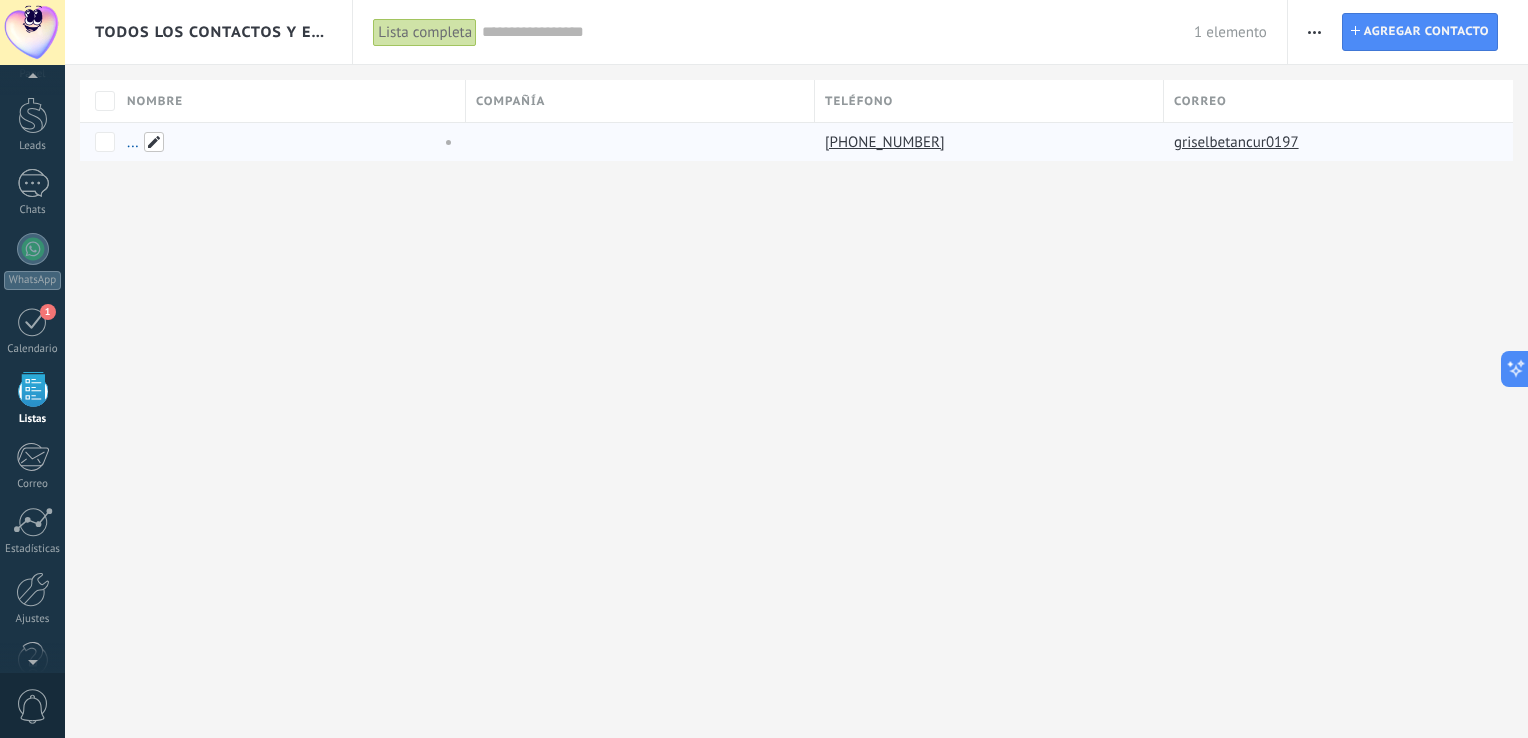 click at bounding box center (154, 142) 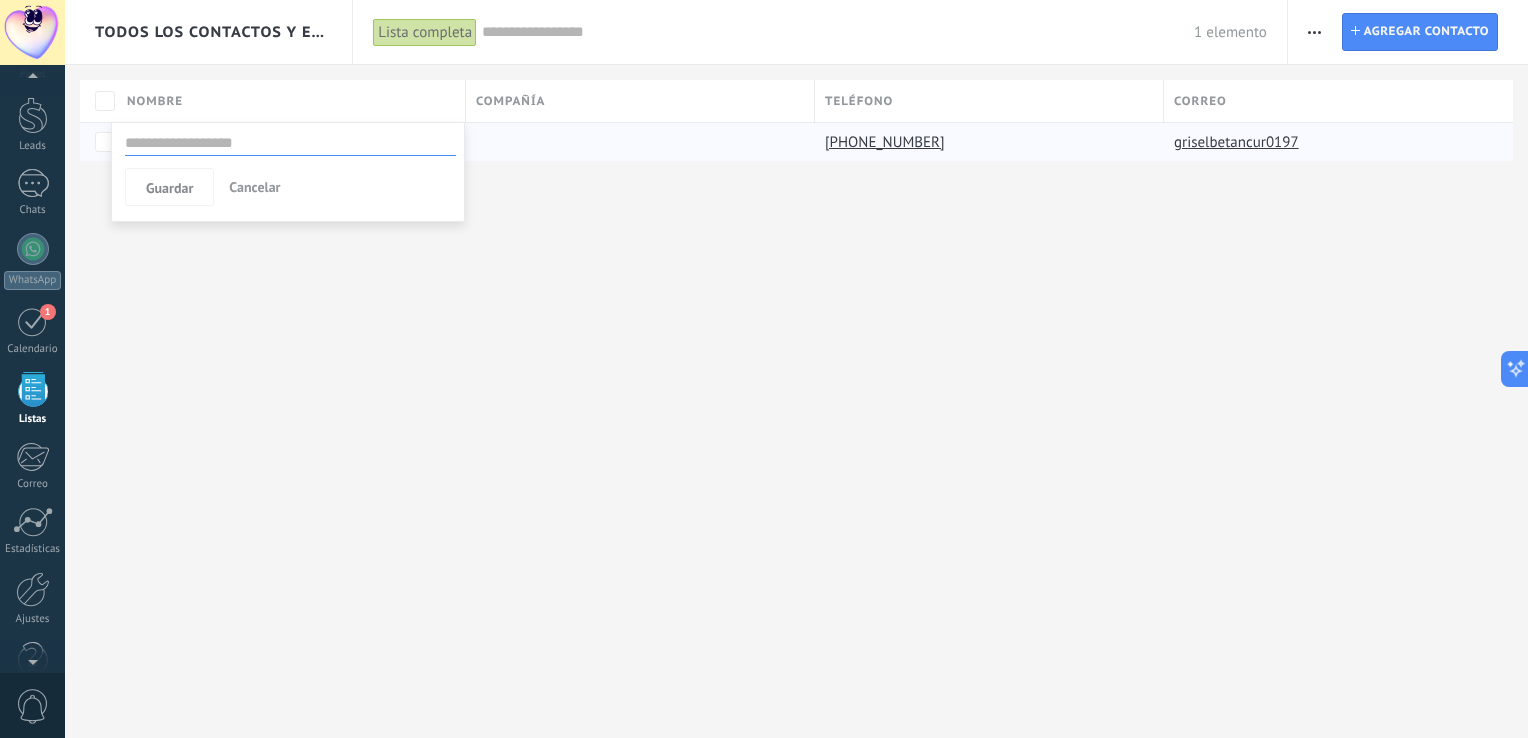 click on "Cancelar" at bounding box center [254, 187] 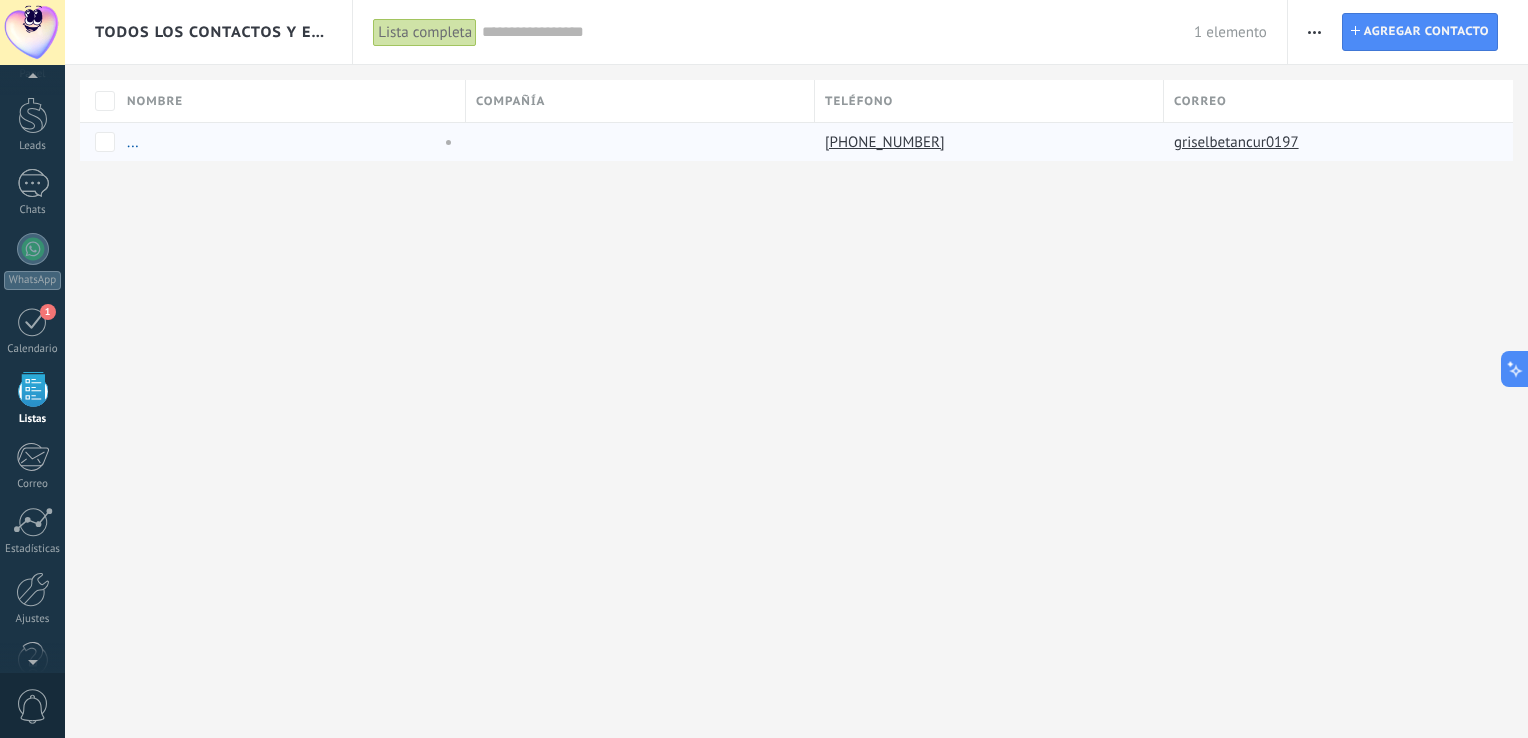 click on "Todos los contactos y empresas Lista completa Aplicar 1 elemento Lista completa Contactos sin tareas Contactos con tareas atrasadas Sin leads Eliminados Guardar Todo el tiempo Todo el tiempo [DATE] [DATE] Últimos  ** 30  dias Esta semana La última semana Este mes El mes pasado Este trimestre Este año   Seleccionar todo Sin leads Sin la apertura de la causa Contacto inicial Negociación Debate contractual Discusión de contrato Logrado con éxito Venta Perdido Etapas activas Seleccionar todo Presupuesto insuficiente No hay necesidad para el producto No satisfecho con las condiciones Comprado del competidor Razón no definida Razones de pérdidas Seleccionar todo [DATE] [DATE] Esta semana Este mes Este trimestre No hay tareas atrasadas Todo valores Etiquetas Administrar etiquetas No tienes etiquetas conectadas Aplicar Restablecer Imprimir Agregar una compañía Exportar Importar Ajustes de la lista Procesos empresariales Buscar duplicados Contacto Agregar contacto Columnas adicionales Cargo (contacto) Creado por" at bounding box center (796, 369) 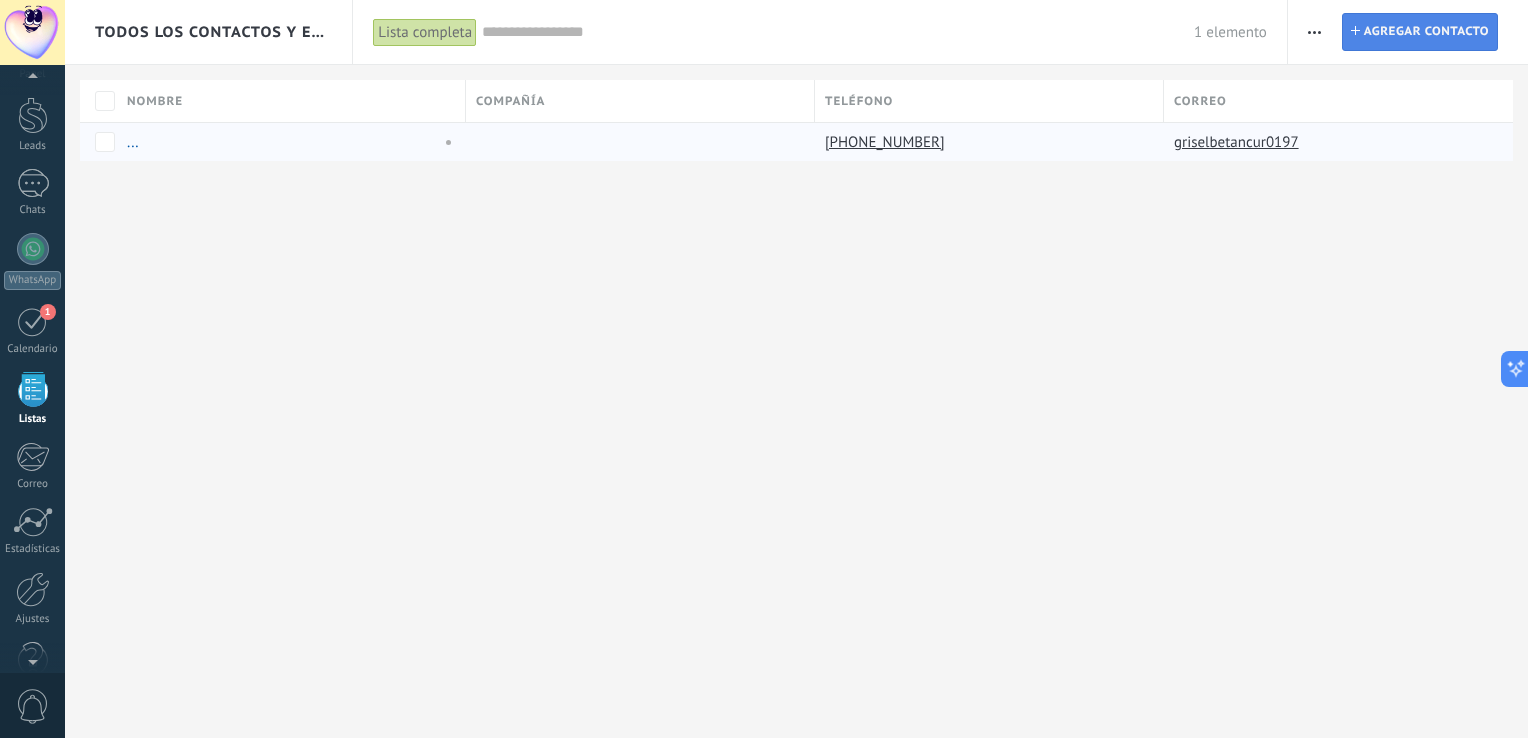 click on "Agregar contacto" at bounding box center (1426, 32) 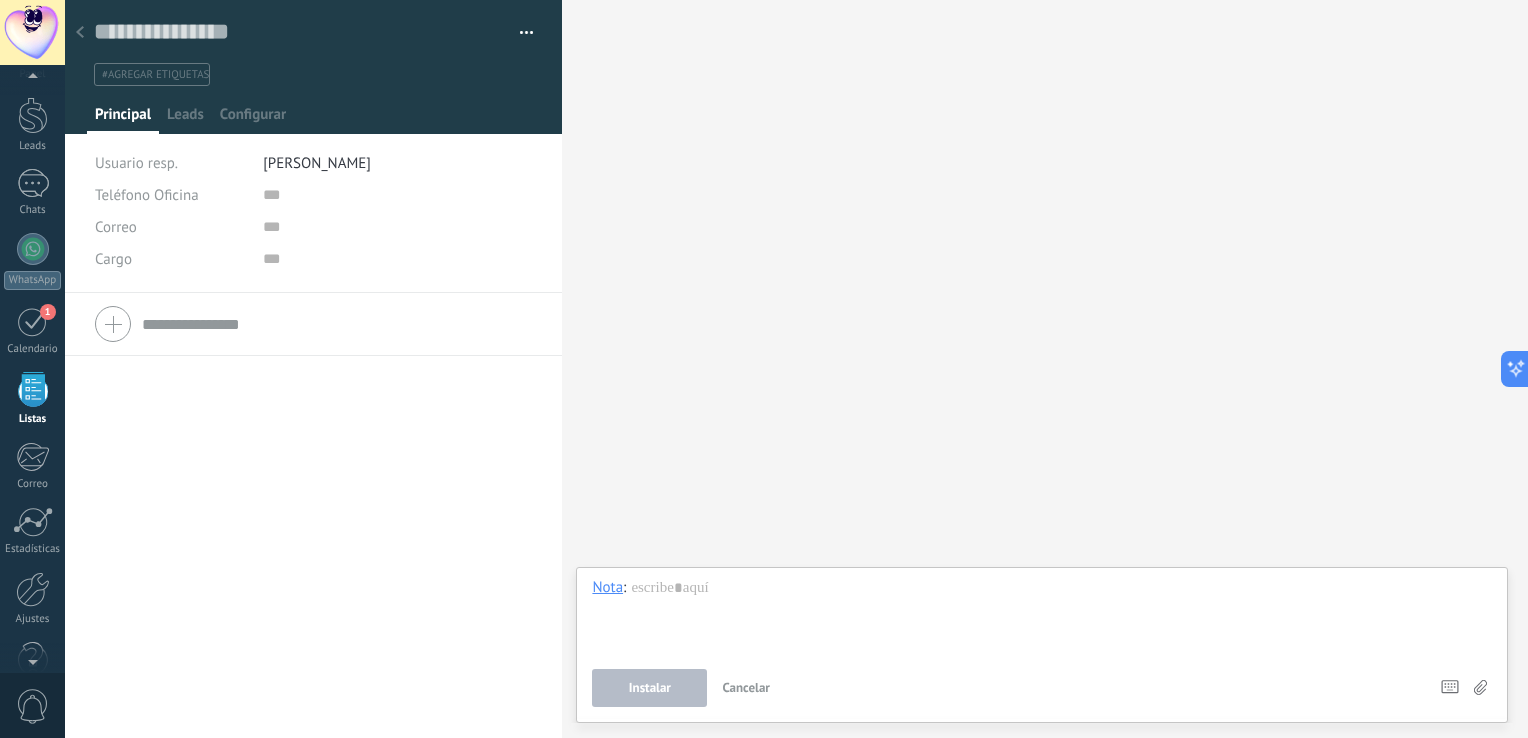 click at bounding box center (314, 67) 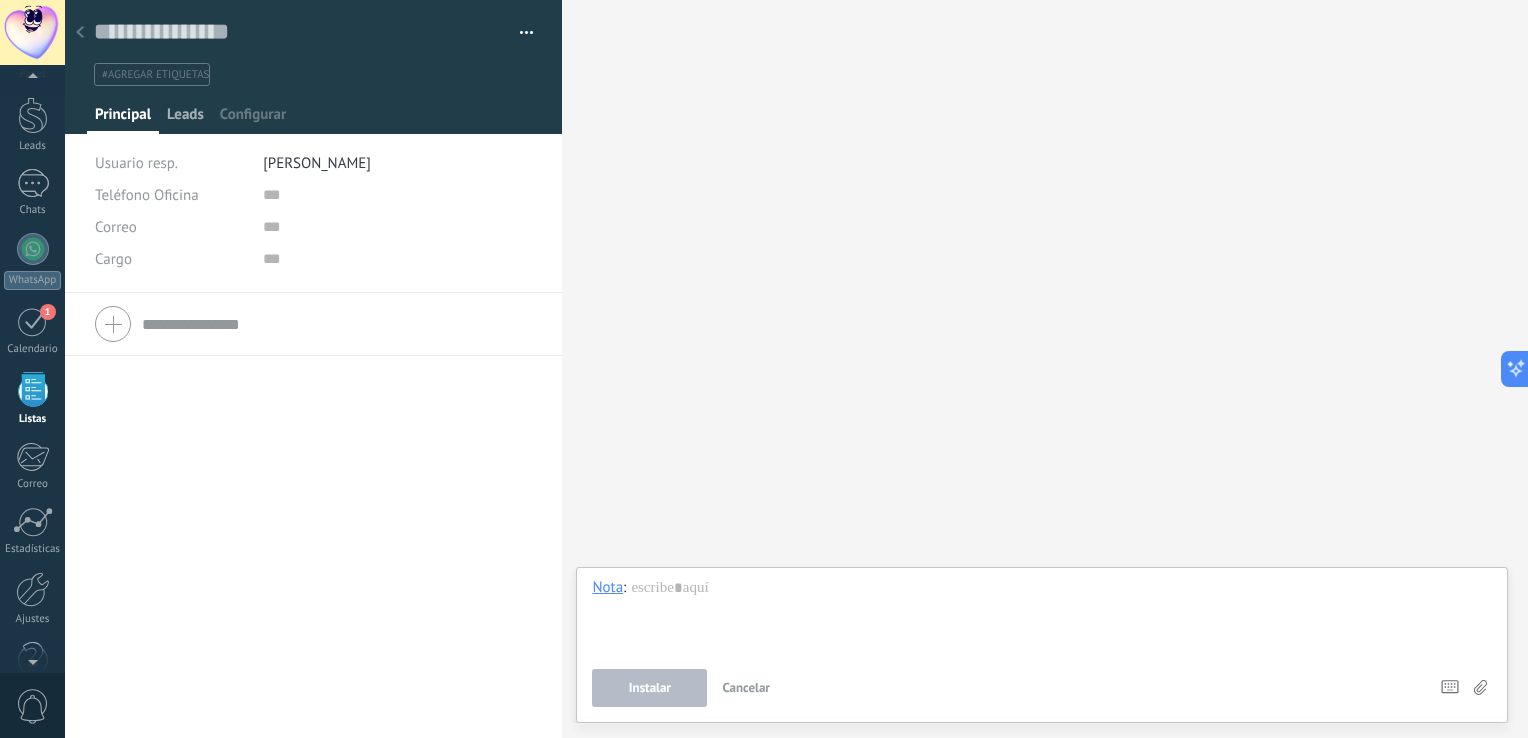 click on "Leads" at bounding box center [185, 119] 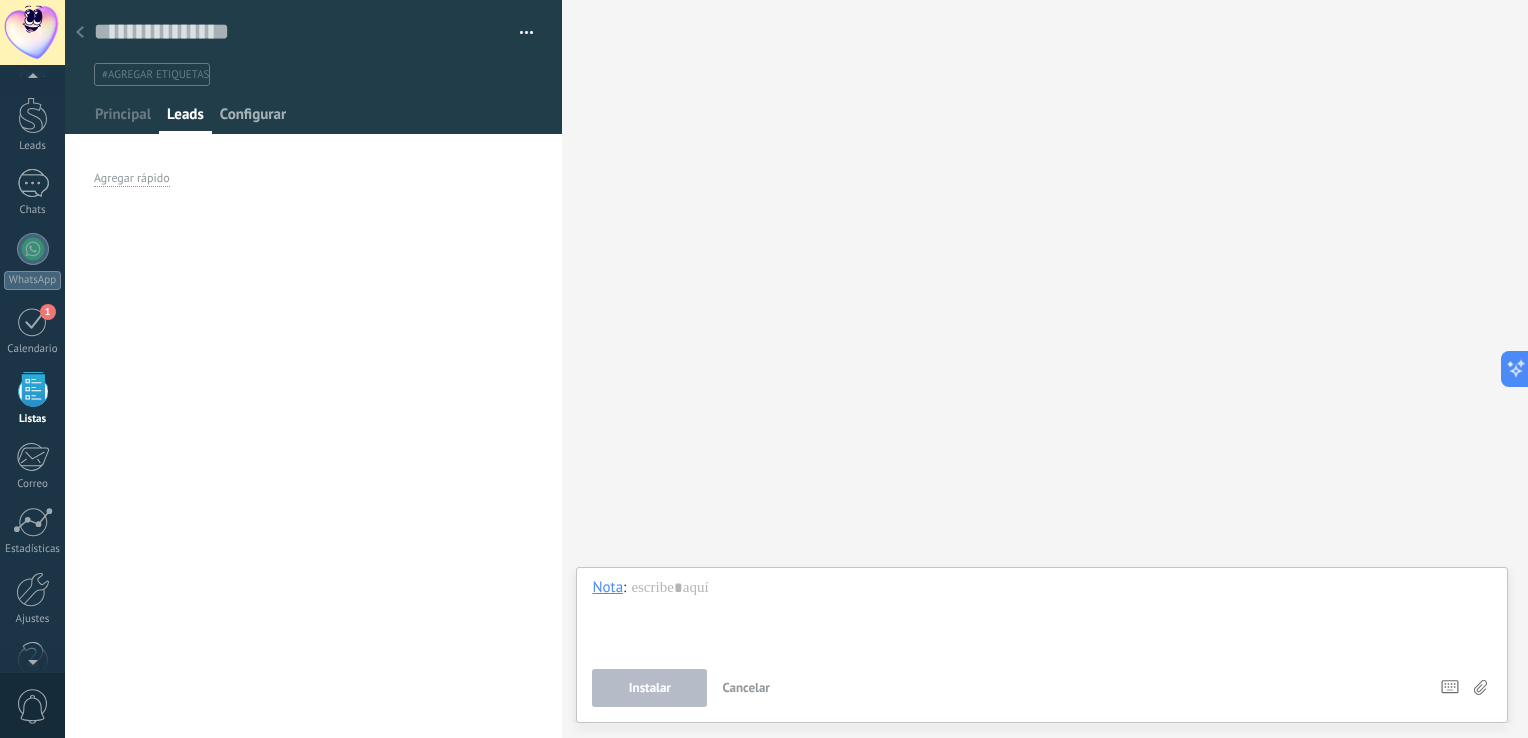 click on "Configurar" at bounding box center (253, 119) 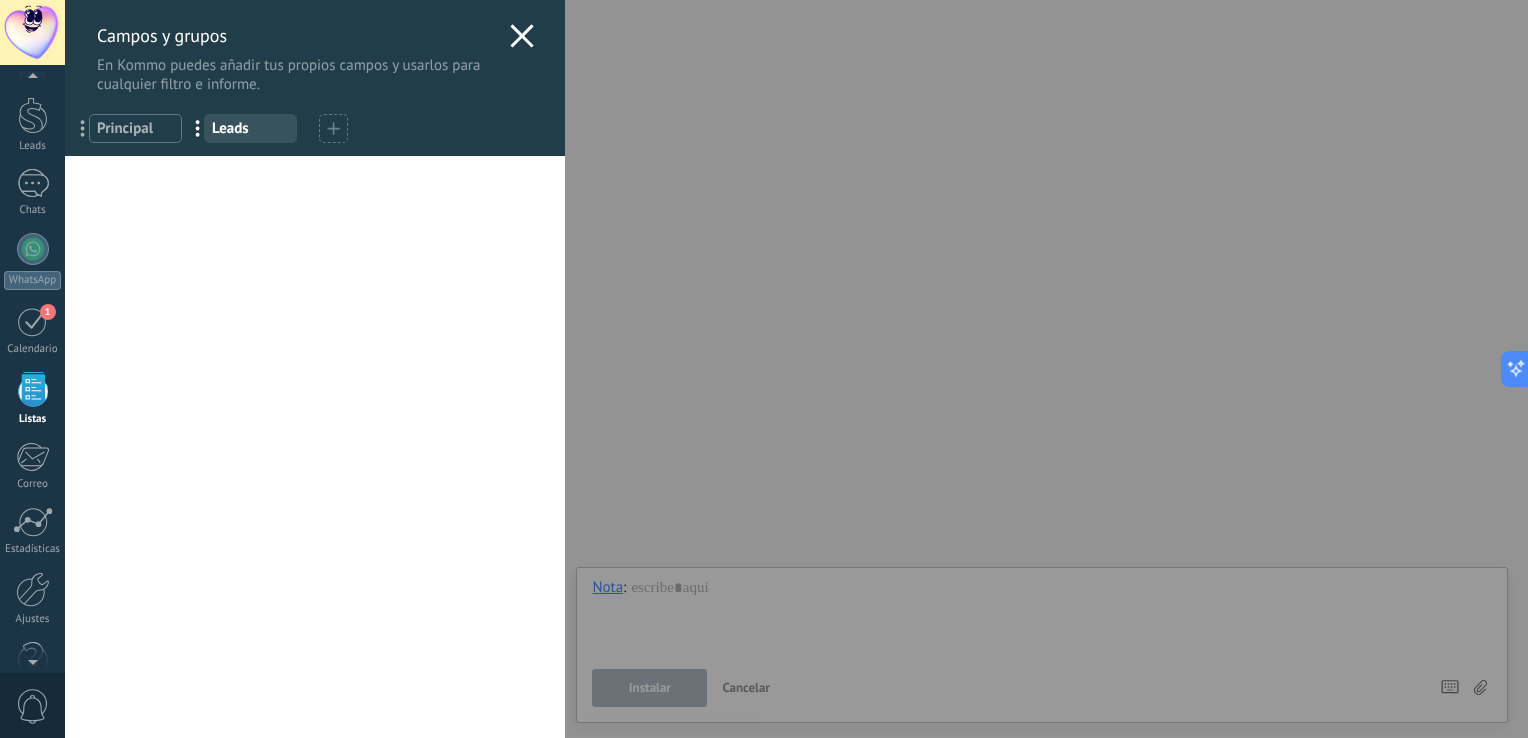 click 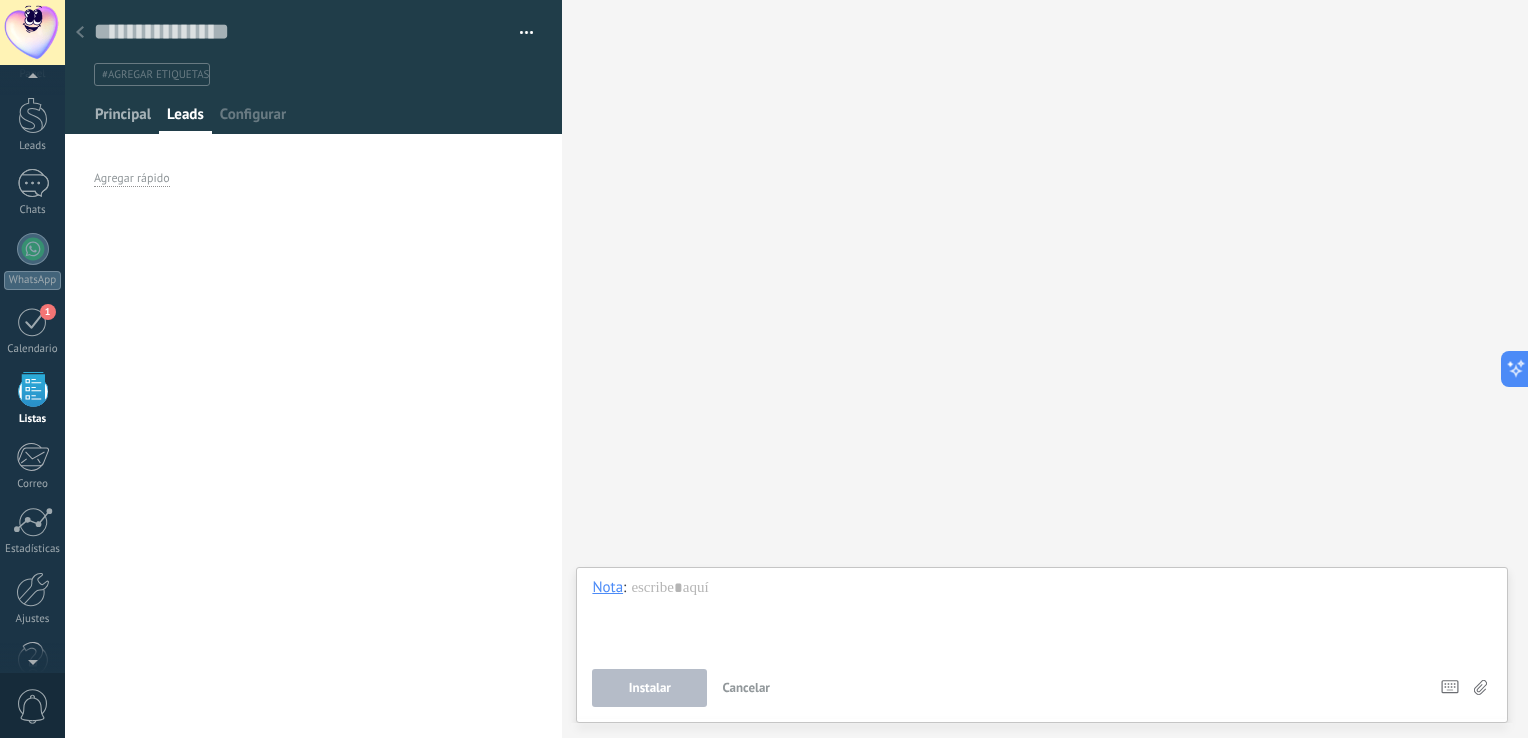 click on "Principal" at bounding box center (123, 119) 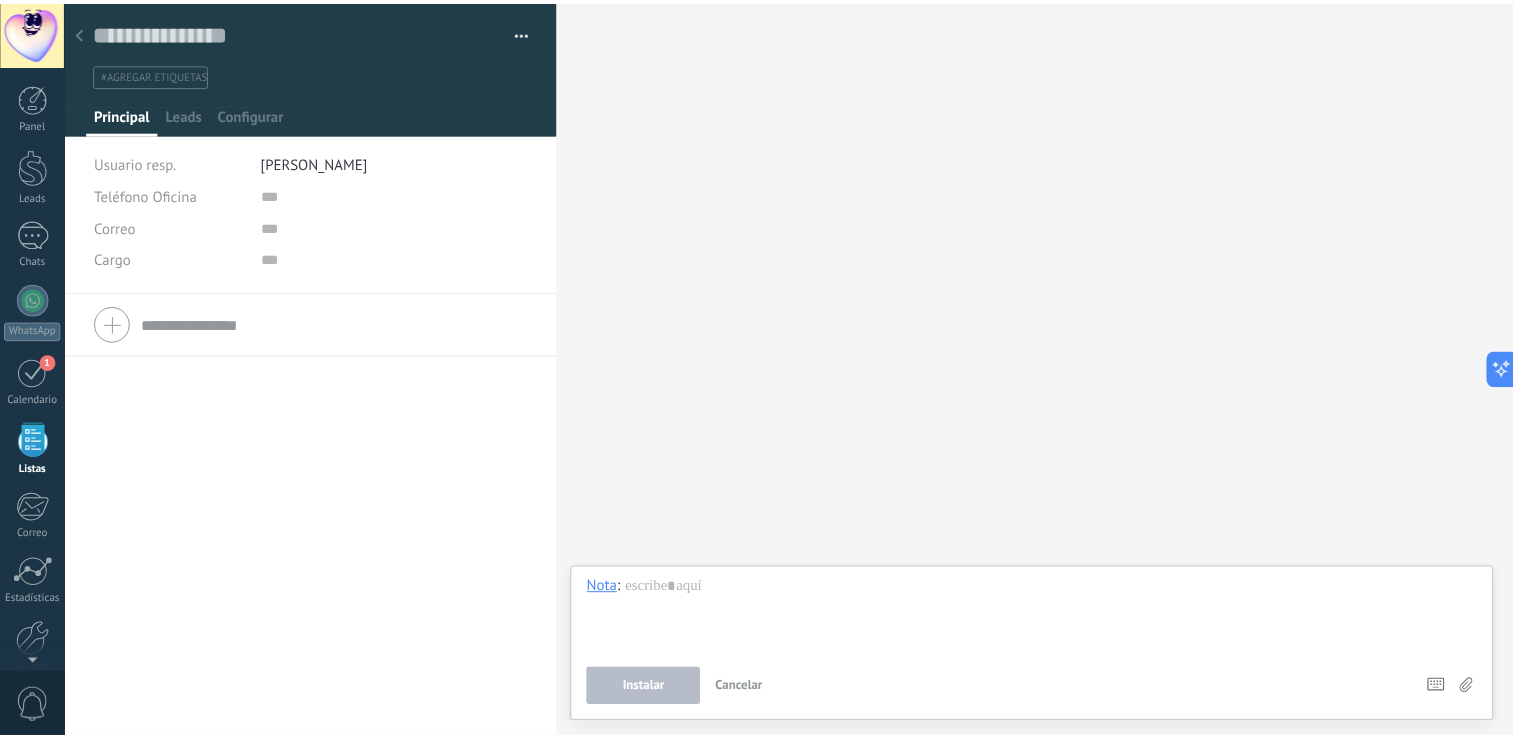 scroll, scrollTop: 51, scrollLeft: 0, axis: vertical 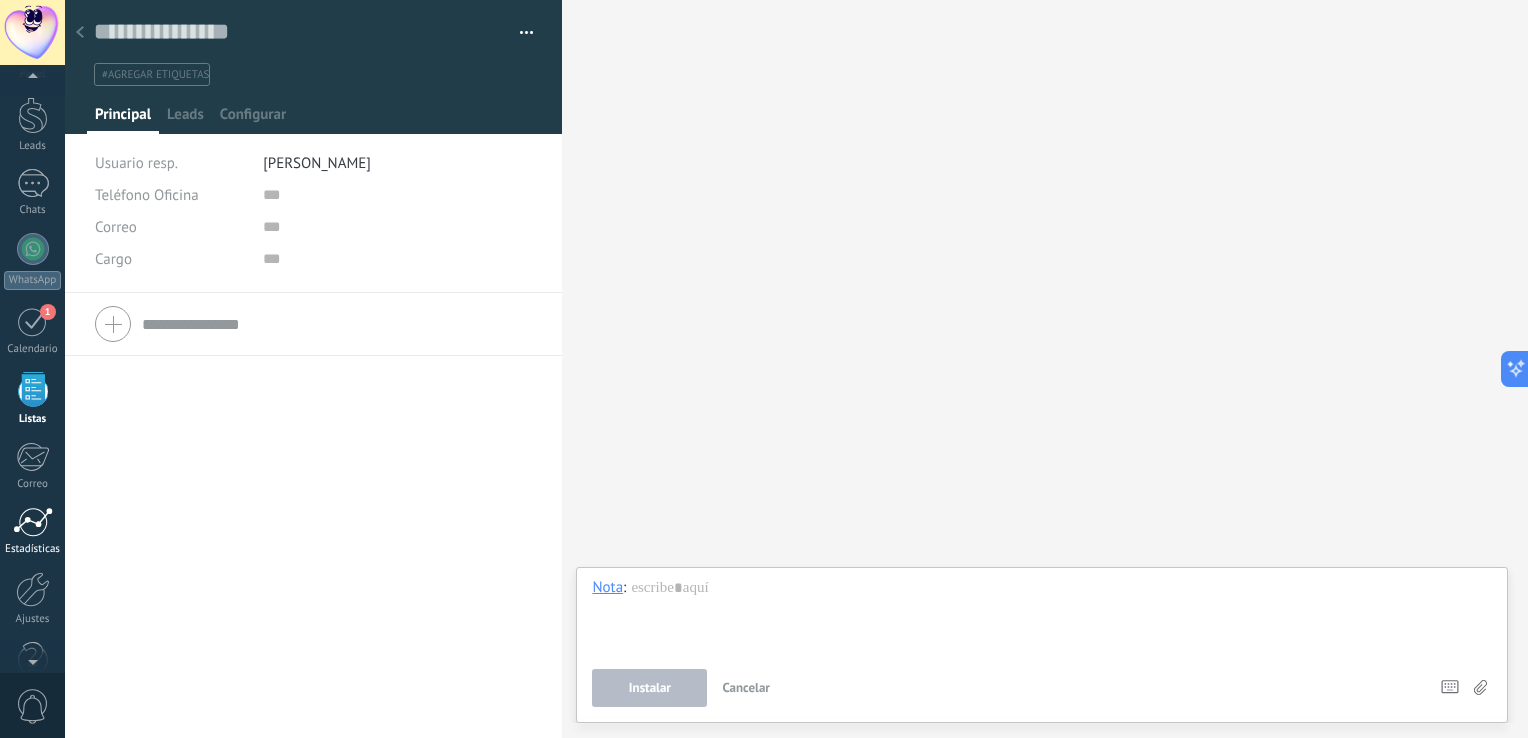 click at bounding box center (33, 522) 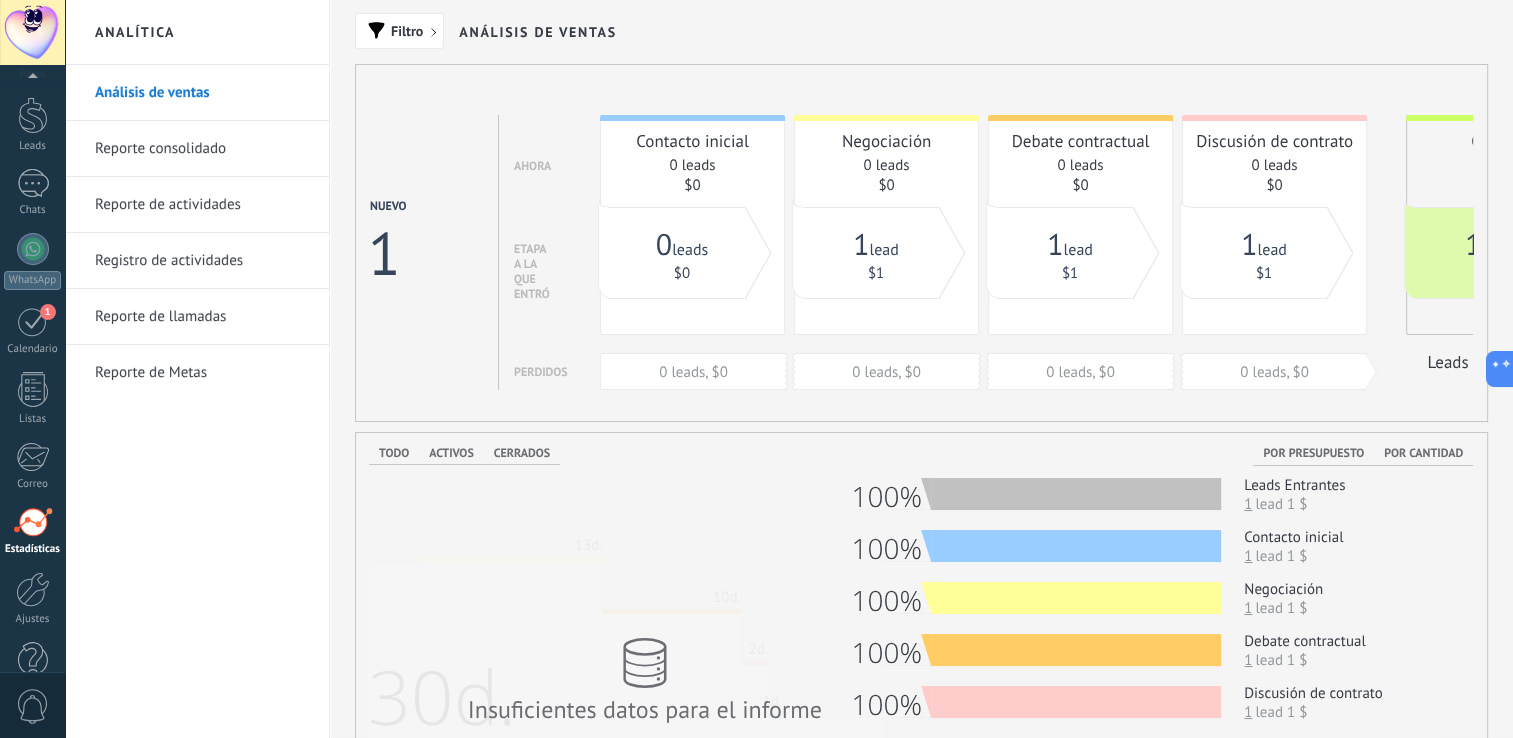 scroll, scrollTop: 92, scrollLeft: 0, axis: vertical 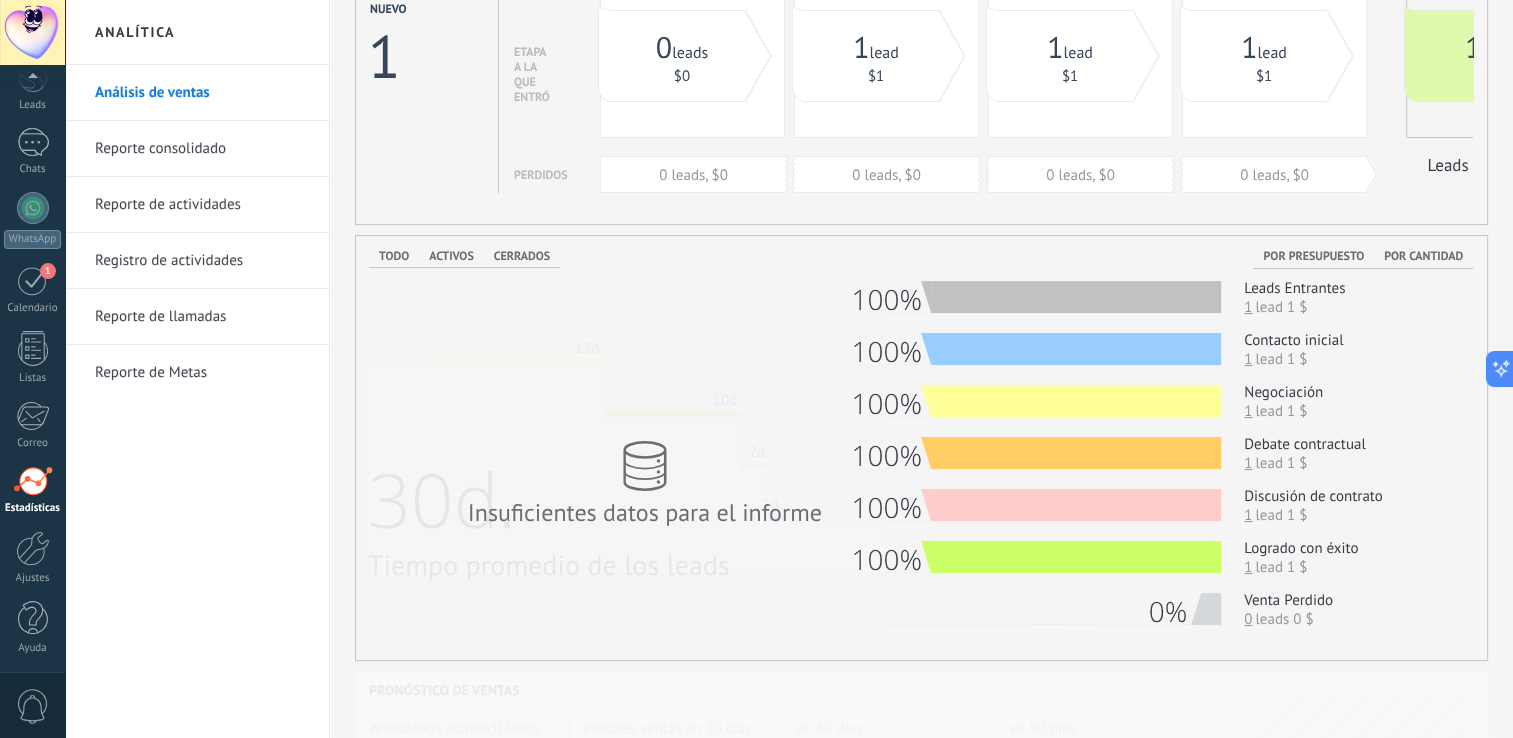 click on "Por presupuesto" at bounding box center [1313, 255] 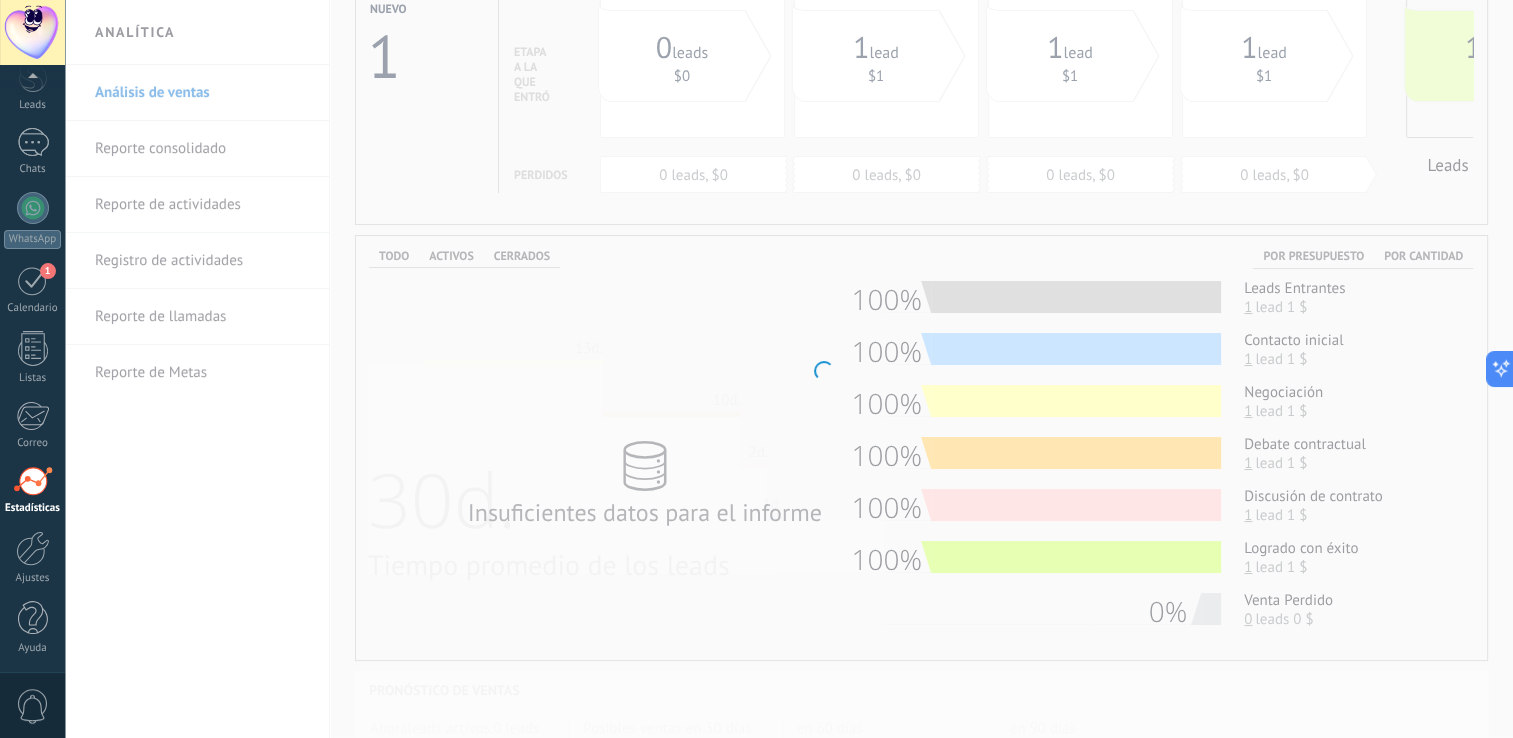 scroll, scrollTop: 0, scrollLeft: 0, axis: both 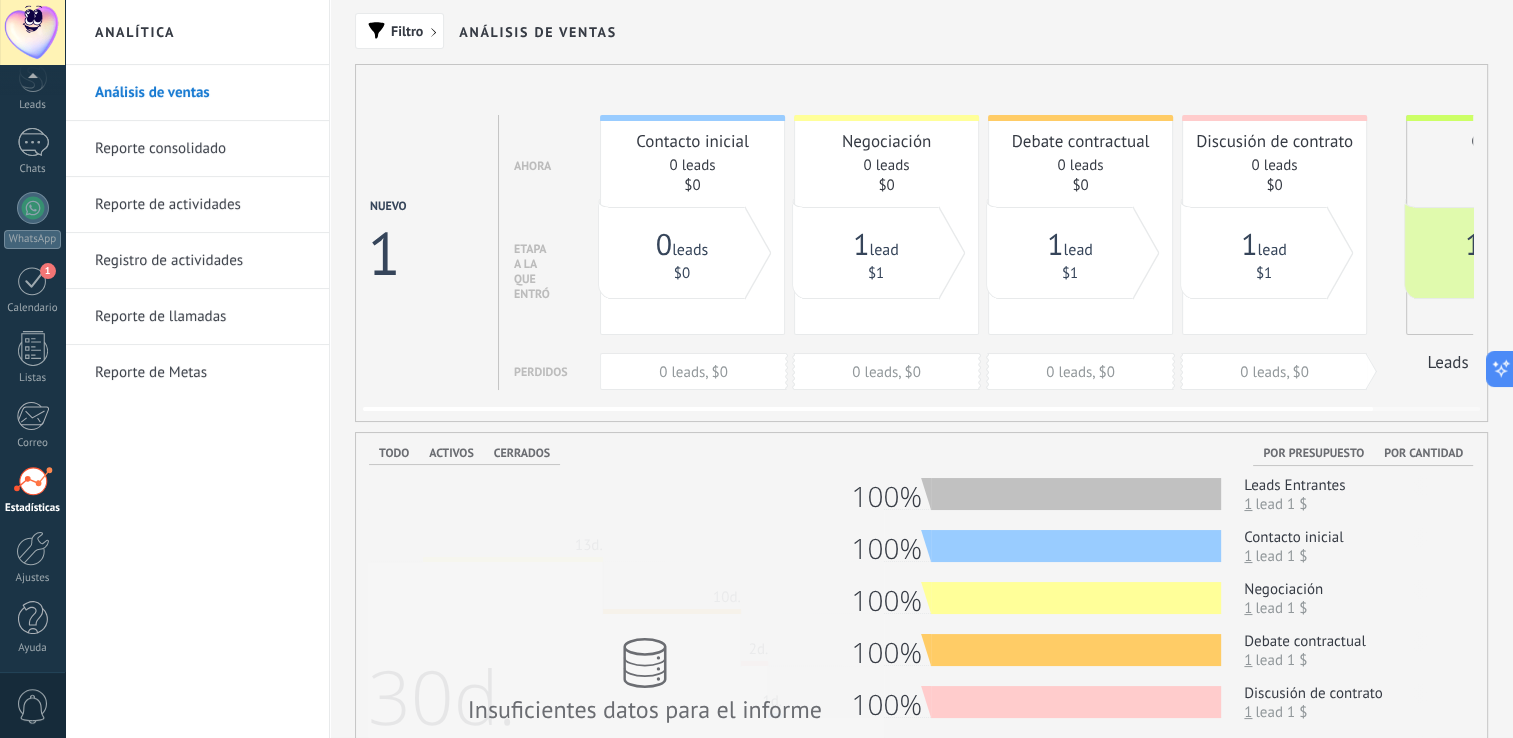click on "Ganado" at bounding box center [1498, 225] 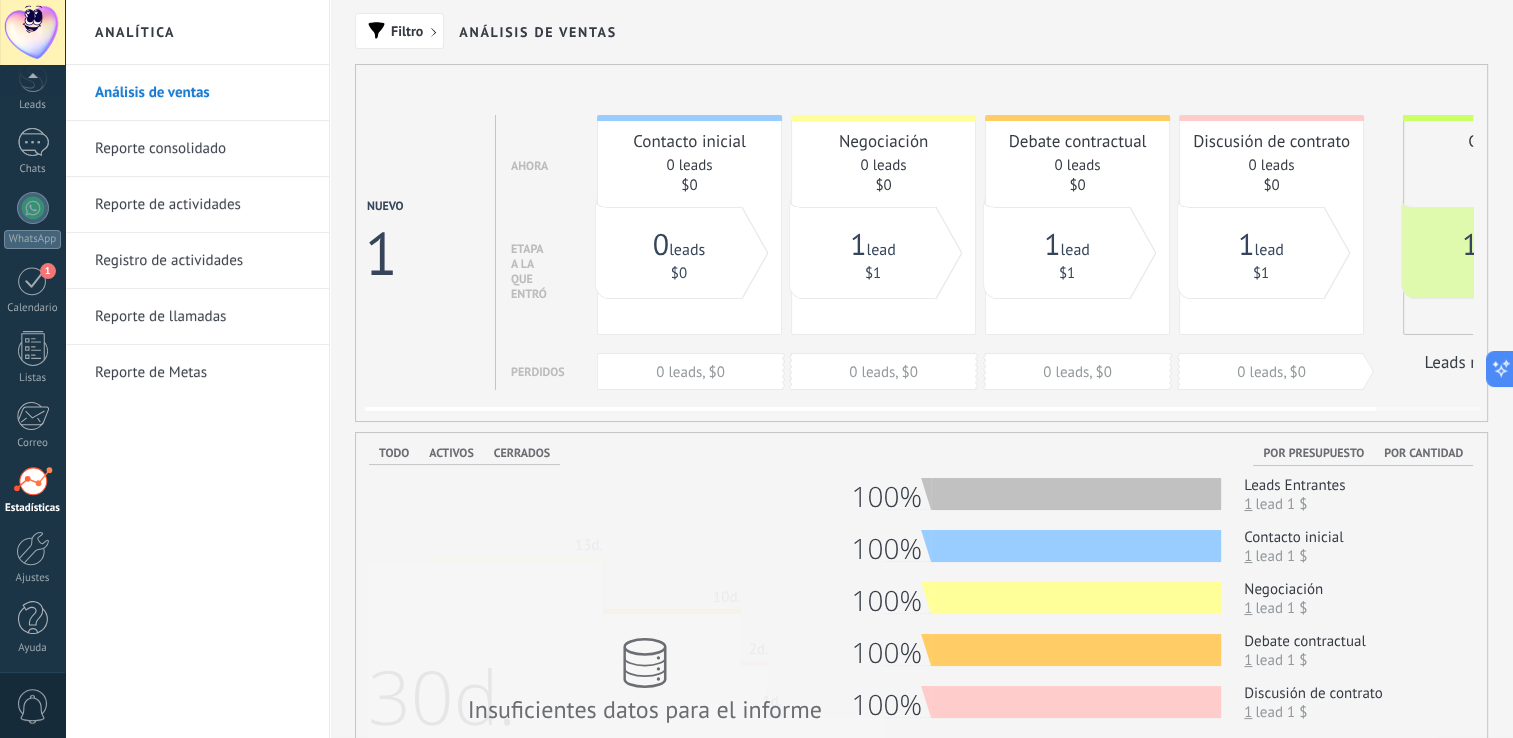 scroll, scrollTop: 0, scrollLeft: 117, axis: horizontal 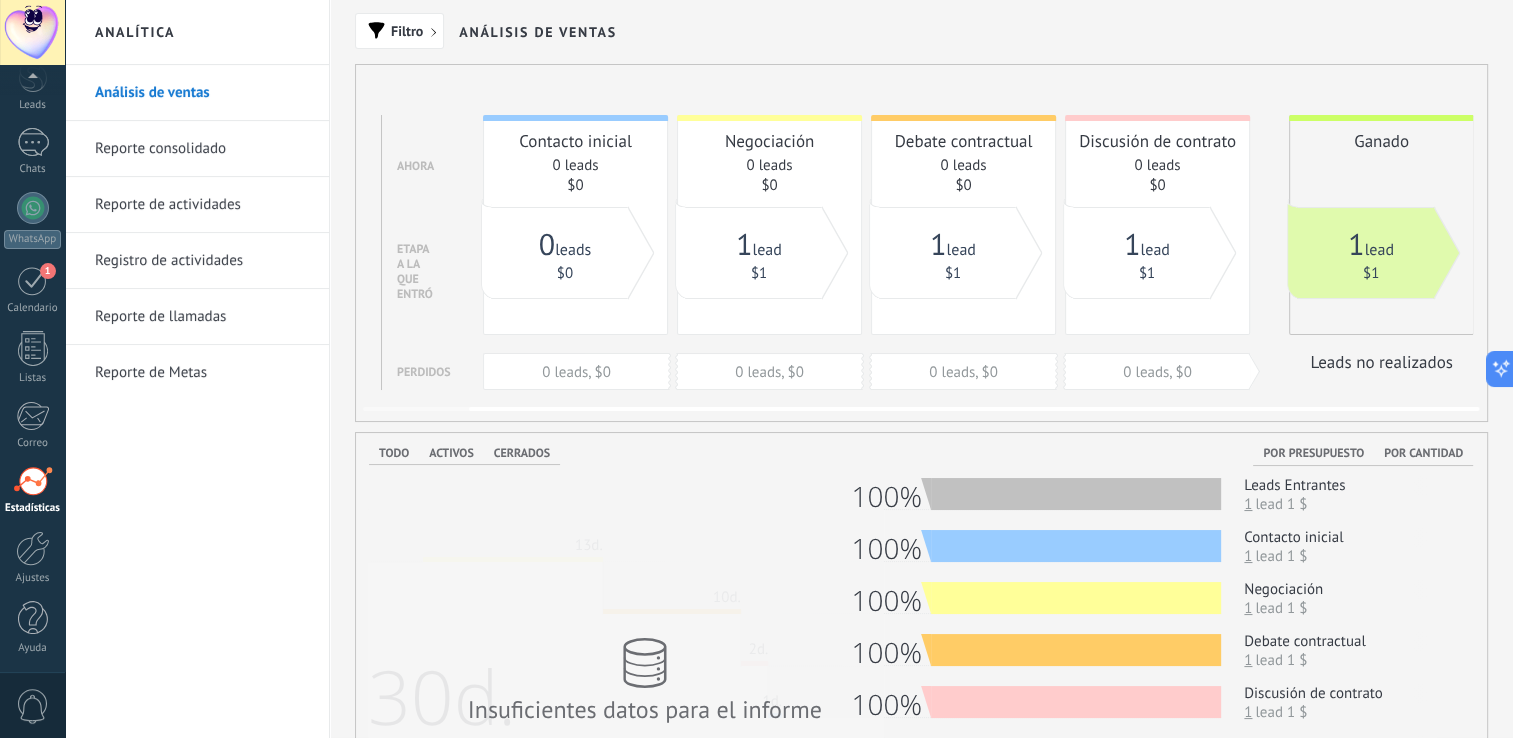 drag, startPoint x: 1445, startPoint y: 183, endPoint x: 913, endPoint y: 201, distance: 532.30444 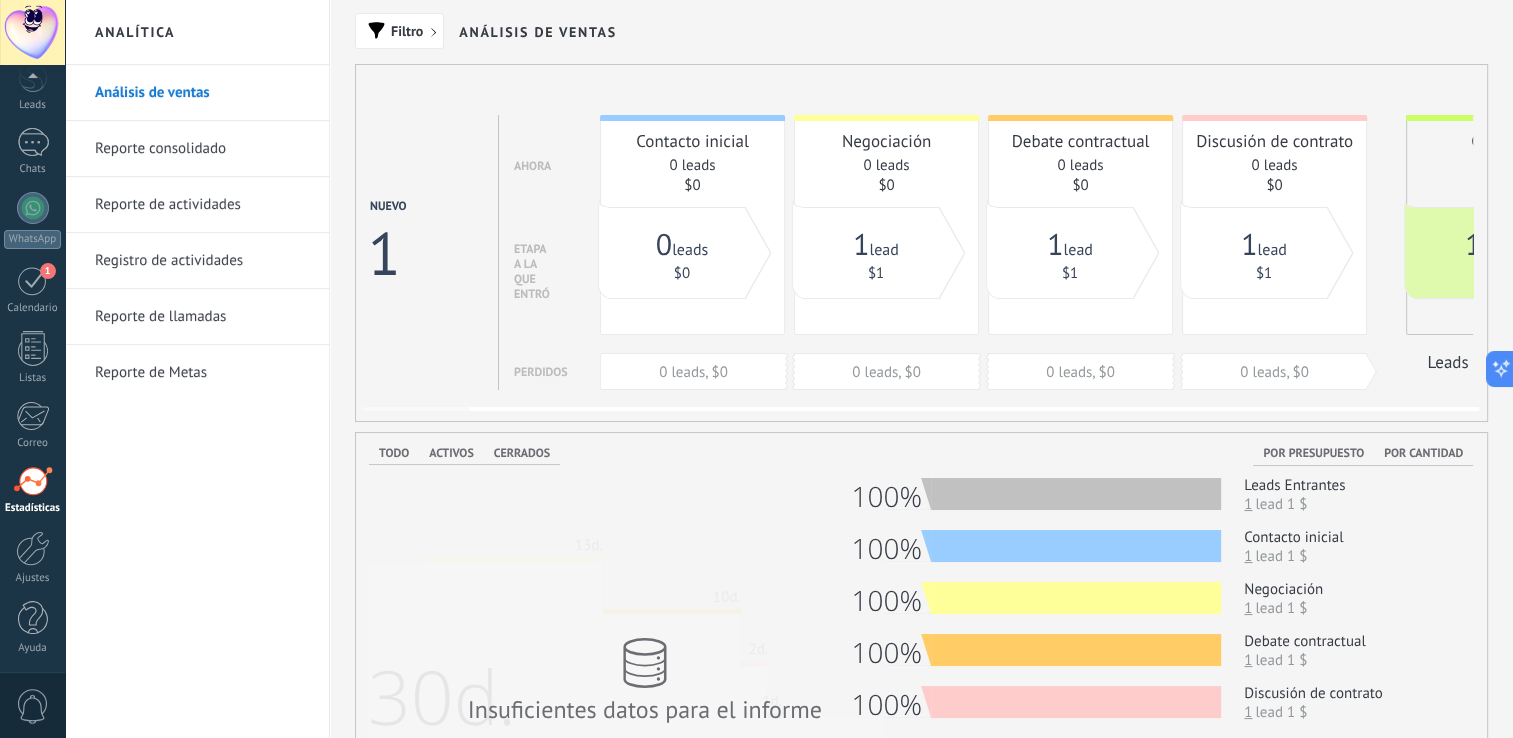 scroll, scrollTop: 0, scrollLeft: 117, axis: horizontal 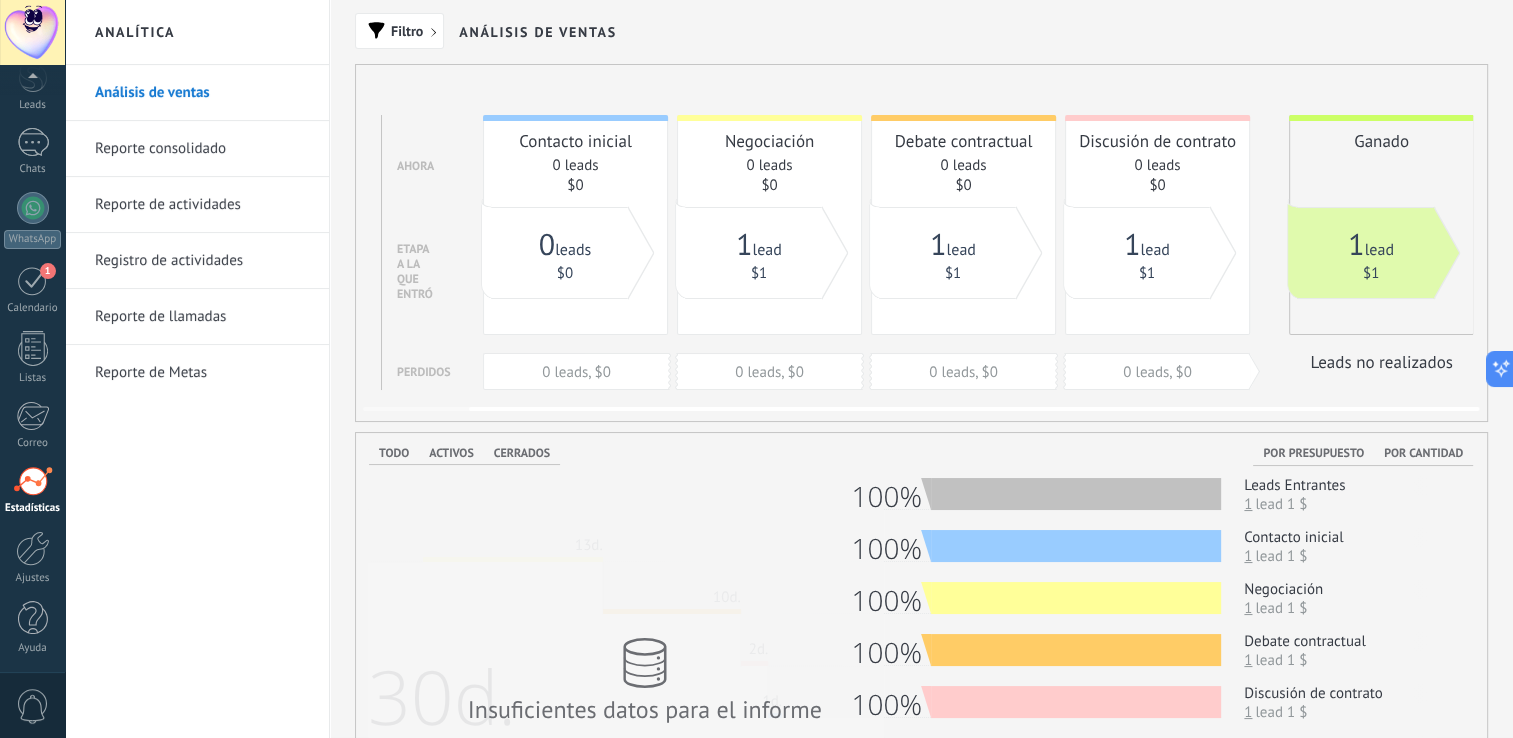 drag, startPoint x: 1040, startPoint y: 199, endPoint x: 539, endPoint y: 195, distance: 501.01596 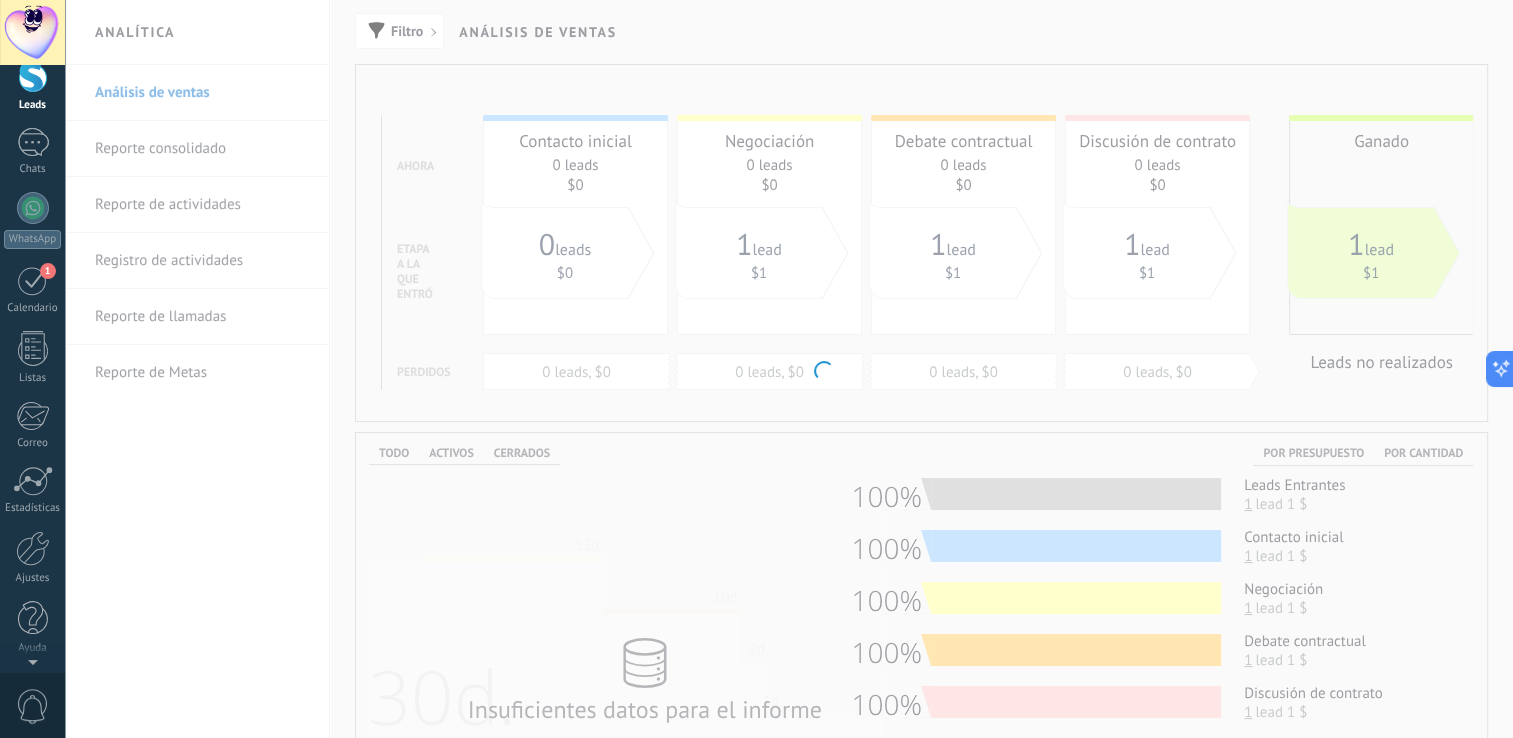scroll, scrollTop: 0, scrollLeft: 0, axis: both 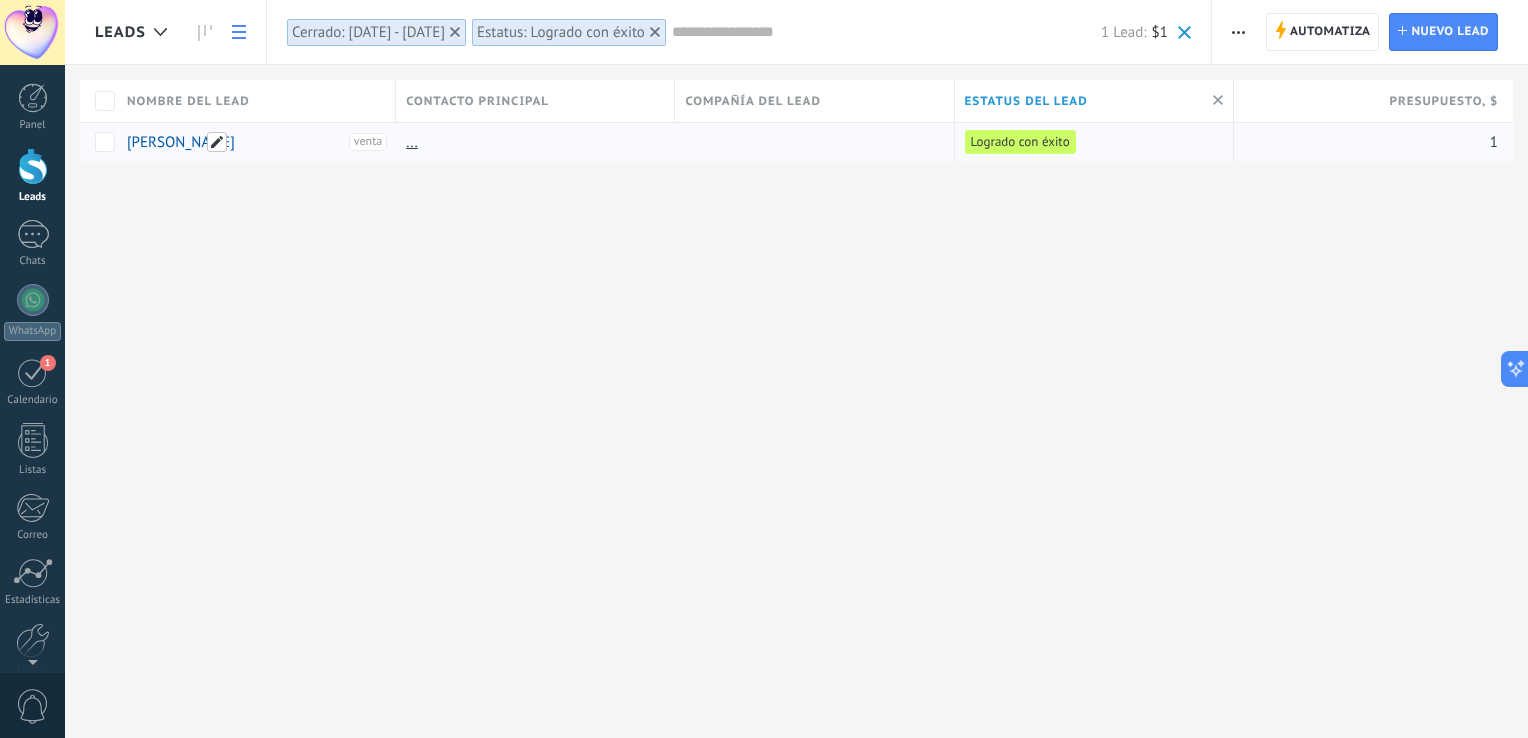 click at bounding box center (217, 142) 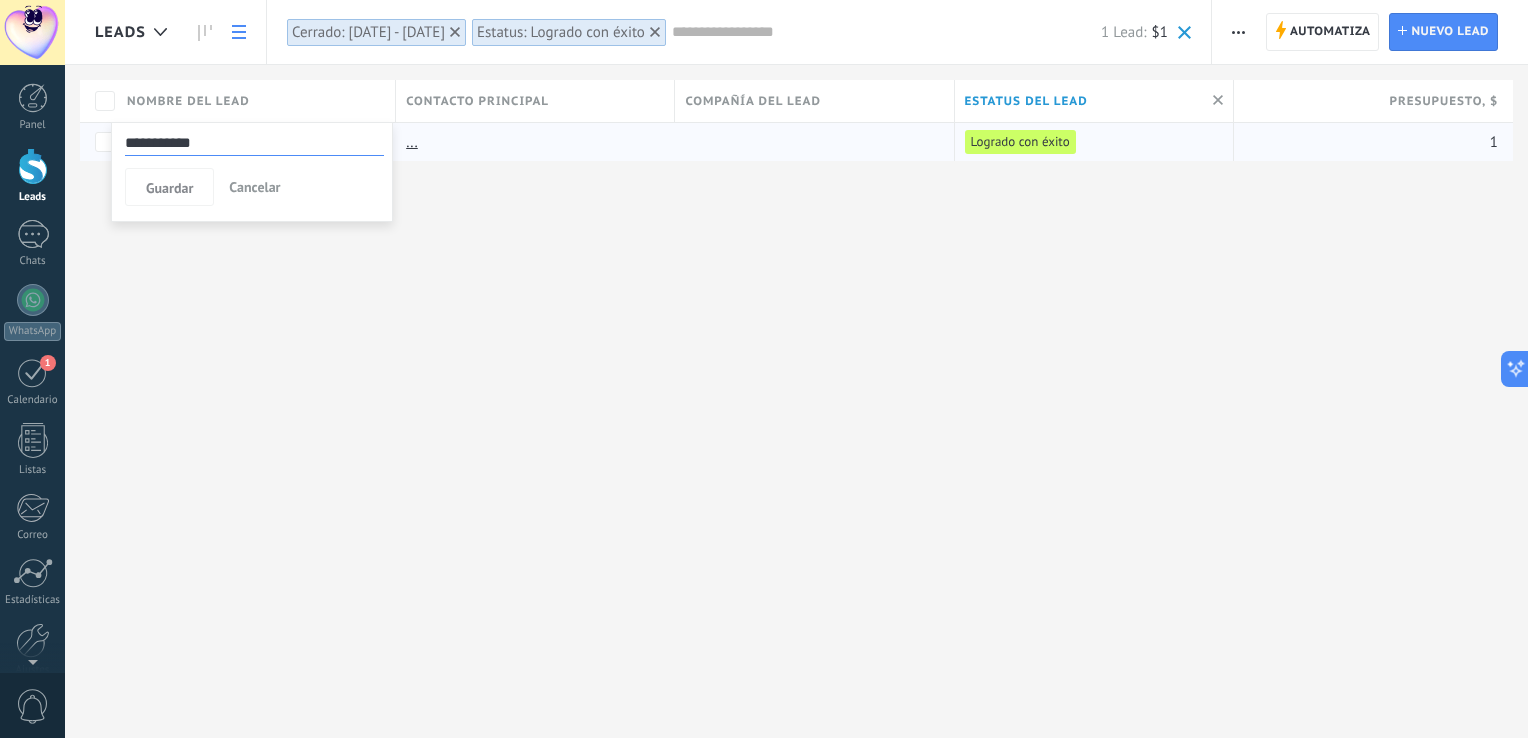 click on "**********" at bounding box center (796, 369) 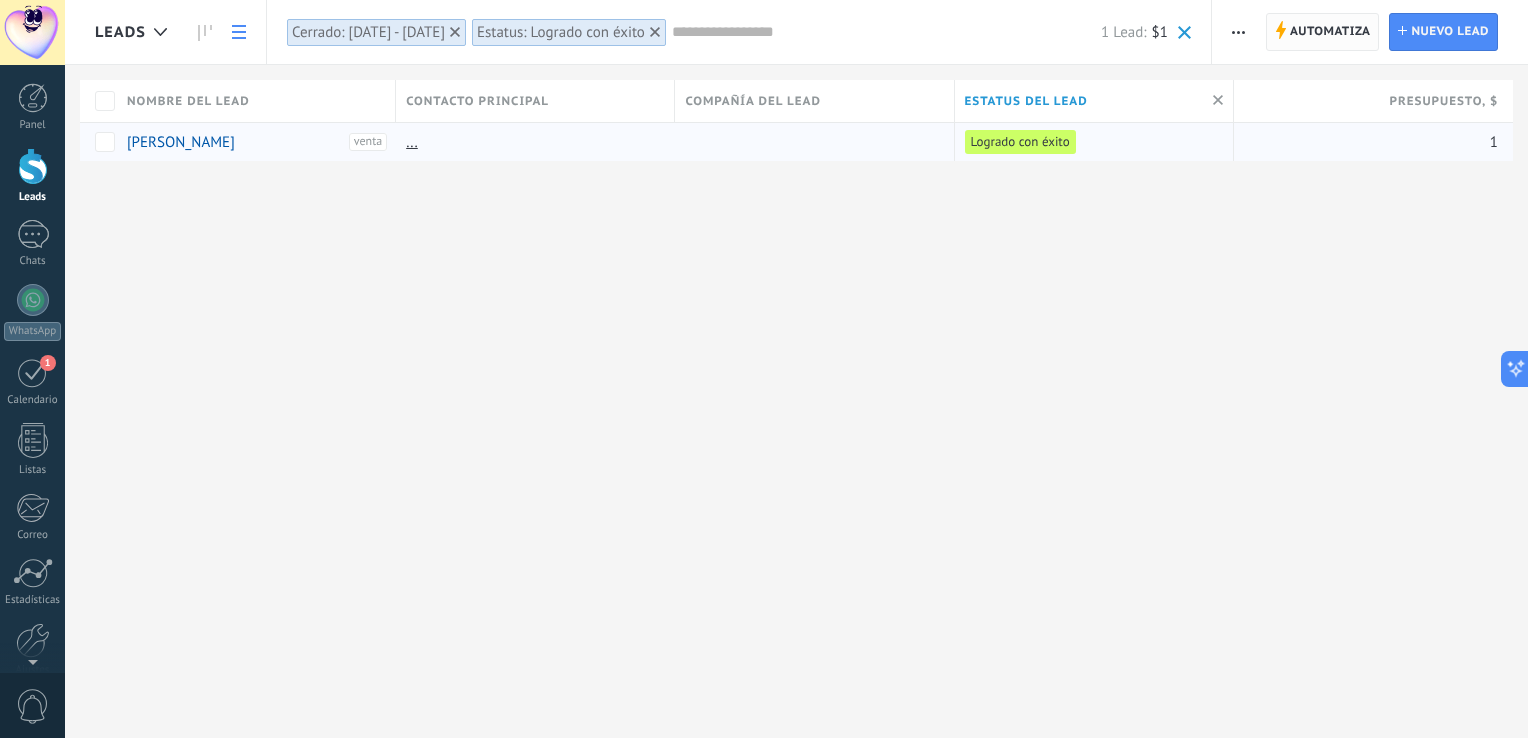click on "Automatiza" at bounding box center (1330, 32) 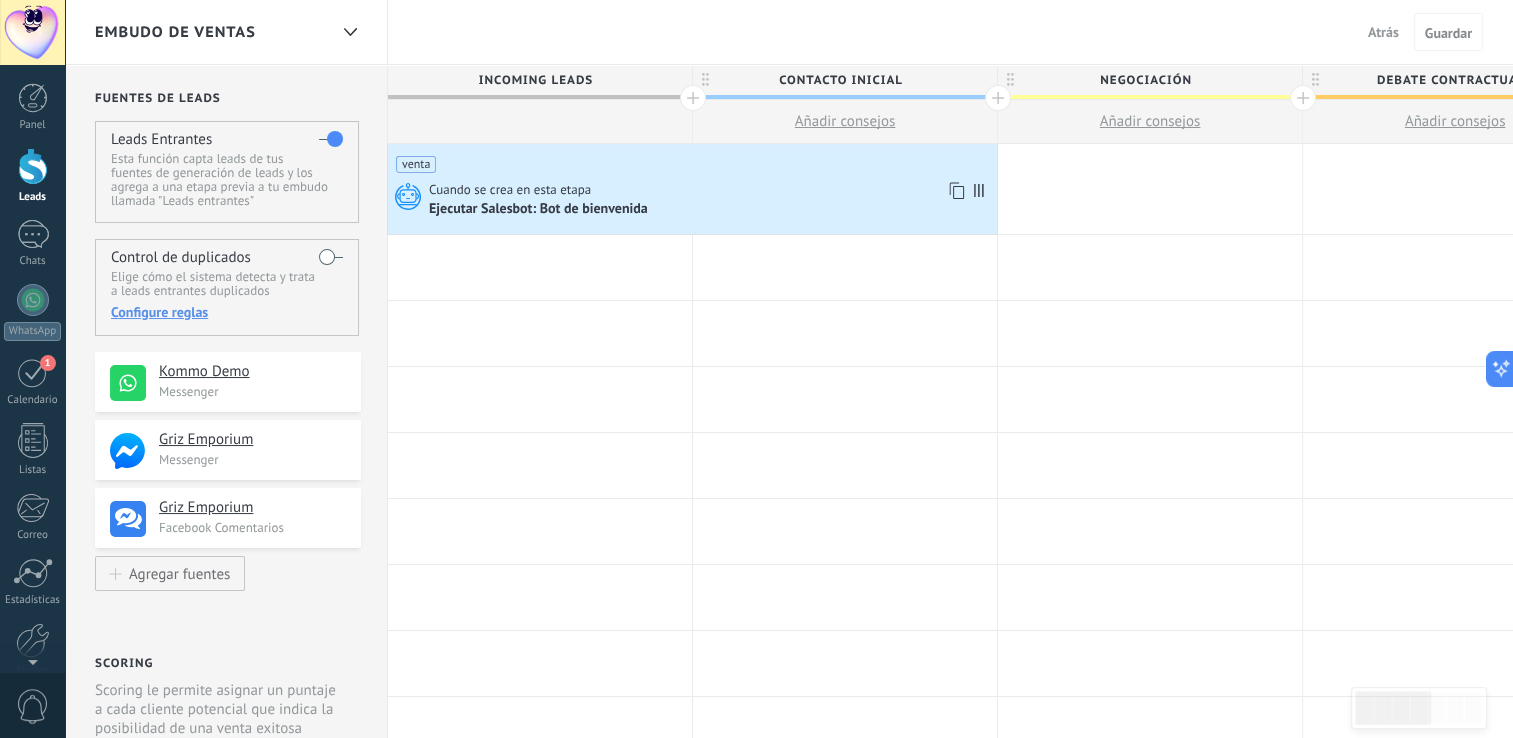 click on "Ejecutar Salesbot: Bot de bienvenida" at bounding box center [540, 210] 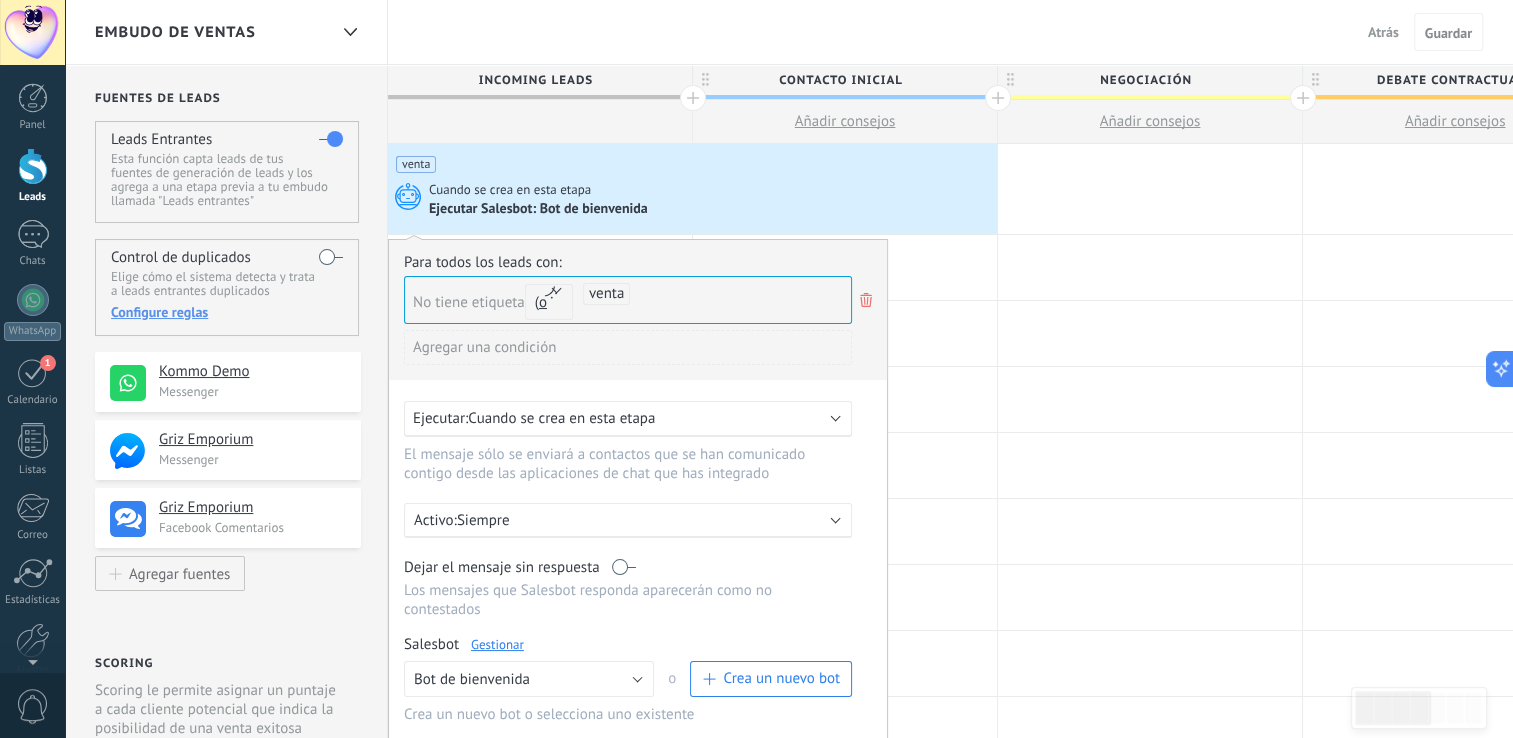 click at bounding box center [1455, 189] 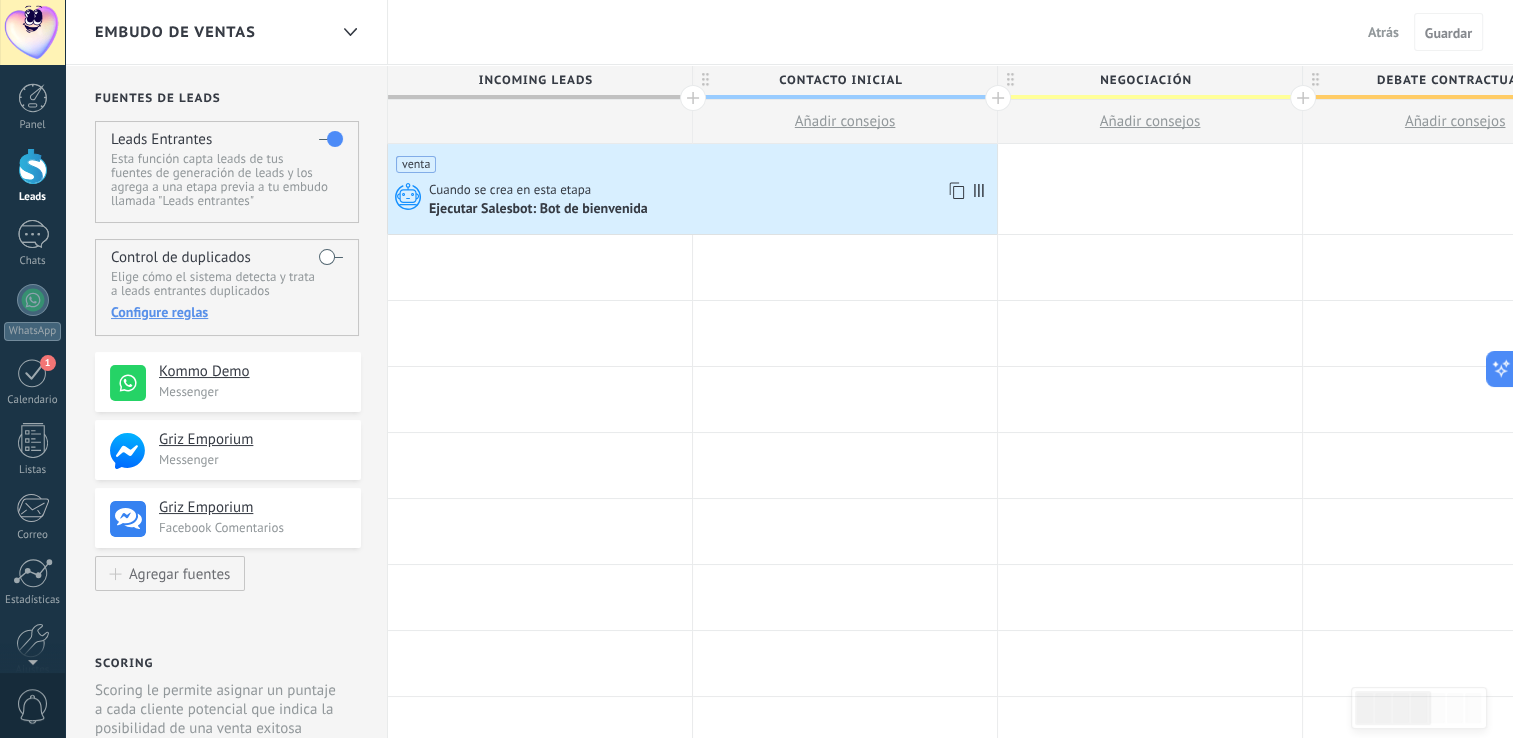 click on "venta" at bounding box center (416, 164) 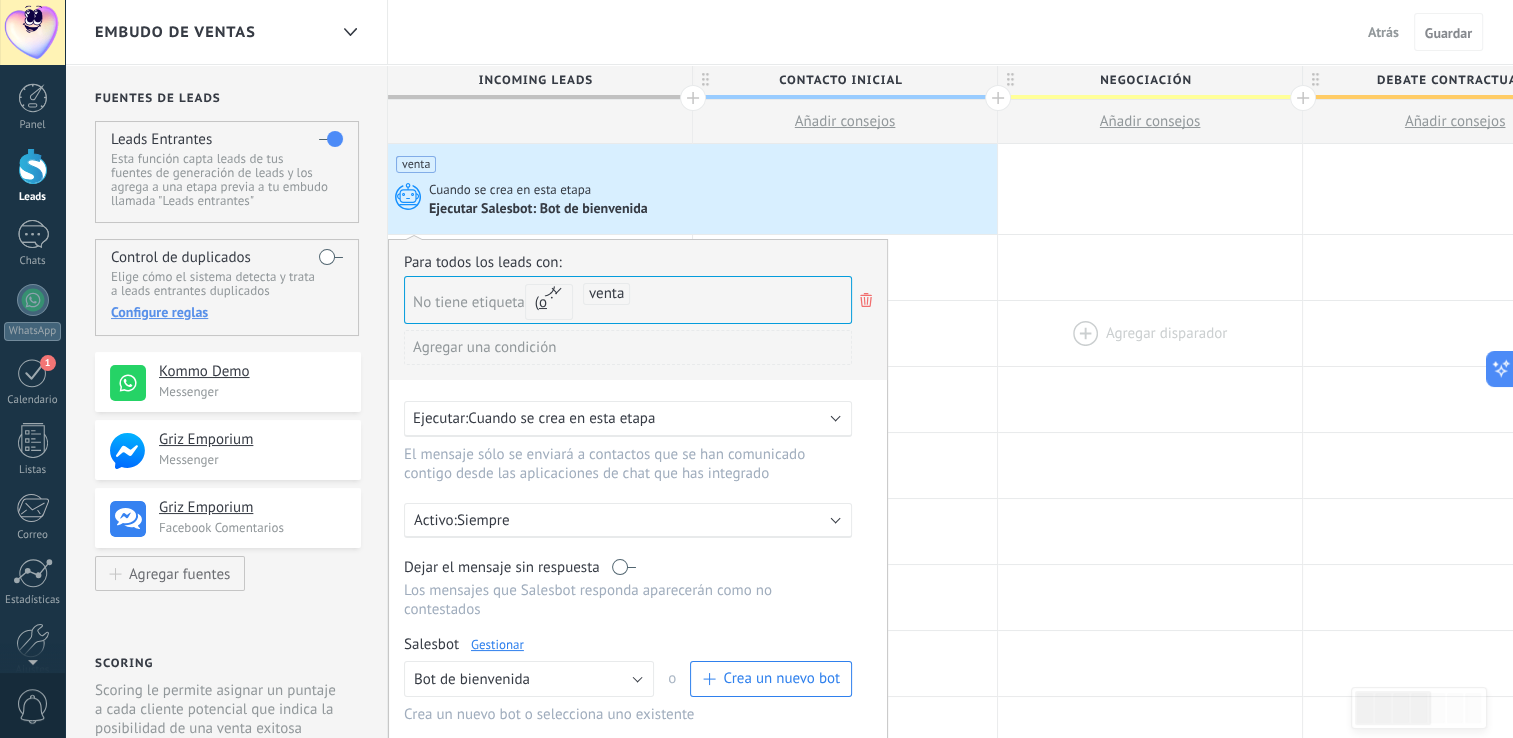 click at bounding box center (1150, 333) 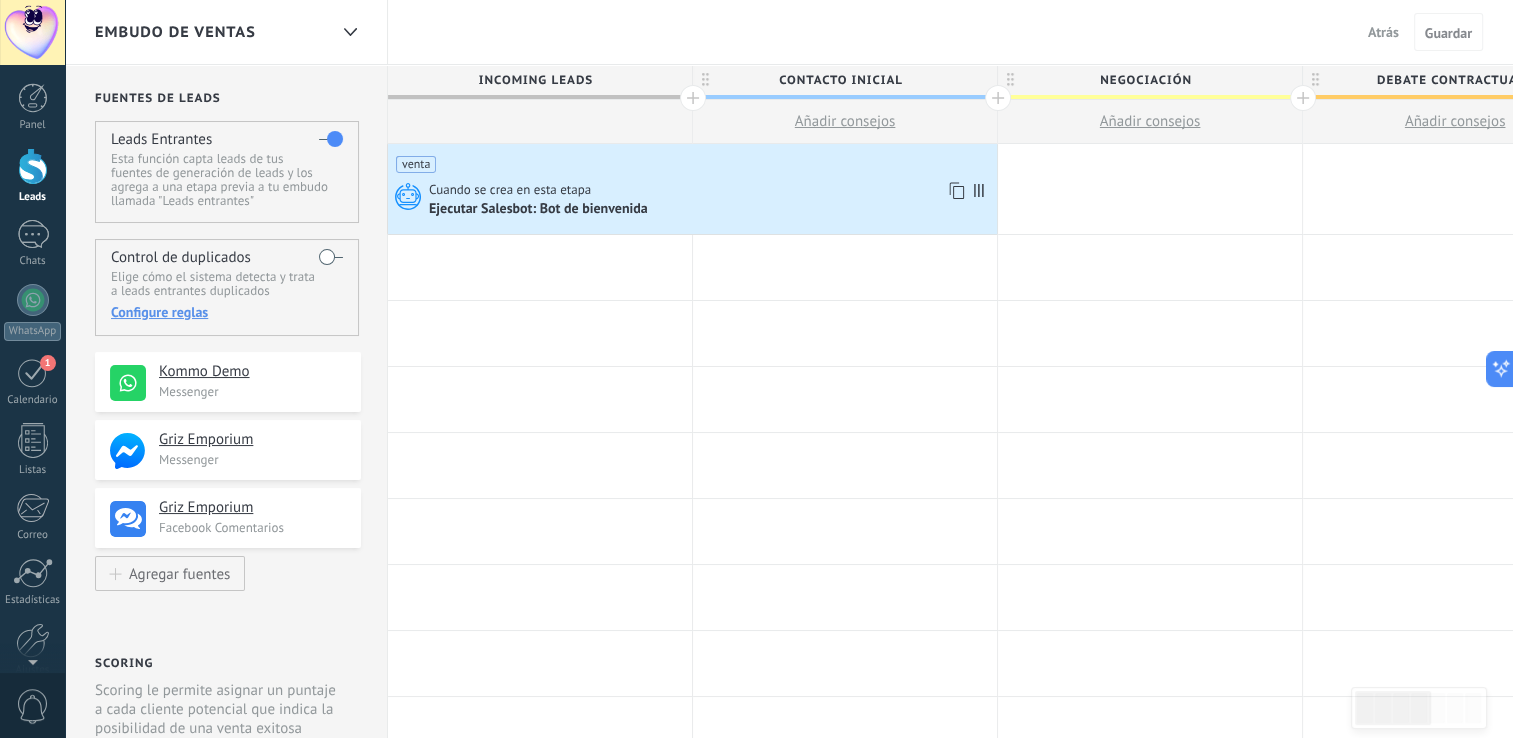 click on "Cuando se crea en esta etapa" at bounding box center (688, 190) 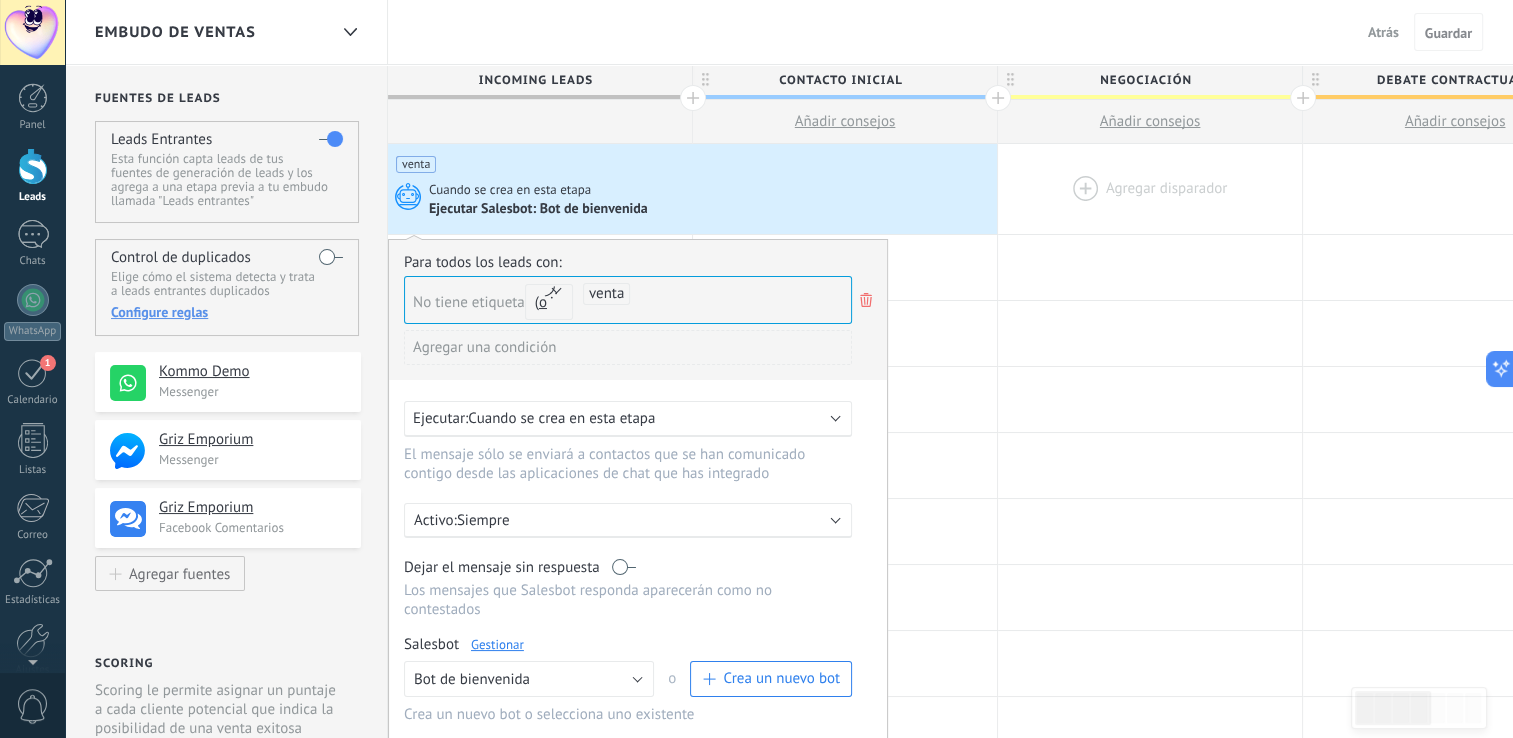 drag, startPoint x: 1096, startPoint y: 333, endPoint x: 1039, endPoint y: 231, distance: 116.846054 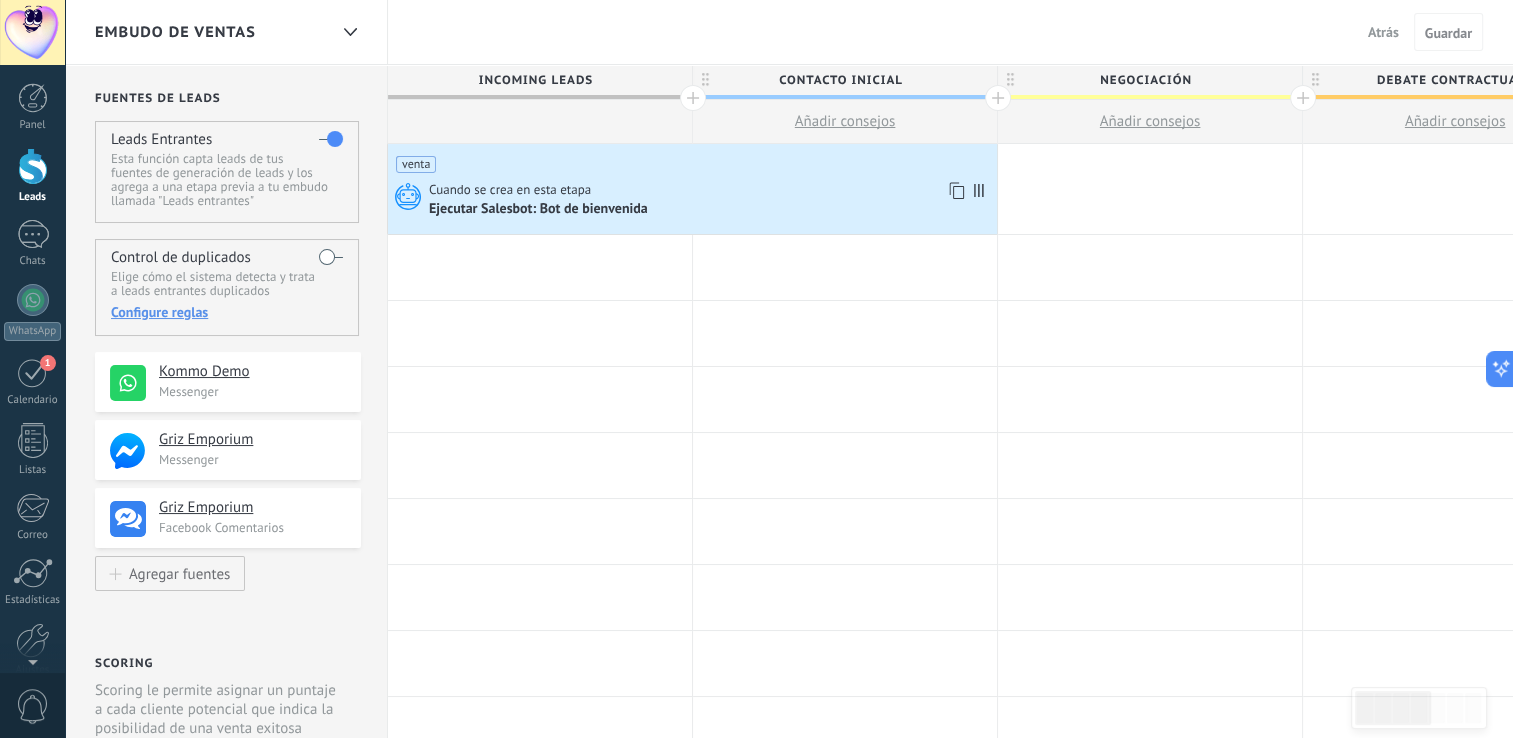 click 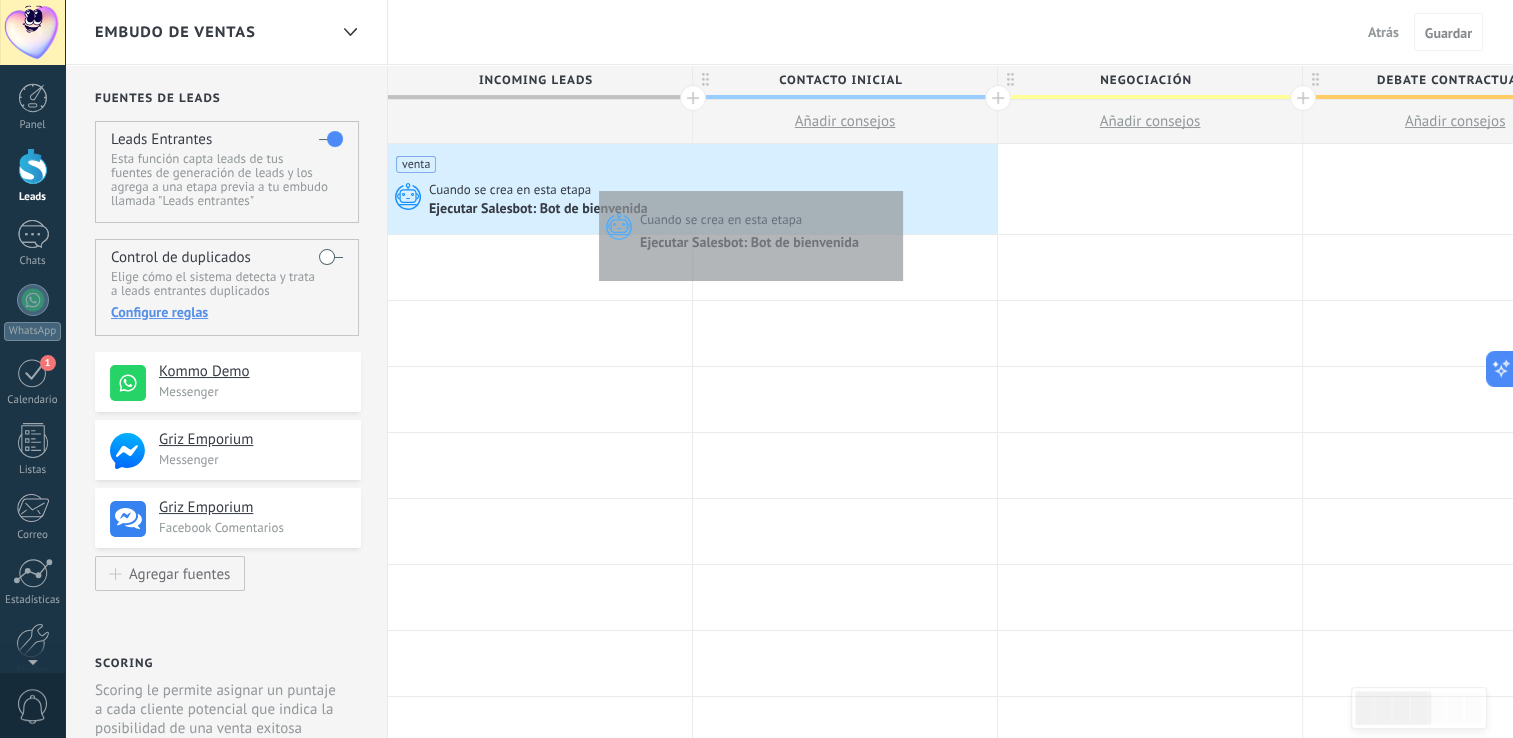 click on "Cuando se crea en esta etapa" at bounding box center (688, 190) 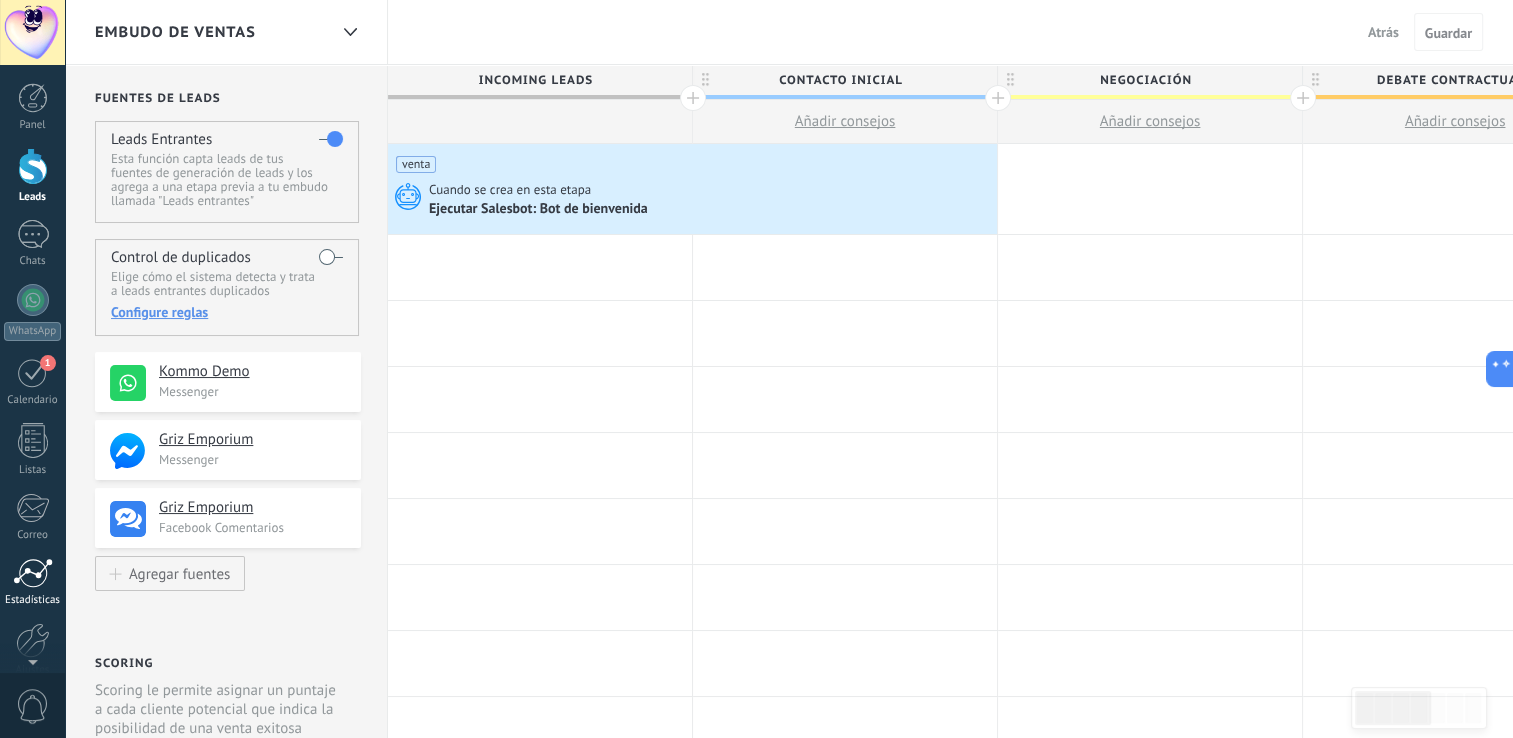 click at bounding box center [33, 573] 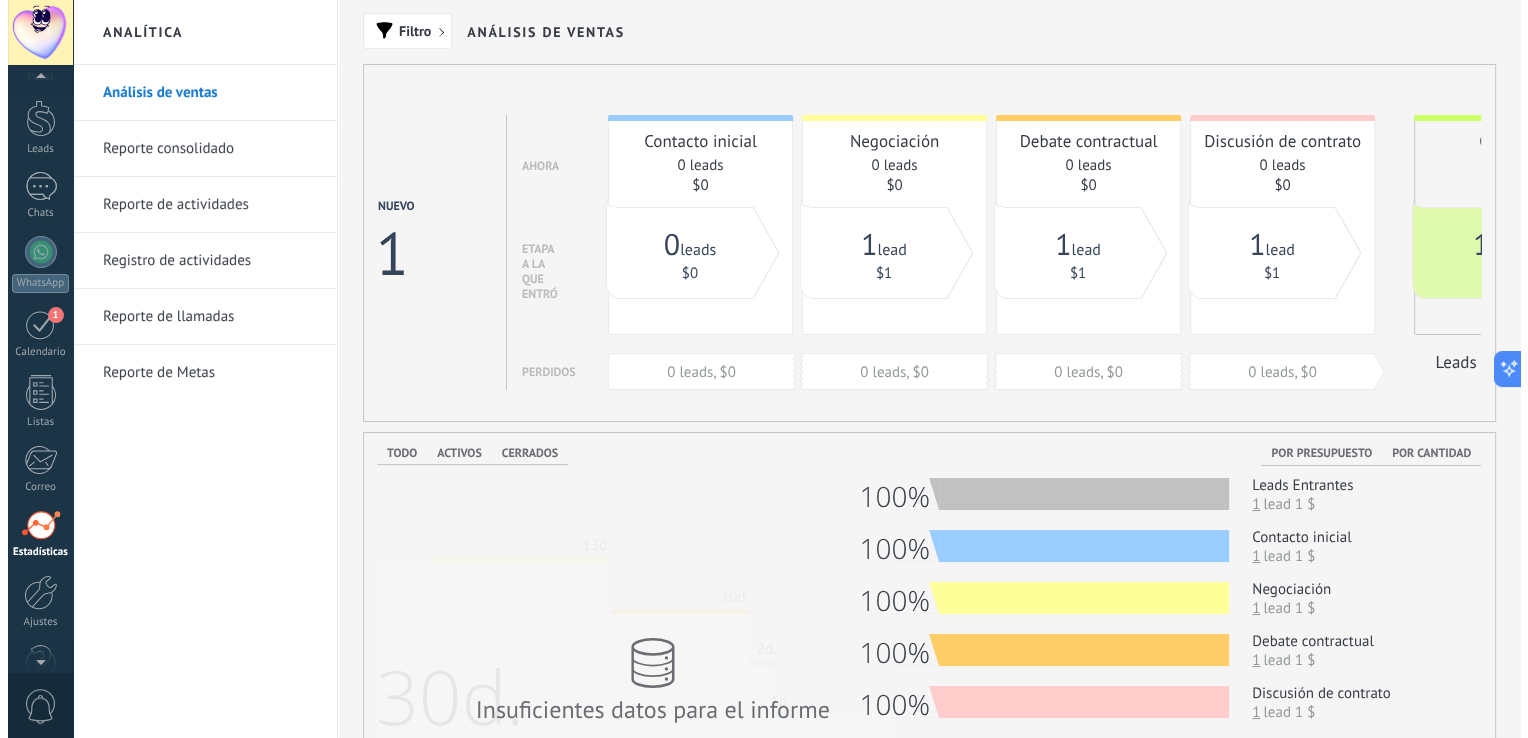 scroll, scrollTop: 92, scrollLeft: 0, axis: vertical 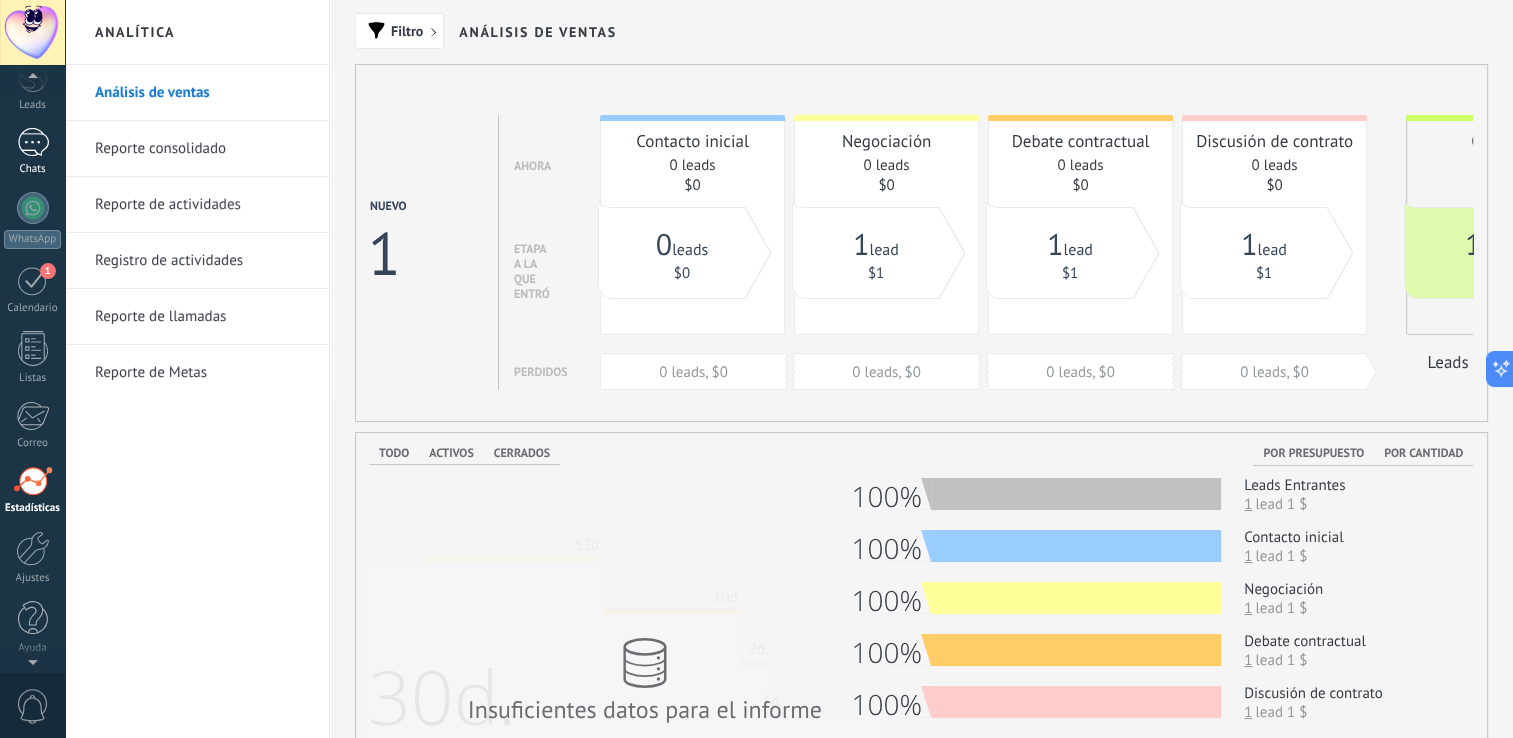 click at bounding box center [33, 142] 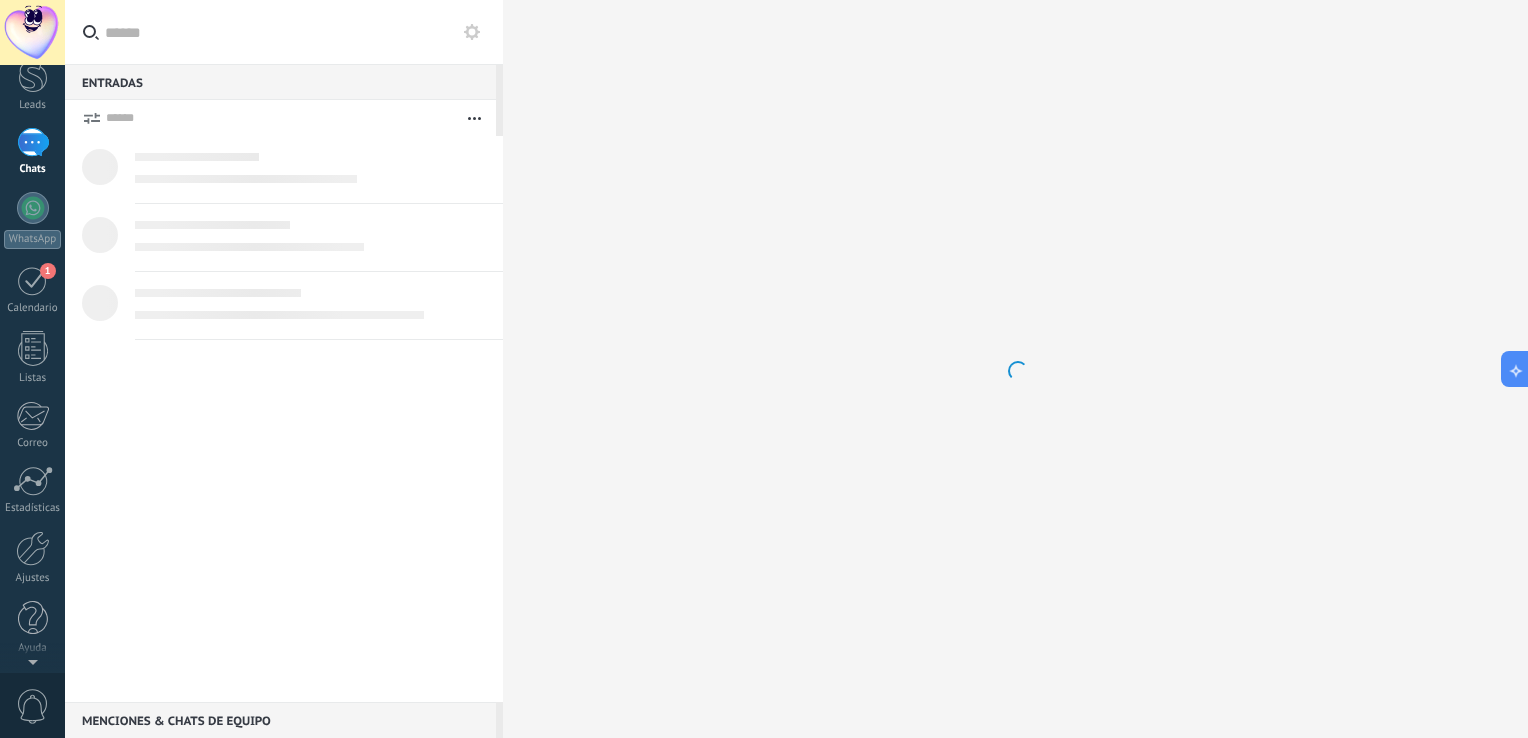 scroll, scrollTop: 0, scrollLeft: 0, axis: both 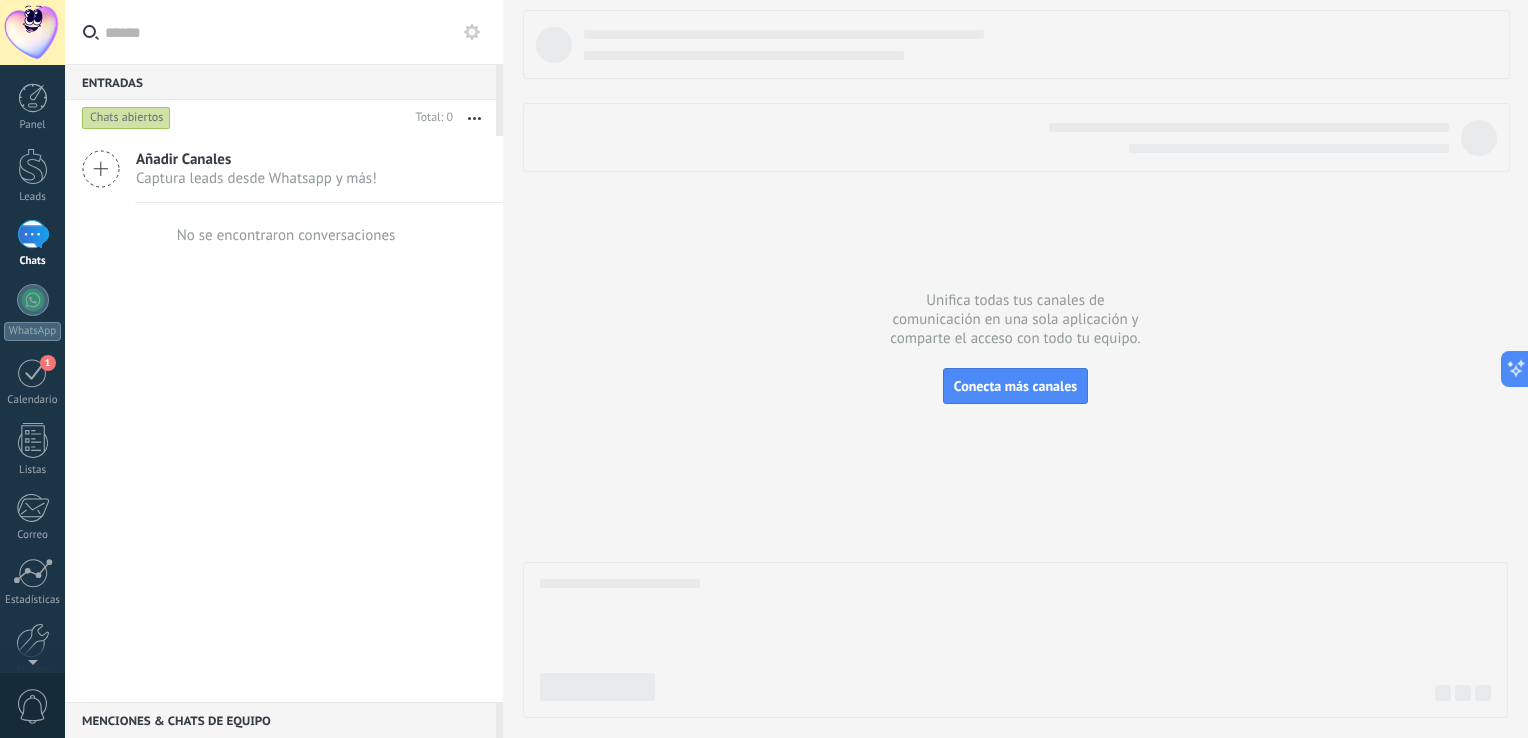 click on "Chats abiertos" at bounding box center [126, 118] 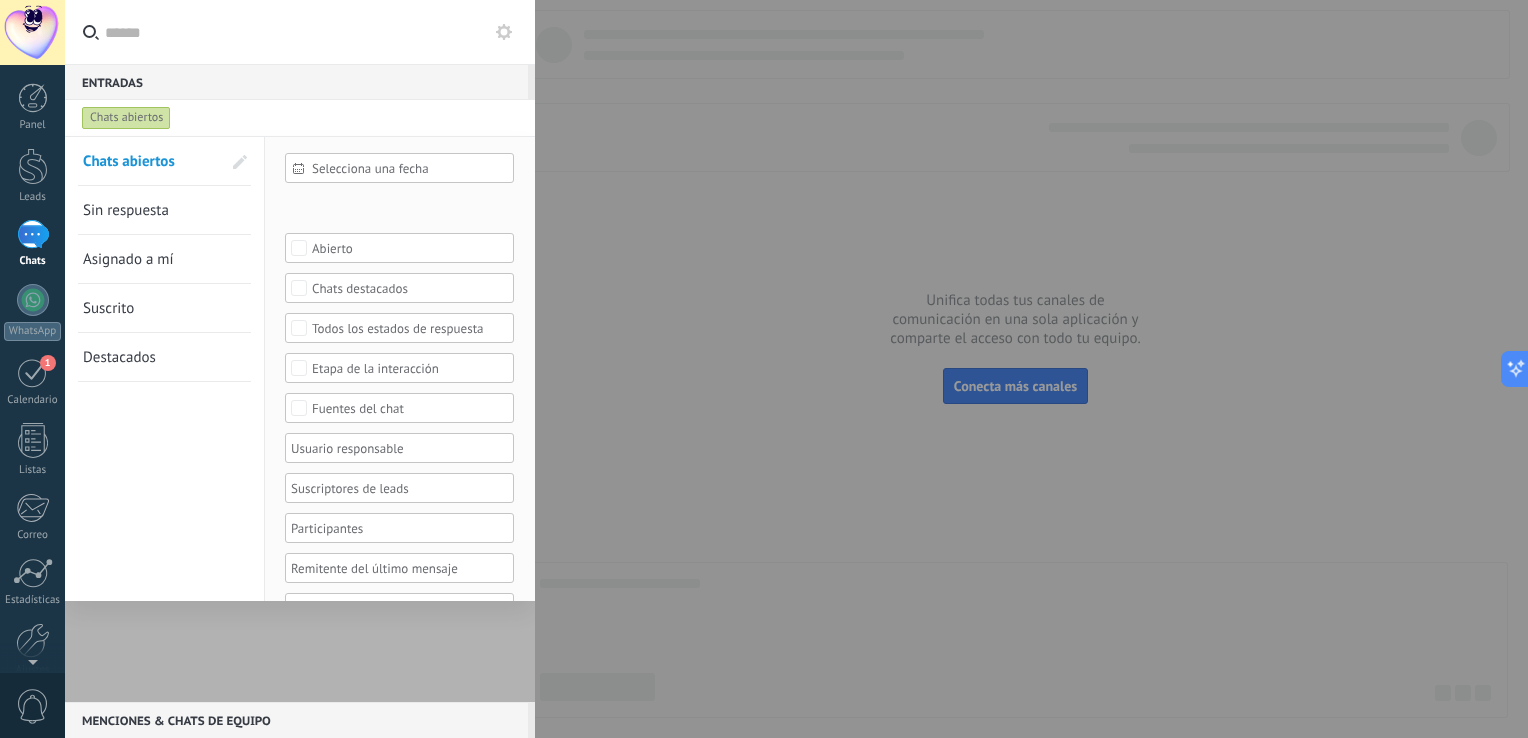 click on "Chats abiertos" at bounding box center (129, 161) 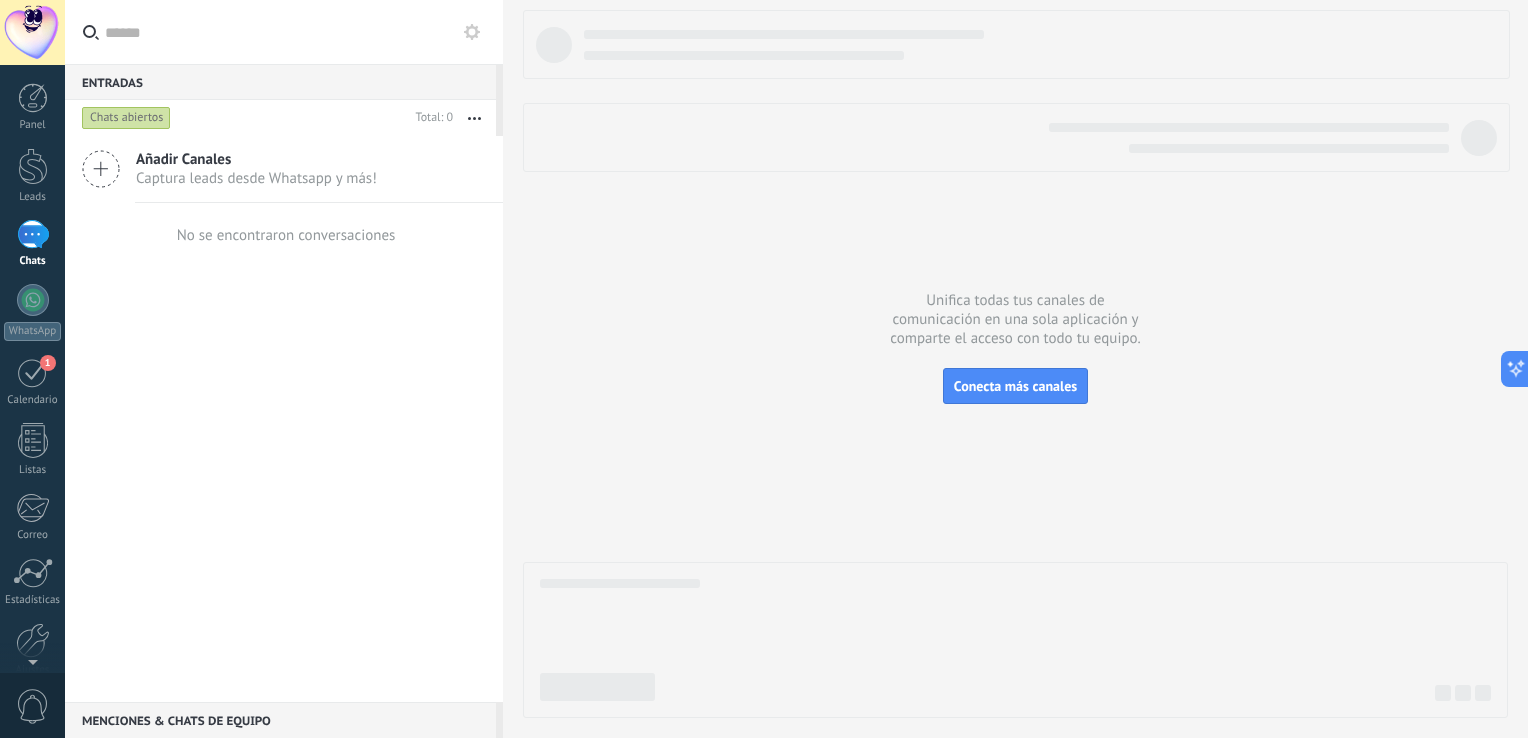 click on "Chats abiertos" at bounding box center [126, 118] 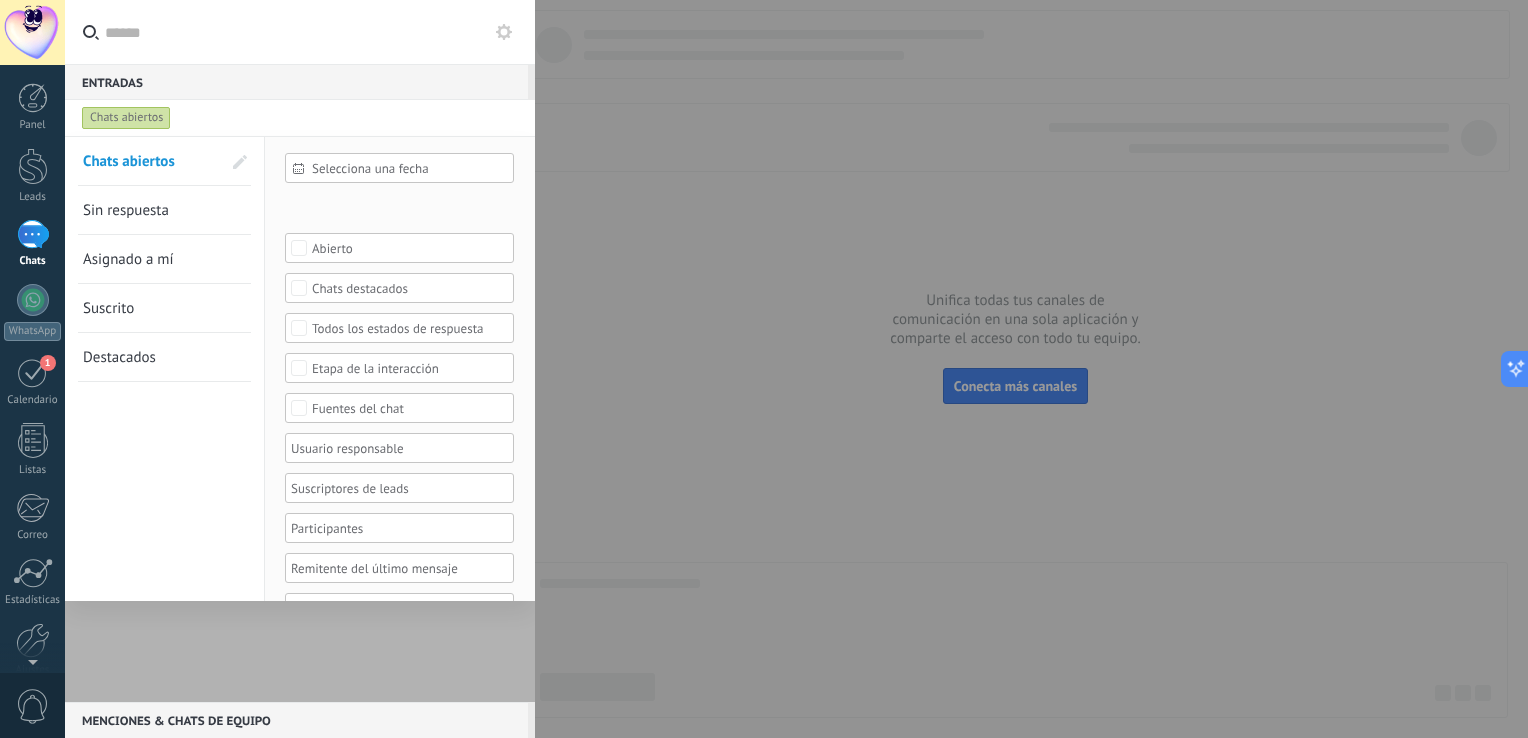 click on "Sin respuesta" at bounding box center (126, 210) 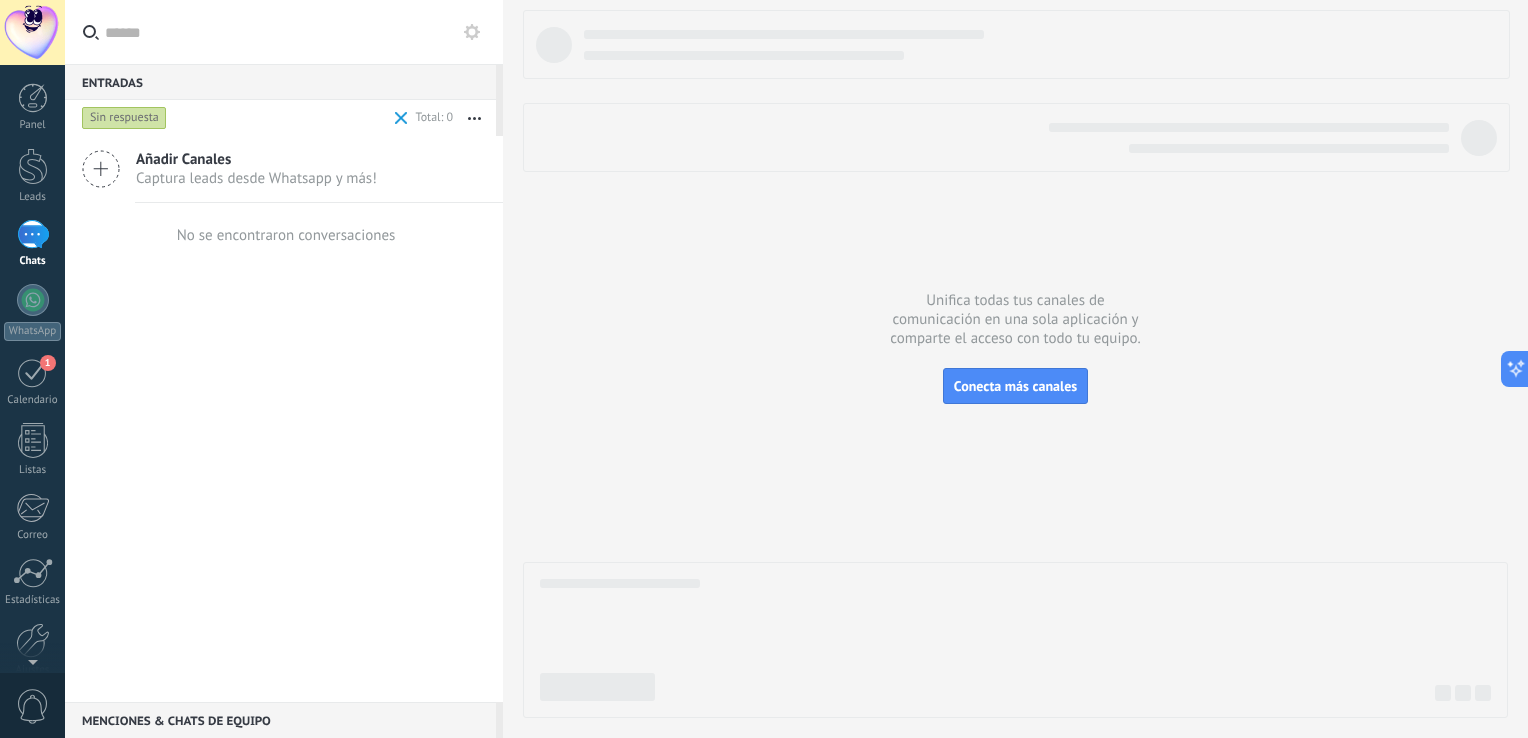 click on "Sin respuesta" at bounding box center [124, 118] 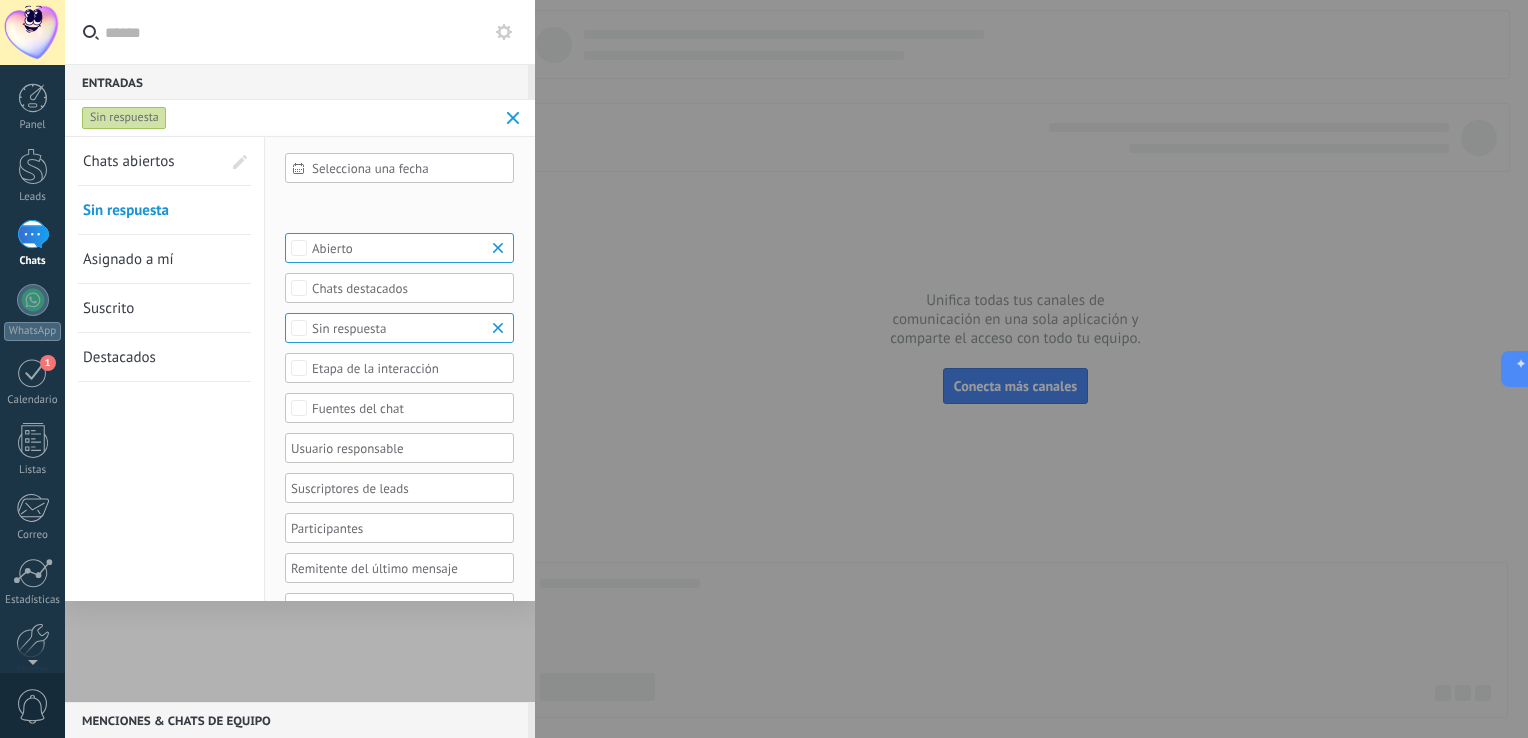 click on "Asignado a mí" at bounding box center [128, 259] 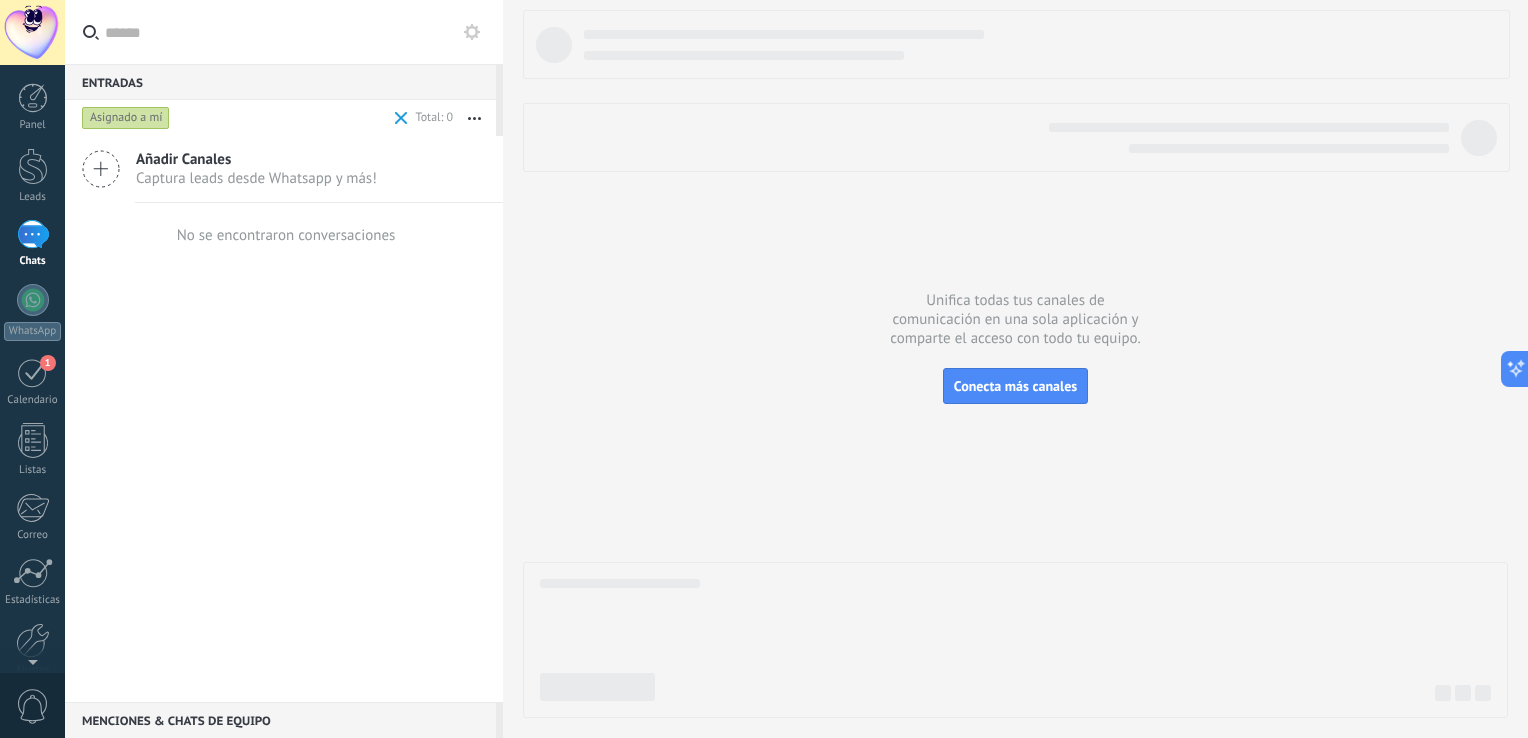 click on "Asignado a mí" at bounding box center (126, 118) 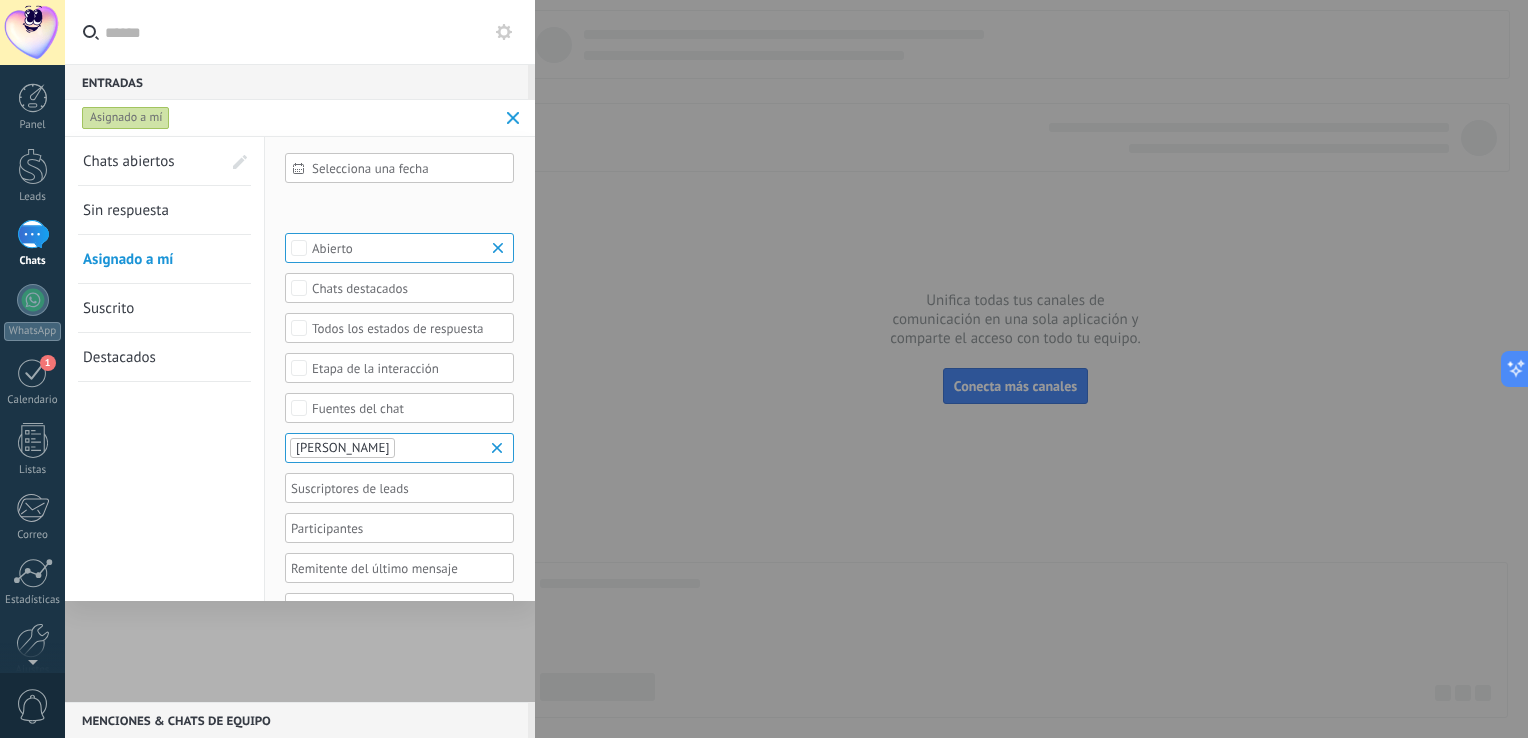 click on "Suscrito" at bounding box center (108, 308) 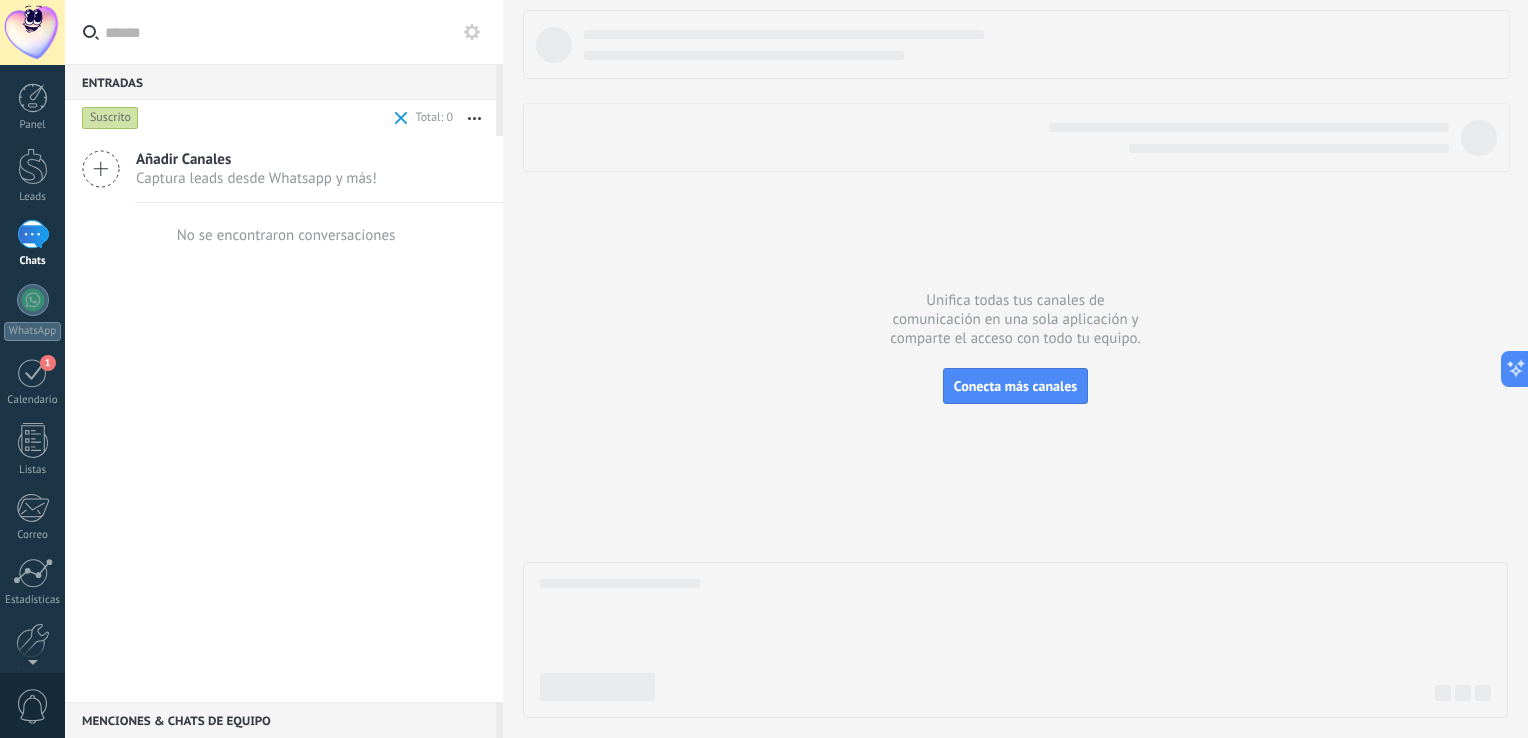 click on "Suscrito" at bounding box center [110, 118] 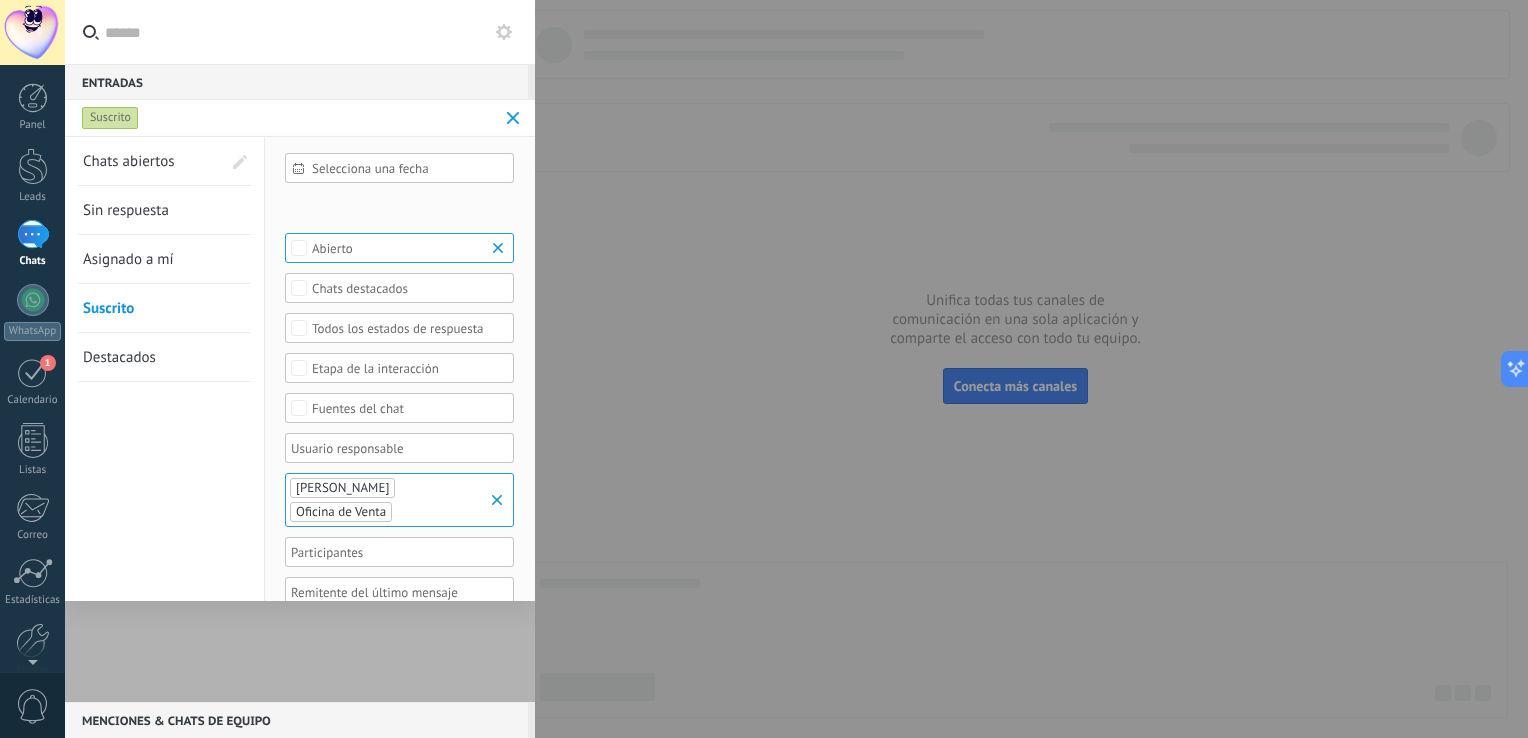 click on "Destacados" at bounding box center [119, 357] 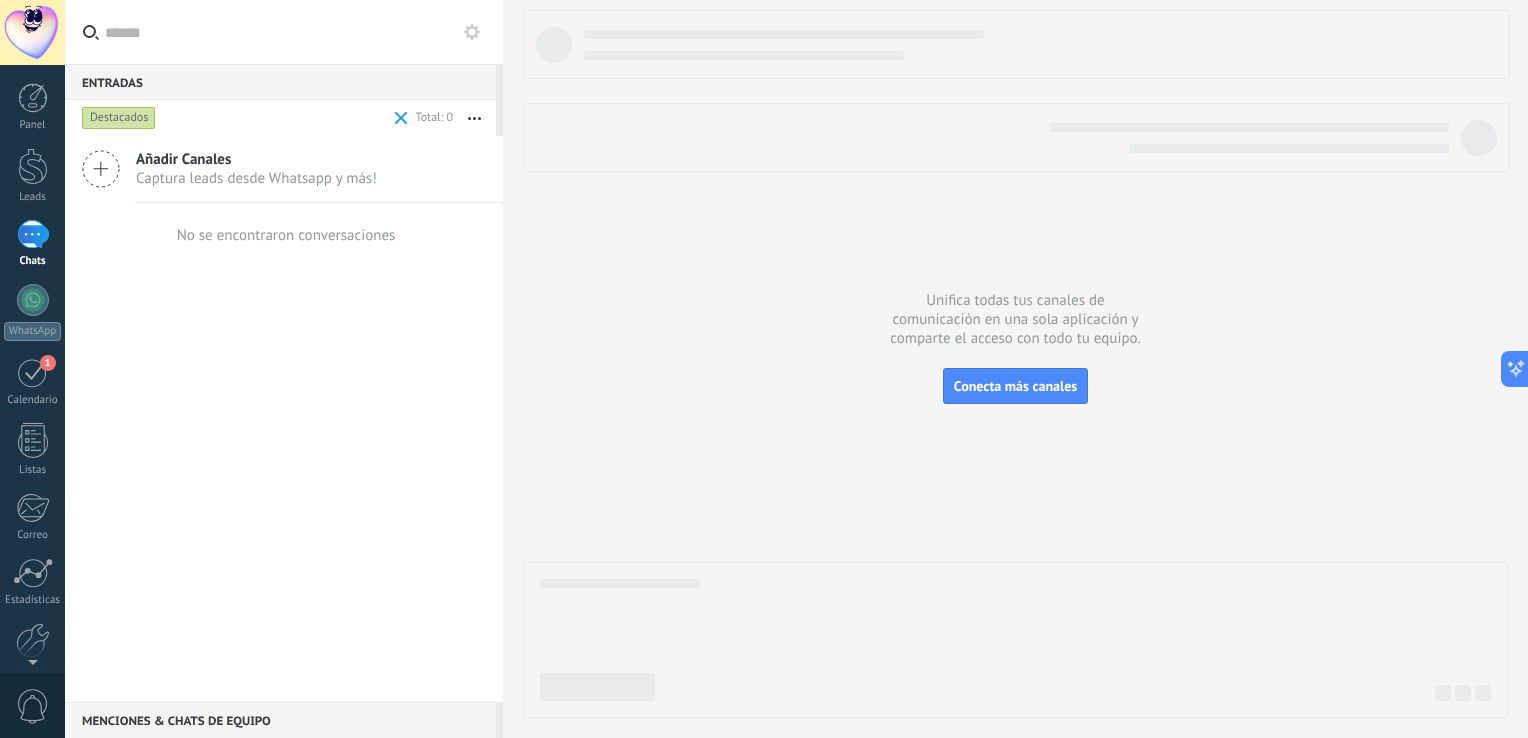 click on "Destacados" at bounding box center [234, 118] 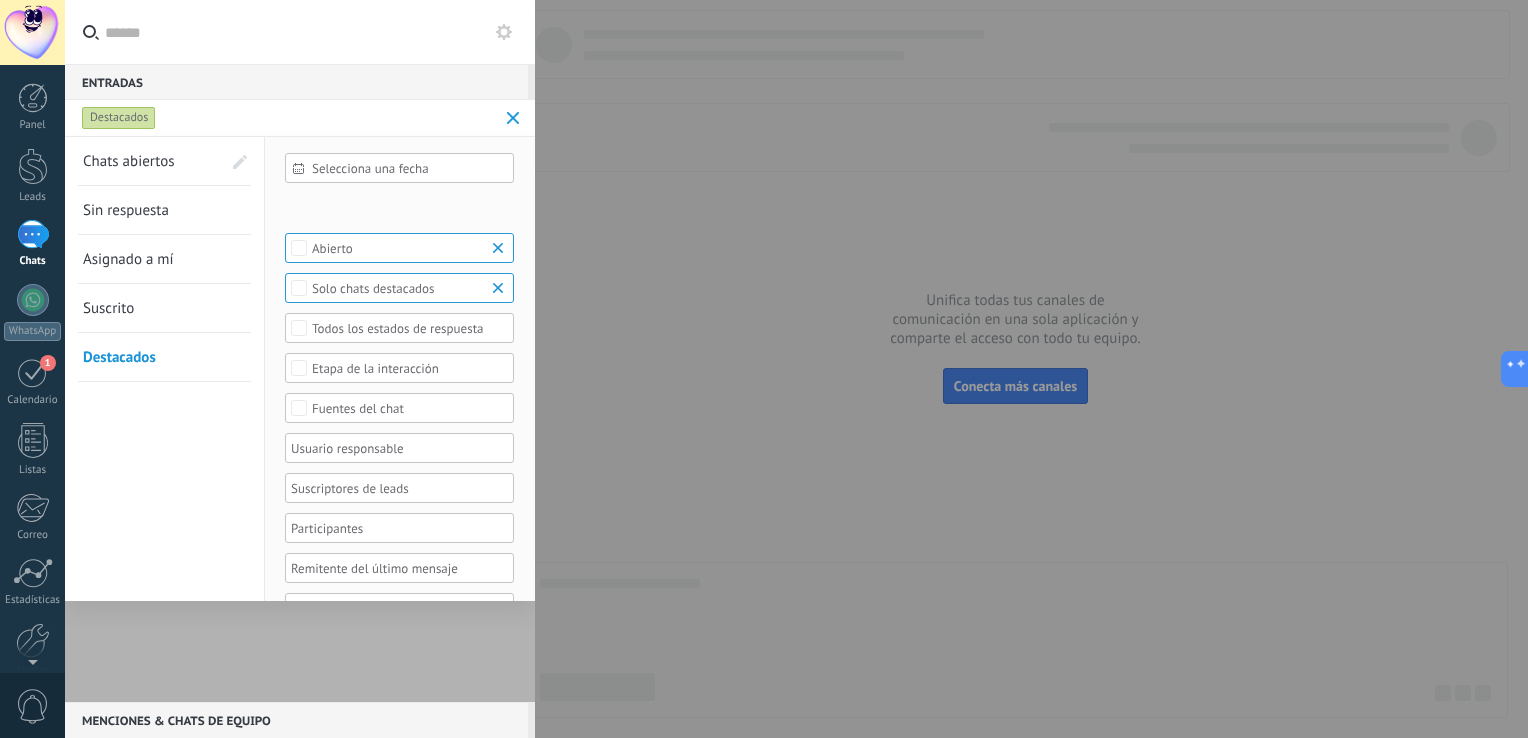 click on "Chats abiertos" at bounding box center (129, 161) 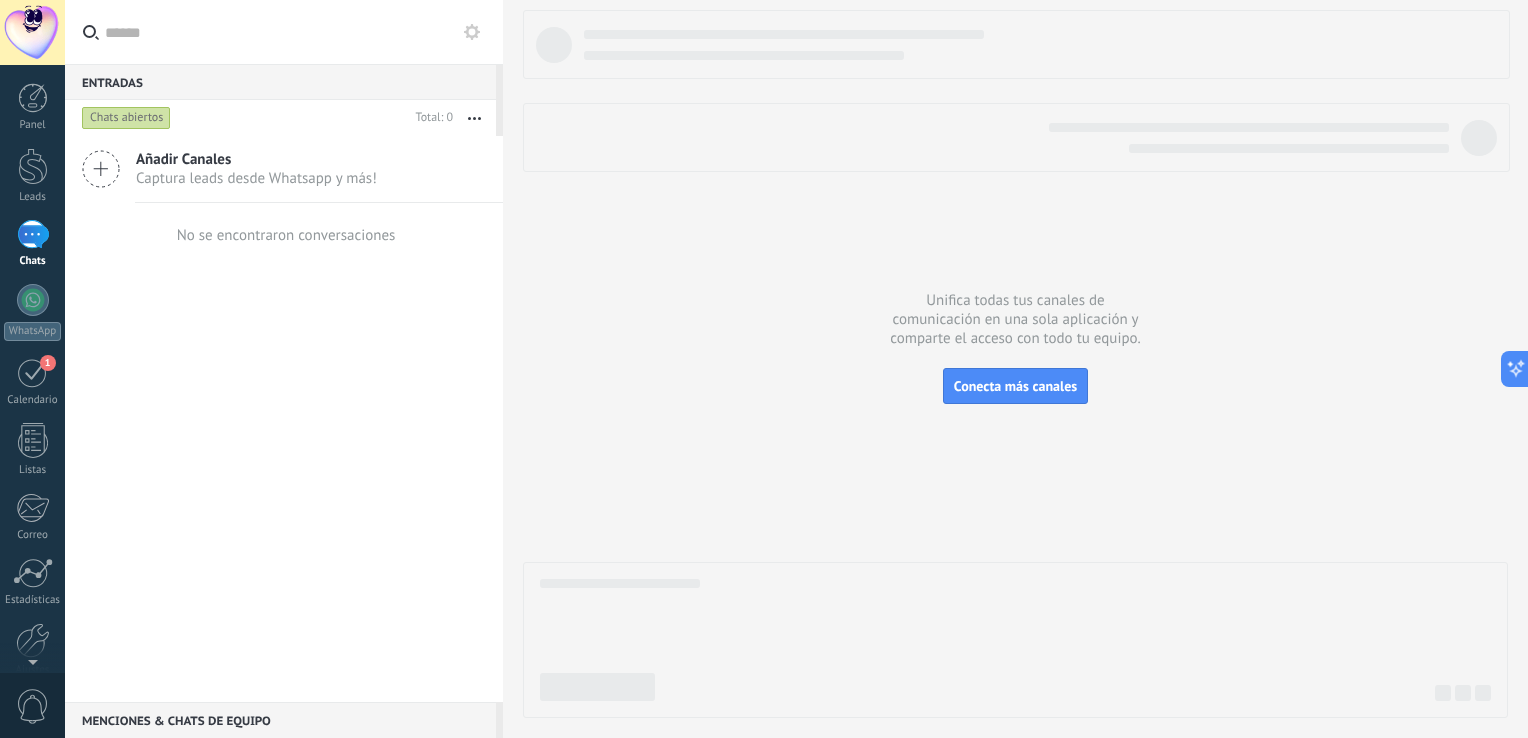 click on "Chats abiertos" at bounding box center (126, 118) 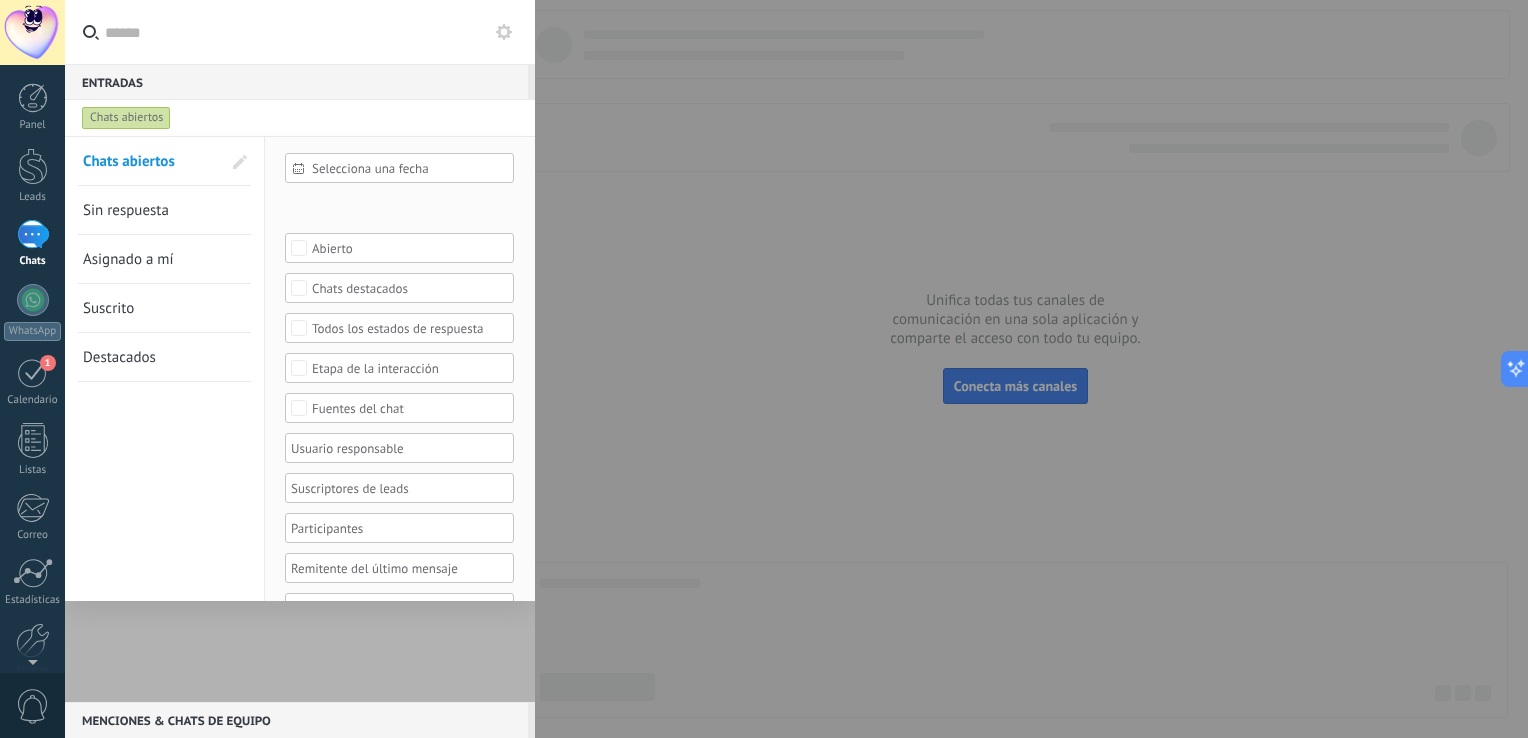 click on "Selecciona una fecha" at bounding box center (407, 168) 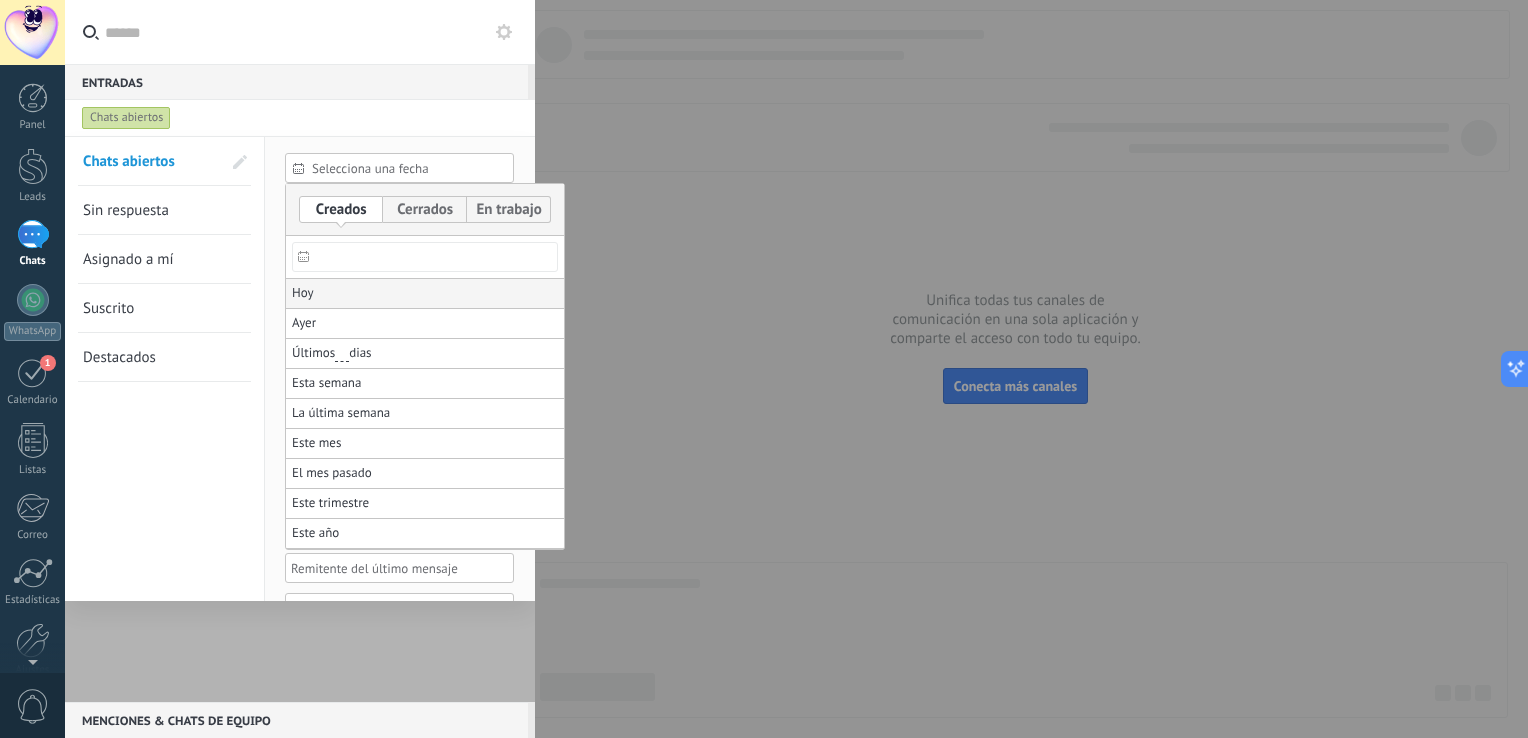 click on "Hoy" at bounding box center (303, 293) 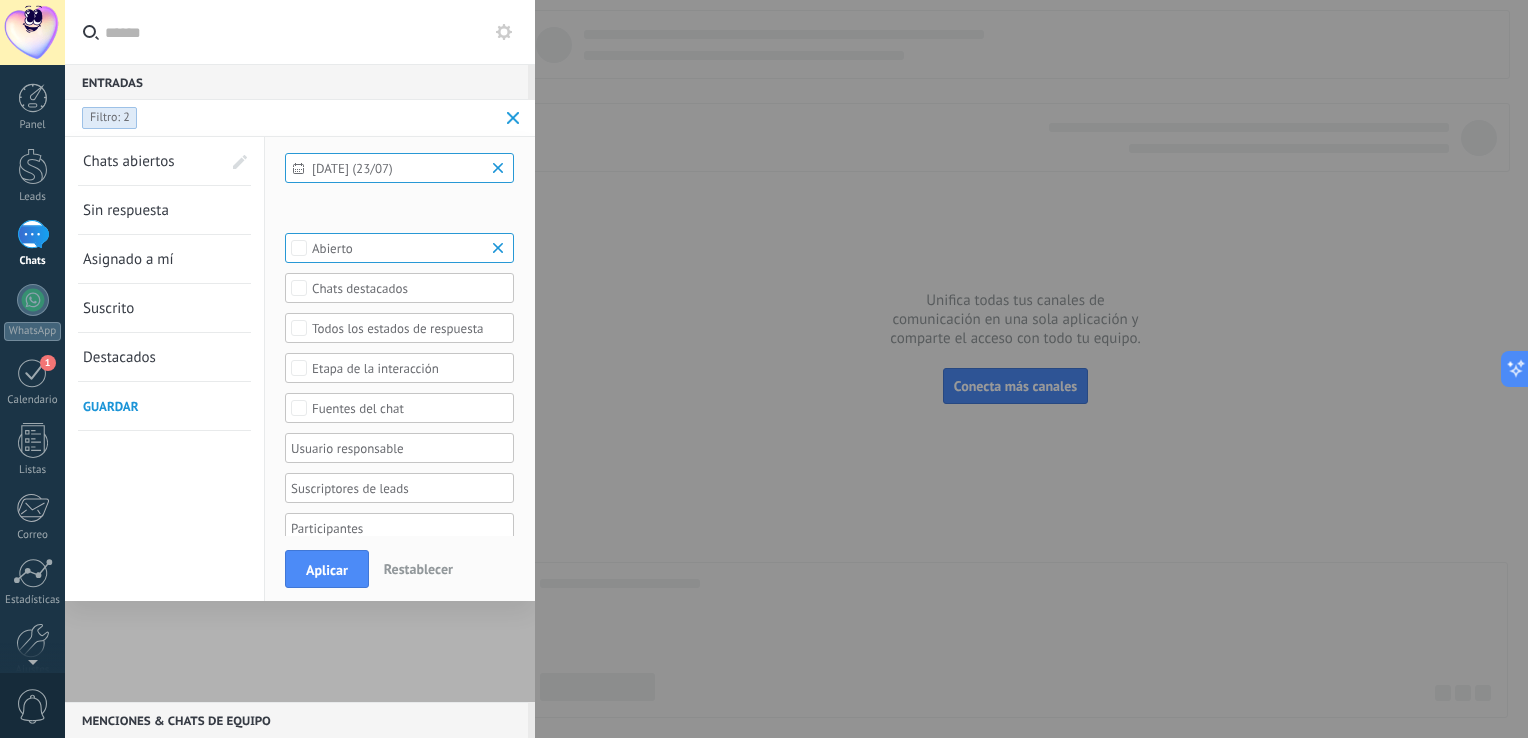 click on "Incoming leads Contacto inicial Negociación Debate contractual Discusión de contrato Logrado con éxito Venta Perdido" at bounding box center (0, 0) 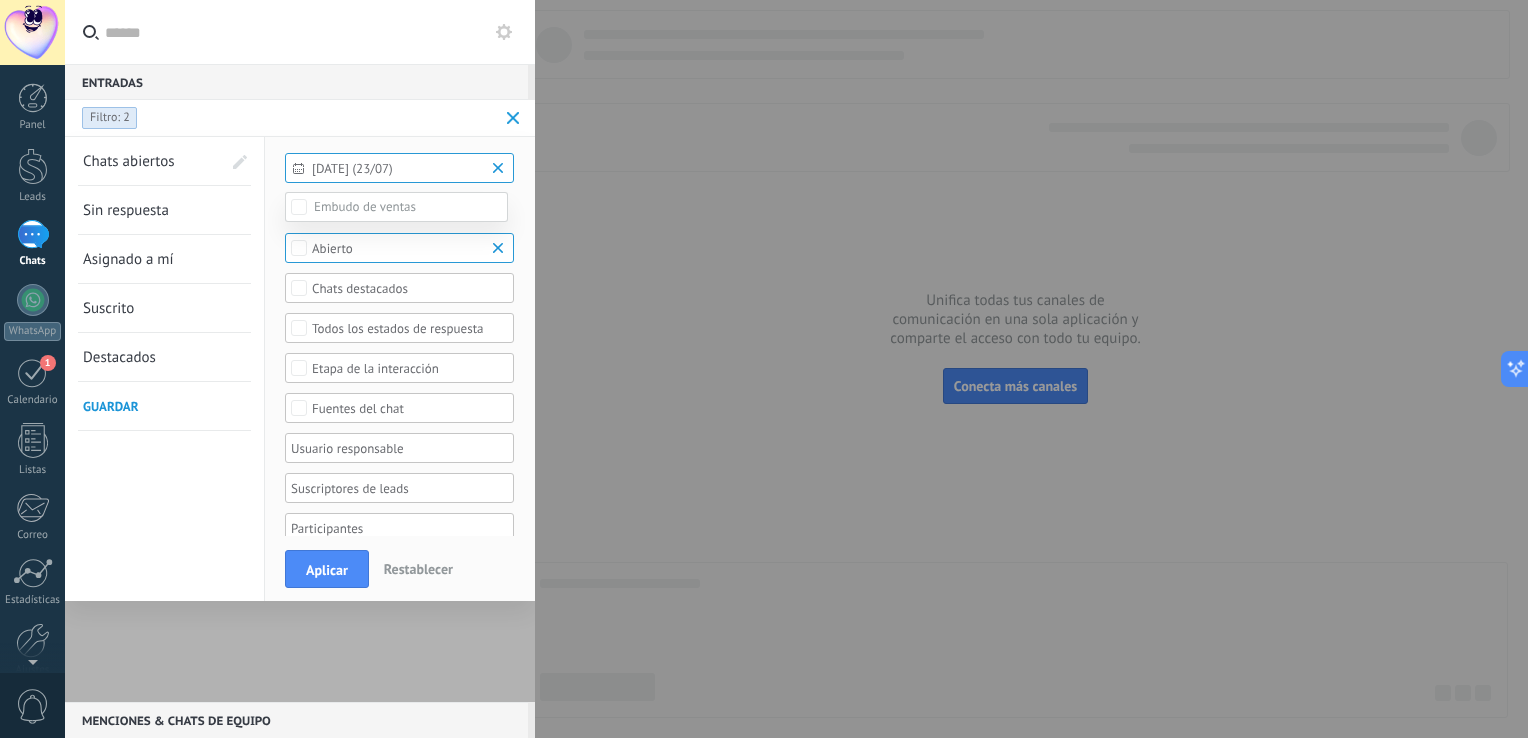 click on "Contacto inicial" at bounding box center [0, 0] 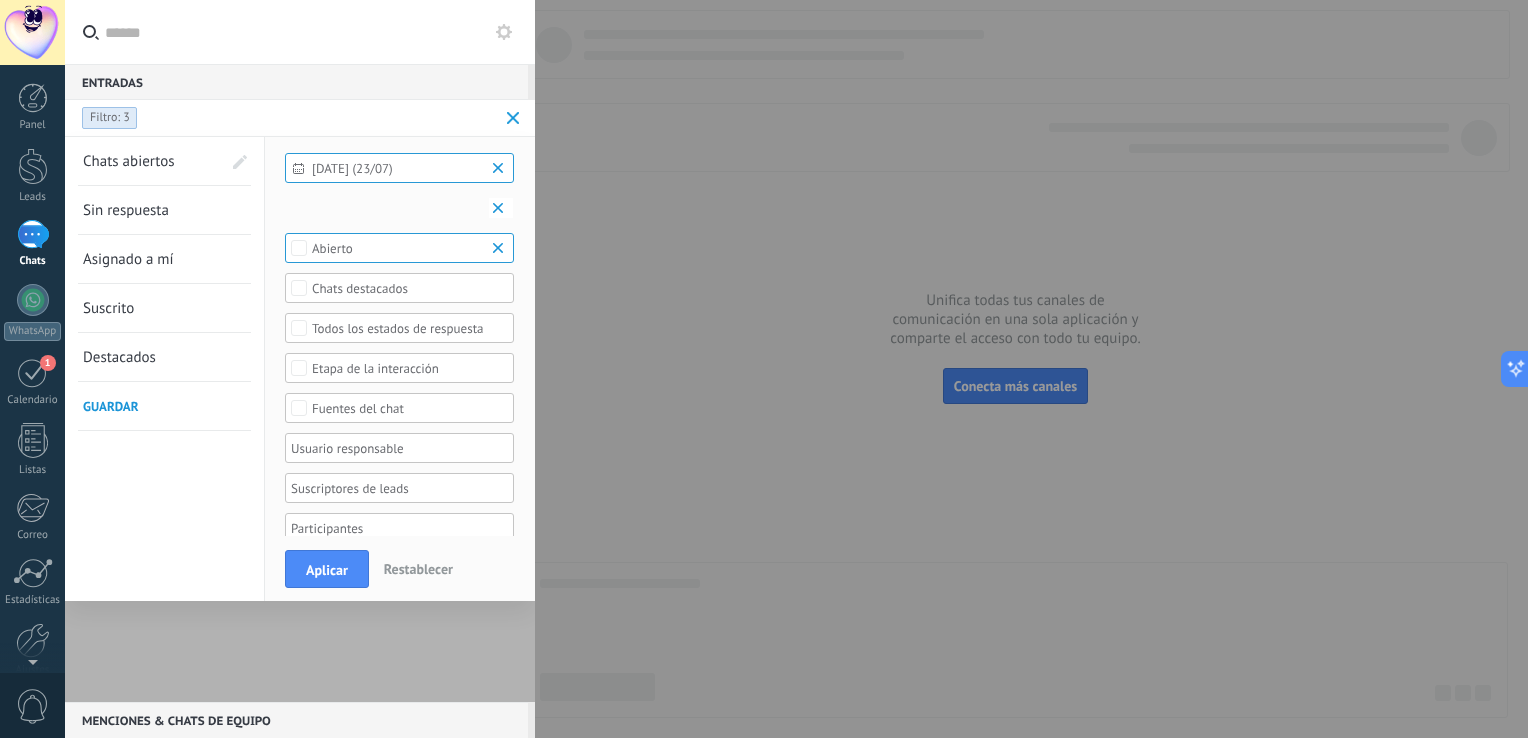 click on "Chats destacados" at bounding box center (400, 288) 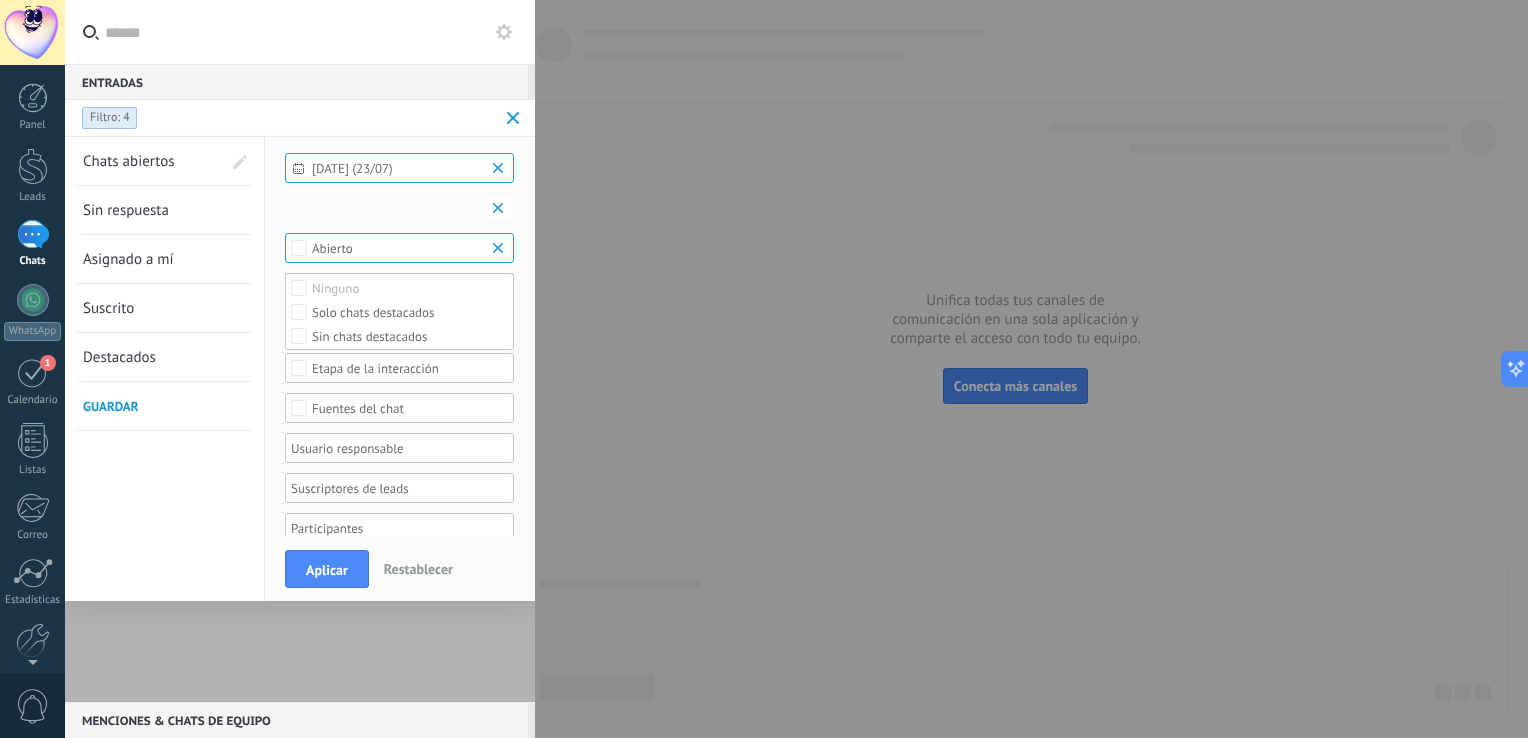 click on "Chats abiertos Sin respuesta Asignado a mí Suscrito Destacados Guardar" at bounding box center (165, 442) 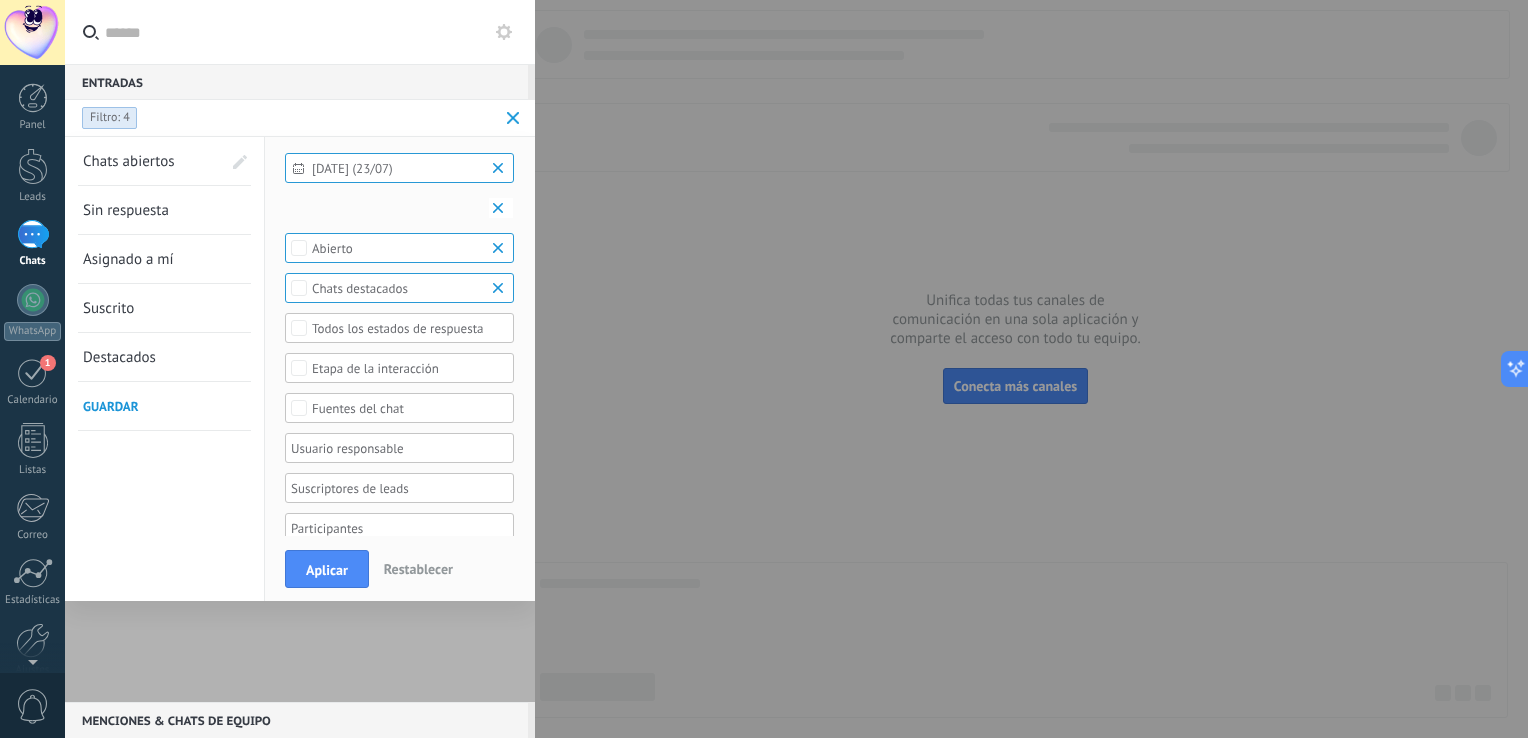 click on "Todos los estados de respuesta" at bounding box center [400, 328] 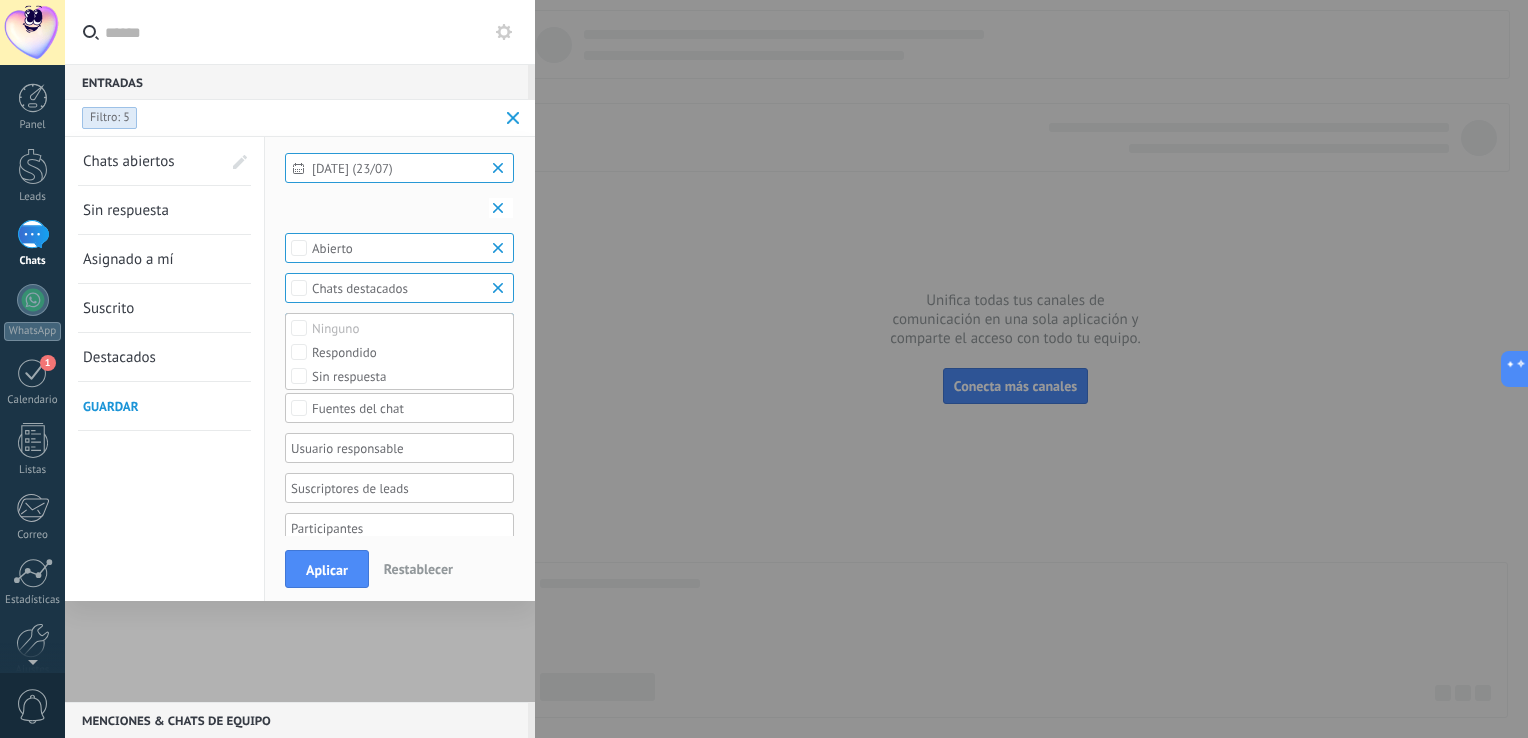click on "Guardar" at bounding box center [164, 406] 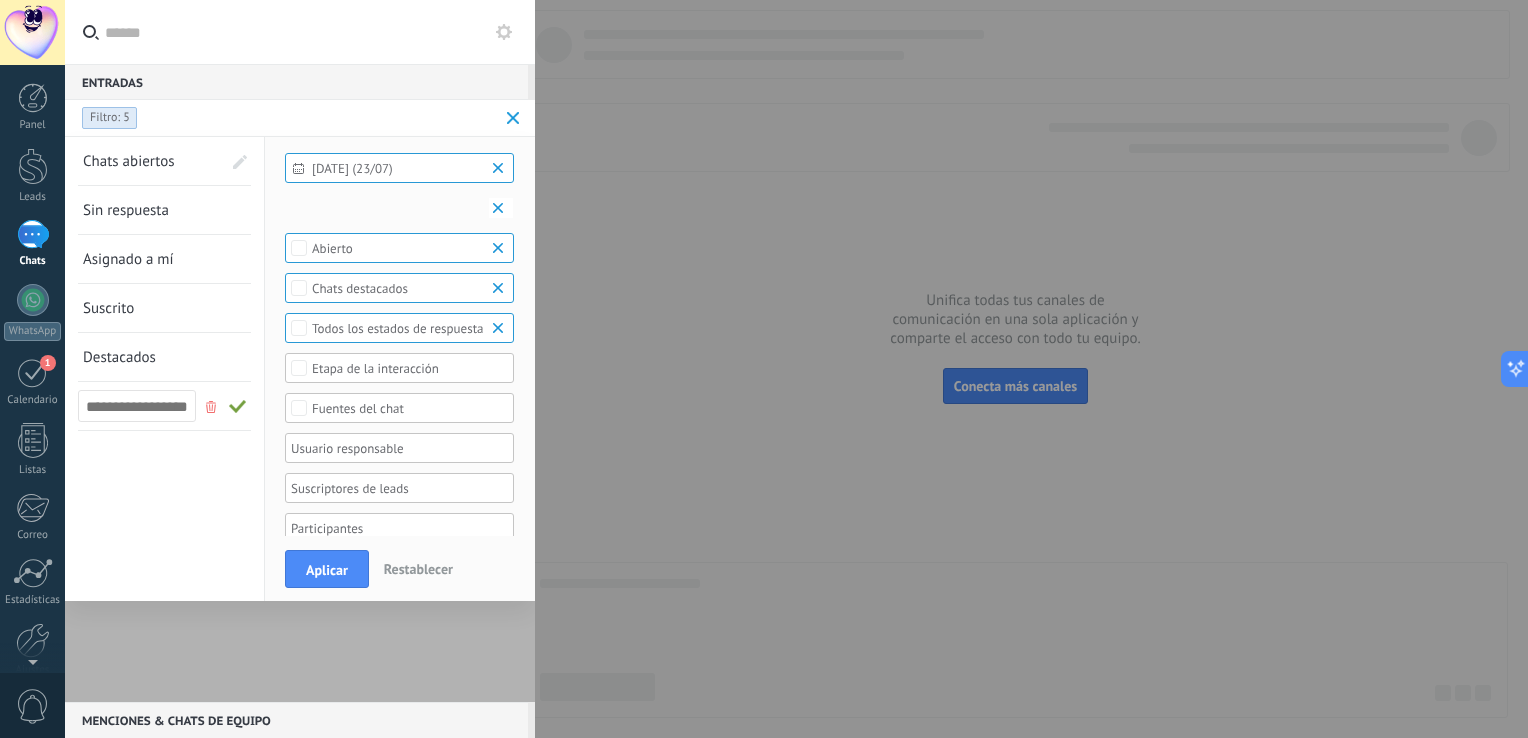 click on "Etapa de la interacción" at bounding box center (400, 368) 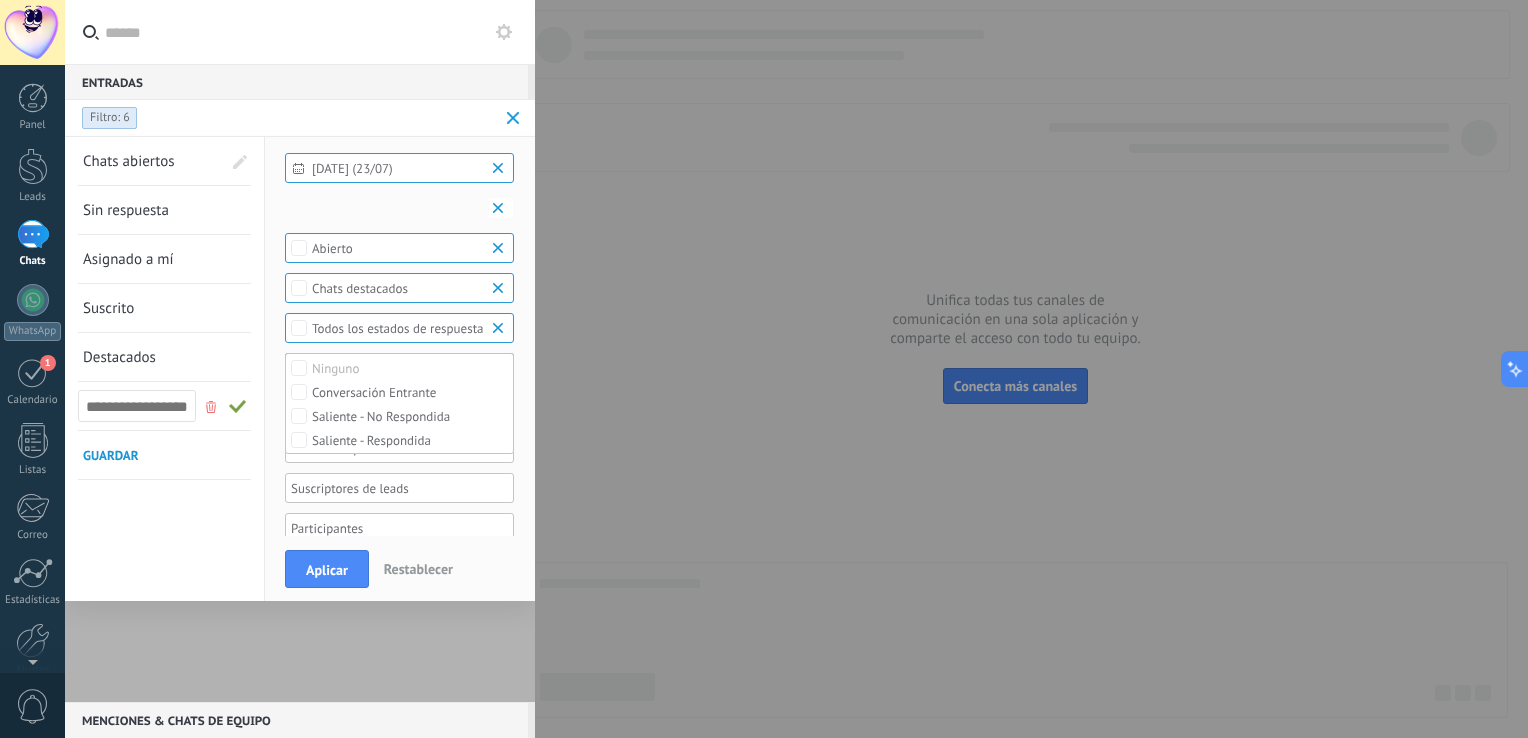click on "Chats abiertos Sin respuesta Asignado a mí Suscrito Destacados Guardar" at bounding box center [165, 442] 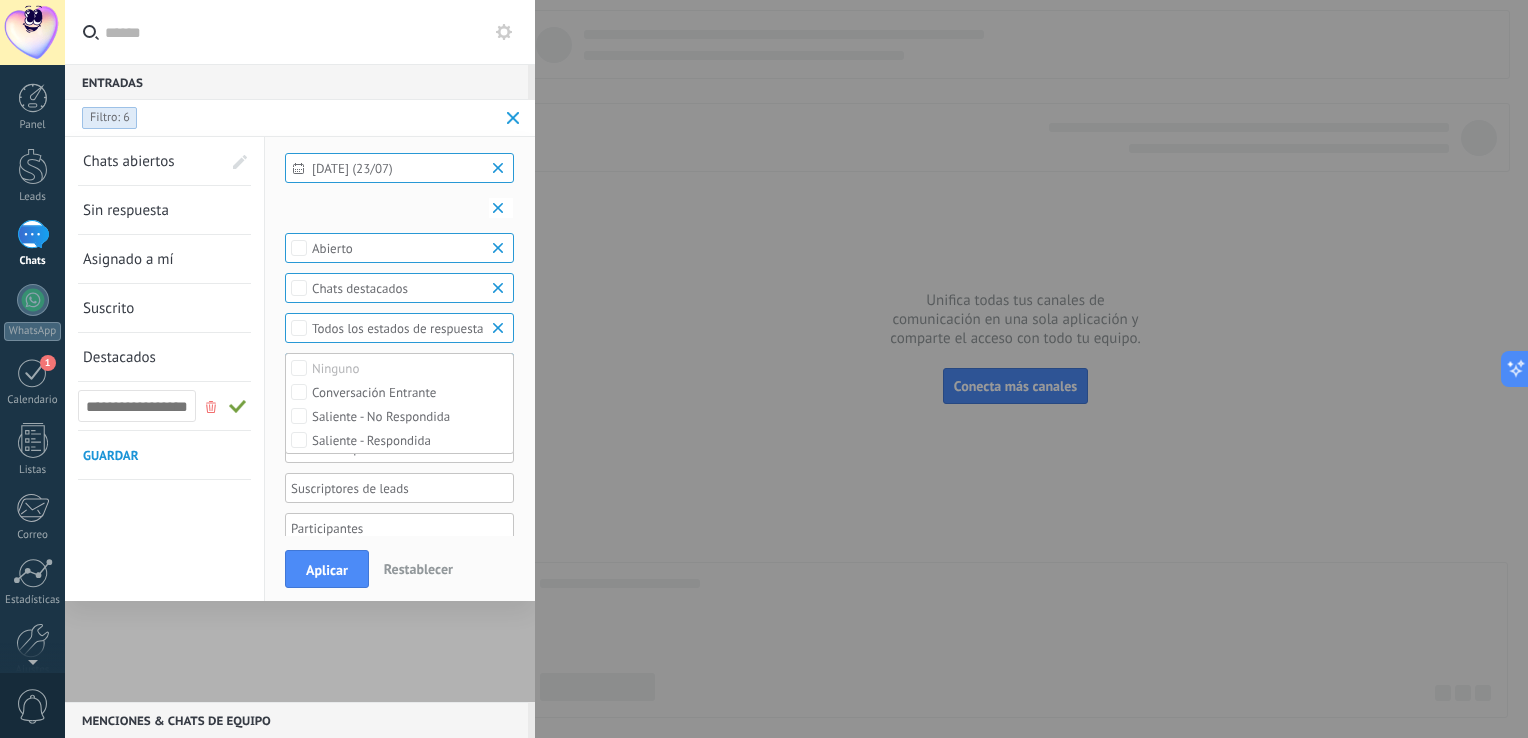 click on "Guardar" at bounding box center (164, 455) 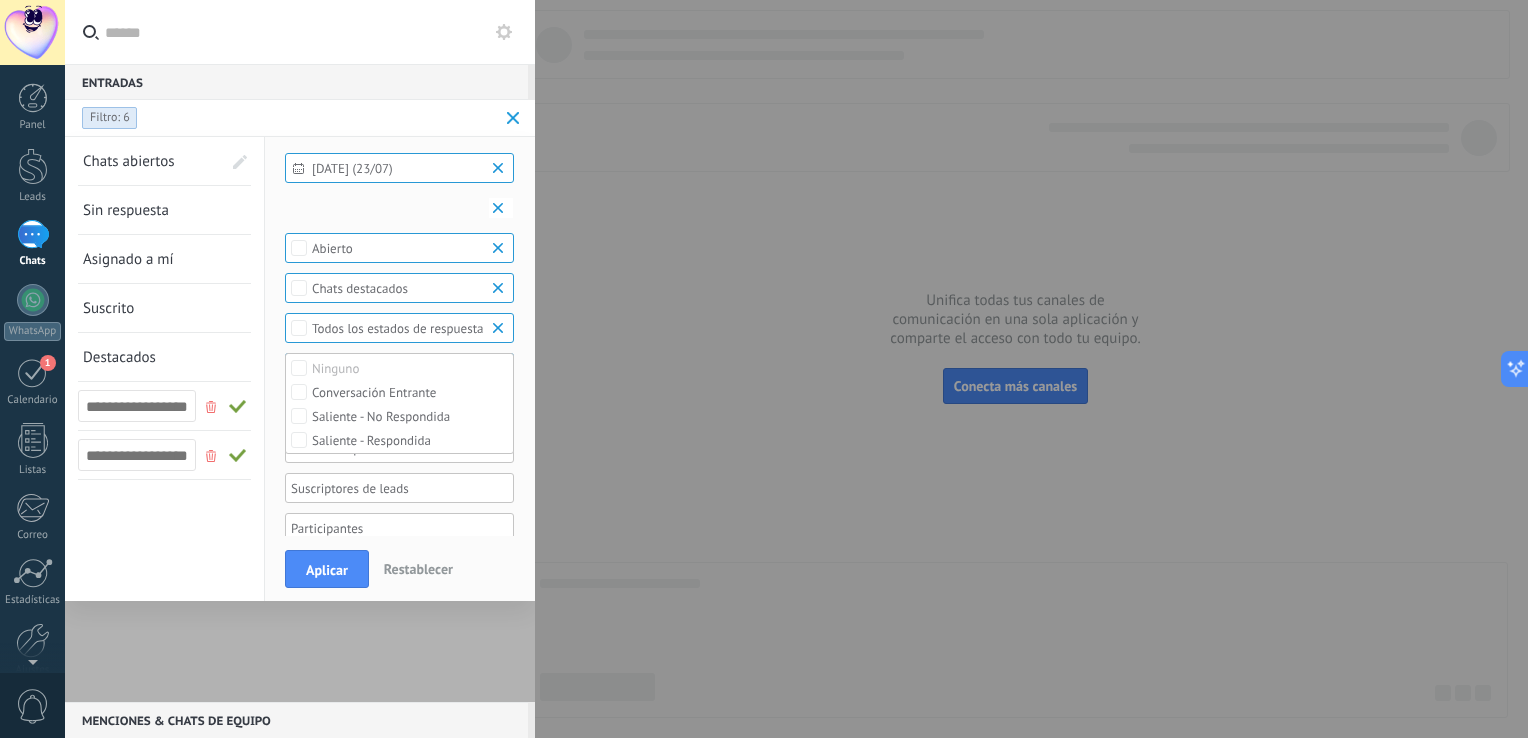 click on "Chats abiertos Sin respuesta Asignado a mí Suscrito Destacados Guardar" at bounding box center [165, 442] 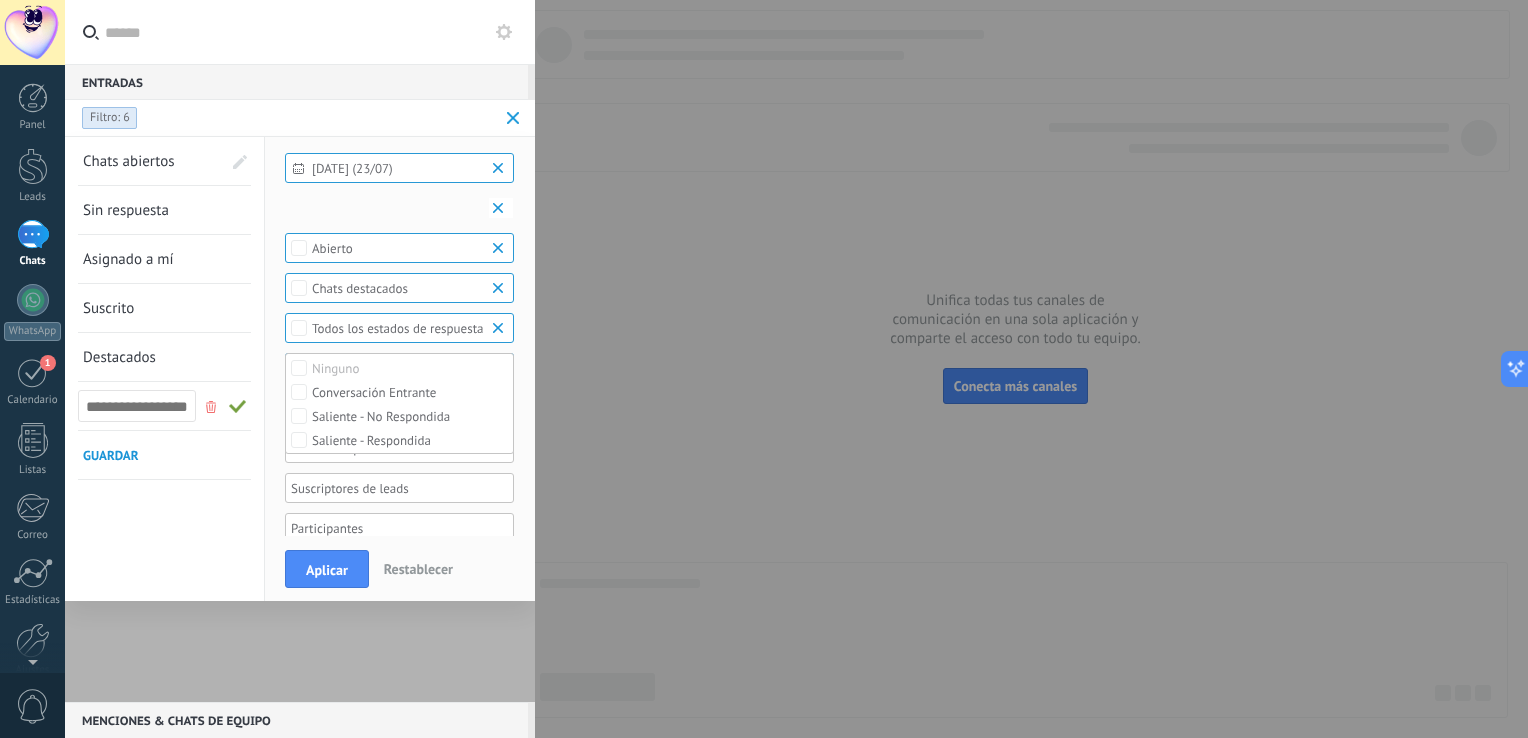 click 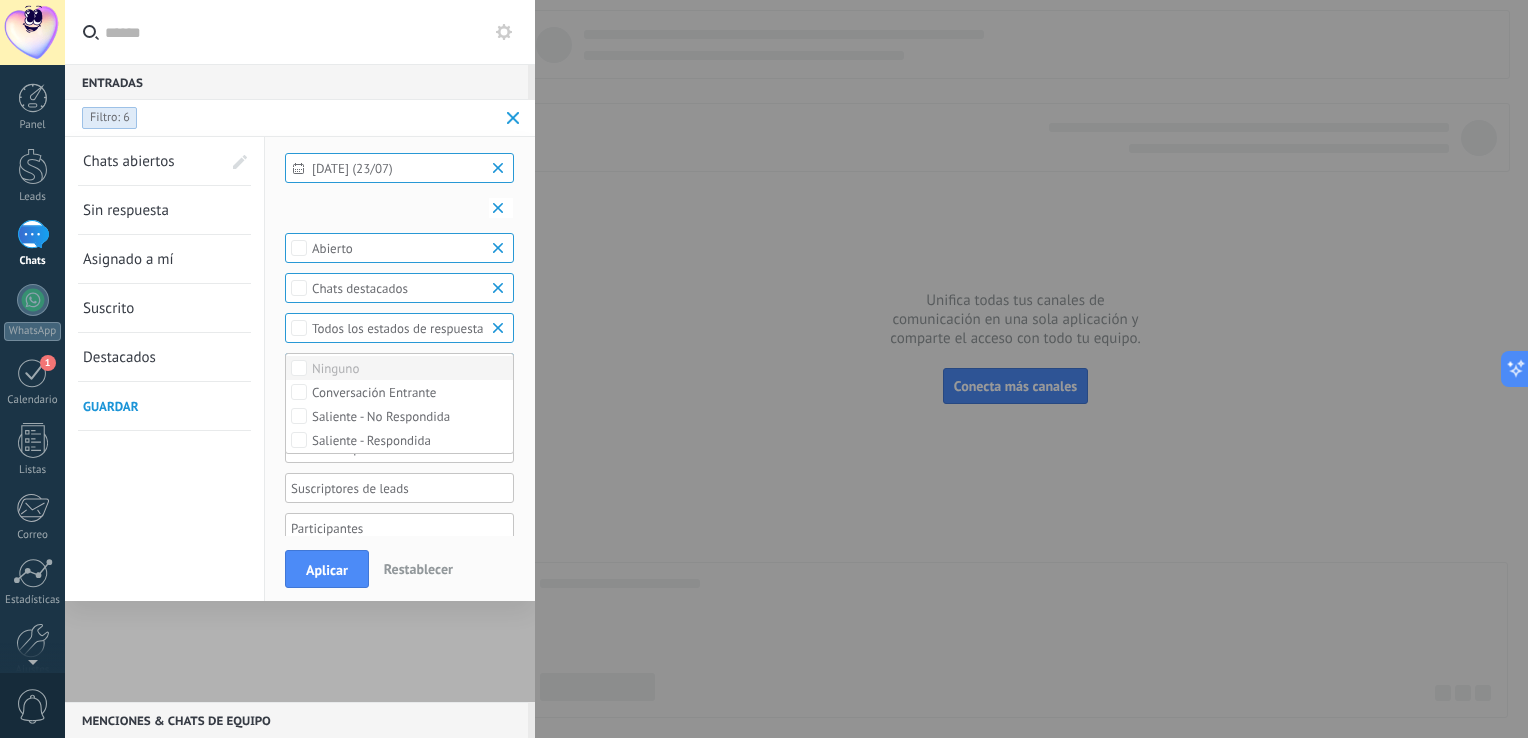 click on "Ninguno" at bounding box center (399, 368) 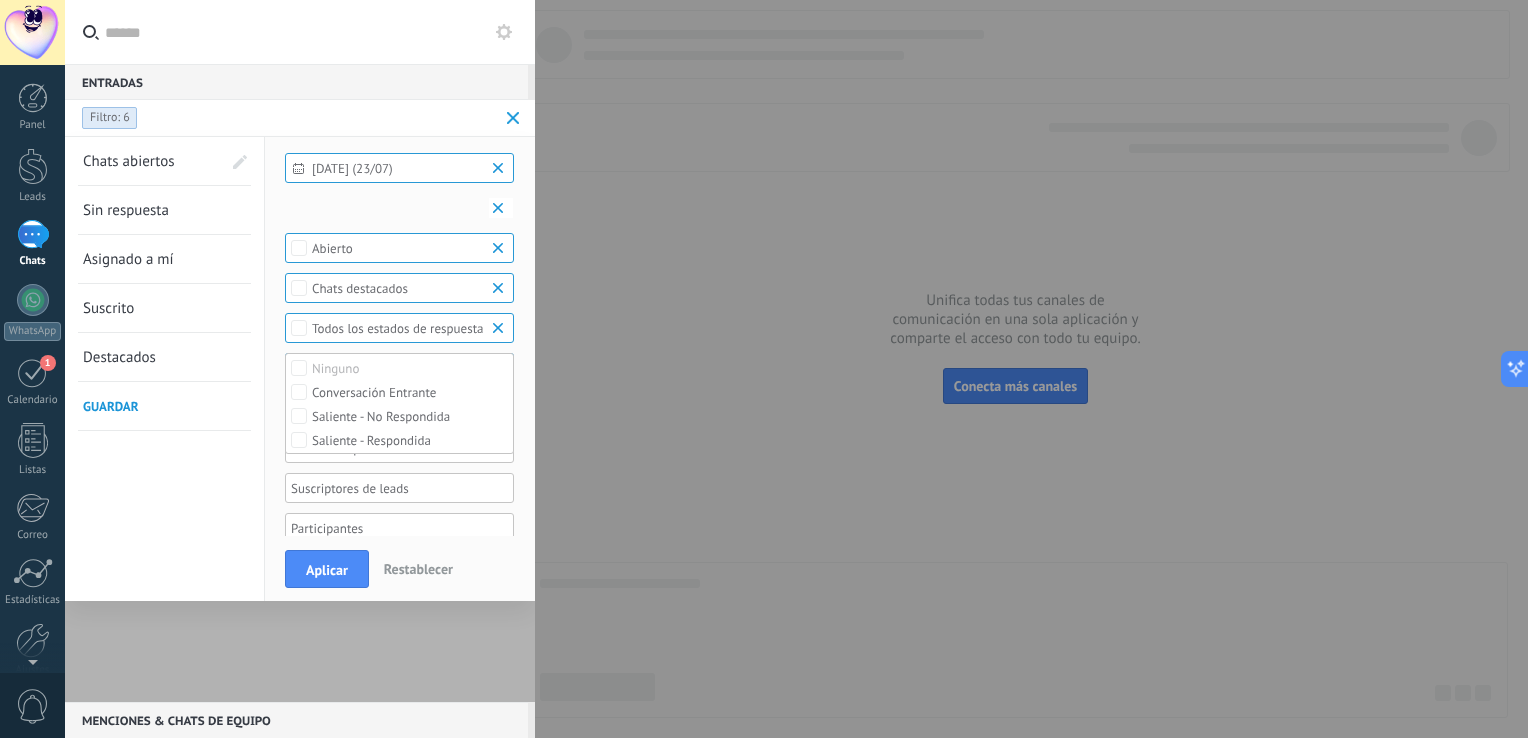 click on "[DATE] (23/07) Selecciona una fecha [DATE] [DATE] Últimos  ** 30  dias Esta semana La última semana Este mes El mes pasado Este trimestre Este año Incoming leads Contacto inicial Negociación Debate contractual Discusión de contrato Logrado con éxito Venta Perdido Ninguno [PERSON_NAME] [PERSON_NAME] Solo chats destacados Sin chats destacados Chats destacados Ninguno Respondido Sin respuesta Todos los estados de respuesta Ninguno Conversación Entrante Saliente - No Respondida Saliente - Respondida Etapa de la interacción Seleccionar todo Kommo Demo Griz Emporium Griz Emporium Fuentes del chat Seleccionar todo Negativa Neutral Todo valores" at bounding box center [400, 442] 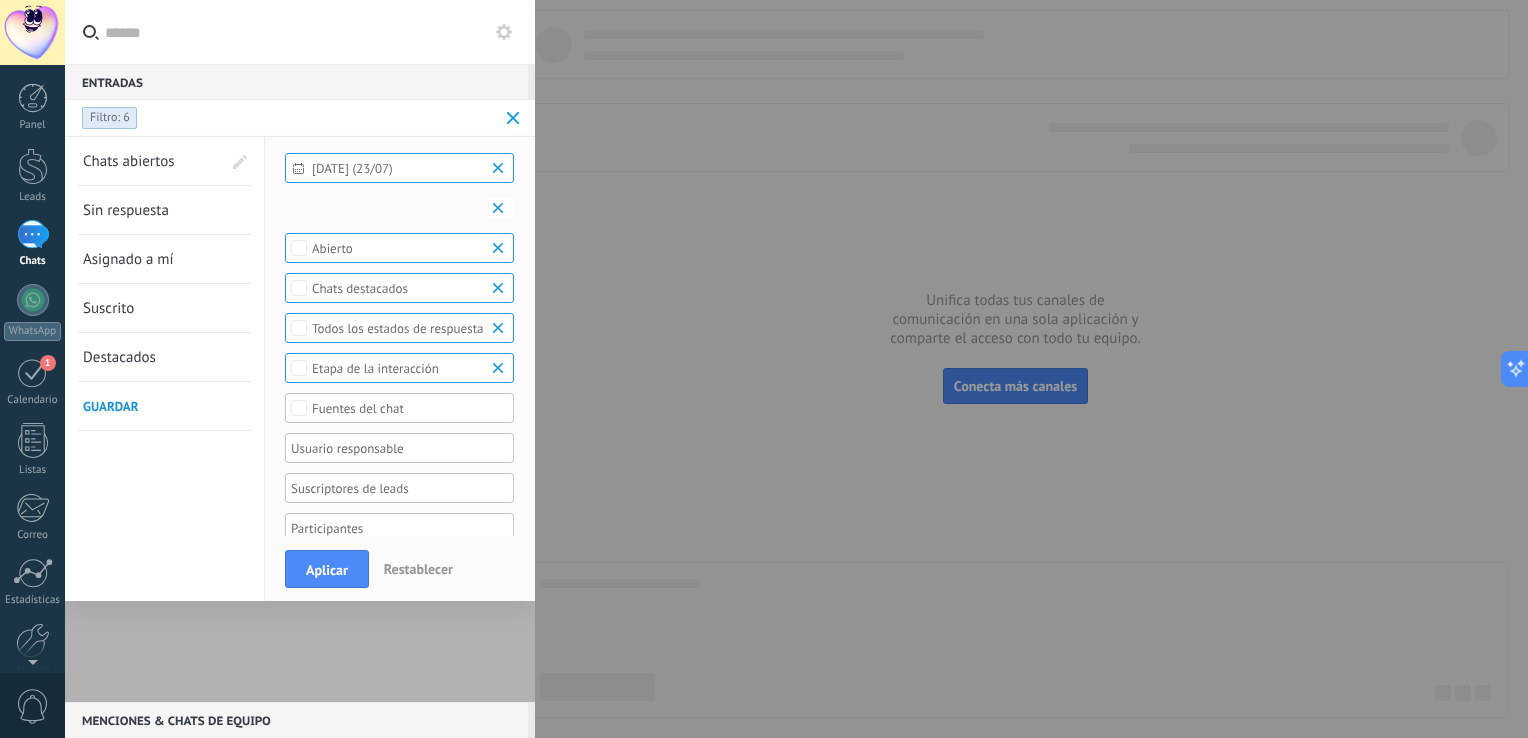 click on "Fuentes del chat" at bounding box center (400, 408) 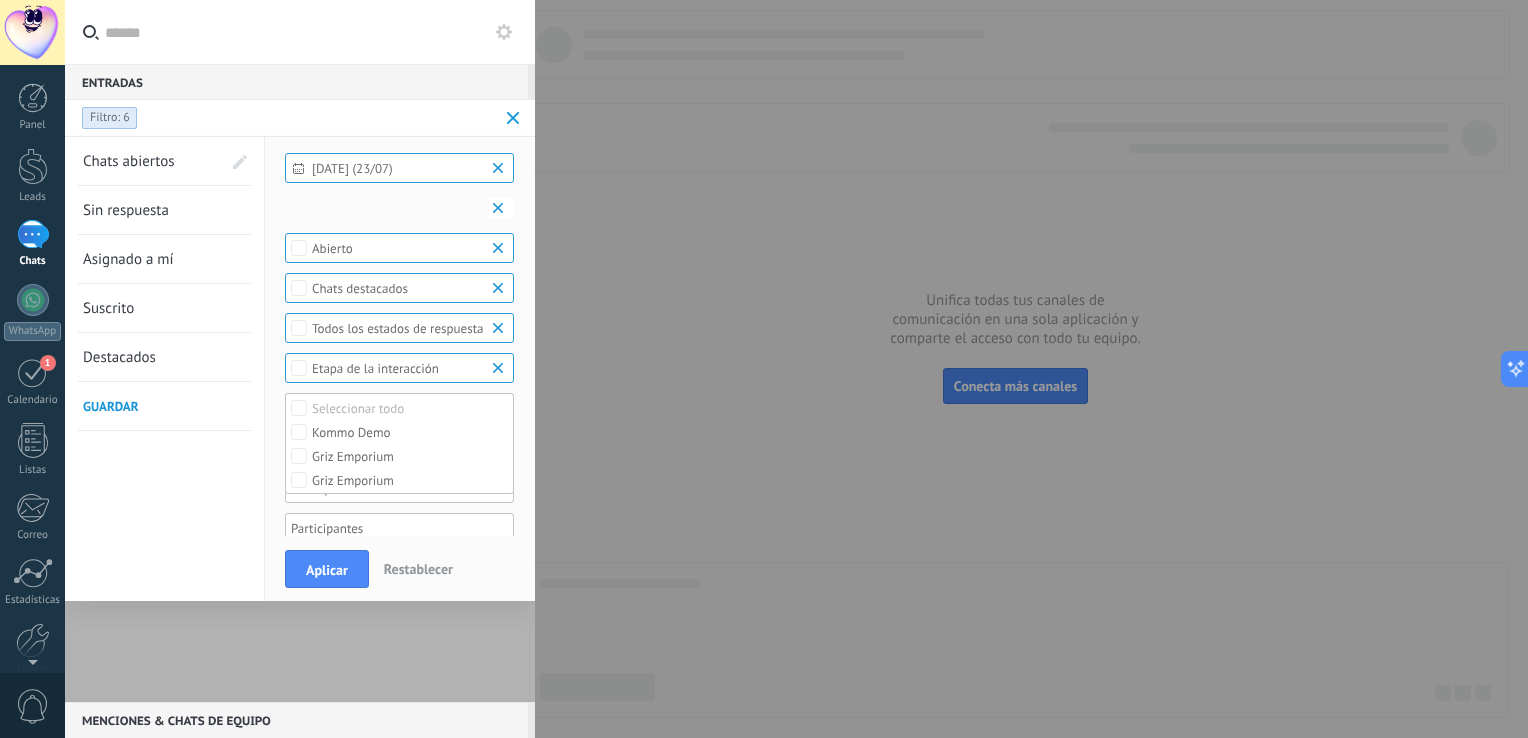 click on "[DATE] (23/07) Selecciona una fecha [DATE] [DATE] Últimos  ** 30  dias Esta semana La última semana Este mes El mes pasado Este trimestre Este año Incoming leads Contacto inicial Negociación Debate contractual Discusión de contrato Logrado con éxito Venta Perdido Ninguno [PERSON_NAME] [PERSON_NAME] Solo chats destacados Sin chats destacados Chats destacados Ninguno Respondido Sin respuesta Todos los estados de respuesta Ninguno Conversación Entrante Saliente - No Respondida Saliente - Respondida Etapa de la interacción Seleccionar todo Kommo Demo Griz Emporium Griz Emporium Fuentes del chat Seleccionar todo Negativa Neutral Todo valores" at bounding box center (400, 442) 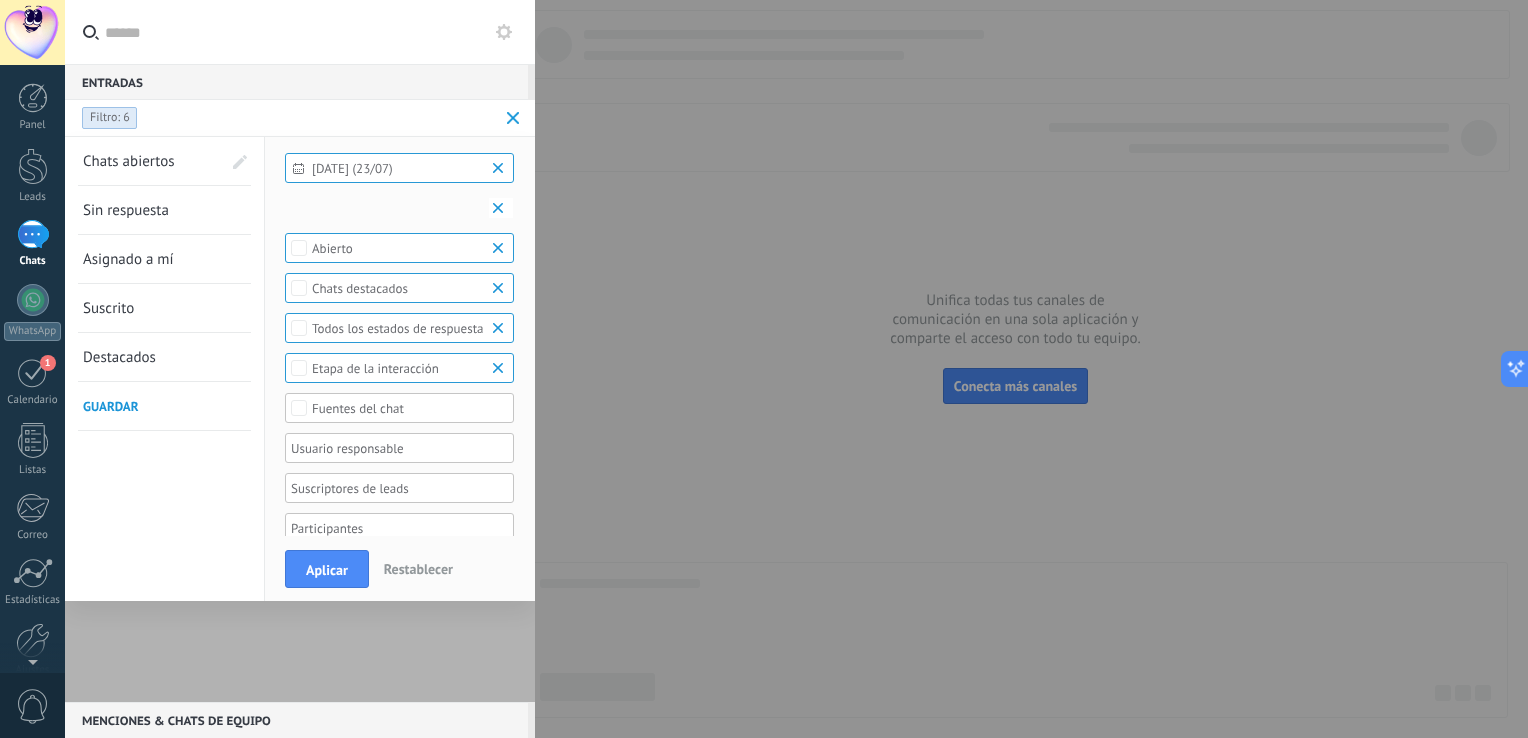 click at bounding box center [392, 448] 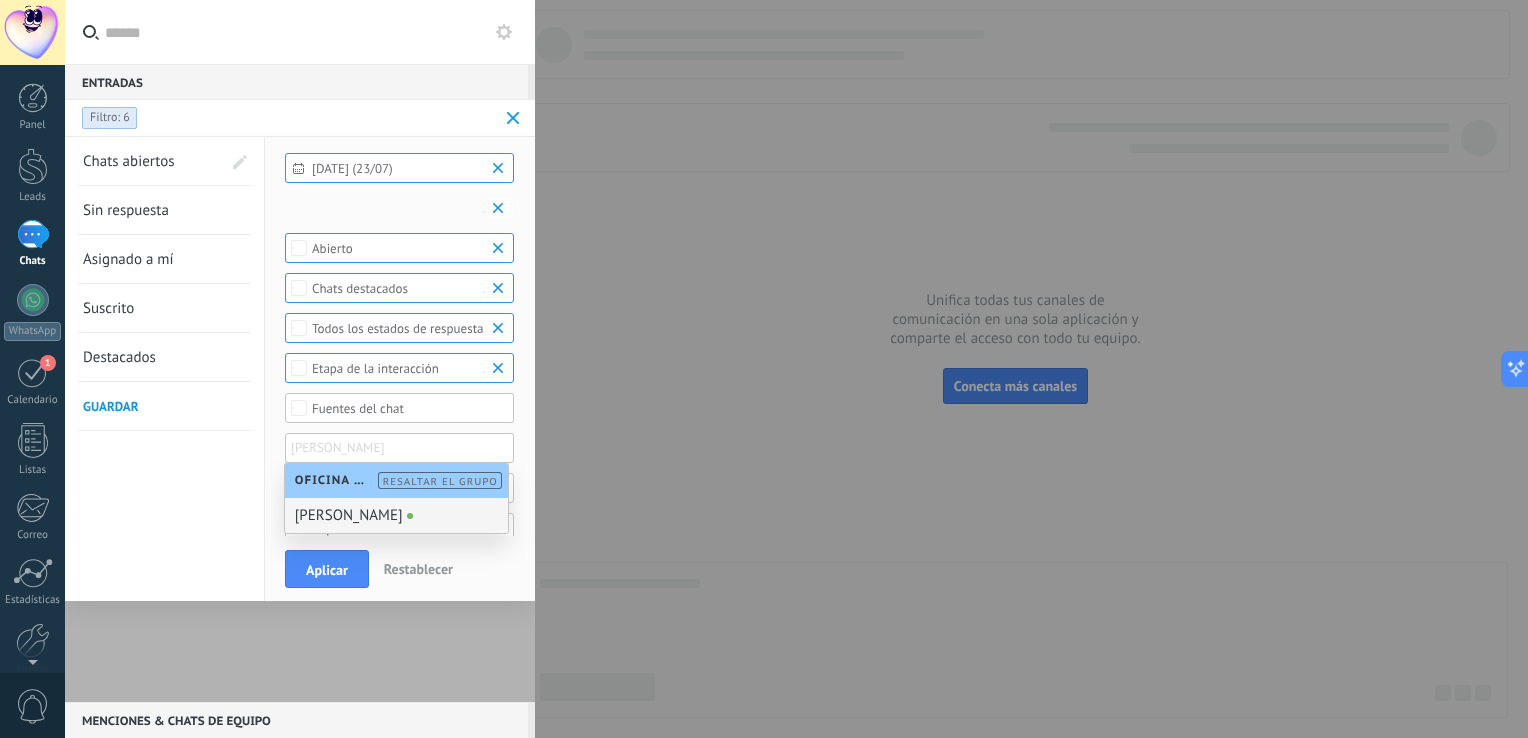click on "[PERSON_NAME]" at bounding box center (396, 515) 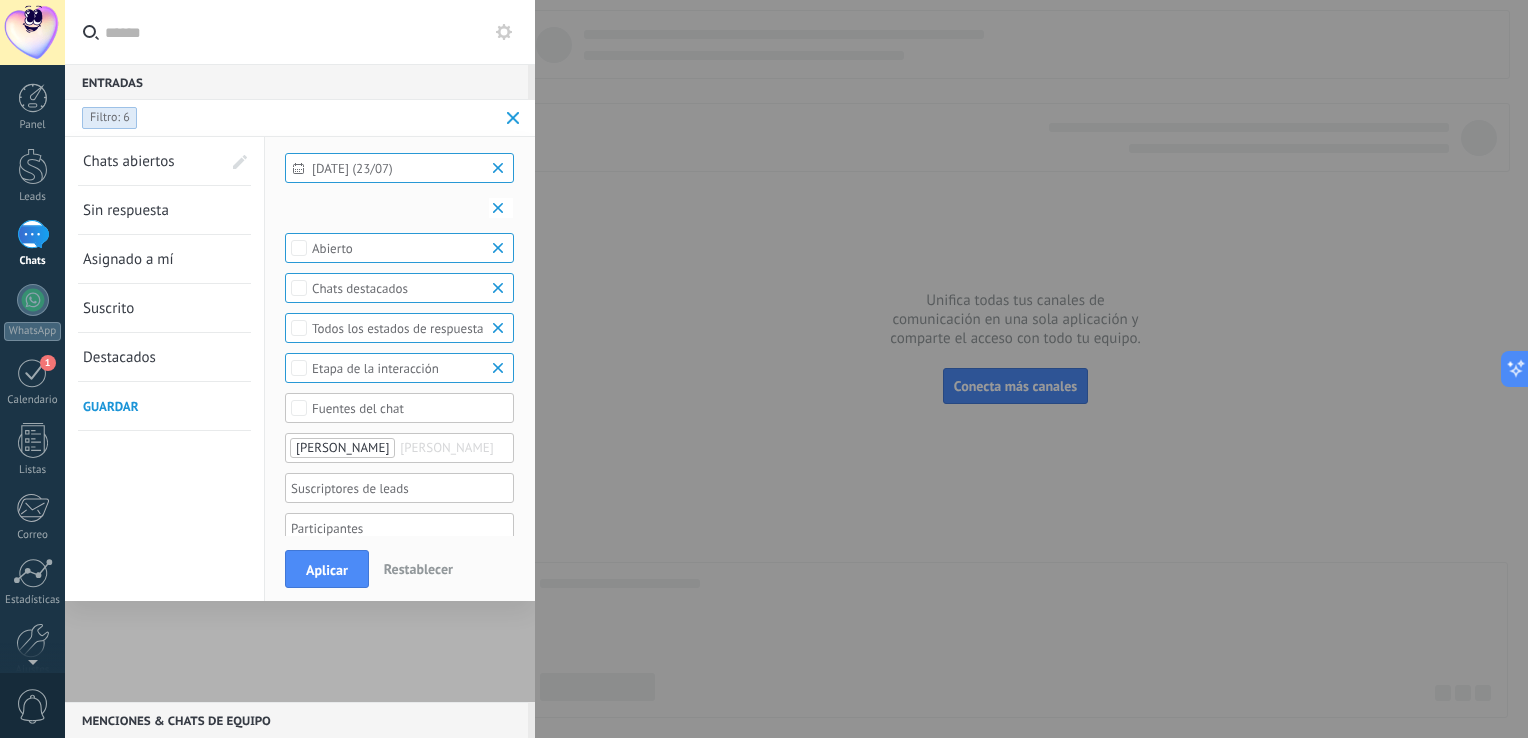 click on "[DATE] (23/07) Selecciona una fecha [DATE] [DATE] Últimos  ** 30  dias Esta semana La última semana Este mes El mes pasado Este trimestre Este año Incoming leads Contacto inicial Negociación Debate contractual Discusión de contrato Logrado con éxito Venta Perdido Ninguno [PERSON_NAME] [PERSON_NAME] Solo chats destacados Sin chats destacados Chats destacados Ninguno Respondido Sin respuesta Todos los estados de respuesta Ninguno Conversación Entrante Saliente - No Respondida Saliente - Respondida Etapa de la interacción Seleccionar todo Kommo Demo Griz Emporium Griz Emporium Fuentes del chat [PERSON_NAME] [PERSON_NAME] Seleccionar todo Negativa Neutral Todo valores" at bounding box center [400, 442] 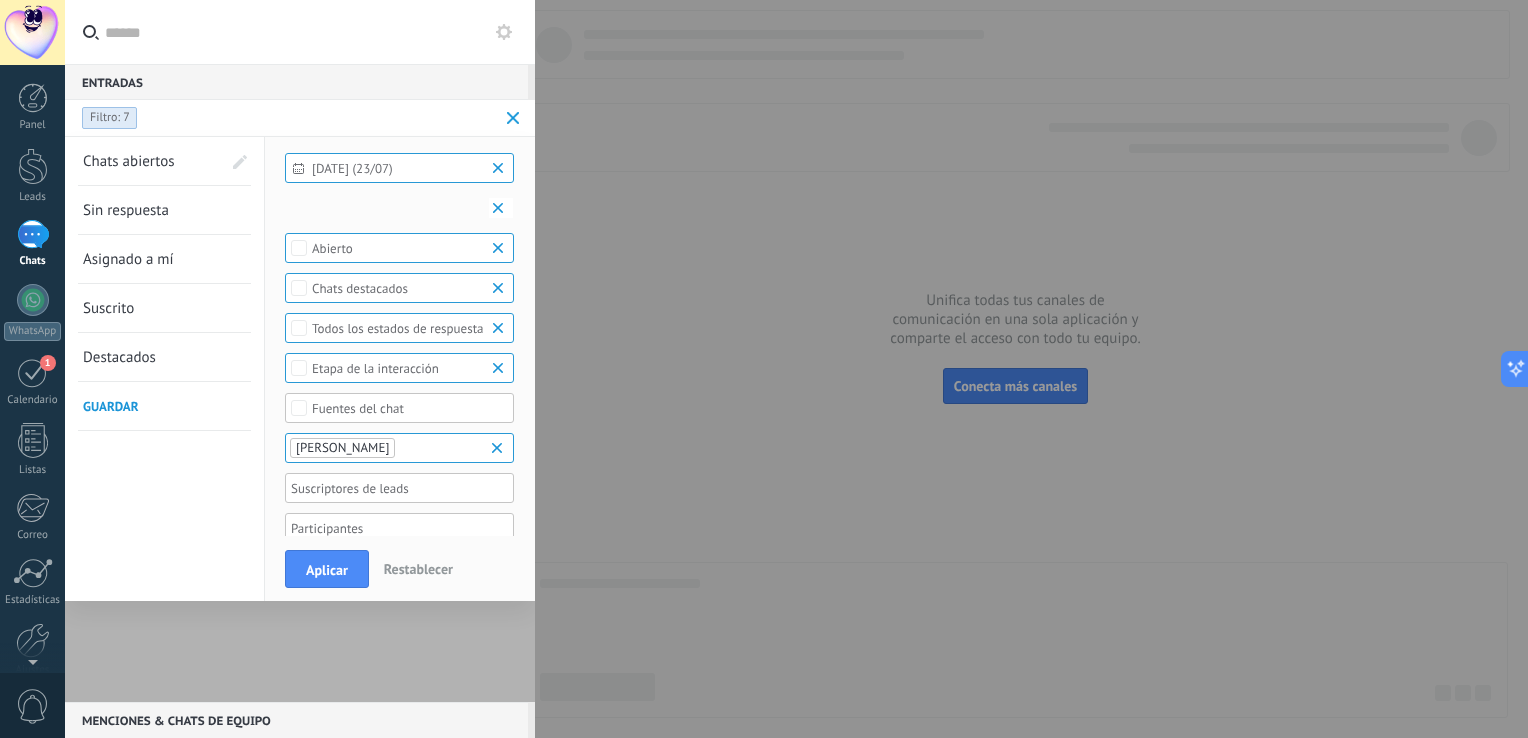 click at bounding box center (392, 448) 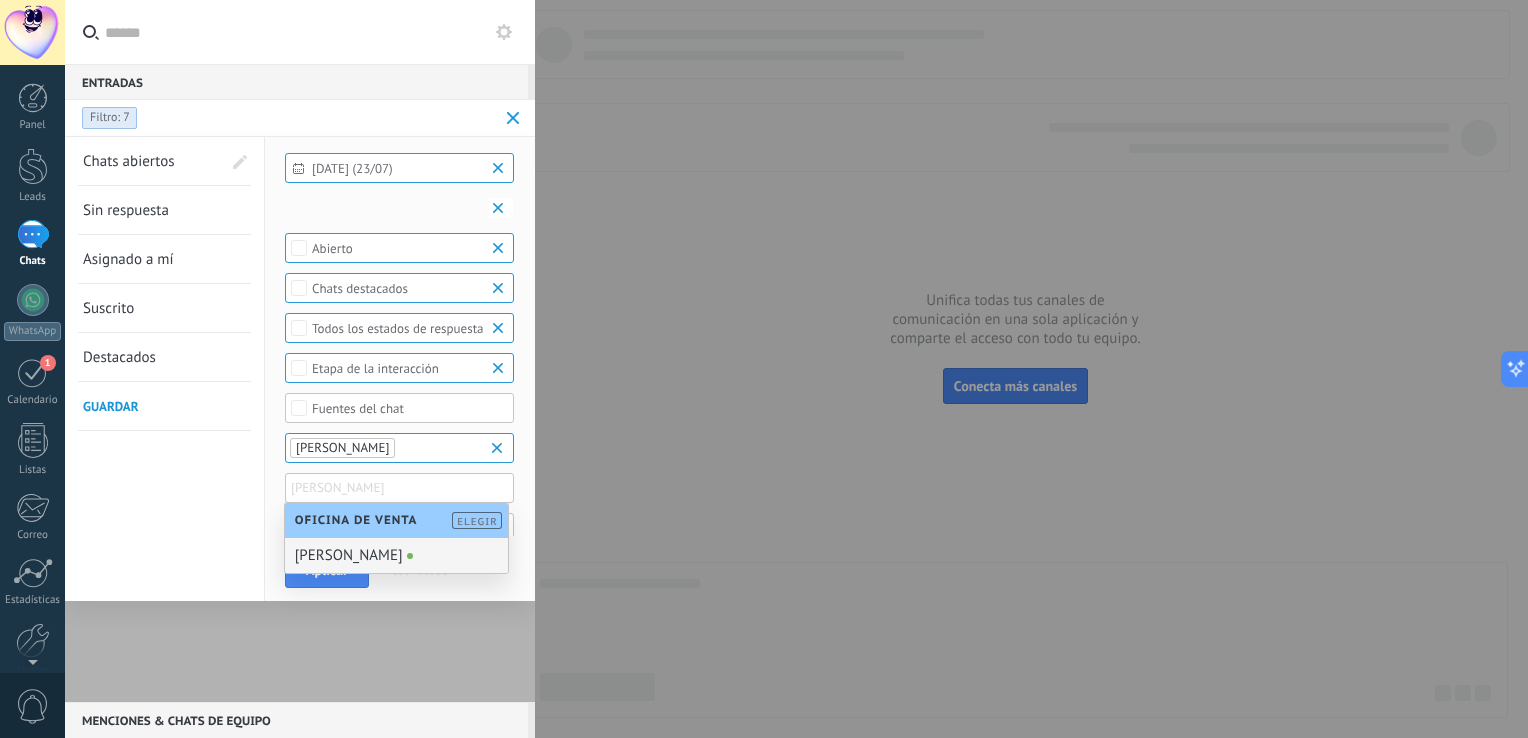 click on "[PERSON_NAME]" at bounding box center [396, 555] 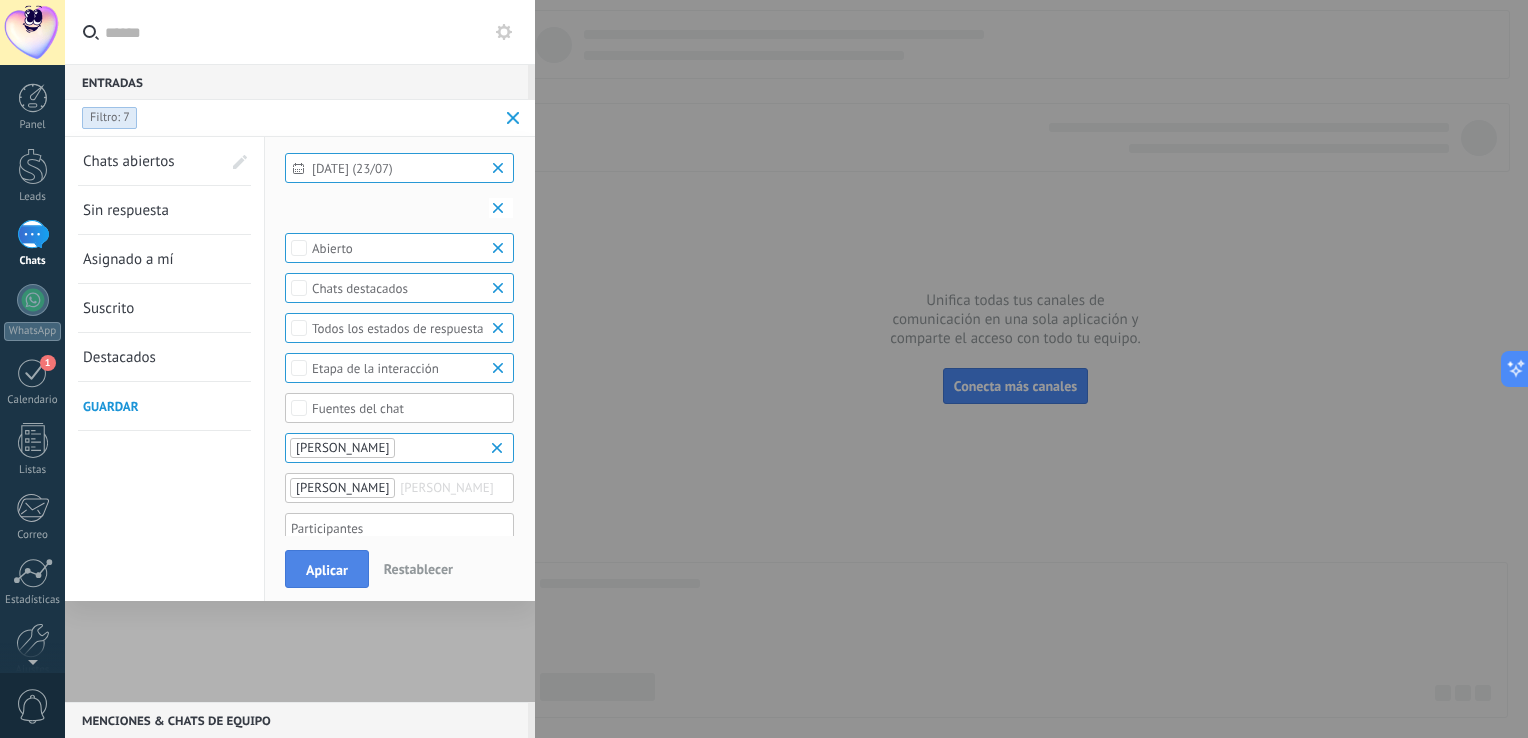 click on "Aplicar" at bounding box center [327, 570] 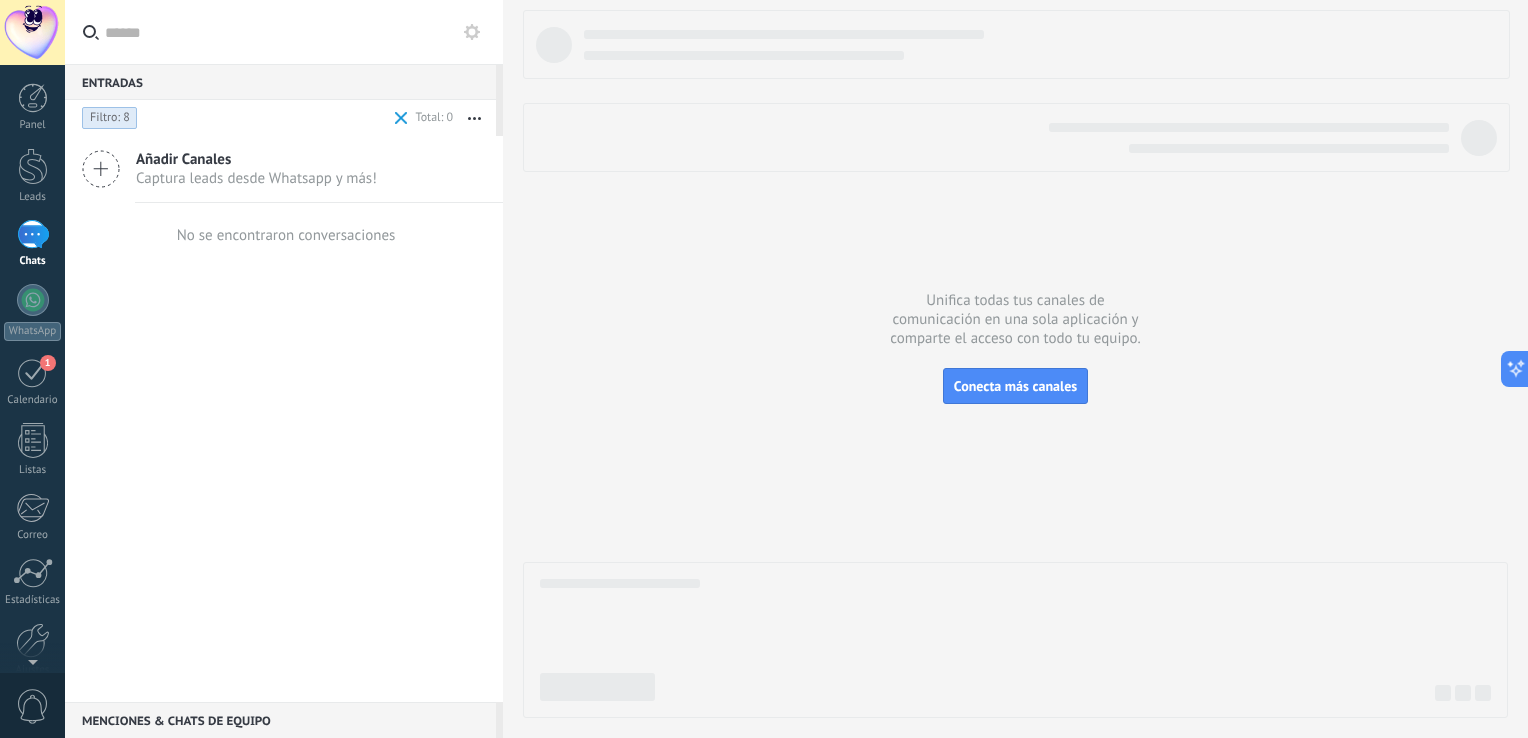 click on "No se encontraron conversaciones" at bounding box center [286, 235] 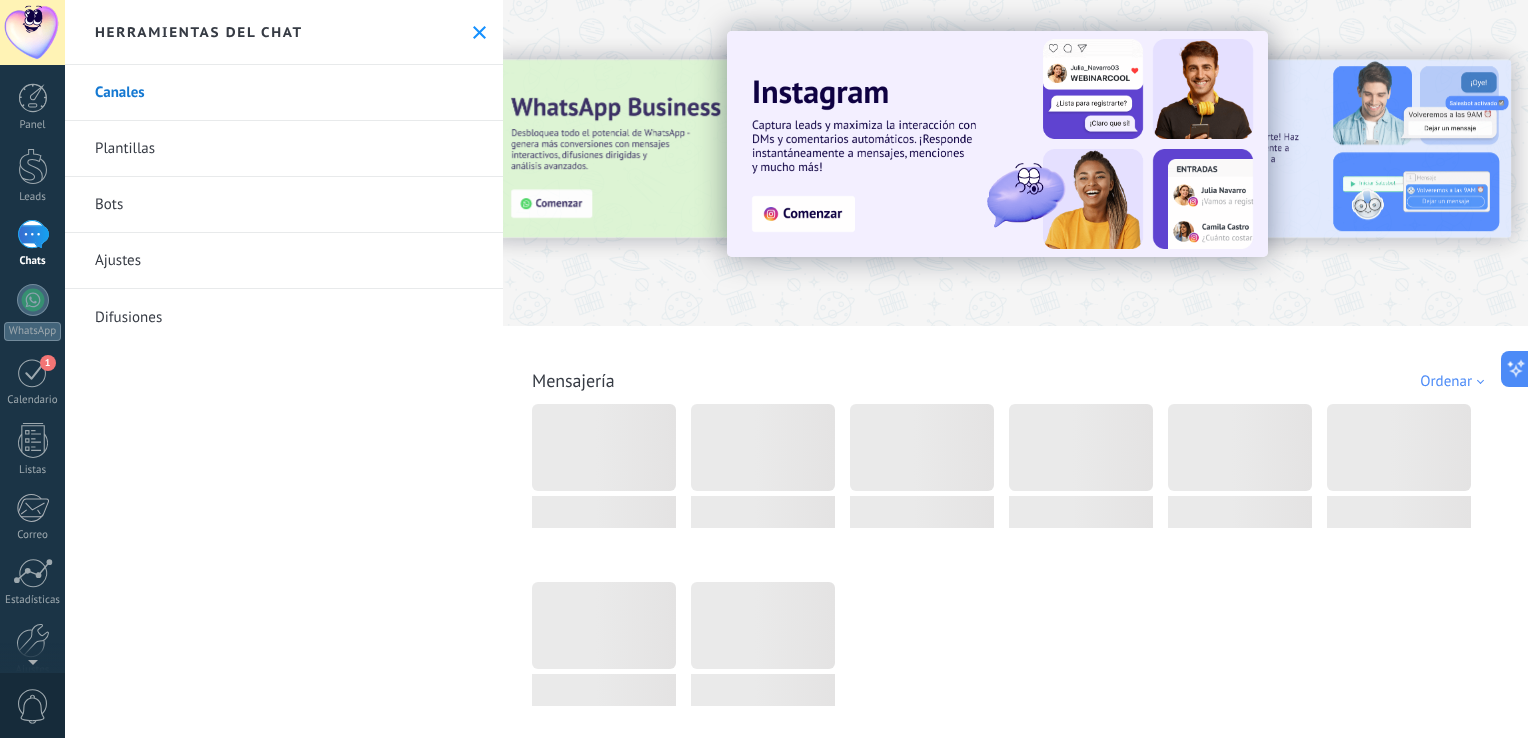 scroll, scrollTop: 646, scrollLeft: 0, axis: vertical 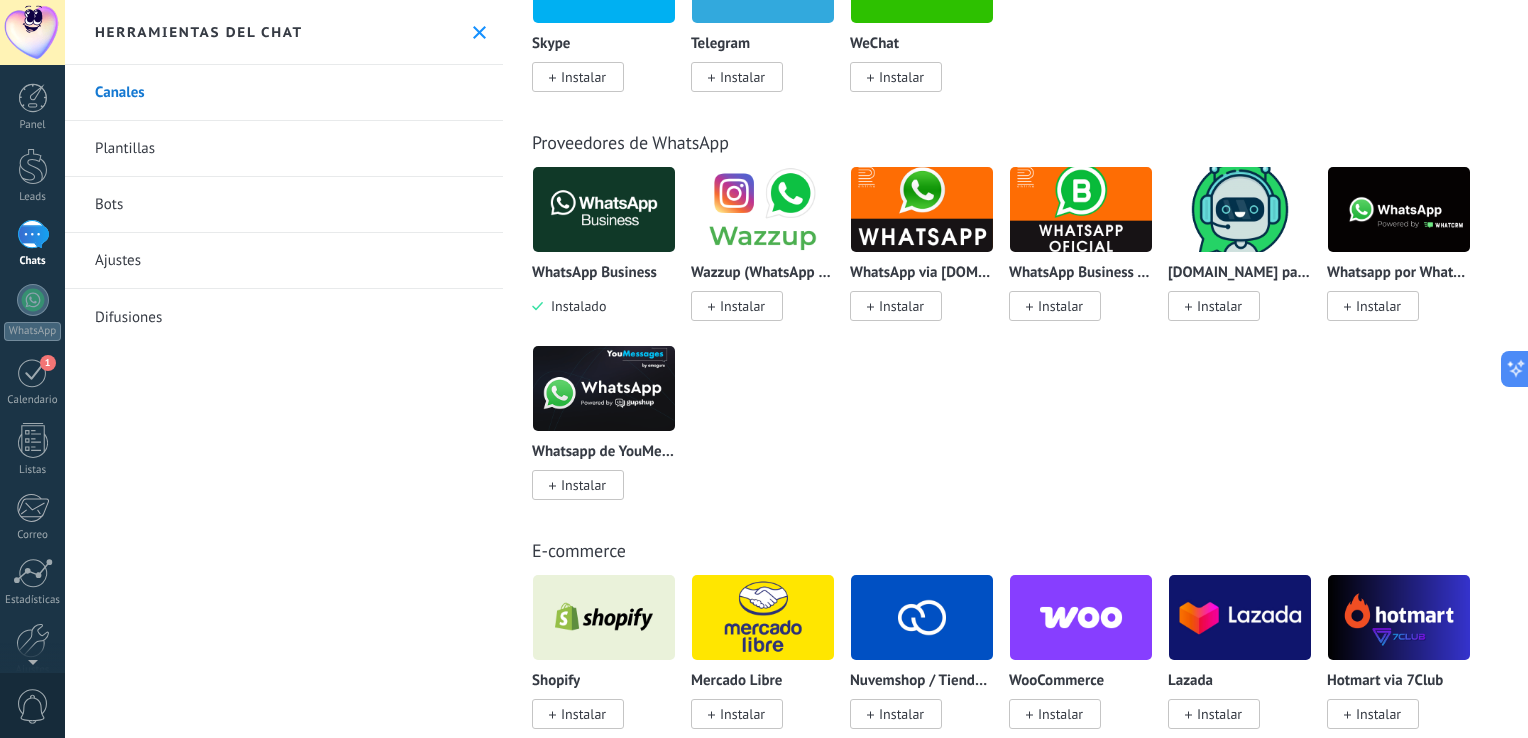 click on "Canales" at bounding box center (284, 93) 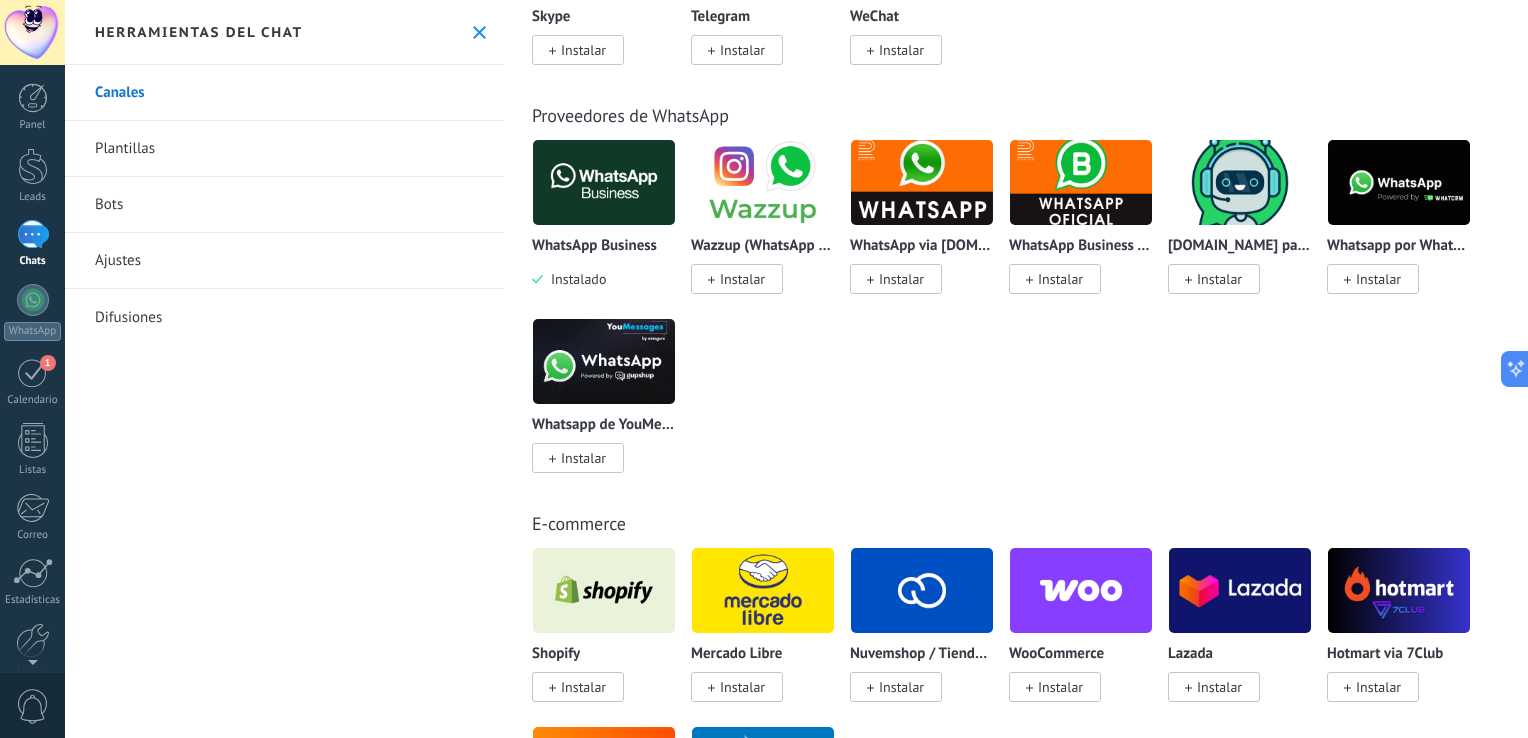 scroll, scrollTop: 683, scrollLeft: 0, axis: vertical 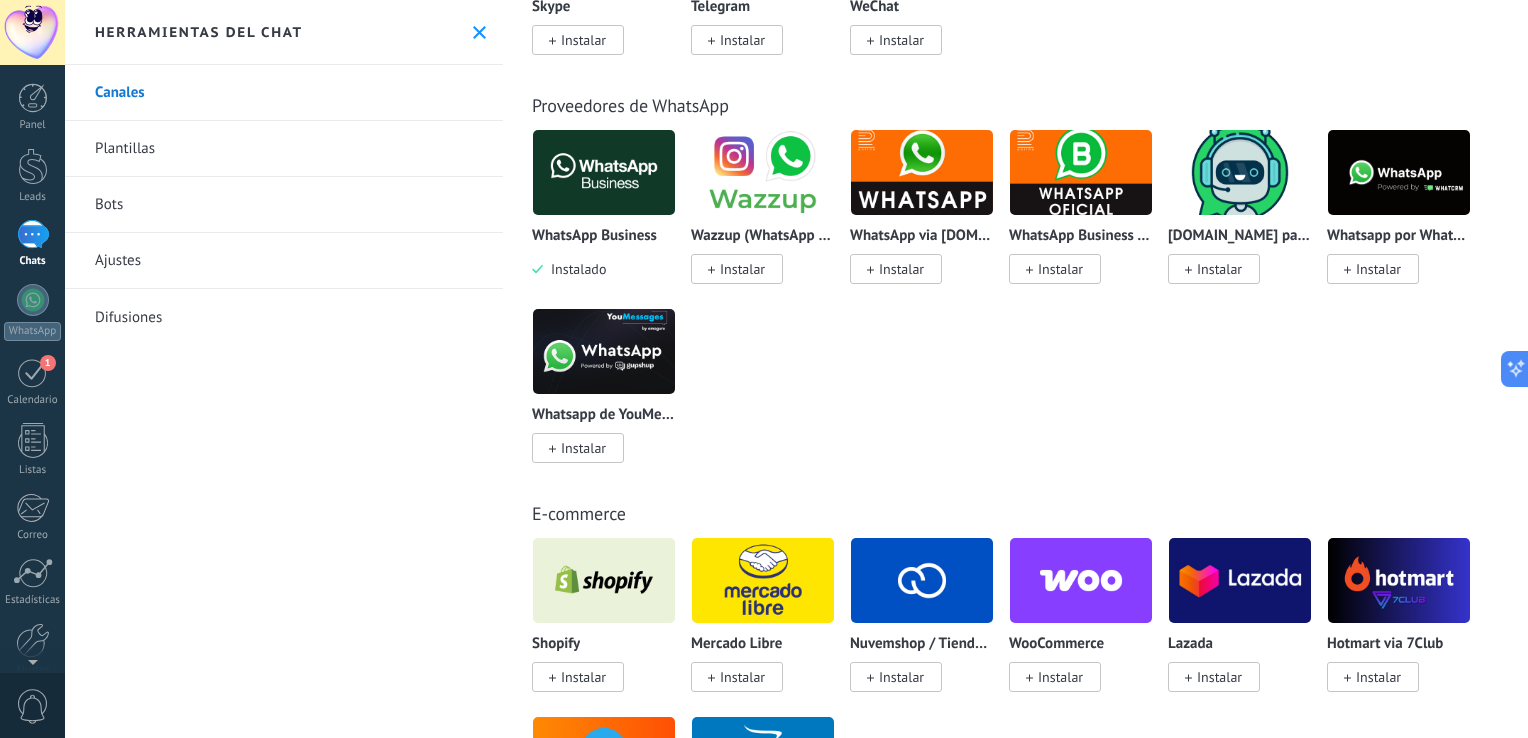 click on "Instalar" at bounding box center (742, 269) 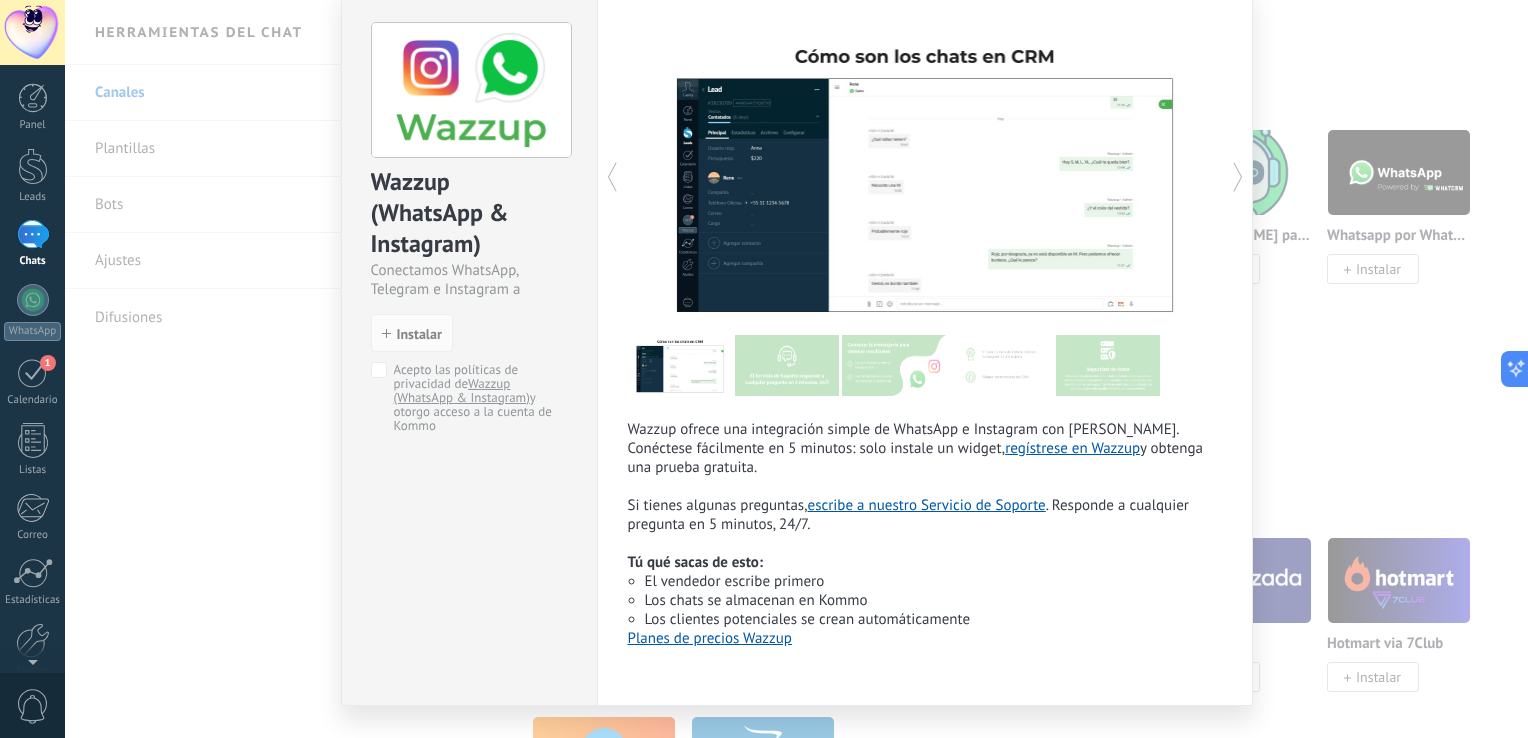 scroll, scrollTop: 72, scrollLeft: 0, axis: vertical 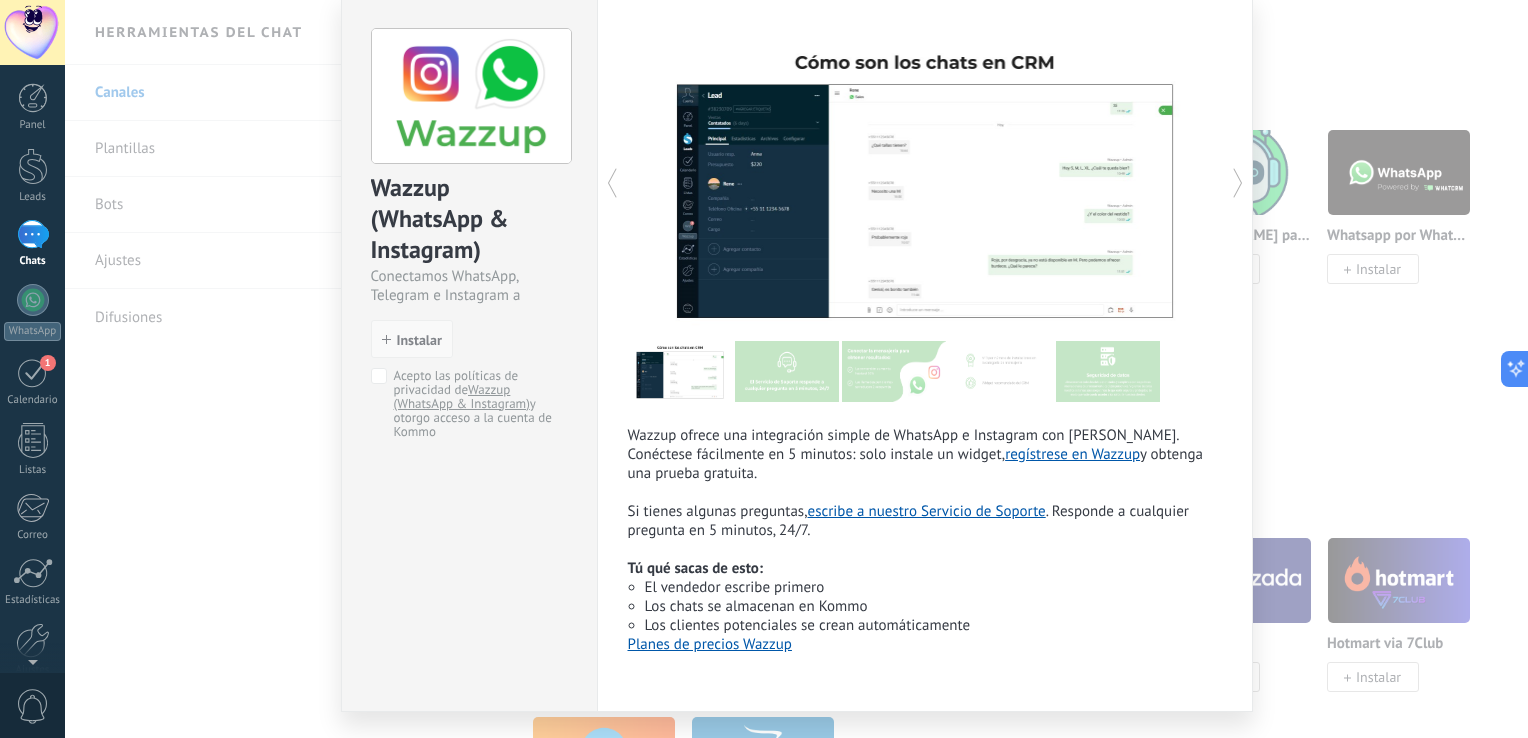 click on "Instalar" at bounding box center (419, 340) 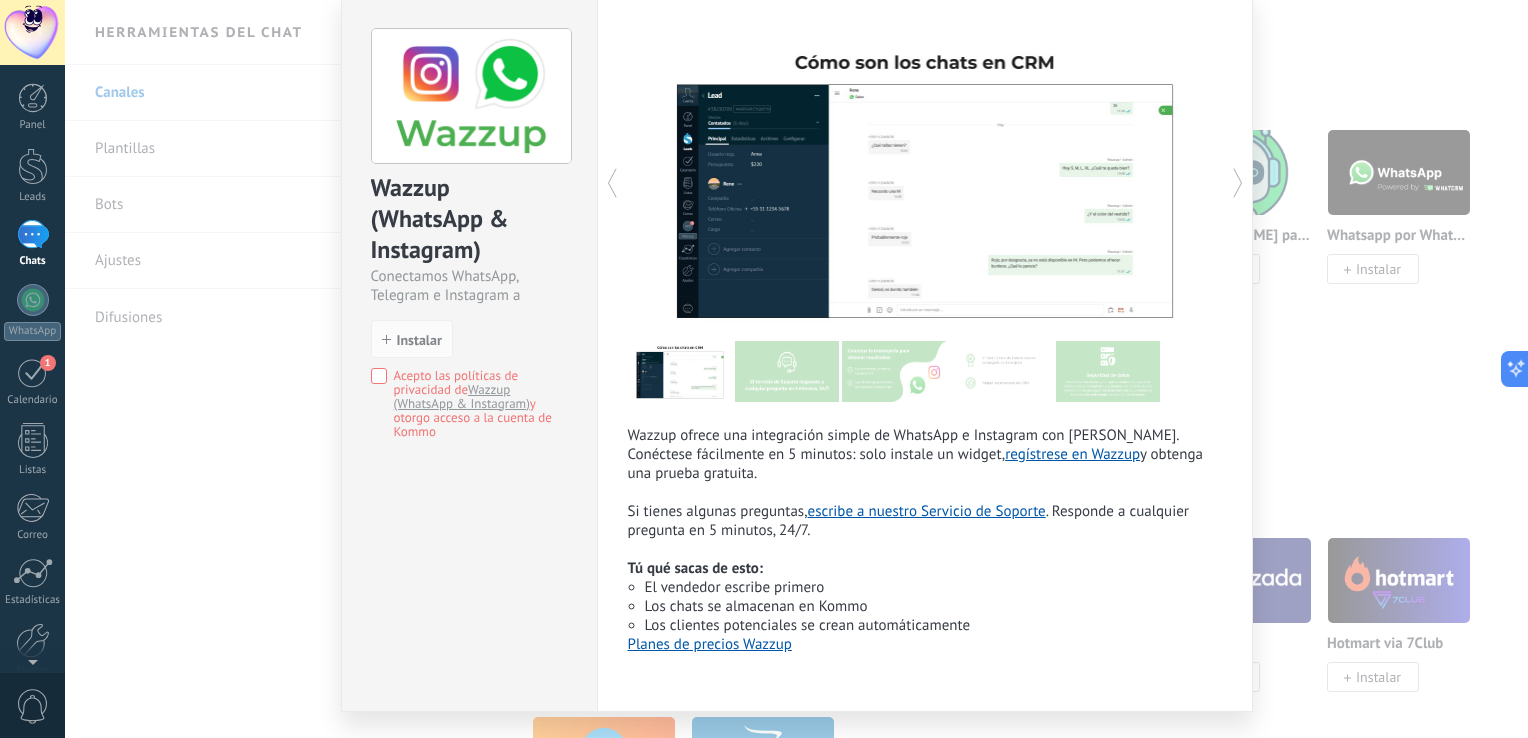 click on "Wazzup (WhatsApp & Instagram) Conectamos WhatsApp, Telegram e Instagram a Kommo install Instalar Acepto las políticas de privacidad de  Wazzup (WhatsApp & Instagram)  y otorgo acceso a la cuenta de Kommo" at bounding box center [469, 224] 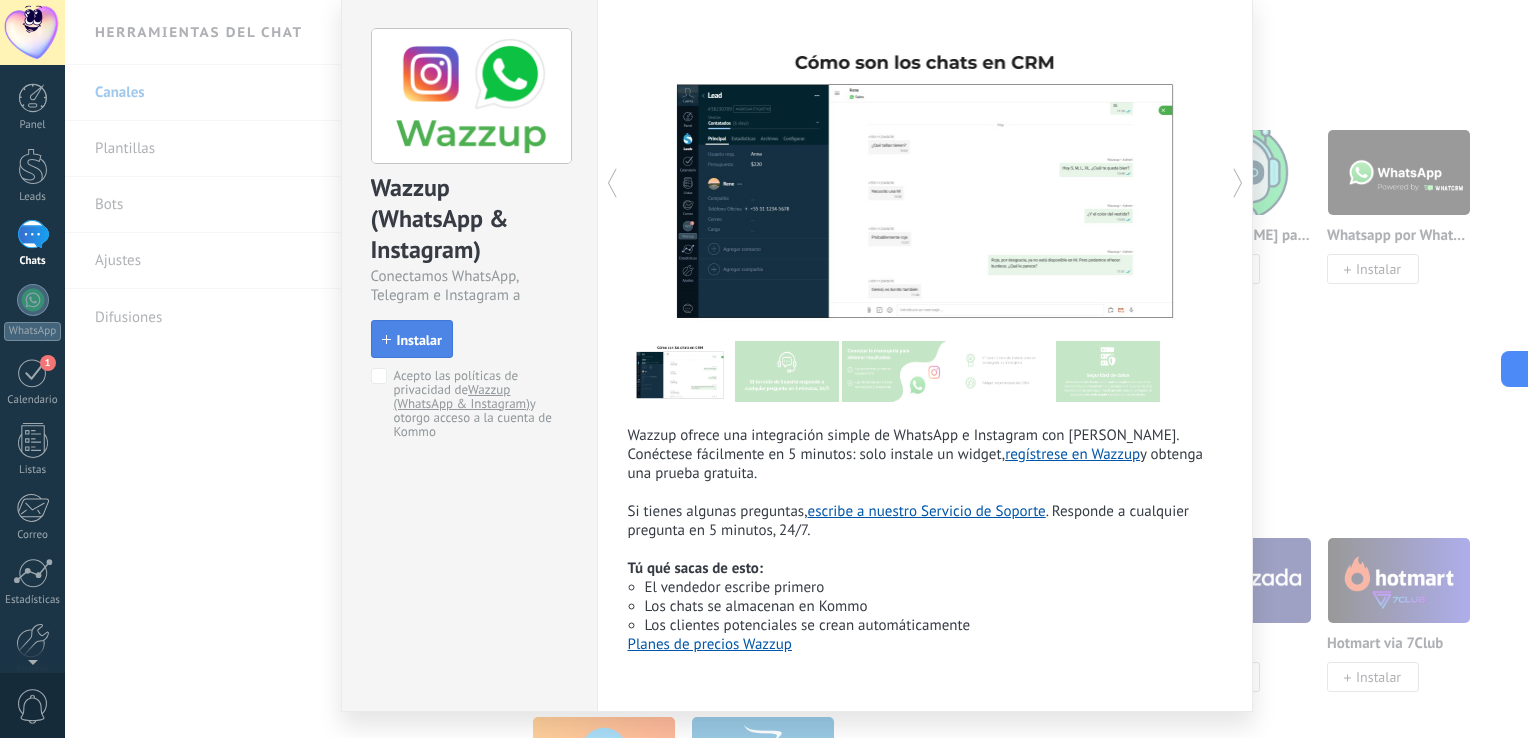 click 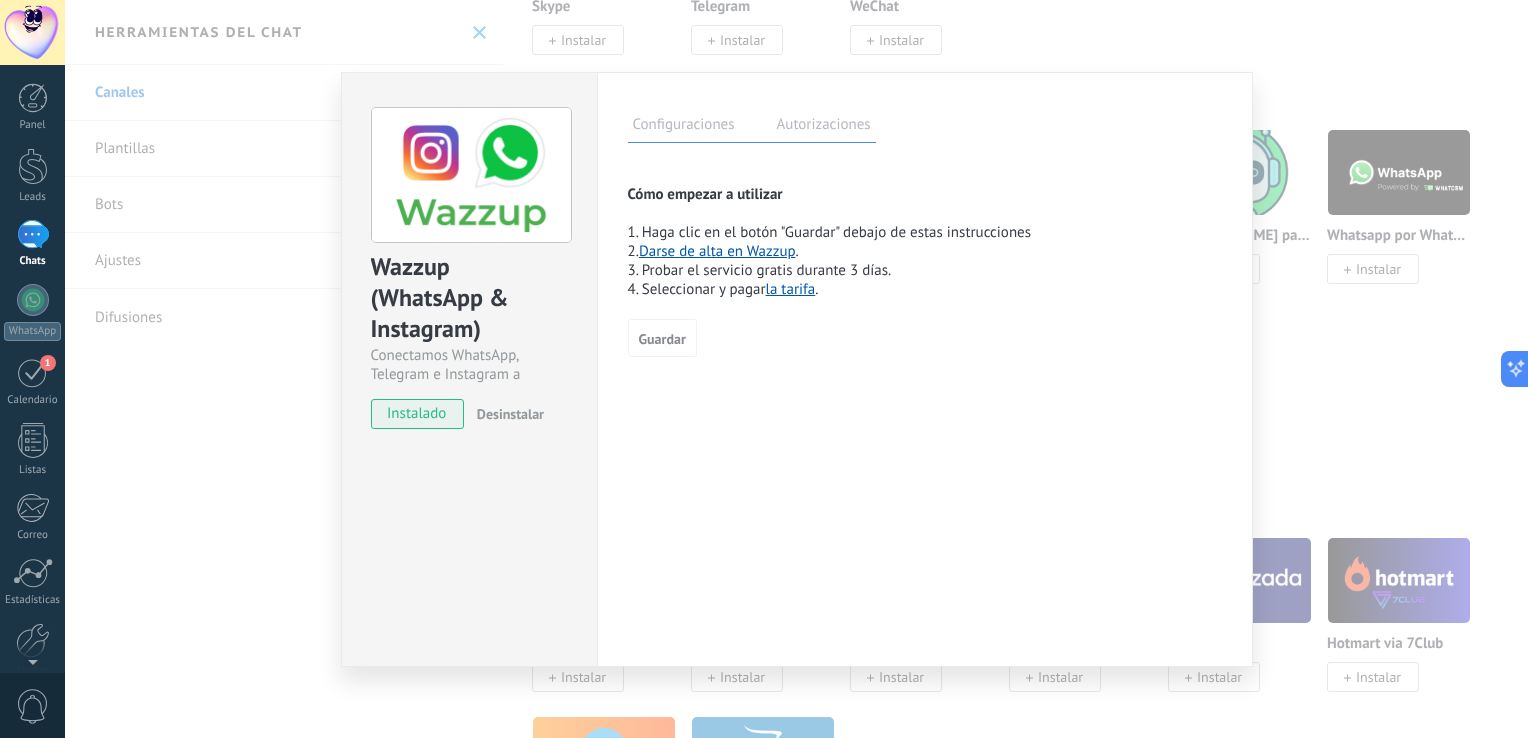 scroll, scrollTop: 0, scrollLeft: 0, axis: both 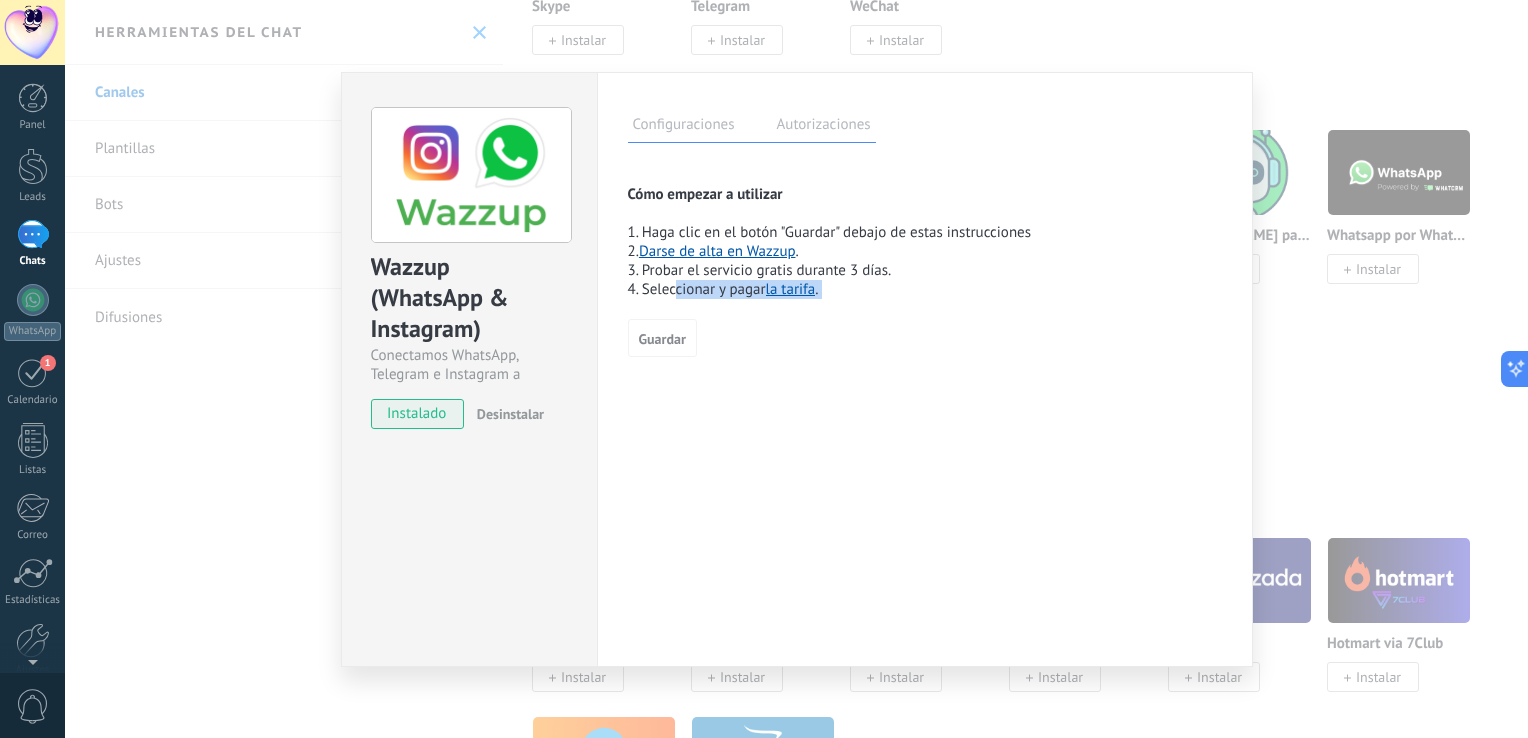 drag, startPoint x: 673, startPoint y: 282, endPoint x: 883, endPoint y: 314, distance: 212.4241 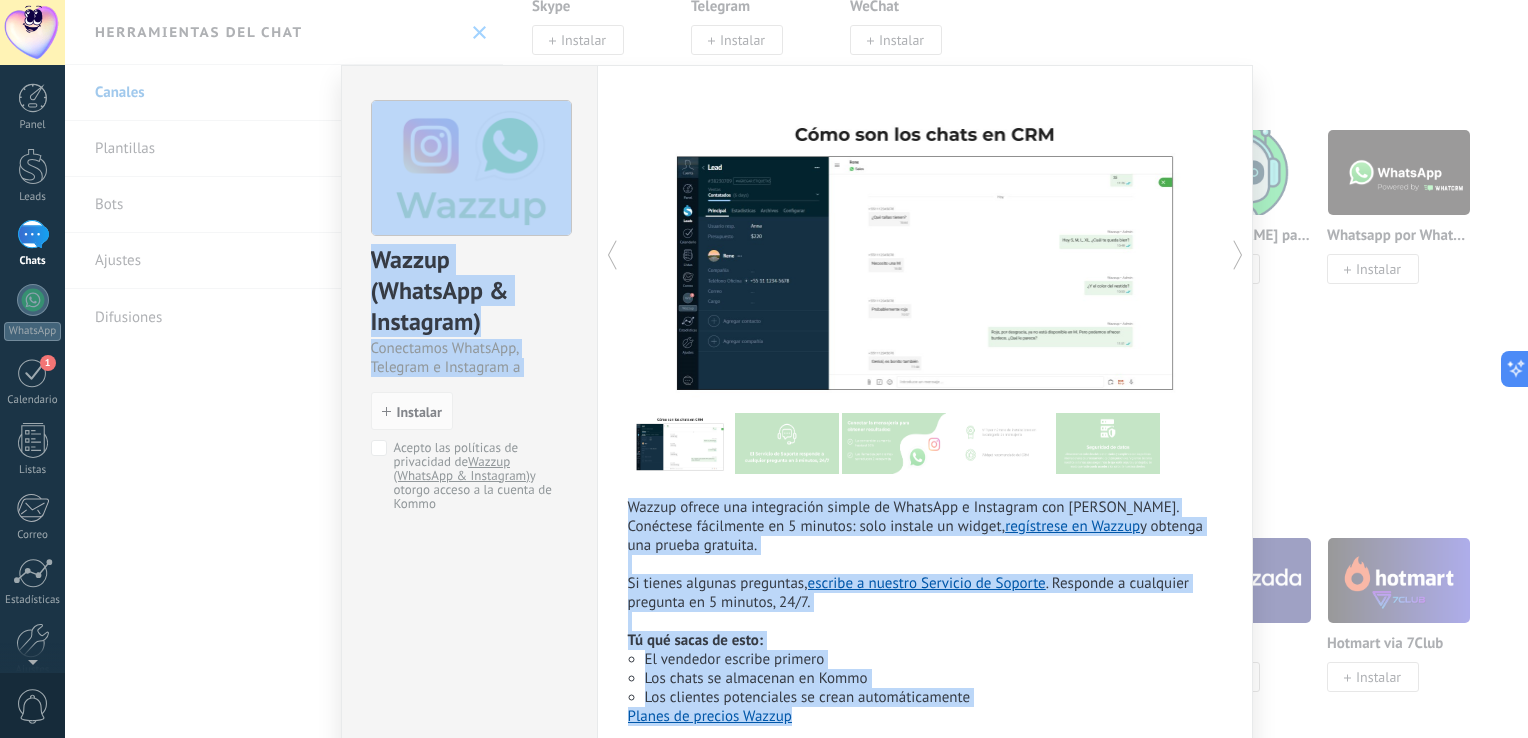click on "Wazzup (WhatsApp & Instagram) Conectamos WhatsApp, Telegram e Instagram a Kommo install Instalar Acepto las políticas de privacidad de  Wazzup (WhatsApp & Instagram)  y otorgo acceso a la cuenta de Kommo Wazzup ofrece una integración simple de WhatsApp e Instagram con Kommo. Conéctese fácilmente en 5 minutos: solo instale un widget,  regístrese en Wazzup  y obtenga una prueba gratuita.
Si tienes algunas preguntas,  escribe a nuestro Servicio de Soporte .  Responde a cualquier pregunta en 5 minutos, 24/7.
Tú qué sacas de esto:
El vendedor escribe primero
Los chats se almacenan en Kommo
Los clientes potenciales se crean automáticamente
Planes de precios Wazzup más" at bounding box center (796, 369) 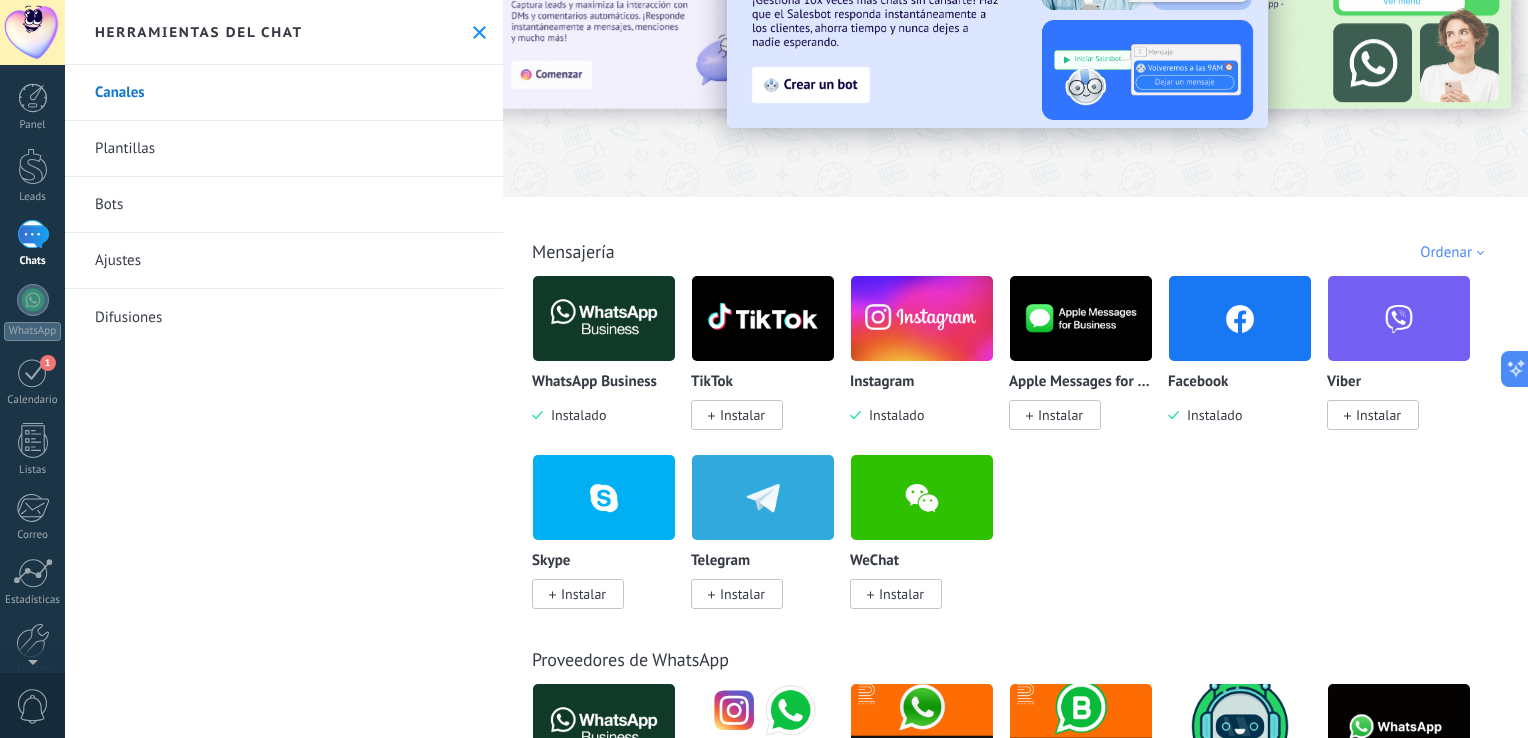 scroll, scrollTop: 0, scrollLeft: 0, axis: both 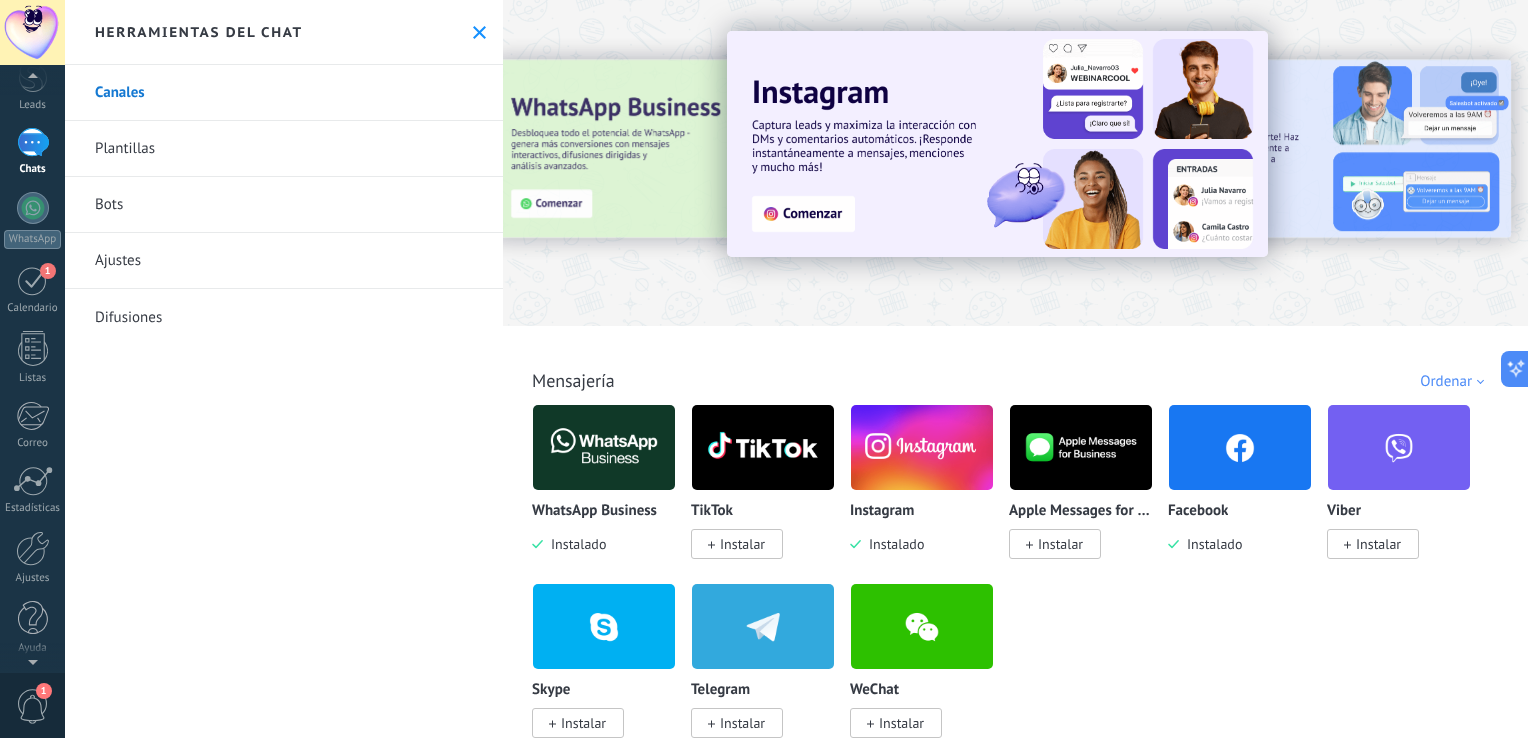 click on "1" at bounding box center [33, 706] 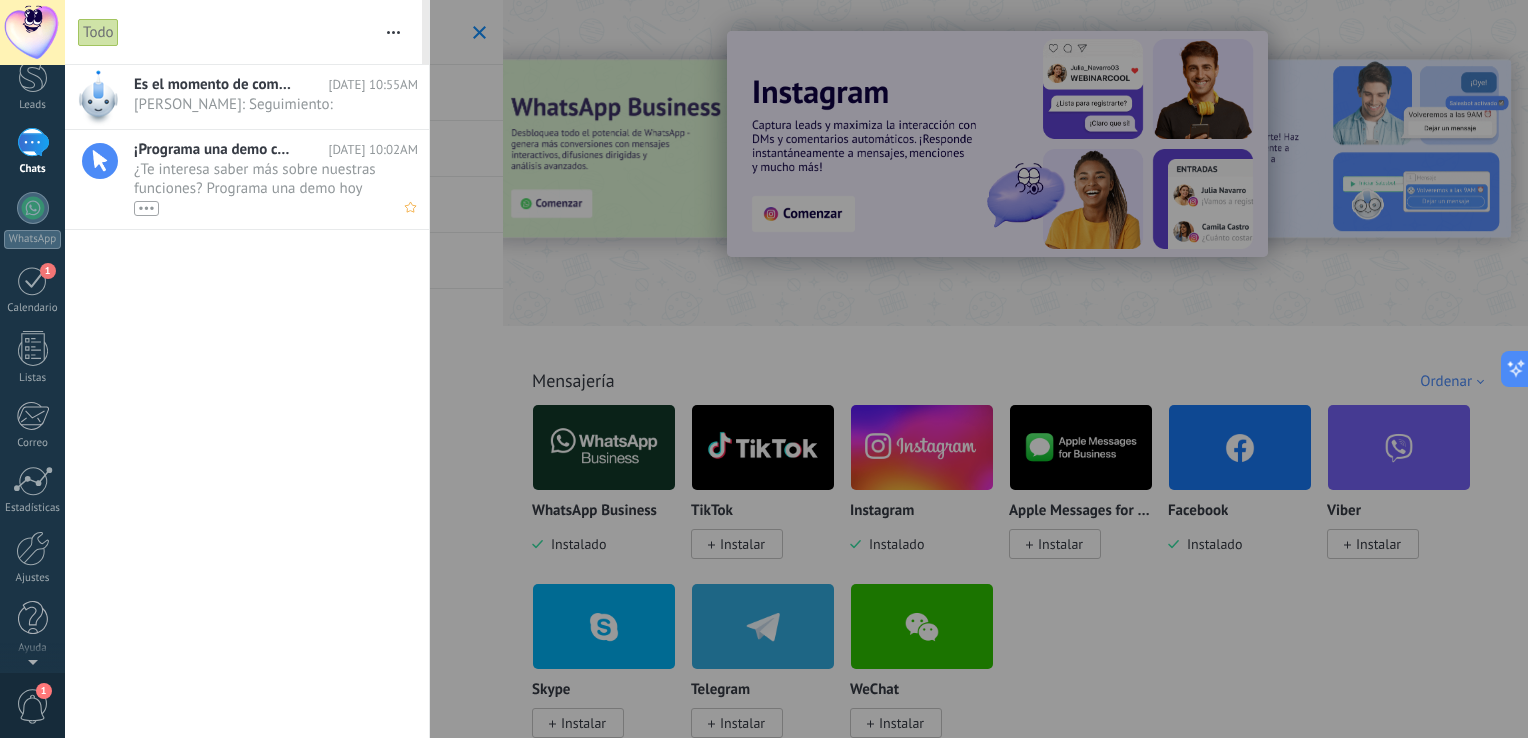 scroll, scrollTop: 0, scrollLeft: 0, axis: both 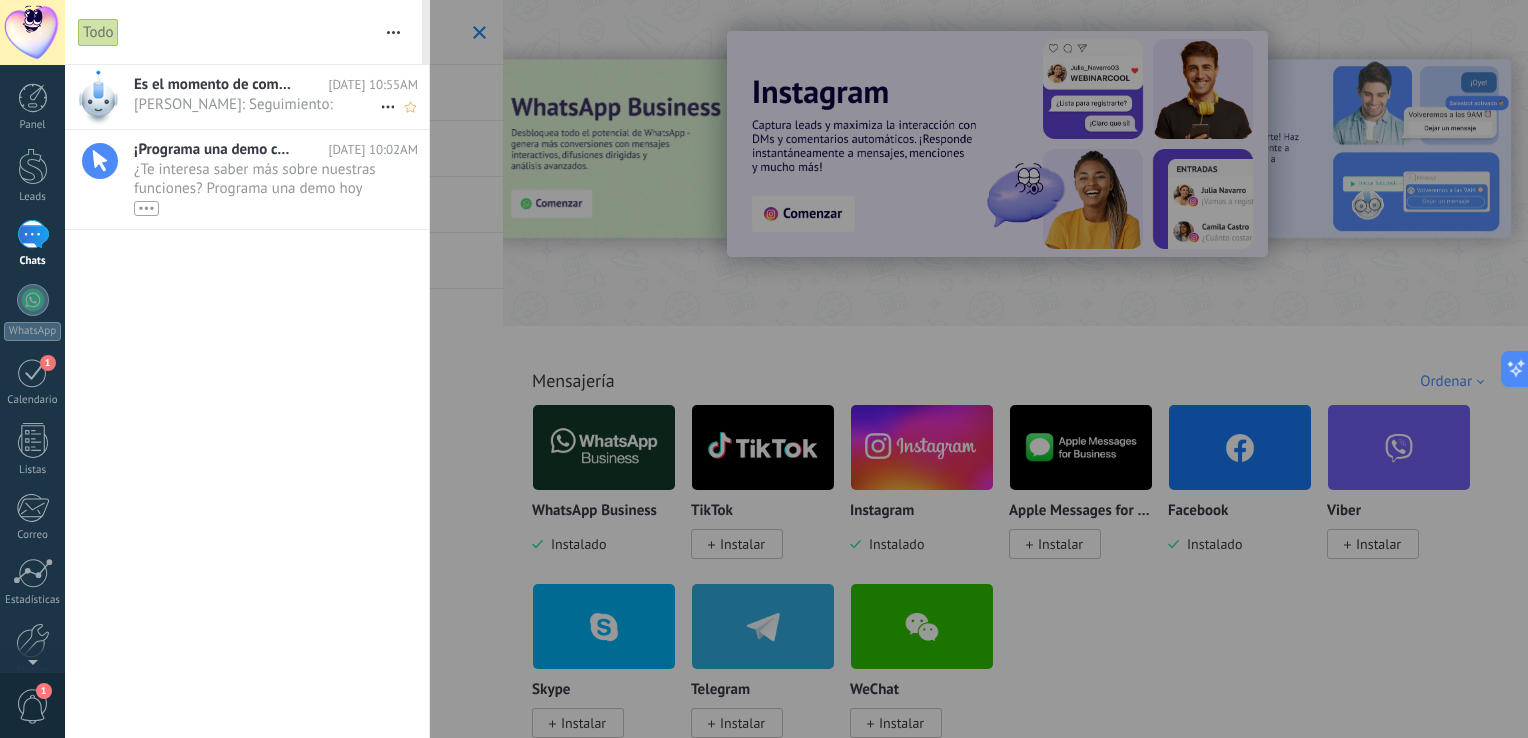 click on "Es el momento de completar la tarea!!
Hoy 10:55AM
Angélica Betancur Sanchéz: Seguimiento:
•••" at bounding box center (281, 96) 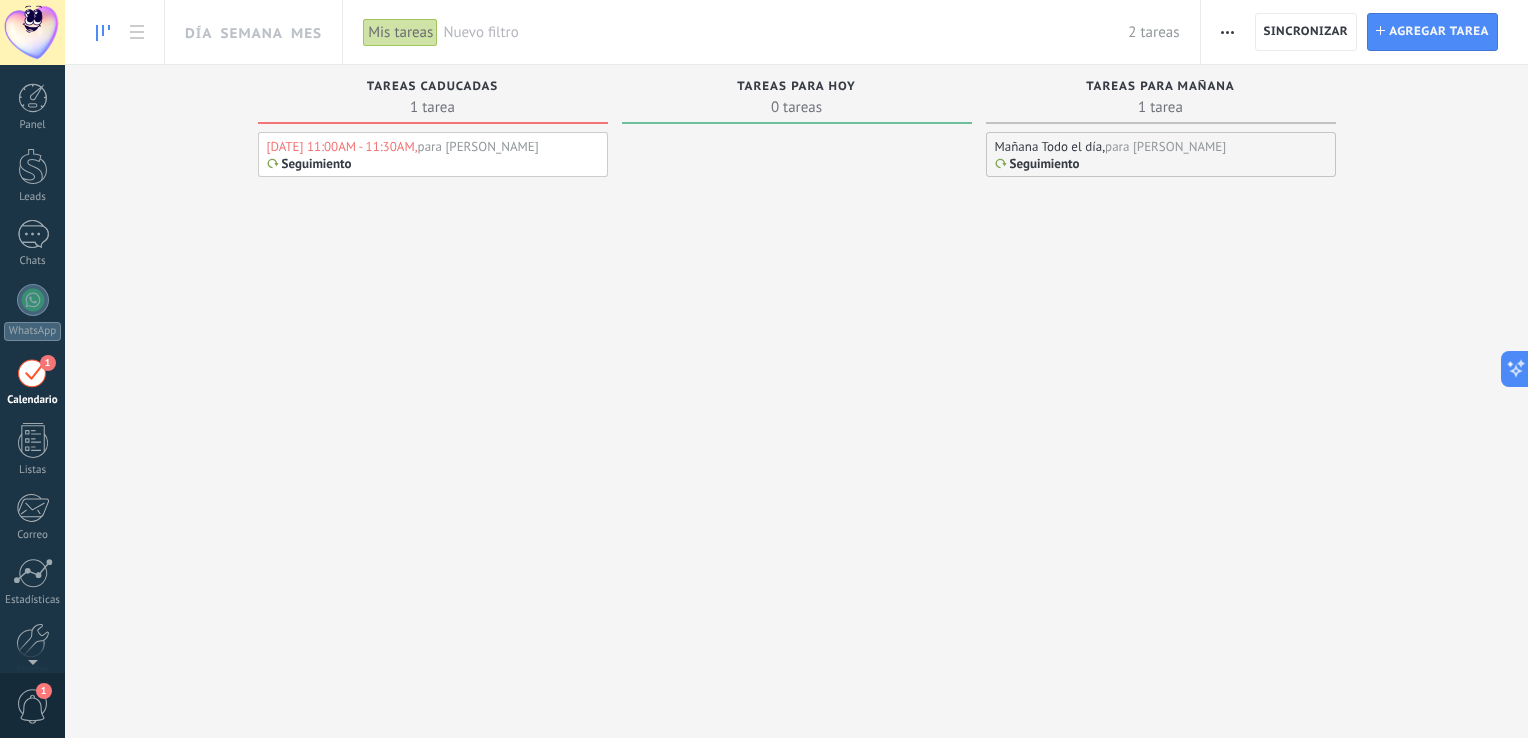 click on "para [PERSON_NAME]" at bounding box center [478, 146] 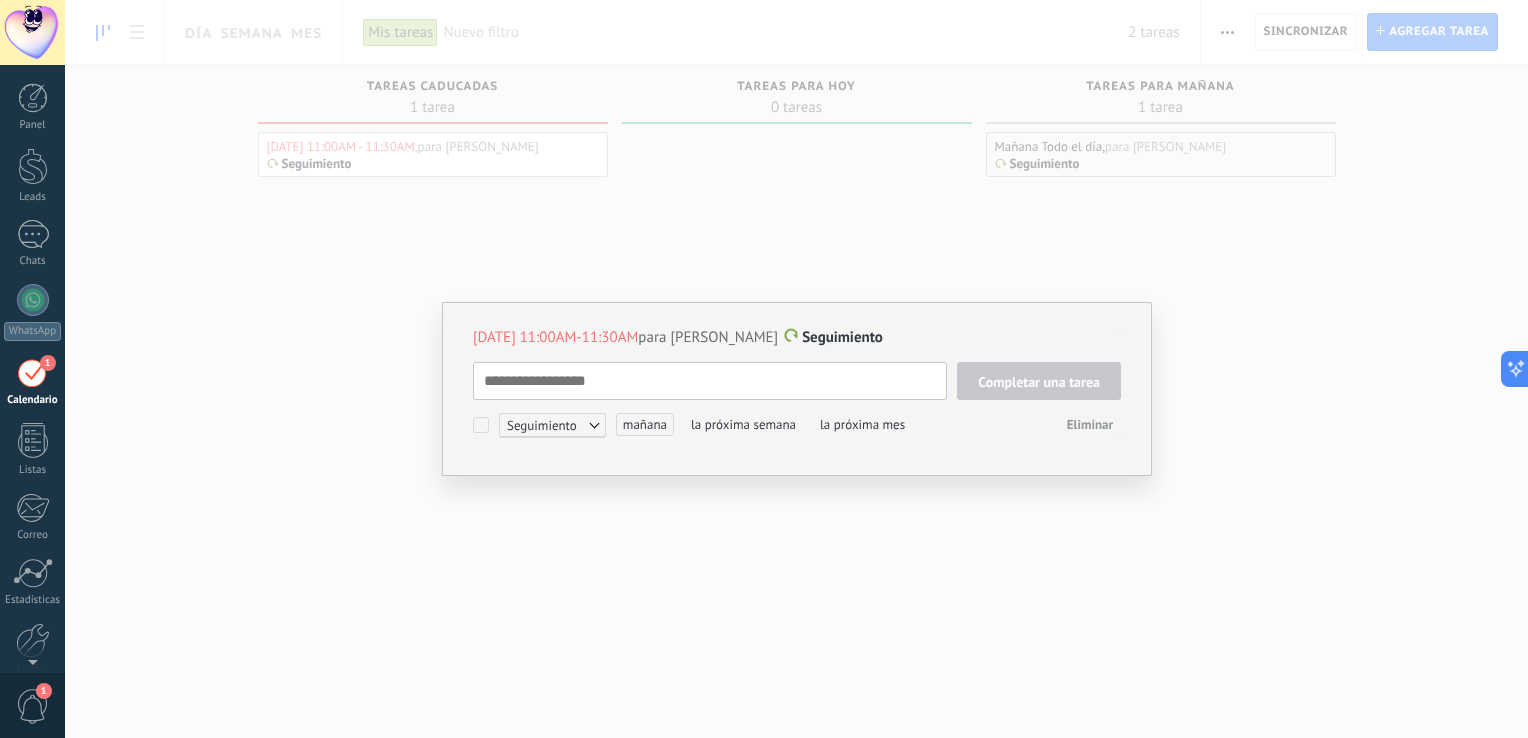 click at bounding box center (710, 381) 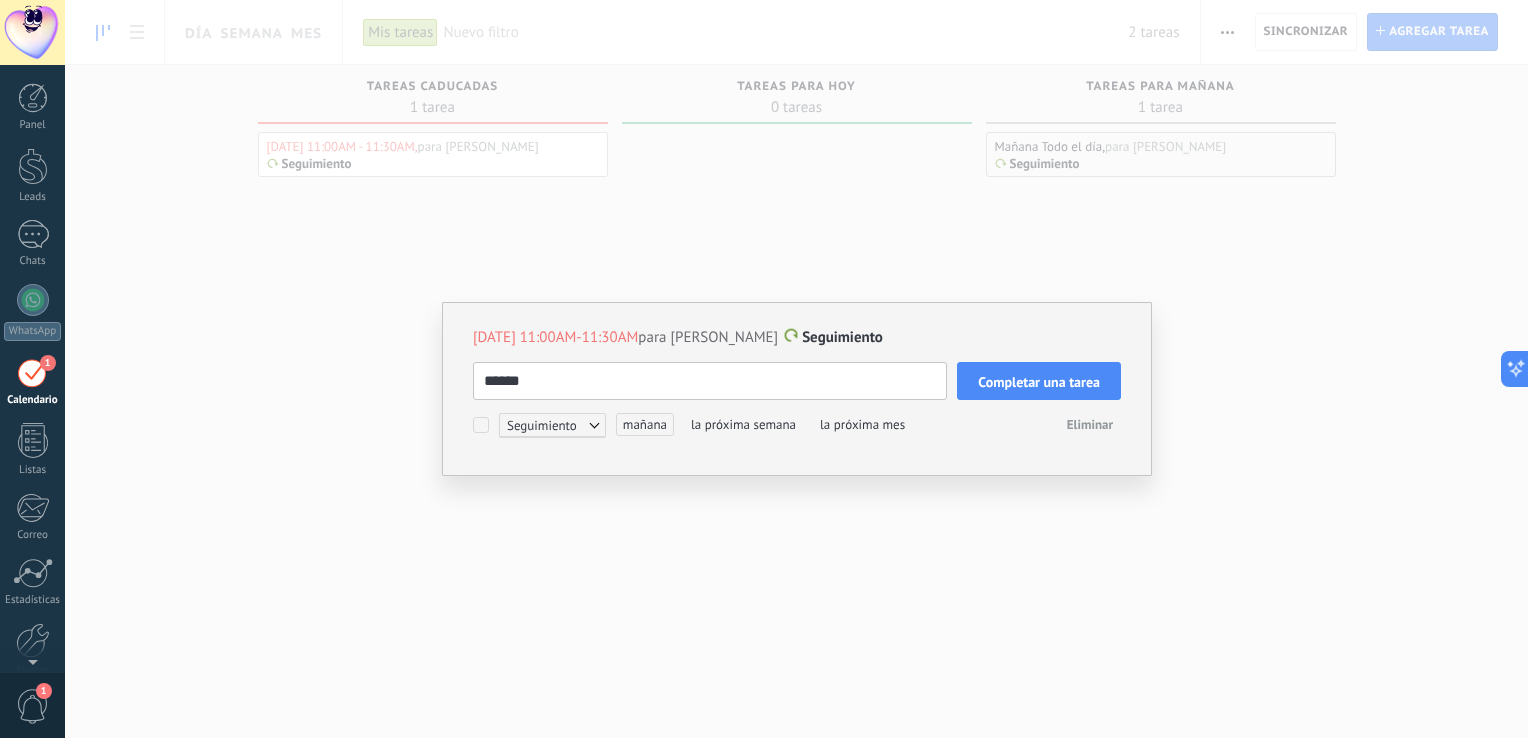 type on "******" 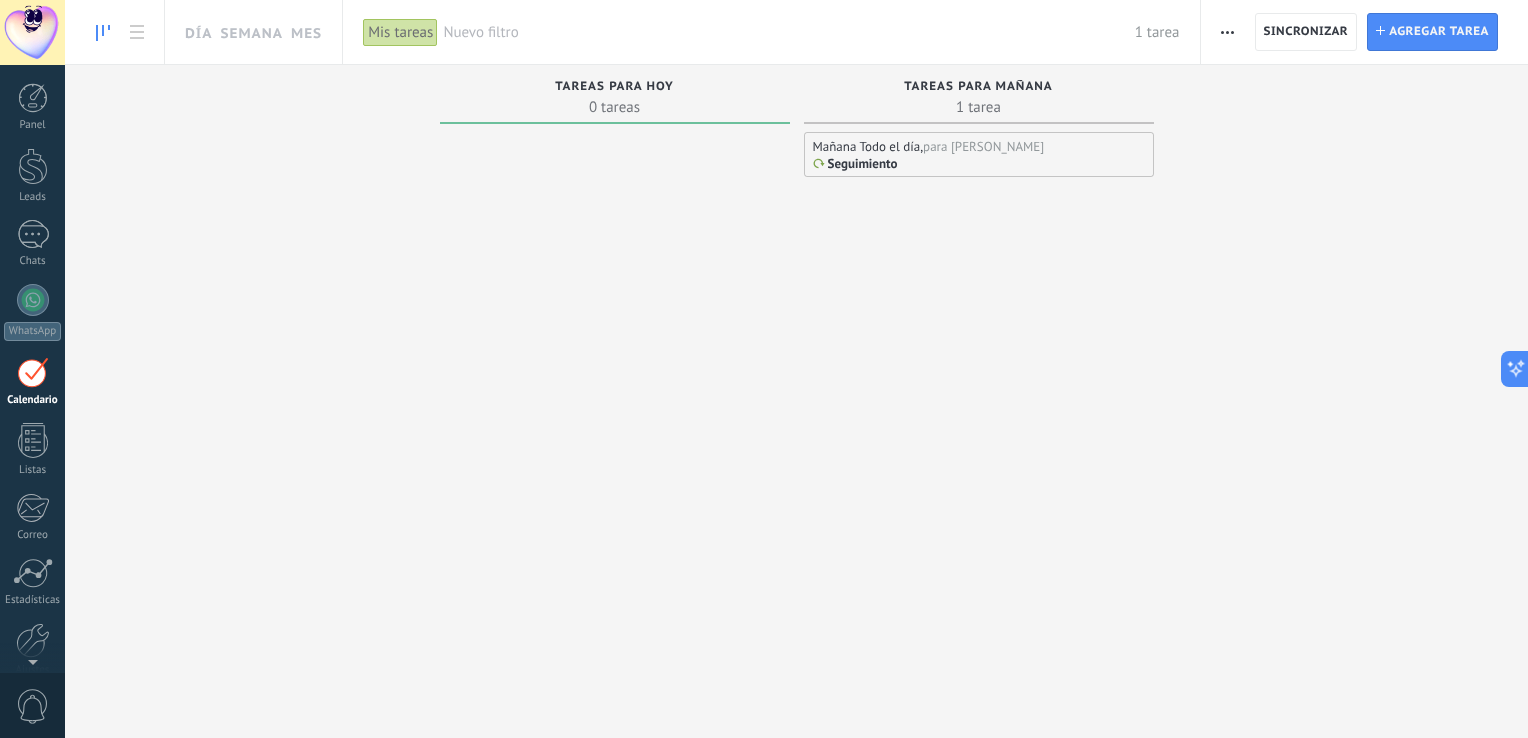 click on "1" at bounding box center (33, 372) 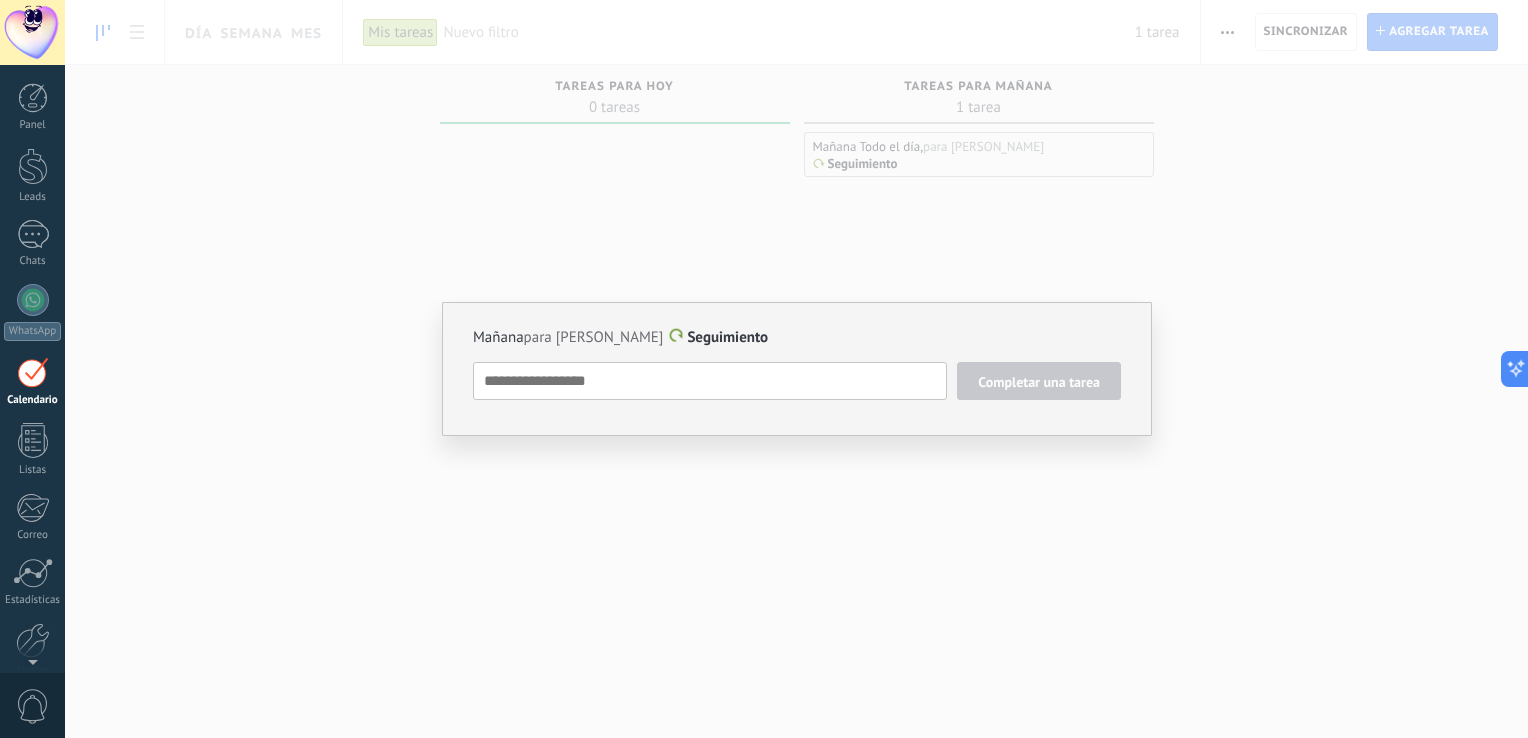 click on "Mañana  para Angélica Betancur Sanchéz Seguimiento Completar una tarea Seguimiento Seguimiento Reunión Personalizado mañana la próxima semana la próxima mes Eliminar" at bounding box center (796, 369) 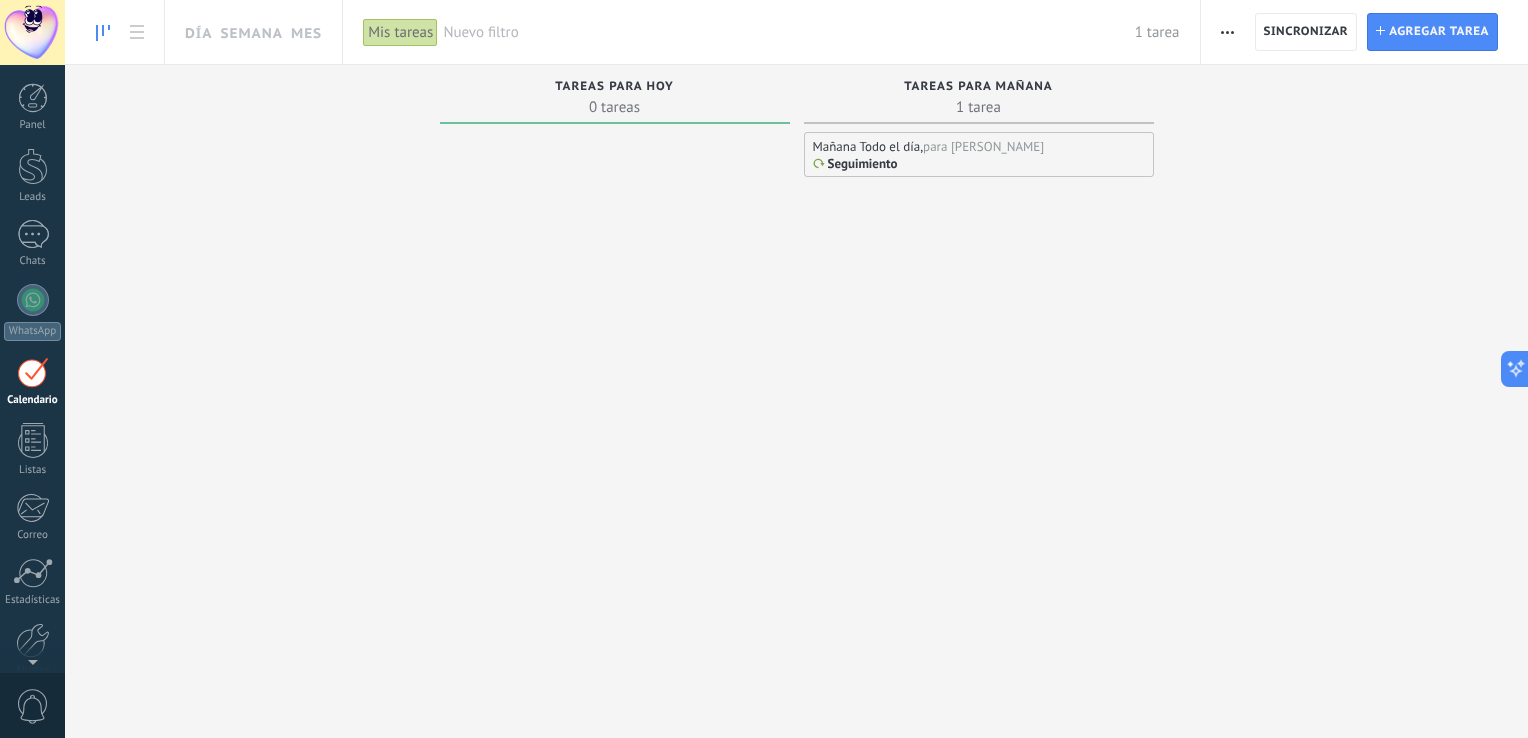 click at bounding box center [615, 410] 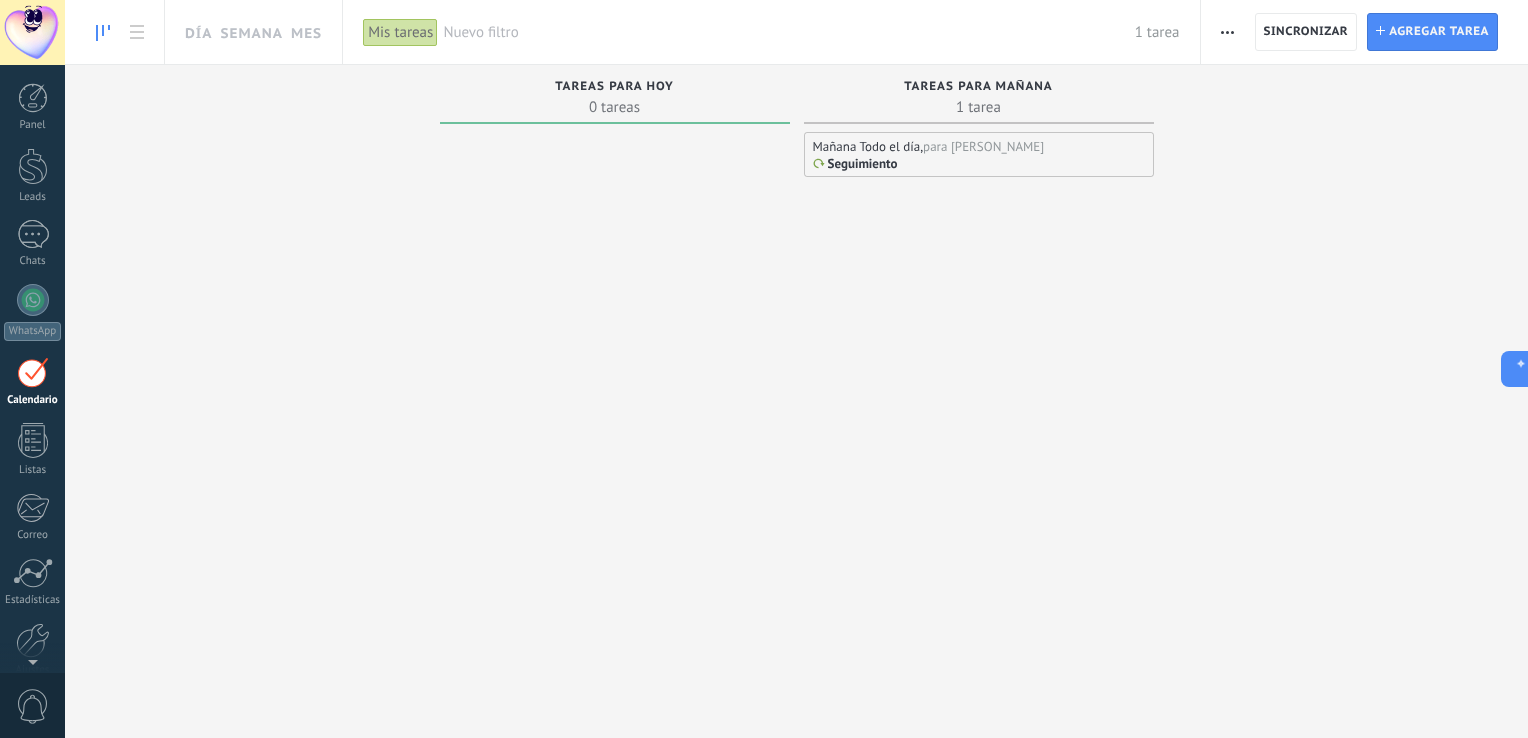 click on "Mañana Todo el día,  para Angélica Betancur Sanchéz Seguimiento" at bounding box center (979, 410) 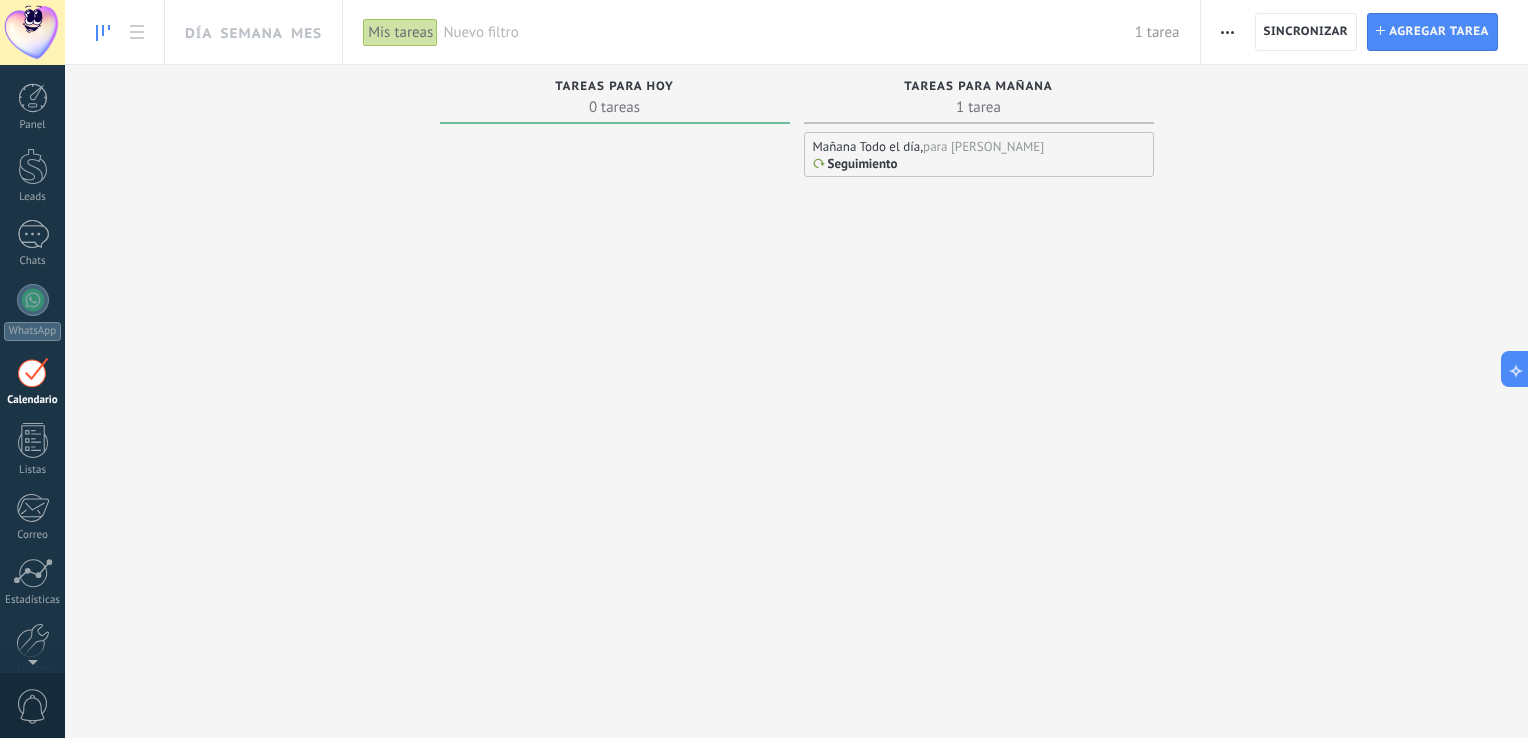 click on "Mañana Todo el día,  para Angélica Betancur Sanchéz Seguimiento" at bounding box center (979, 410) 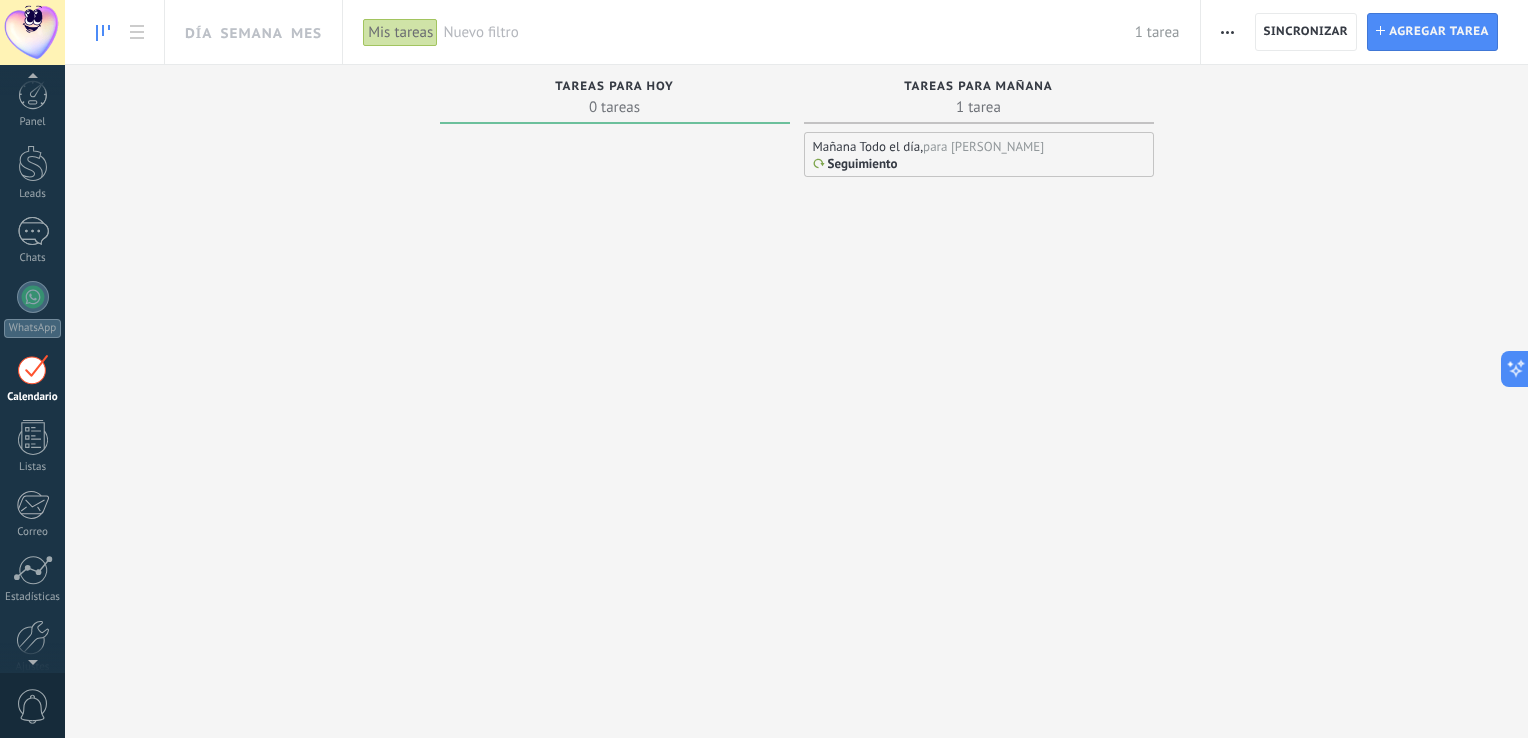 scroll, scrollTop: 0, scrollLeft: 0, axis: both 